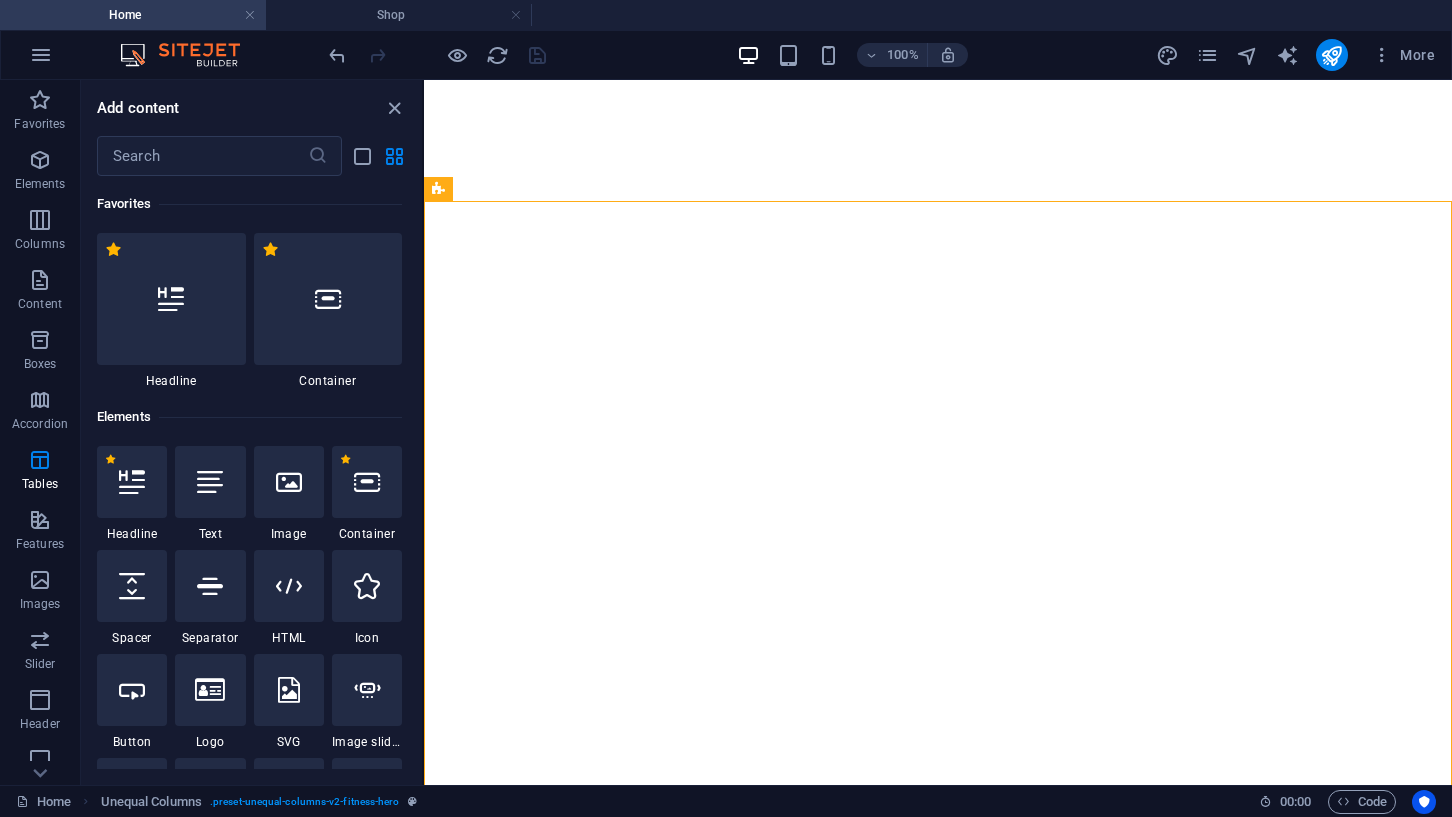 scroll, scrollTop: 0, scrollLeft: 0, axis: both 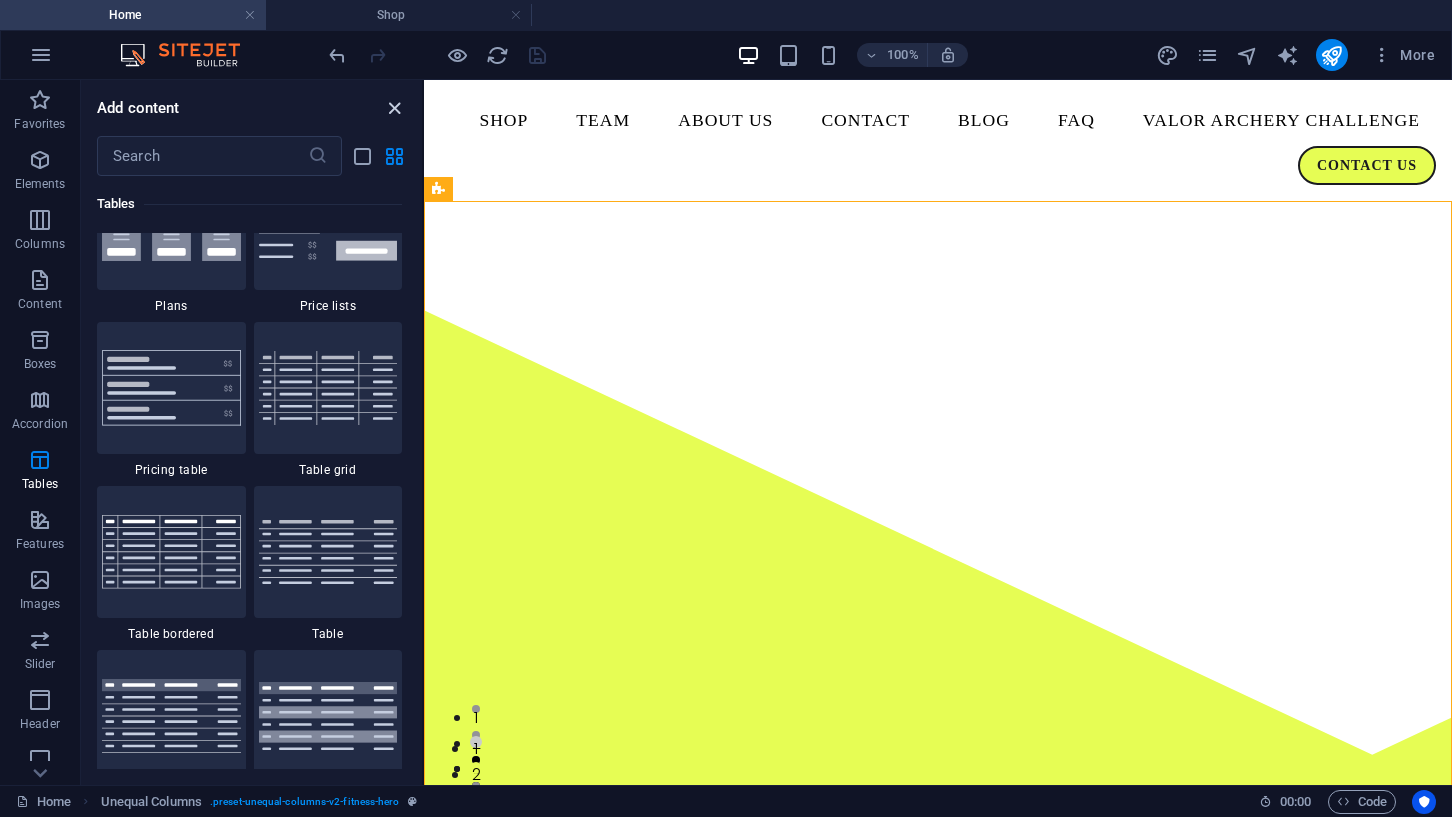 click at bounding box center (394, 108) 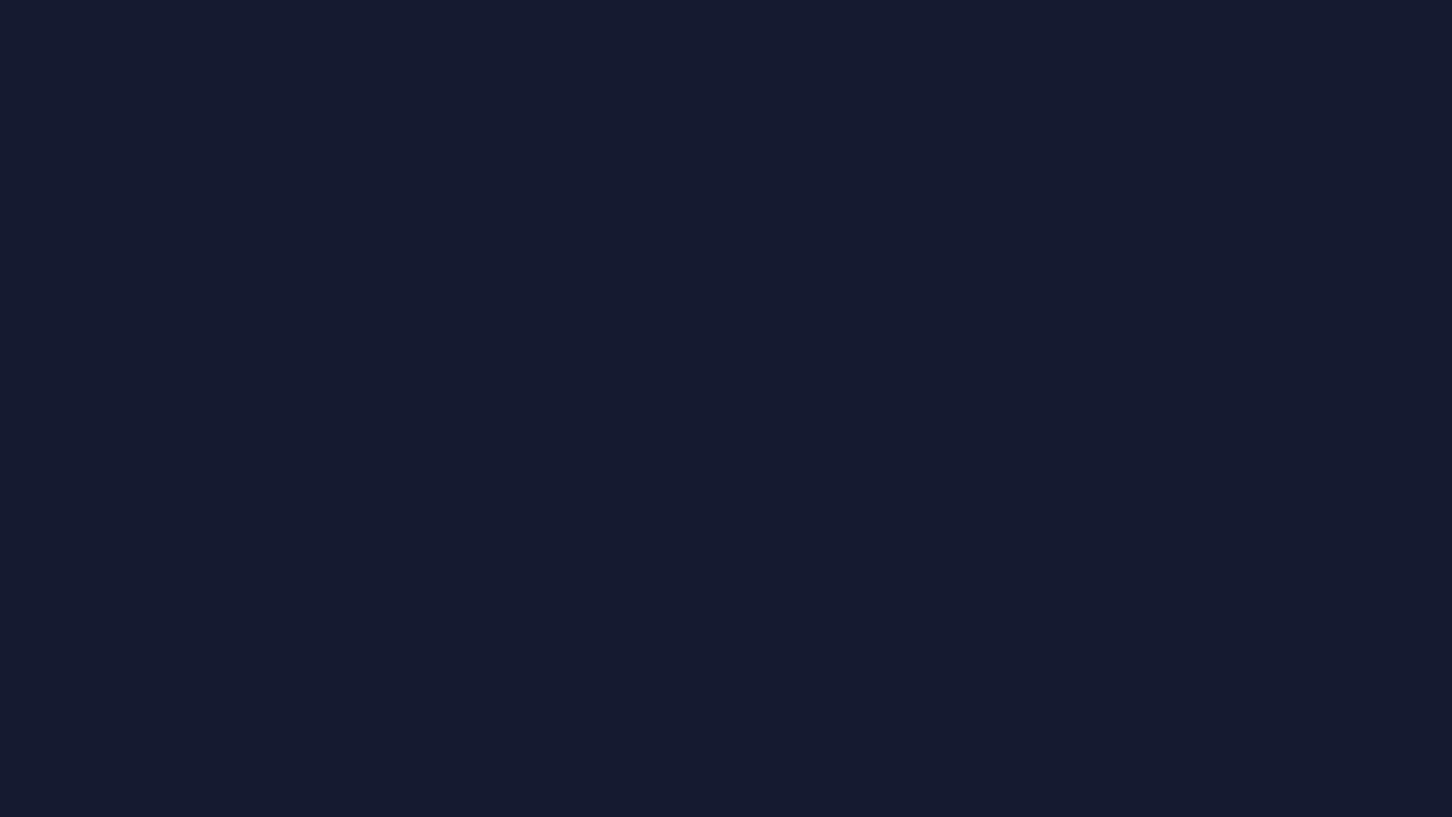 scroll, scrollTop: 0, scrollLeft: 0, axis: both 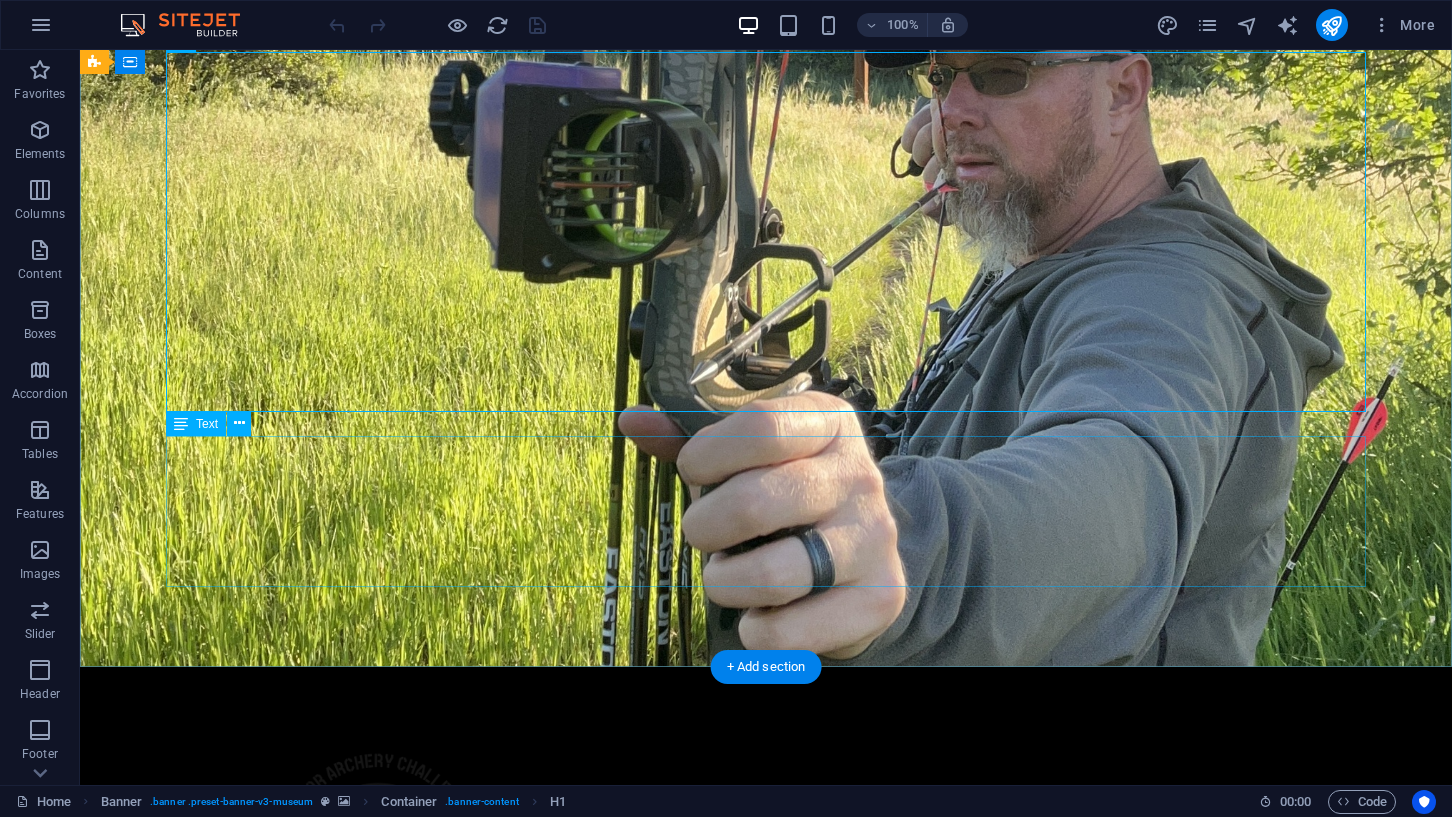 click on "More than a challenge, it's a profound journey.  We craft Colorado's premier 3D archery events, uniting military, veterans, and civilians through the therapeutic power of the bow and arrow. Military, Veterans and Civilians, all are Welcome! Open to all ages, skill levels. Kids 12 and under shoot for free - only pay for rental gear if necessary!" at bounding box center (766, 1406) 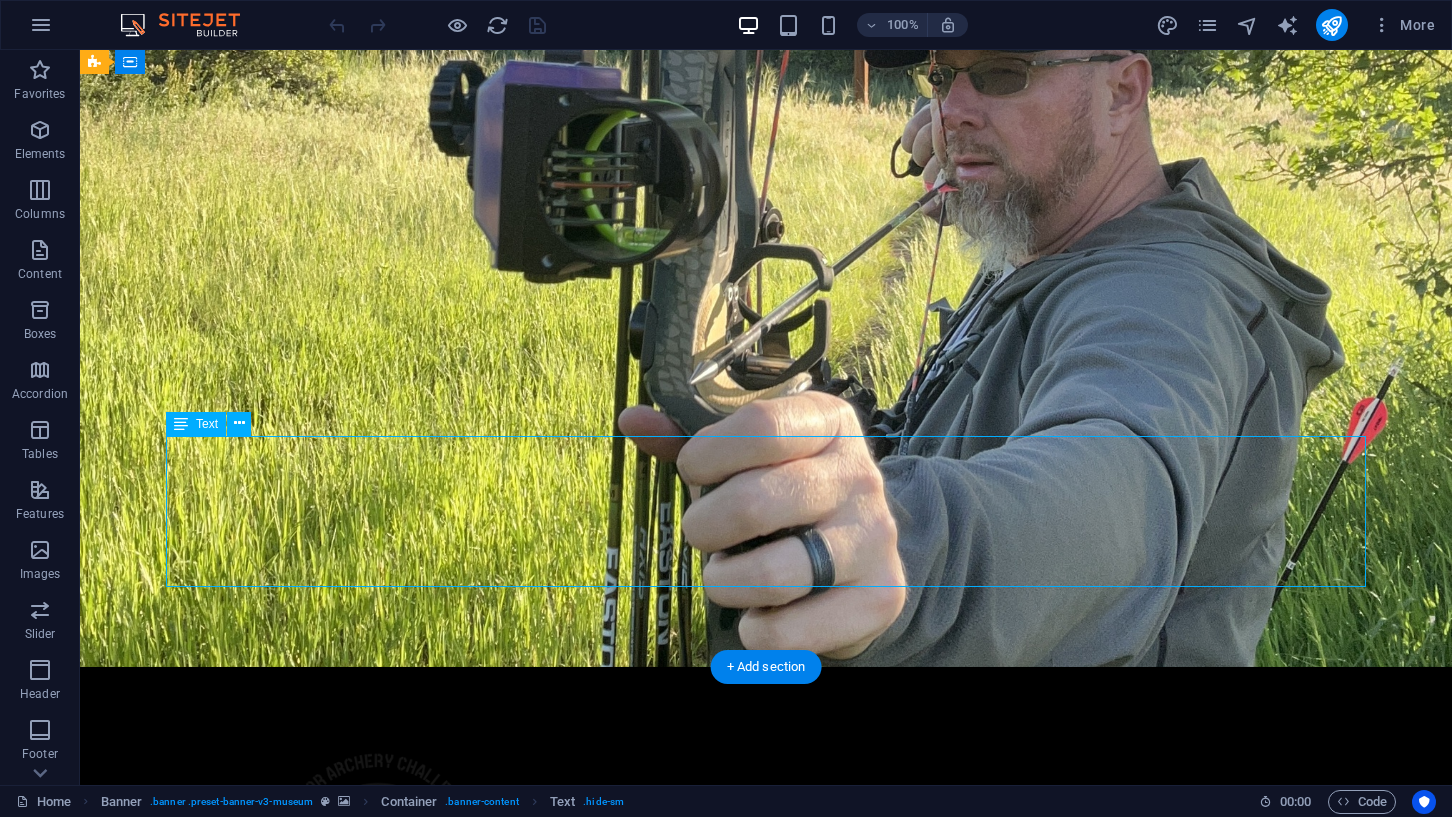 click on "More than a challenge, it's a profound journey.  We craft Colorado's premier 3D archery events, uniting military, veterans, and civilians through the therapeutic power of the bow and arrow. Military, Veterans and Civilians, all are Welcome! Open to all ages, skill levels. Kids 12 and under shoot for free - only pay for rental gear if necessary!" at bounding box center (766, 1406) 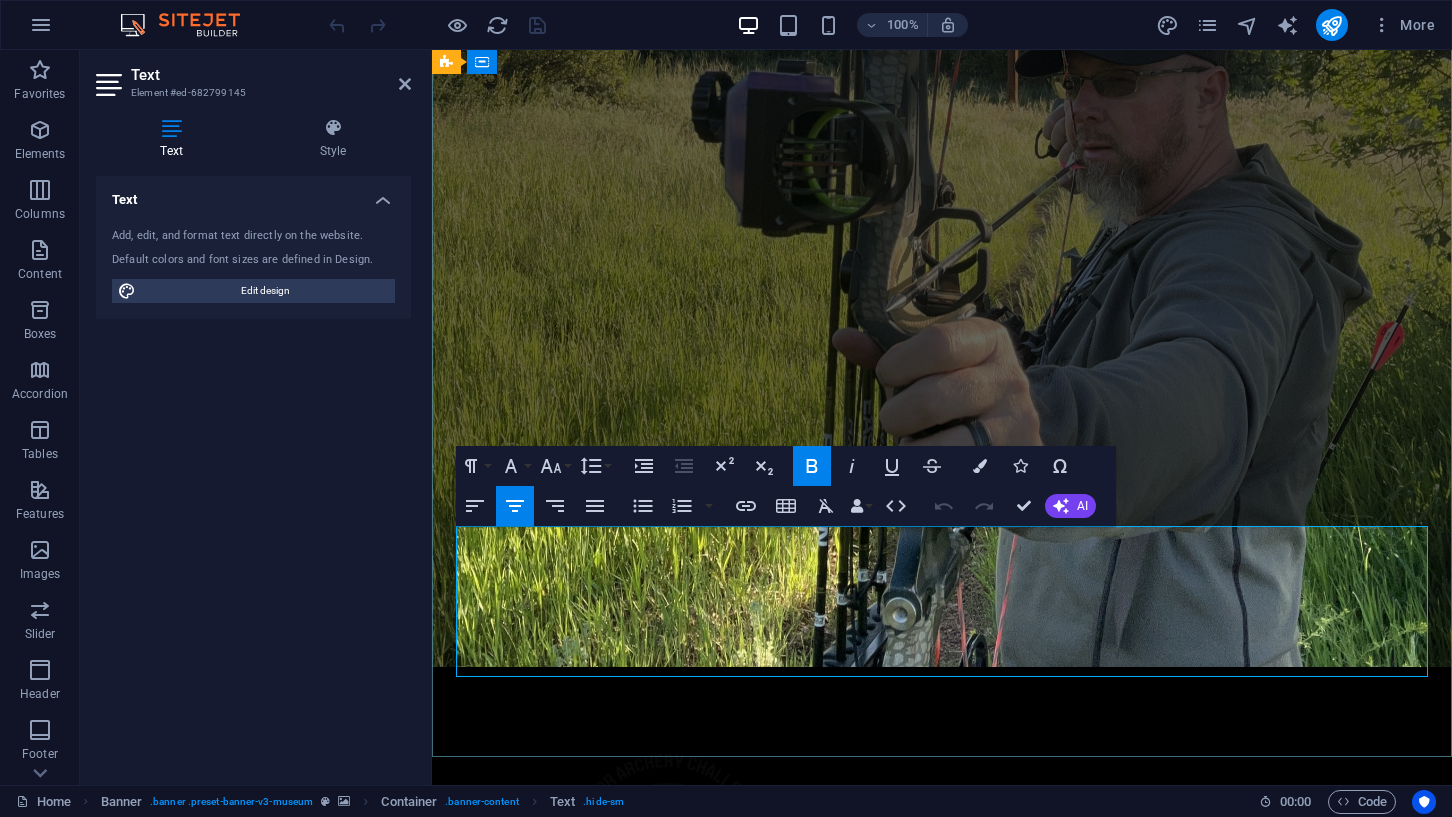 click on "Kids 12 and under shoot for free - only pay for rental gear if necessary!" at bounding box center (942, 1559) 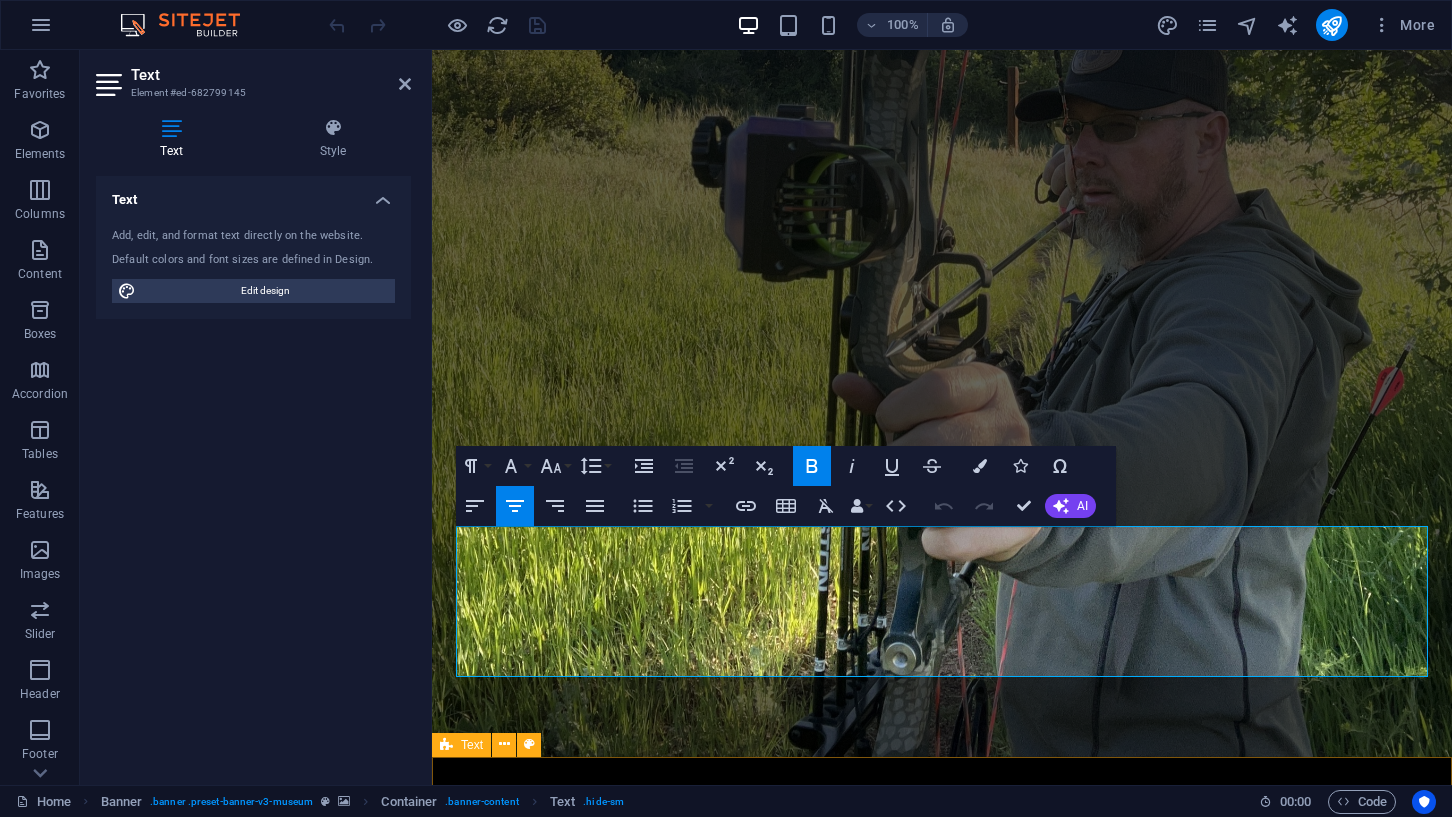type 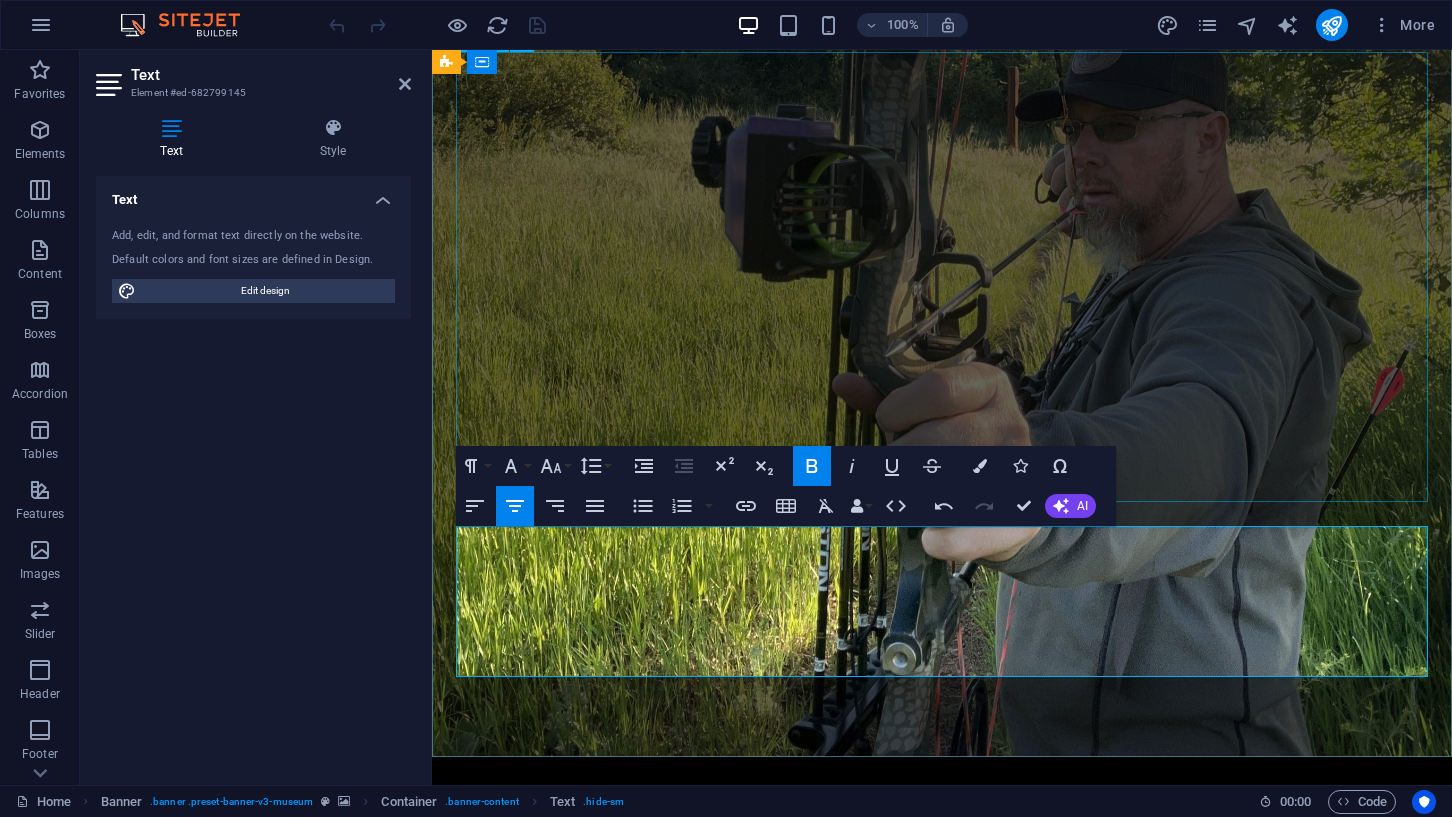 click on "Valor Archery Challenge:  Conquer the Course.  Elevate Your Aim.  Forge Resilience." at bounding box center (942, 1262) 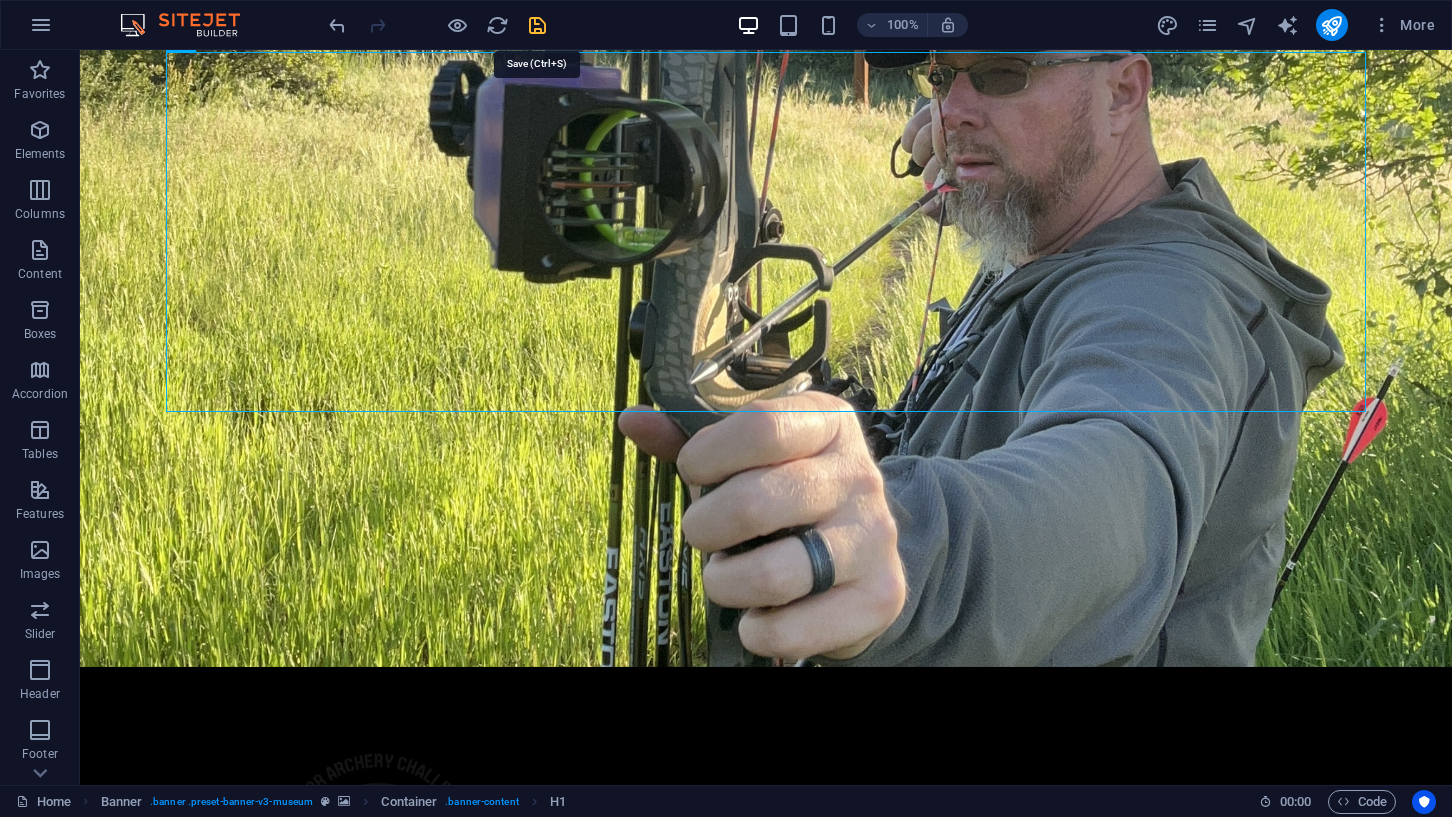click at bounding box center (537, 25) 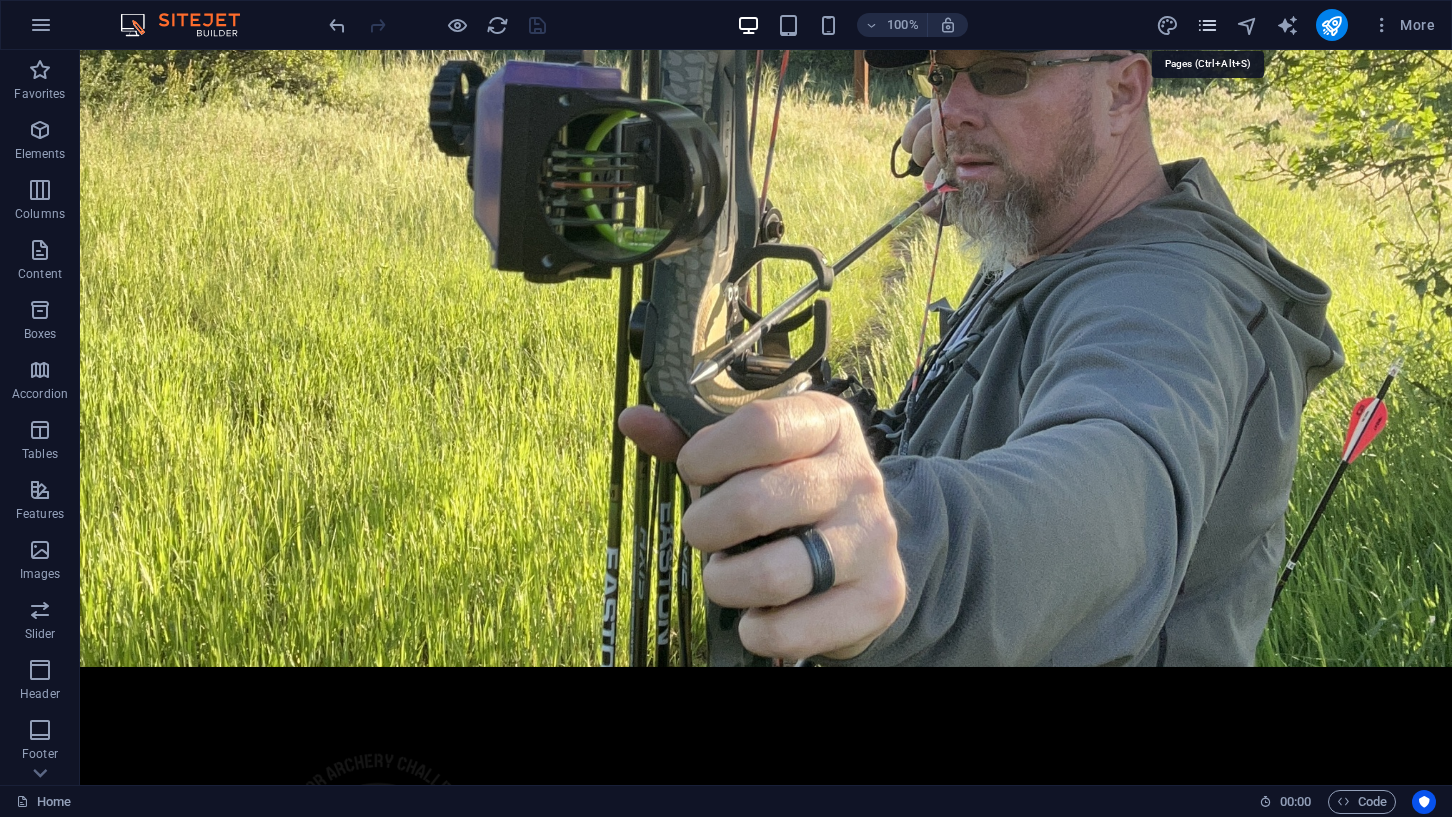 click at bounding box center [1207, 25] 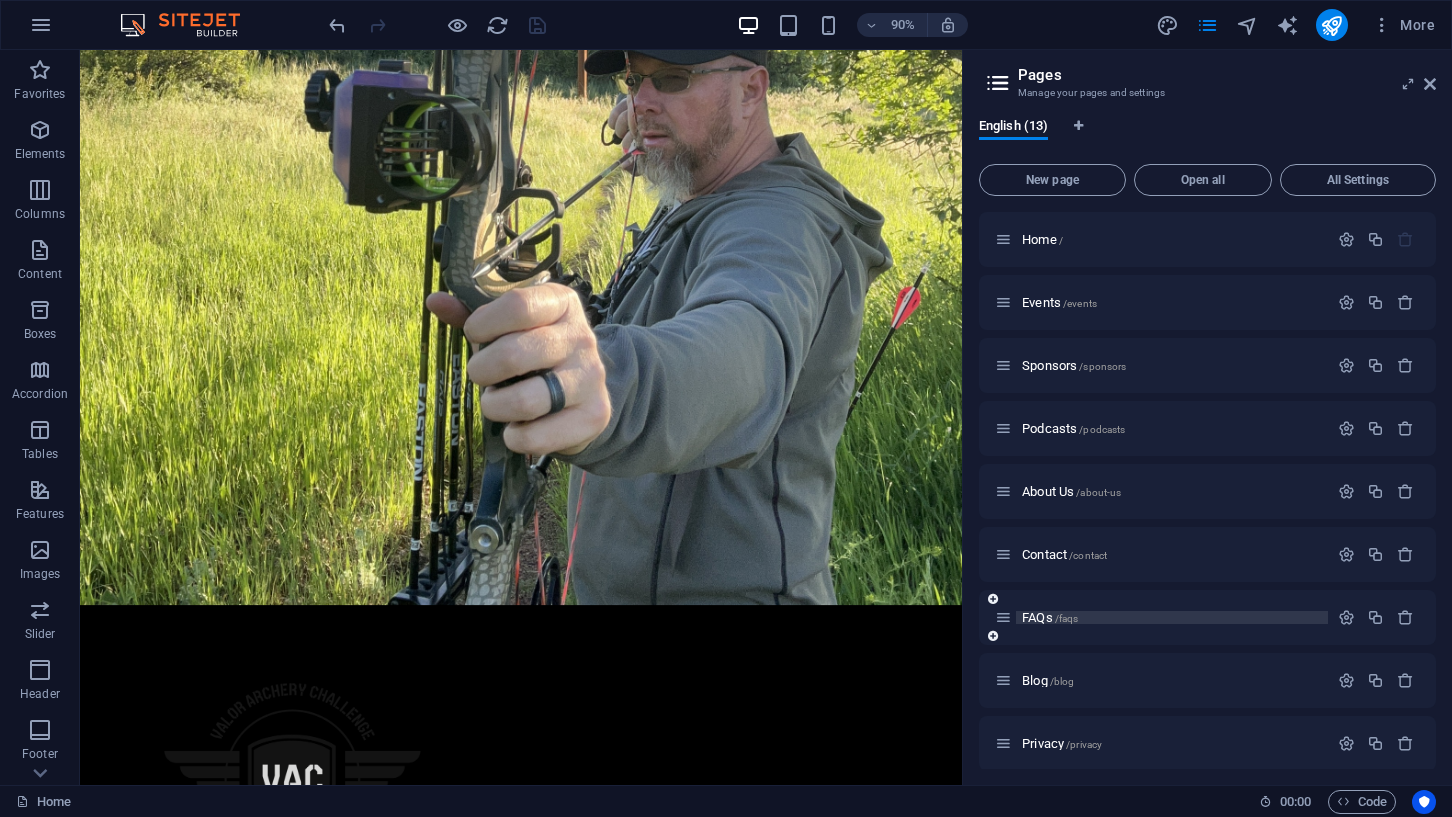 click on "FAQs /faqs" at bounding box center [1050, 617] 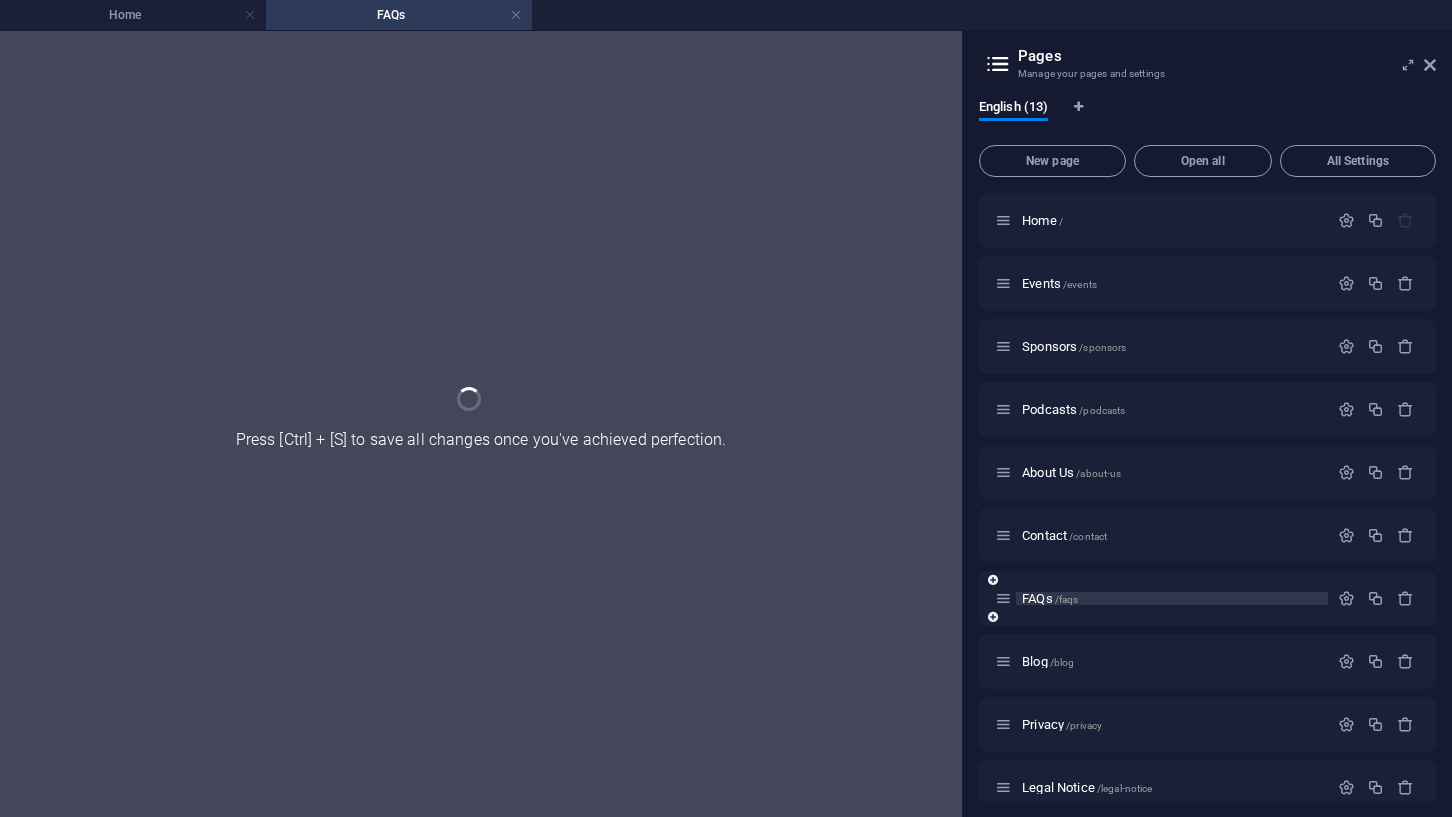 scroll, scrollTop: 0, scrollLeft: 0, axis: both 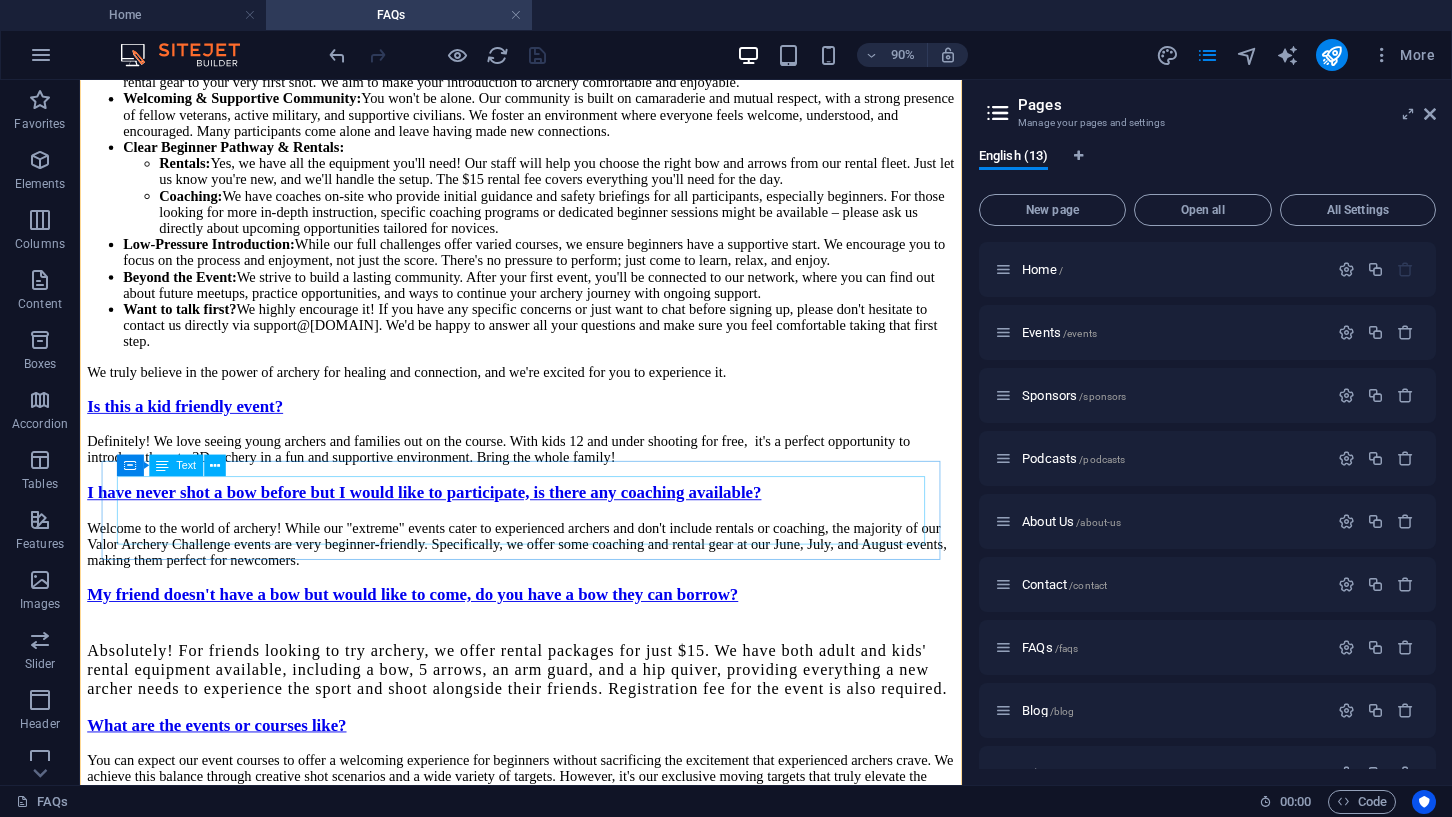 click on "Definitely! We love seeing young archers and families out on the course. With kids 12 and under shooting for free,  it's a perfect opportunity to introduce them to 3D archery in a fun and supportive environment. Bring the whole family!" at bounding box center [570, 491] 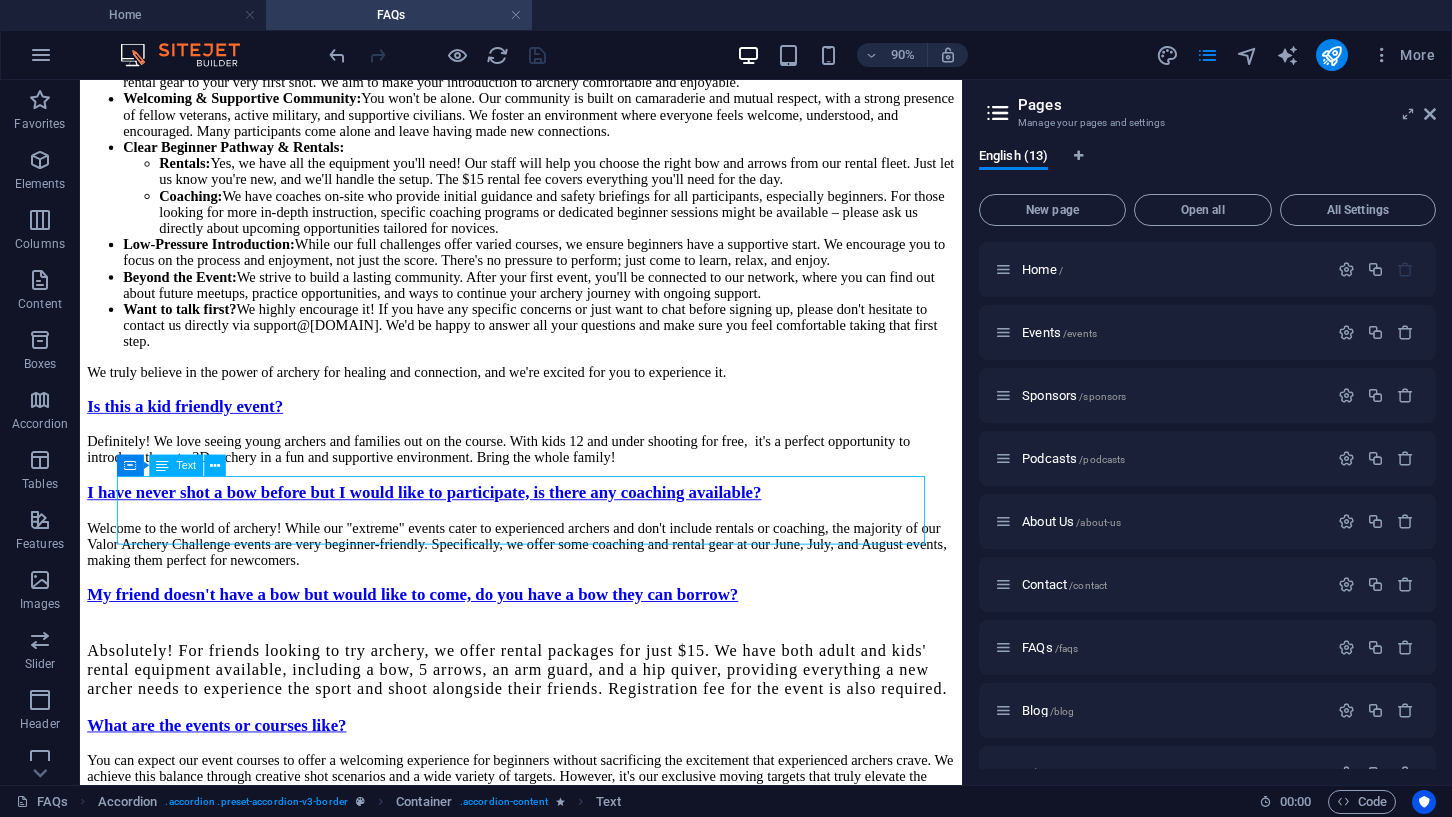 click on "Definitely! We love seeing young archers and families out on the course. With kids 12 and under shooting for free,  it's a perfect opportunity to introduce them to 3D archery in a fun and supportive environment. Bring the whole family!" at bounding box center [570, 491] 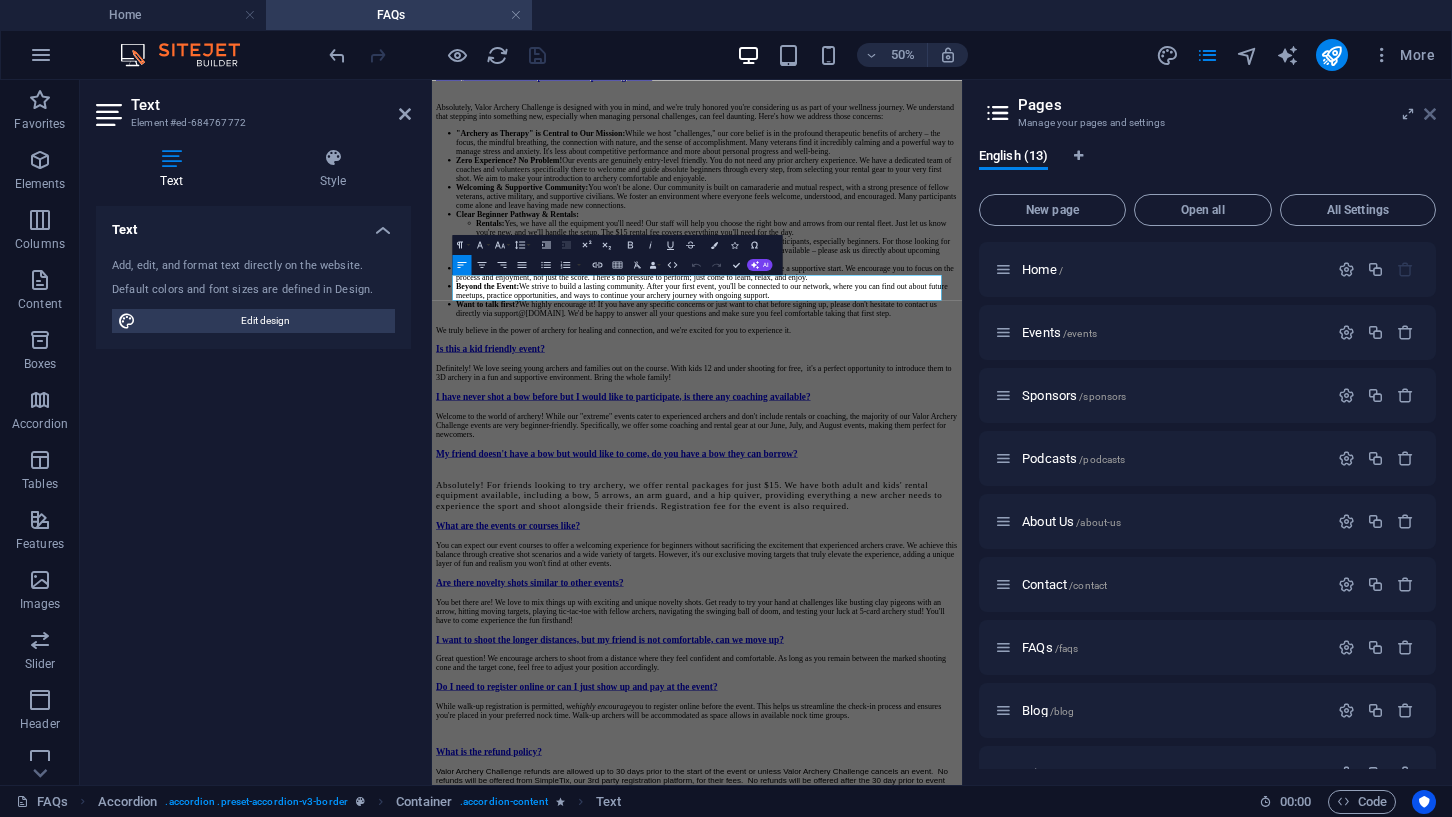 click at bounding box center [1430, 114] 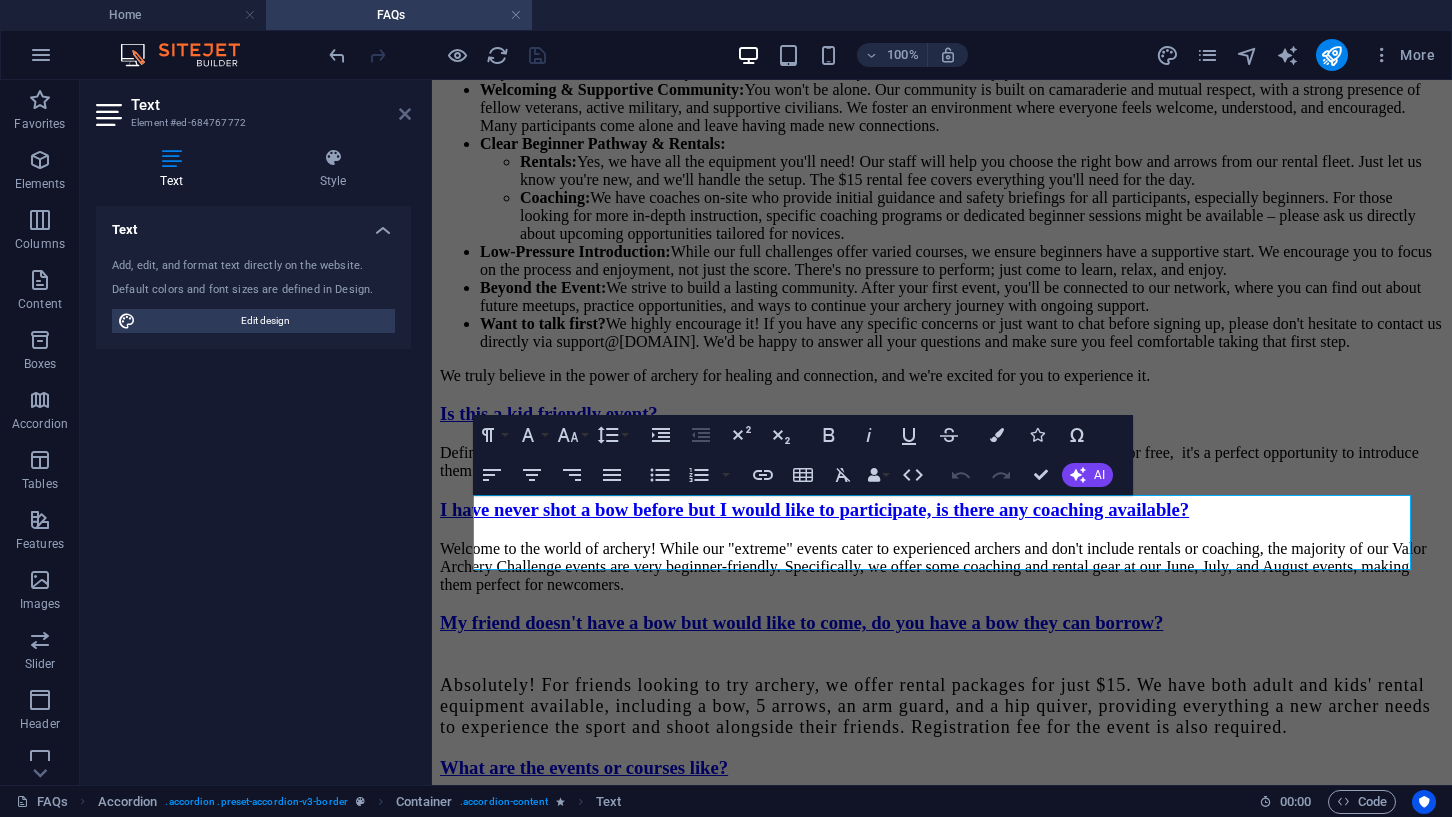 click at bounding box center (405, 114) 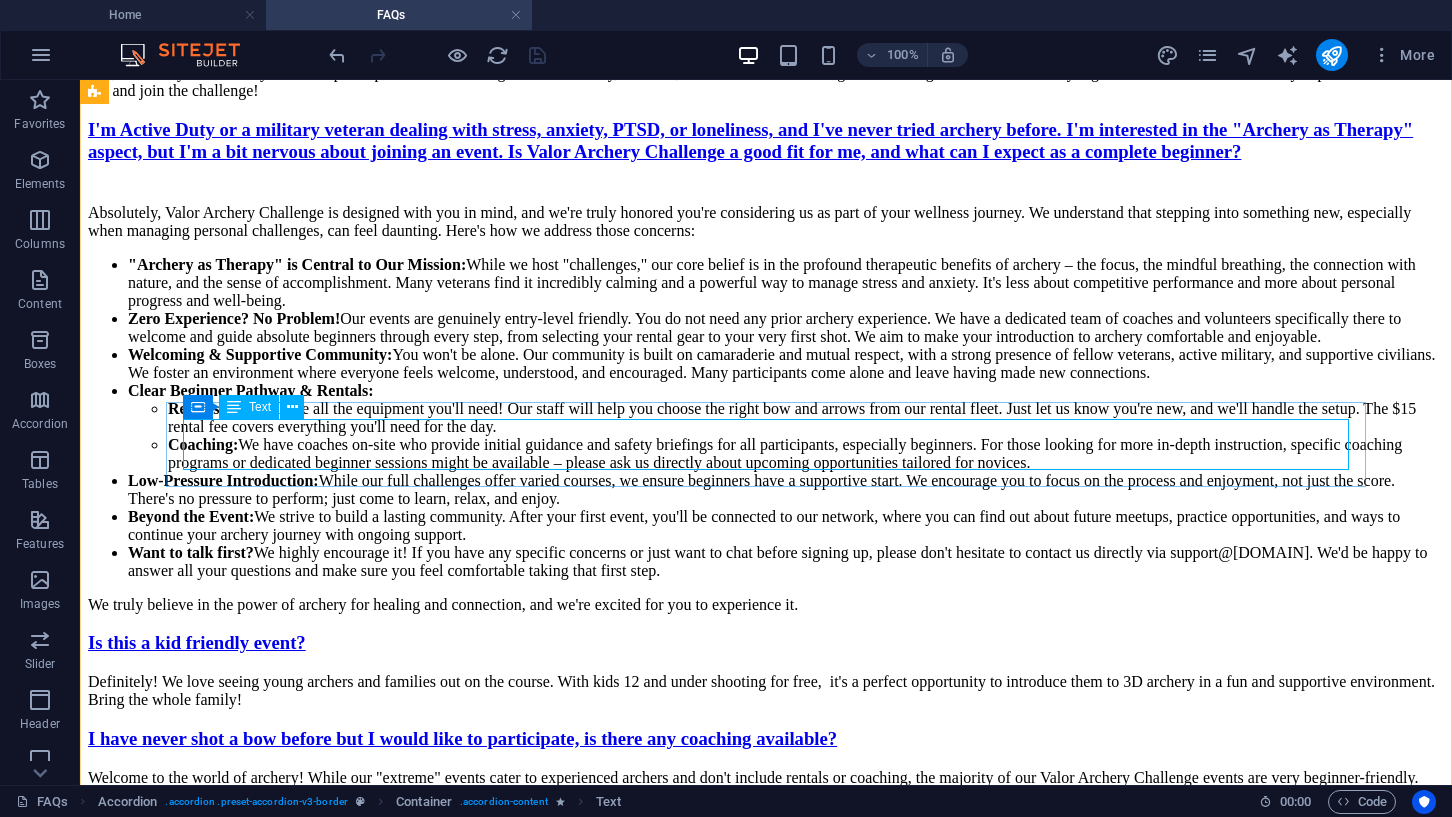 click on "Definitely! We love seeing young archers and families out on the course. With kids 12 and under shooting for free,  it's a perfect opportunity to introduce them to 3D archery in a fun and supportive environment. Bring the whole family!" at bounding box center (766, 691) 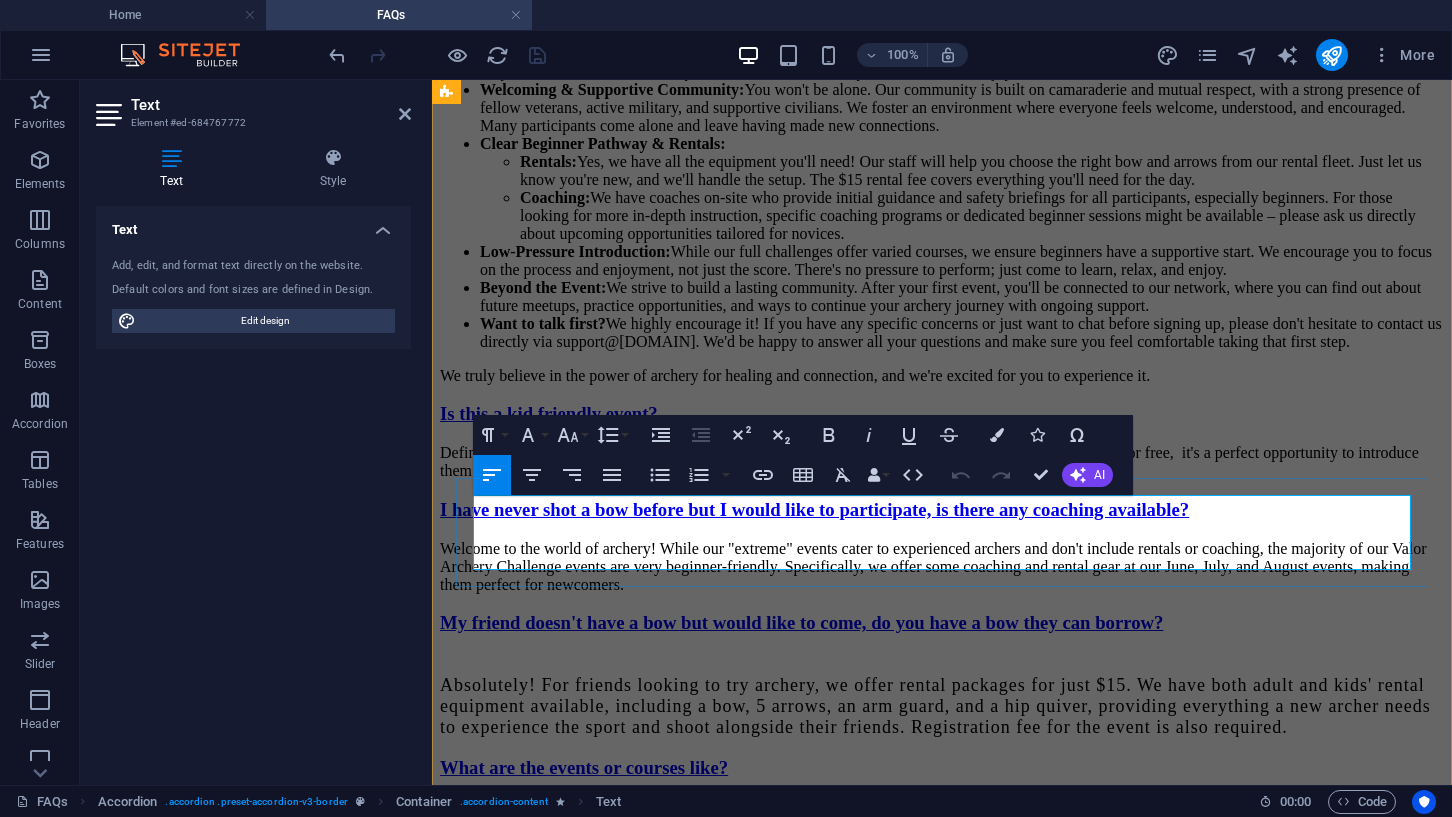 click on "Definitely! We love seeing young archers and families out on the course. With kids 12 and under shooting for free,  it's a perfect opportunity to introduce them to 3D archery in a fun and supportive environment. Bring the whole family!" at bounding box center [929, 461] 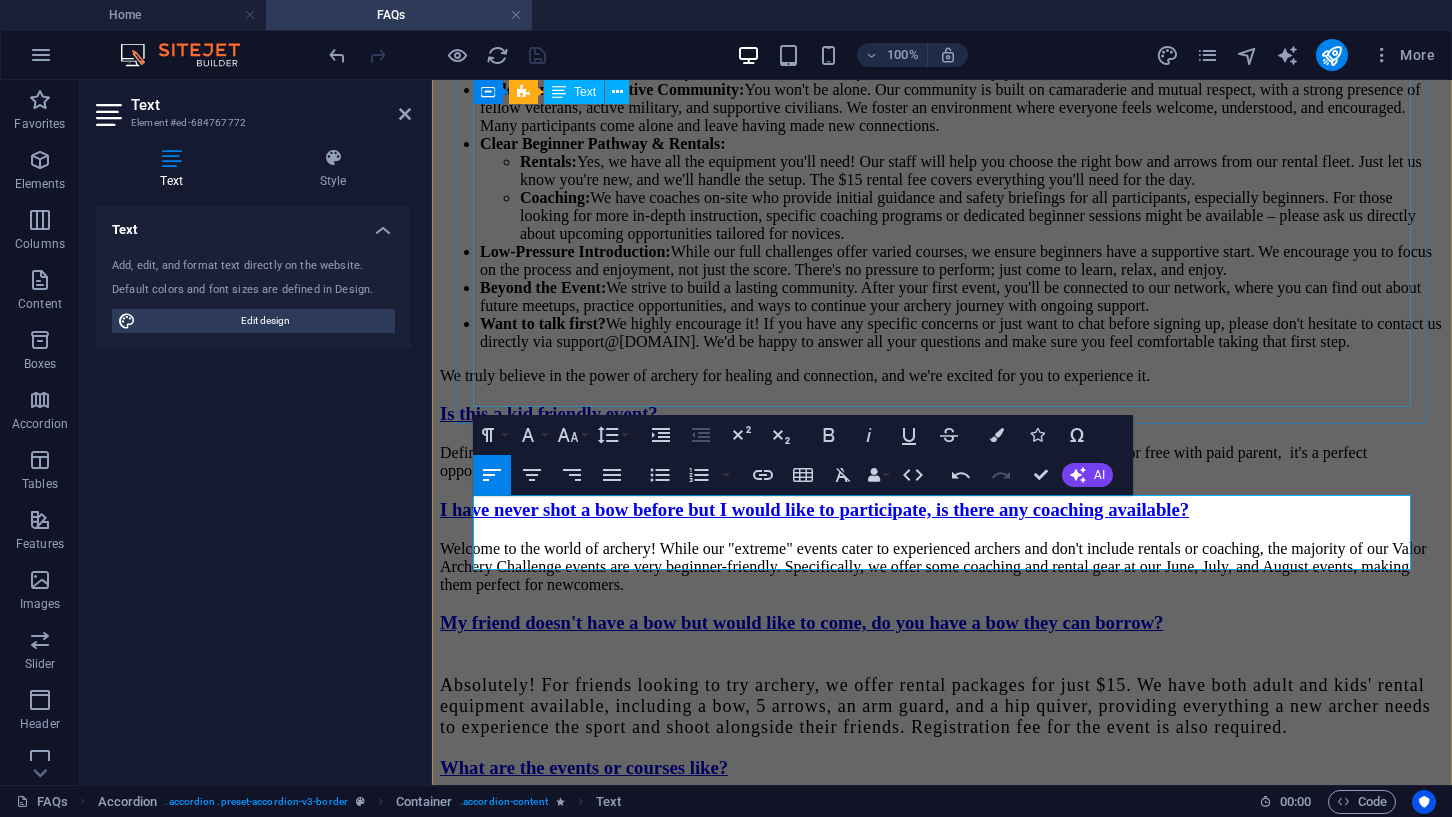 click on "Absolutely, Valor Archery Challenge is designed with you in mind, and we're truly honored you're considering us as part of your wellness journey. We understand that stepping into something new, especially when managing personal challenges, can feel daunting. Here's how we address those concerns: "Archery as Therapy" is Central to Our Mission:  While we host "challenges," our core belief is in the profound therapeutic benefits of archery – the focus, the mindful breathing, the connection with nature, and the sense of accomplishment. Many veterans find it incredibly calming and a powerful way to manage stress and anxiety. It's less about competitive performance and more about personal progress and well-being. Zero Experience? No Problem! Welcoming & Supportive Community: Clear Beginner Pathway & Rentals: Rentals: Coaching: Low-Pressure Introduction: Beyond the Event: Want to talk first? We truly believe in the power of archery for healing and connection, and we're excited for you to experience it." at bounding box center (942, 153) 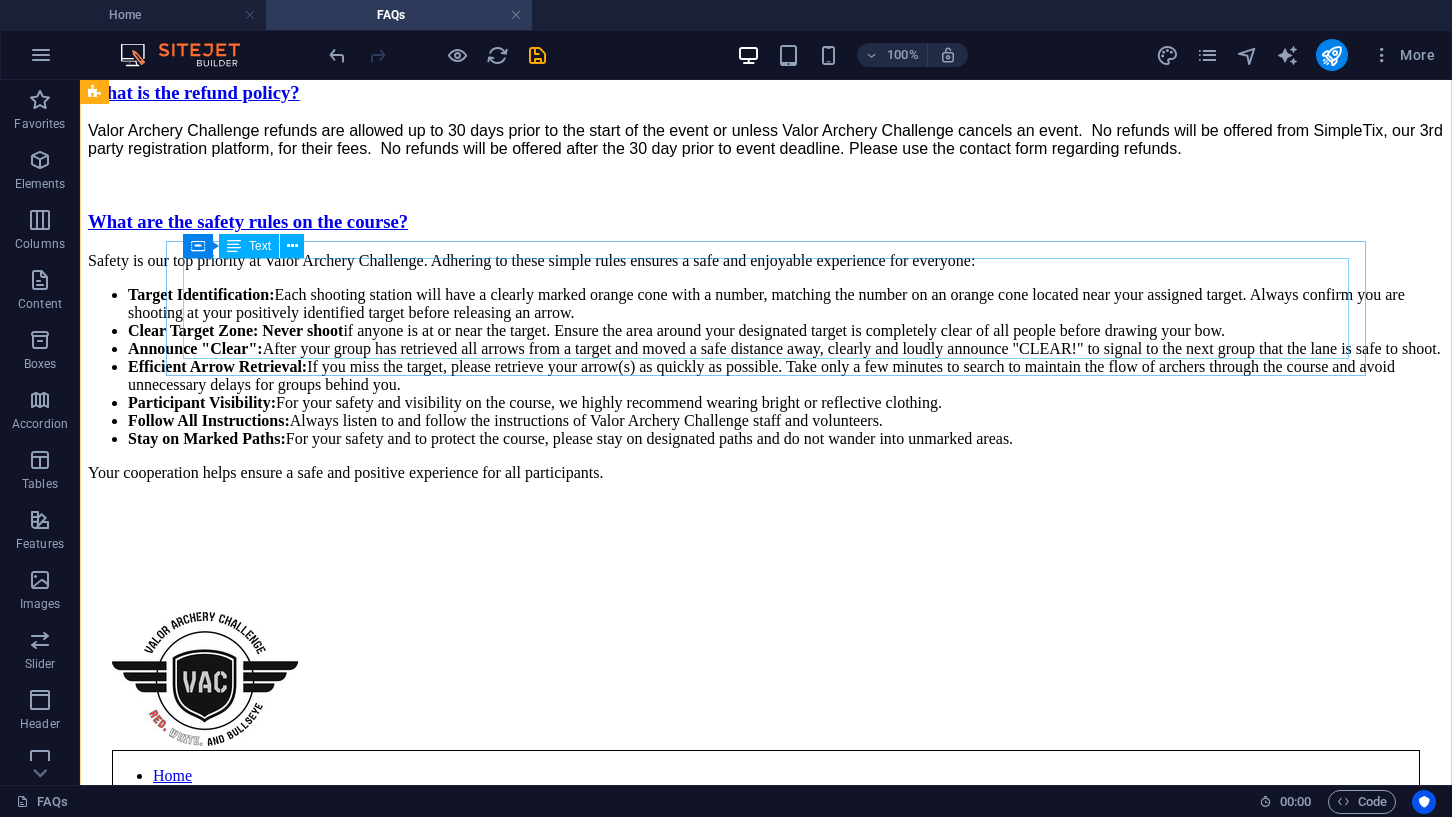 scroll, scrollTop: 2650, scrollLeft: 0, axis: vertical 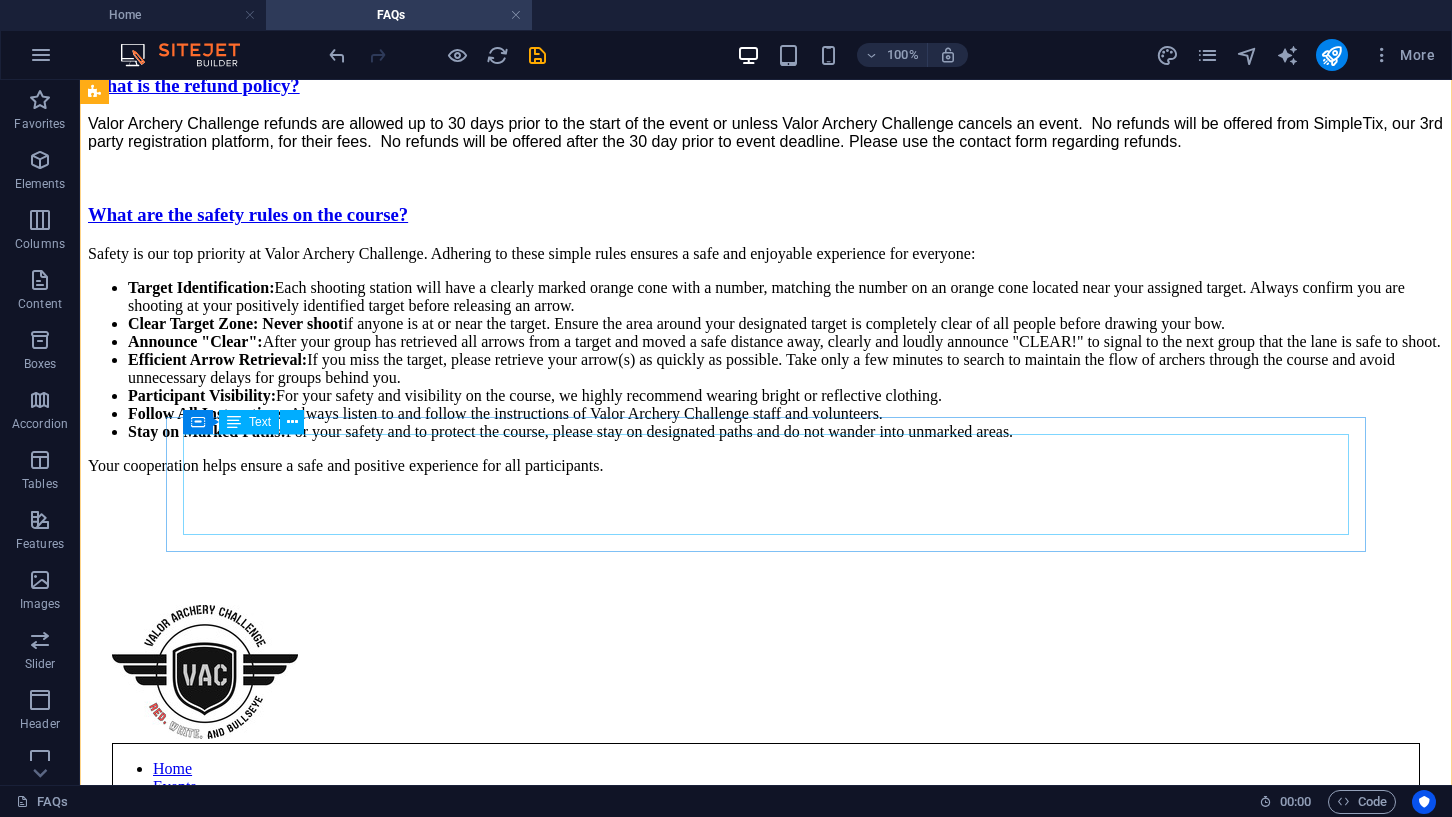 click on "Valor Archery Challenge refunds are allowed up to 30 days prior to the start of the event or unless Valor Archery Challenge cancels an event.  No refunds will be offered from SimpleTix, our 3rd party registration platform, for their fees.  No refunds will be offered after the 30 day prior to event deadline. Please use the contact form regarding refunds." at bounding box center [766, 150] 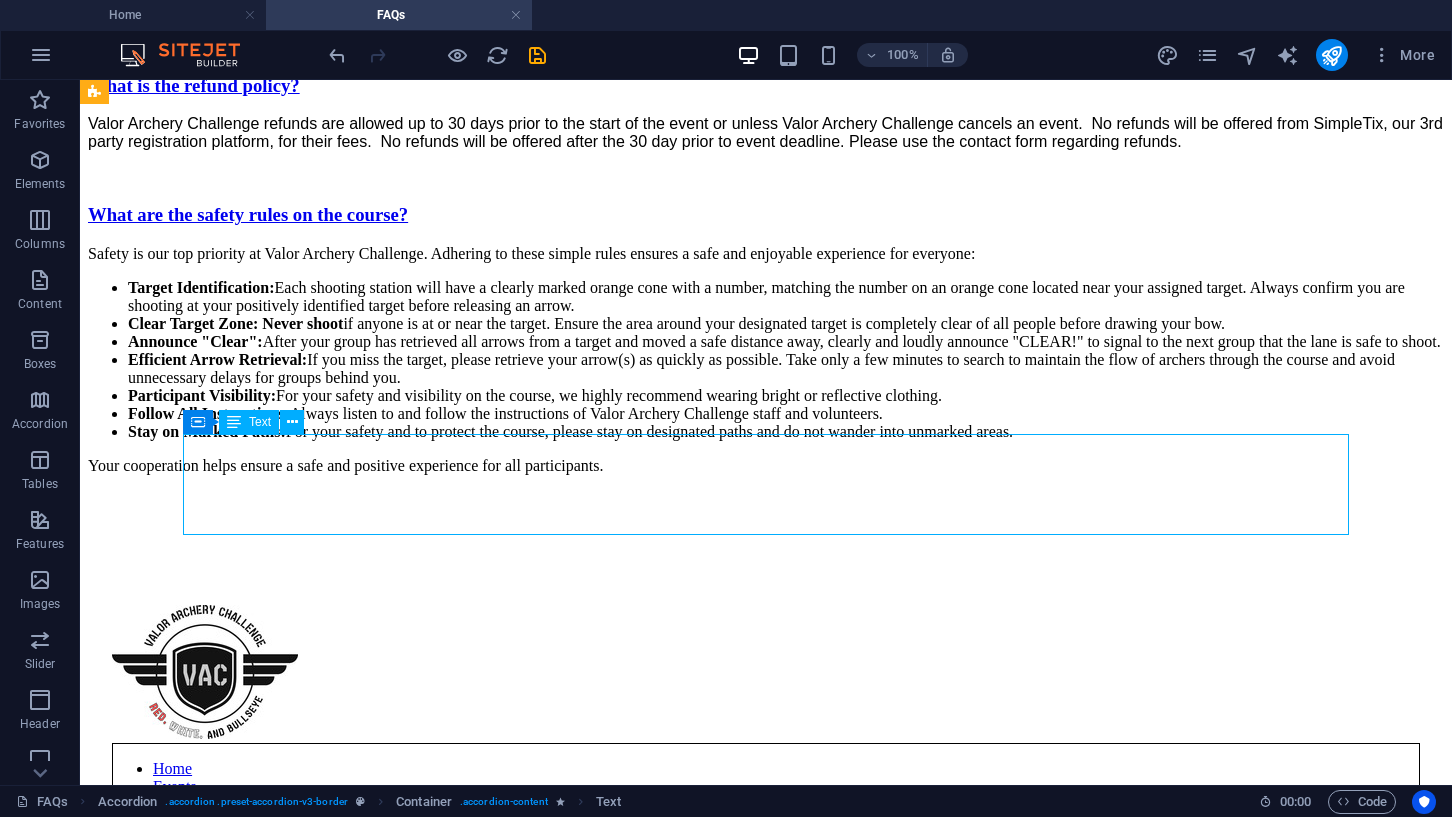 click on "Valor Archery Challenge refunds are allowed up to 30 days prior to the start of the event or unless Valor Archery Challenge cancels an event.  No refunds will be offered from SimpleTix, our 3rd party registration platform, for their fees.  No refunds will be offered after the 30 day prior to event deadline. Please use the contact form regarding refunds." at bounding box center [766, 150] 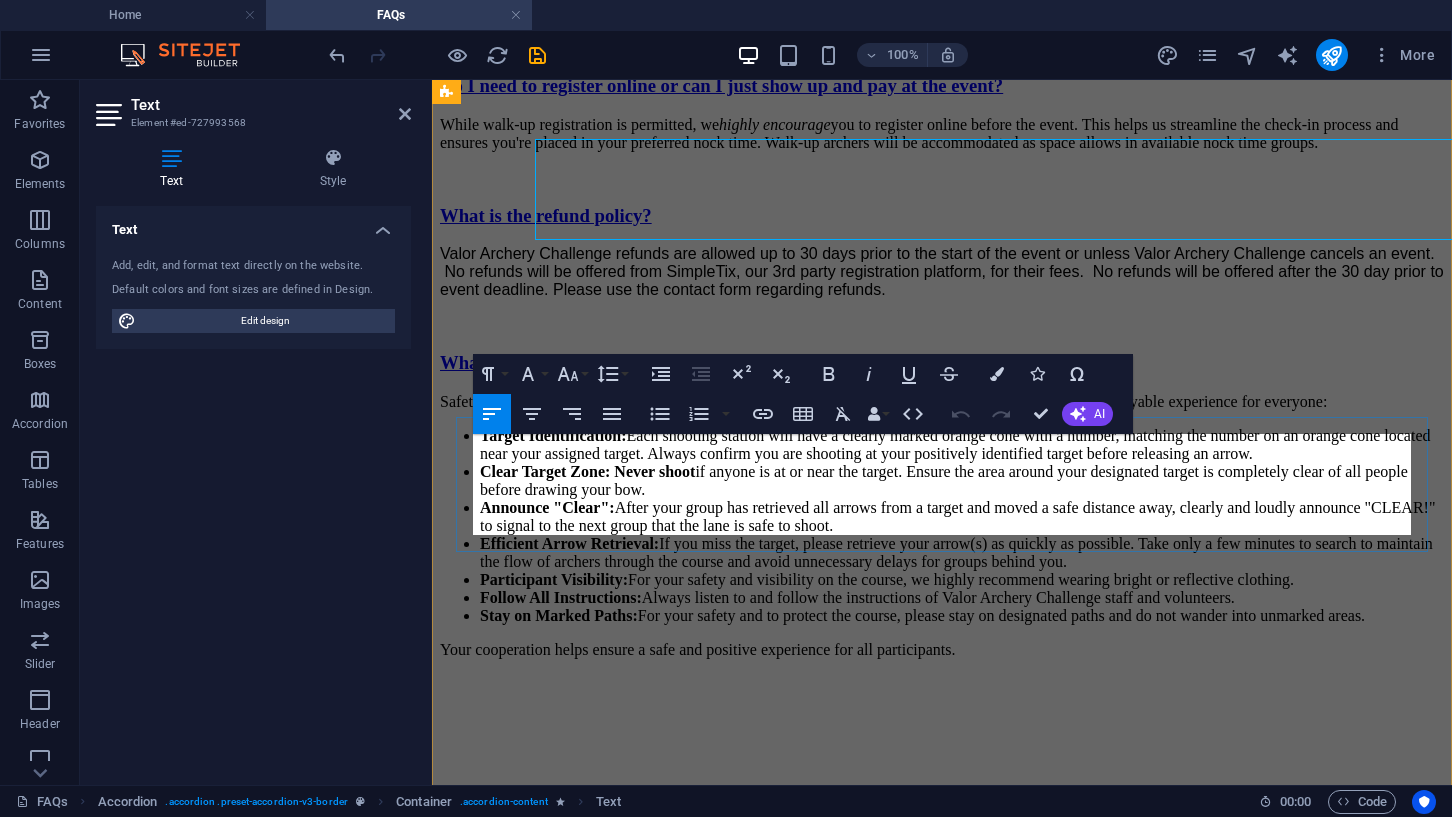 scroll, scrollTop: 2945, scrollLeft: 0, axis: vertical 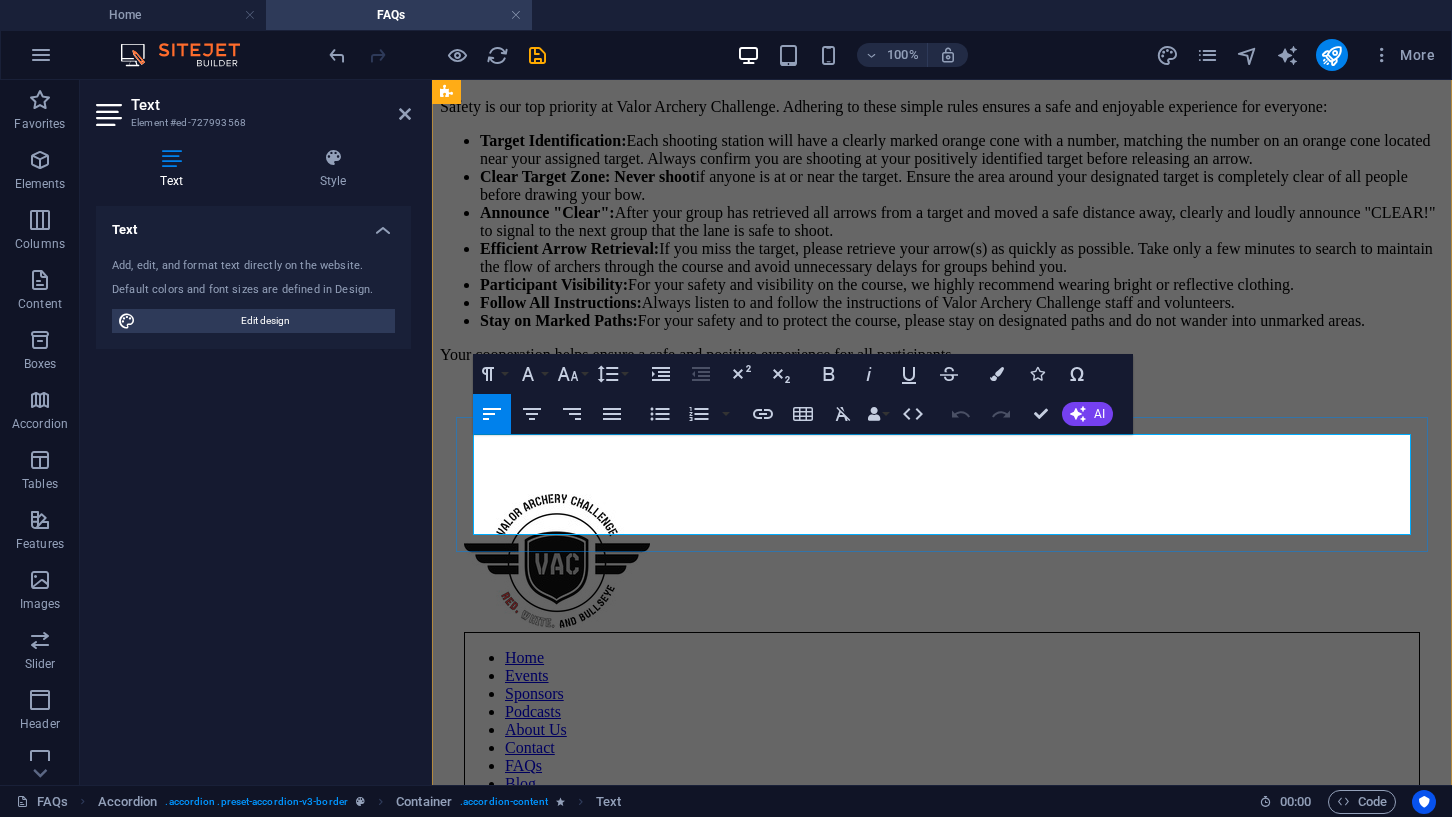 click on "Valor Archery Challenge refunds are allowed up to 30 days prior to the start of the event or unless Valor Archery Challenge cancels an event.  No refunds will be offered from SimpleTix, our 3rd party registration platform, for their fees.  No refunds will be offered after the 30 day prior to event deadline. Please use the contact form regarding refunds." at bounding box center [942, -24] 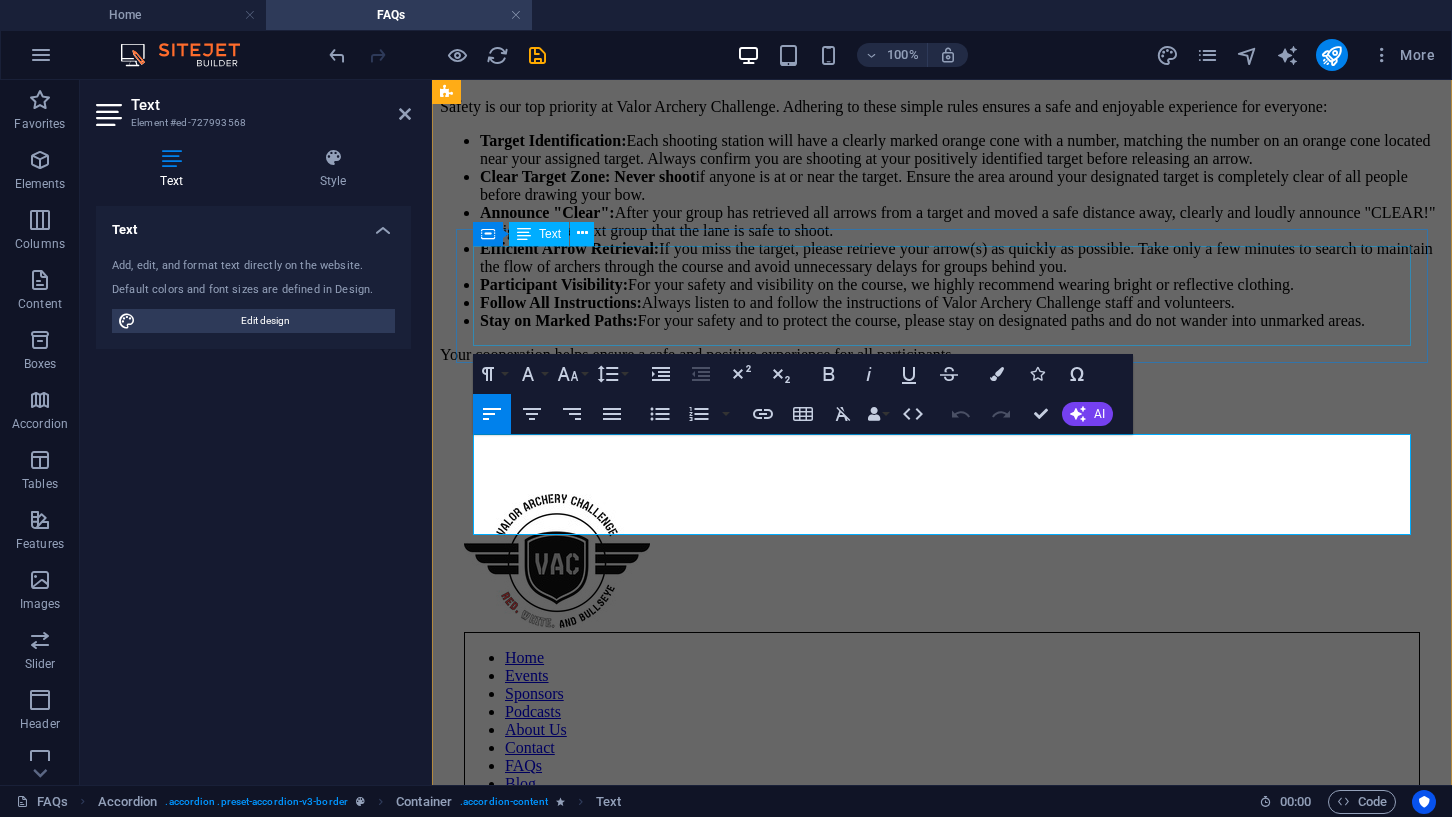 click on "While walk-up registration is permitted, we  highly encourage  you to register online before the event. This helps us streamline the check-in process and ensures you're placed in your preferred nock time. Walk-up archers will be accommodated as space allows in available nock time groups." at bounding box center (942, -144) 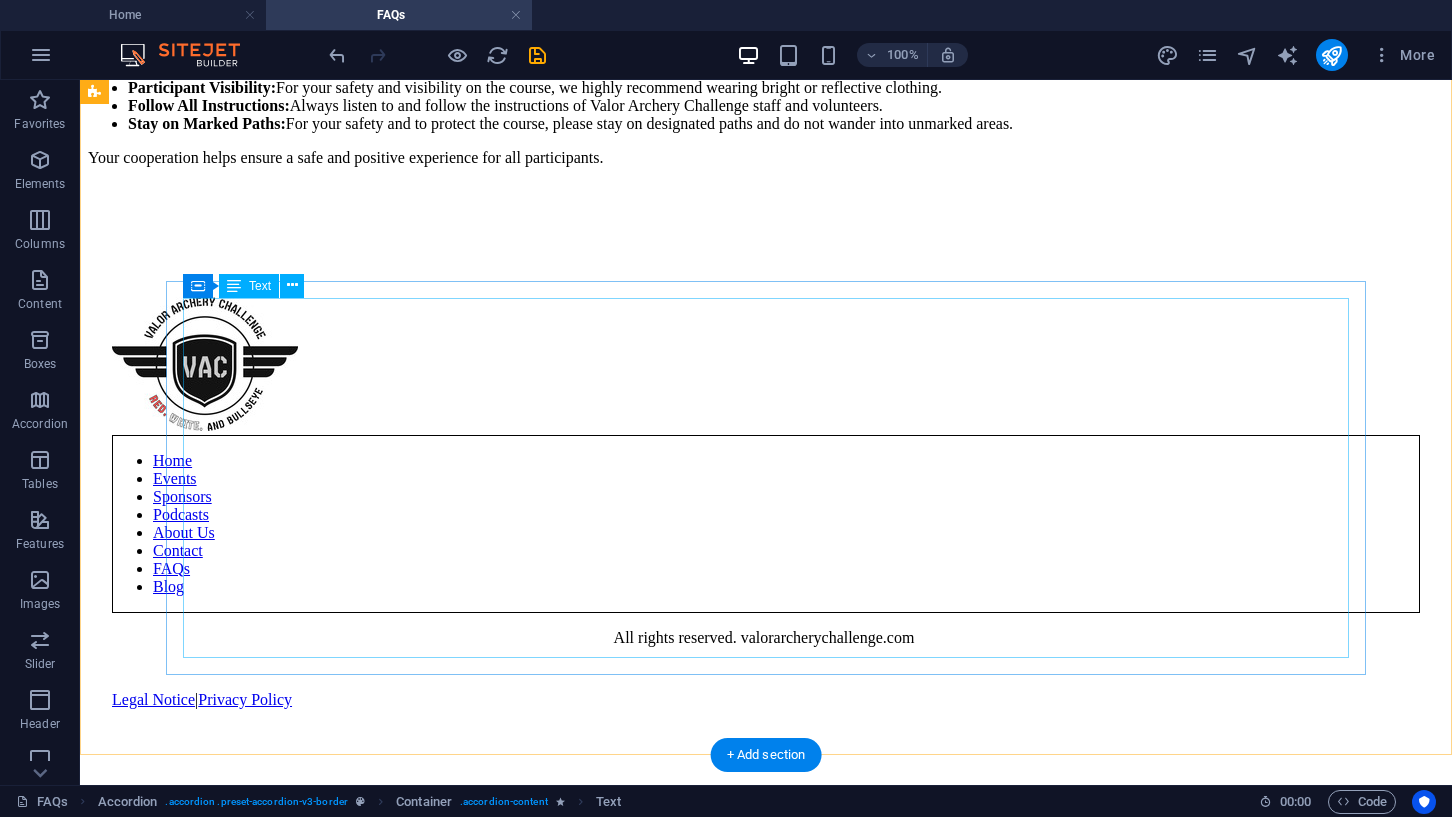 scroll, scrollTop: 2981, scrollLeft: 0, axis: vertical 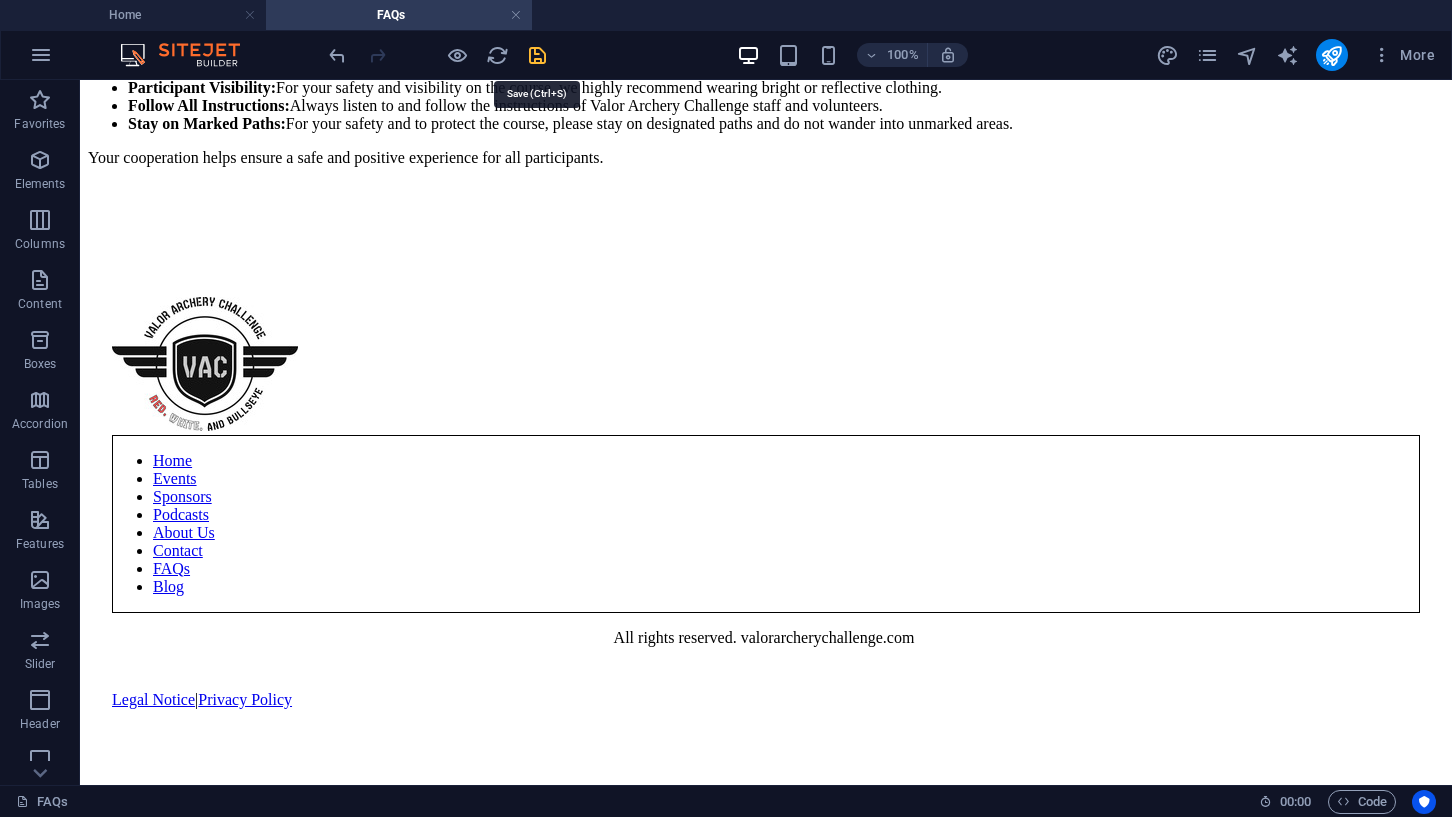 click at bounding box center [537, 55] 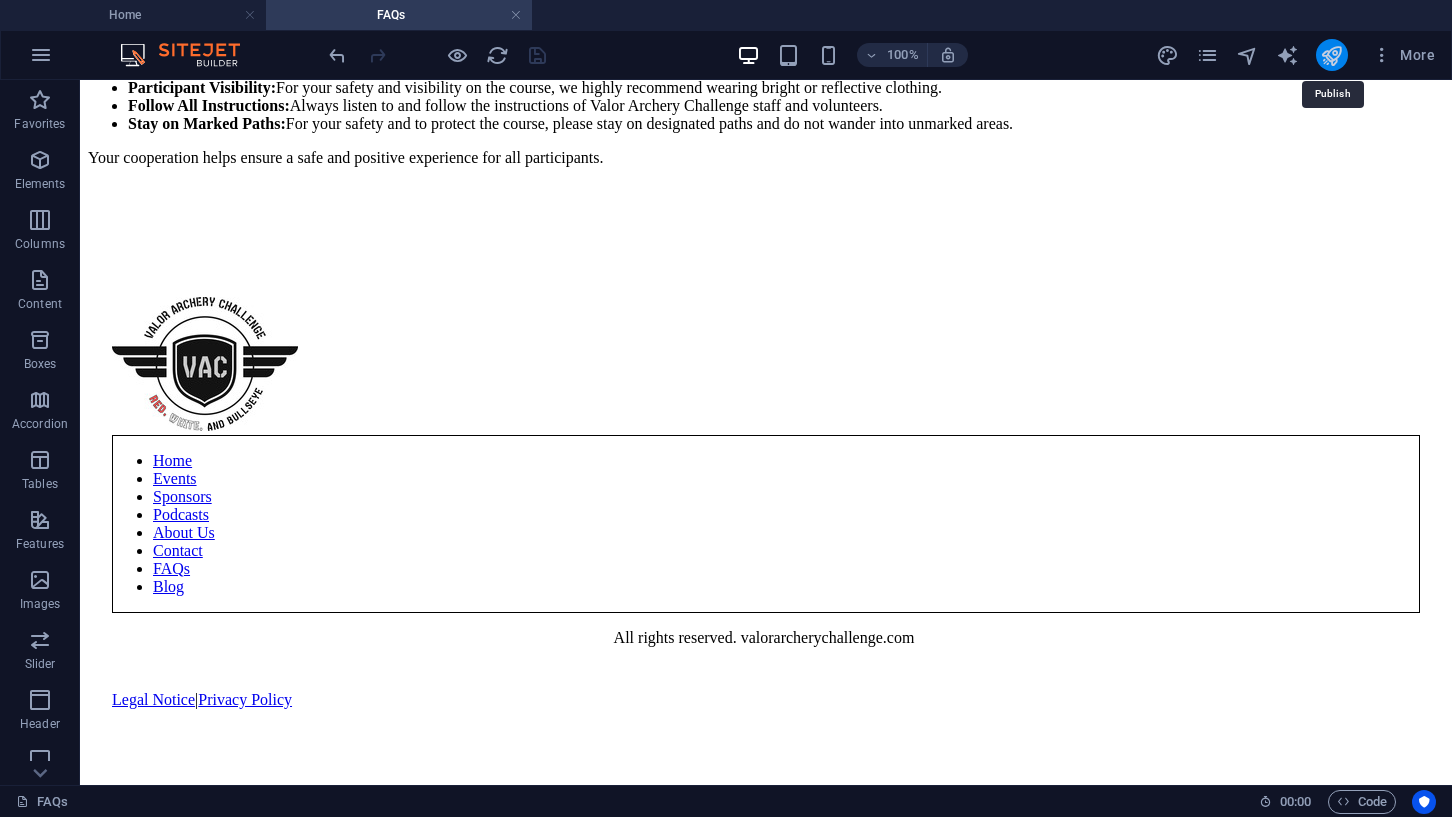 click at bounding box center [1331, 55] 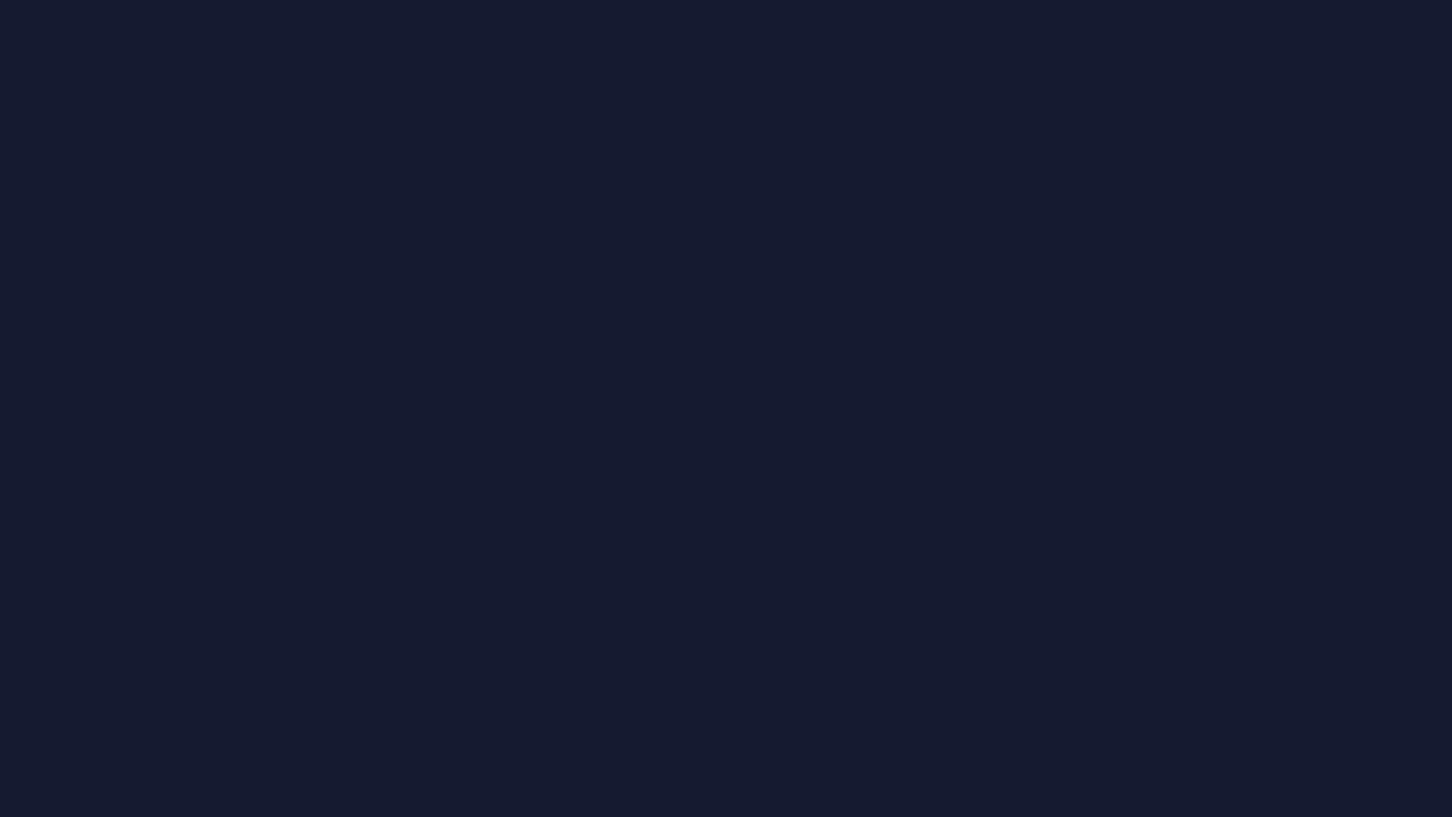 scroll, scrollTop: 0, scrollLeft: 0, axis: both 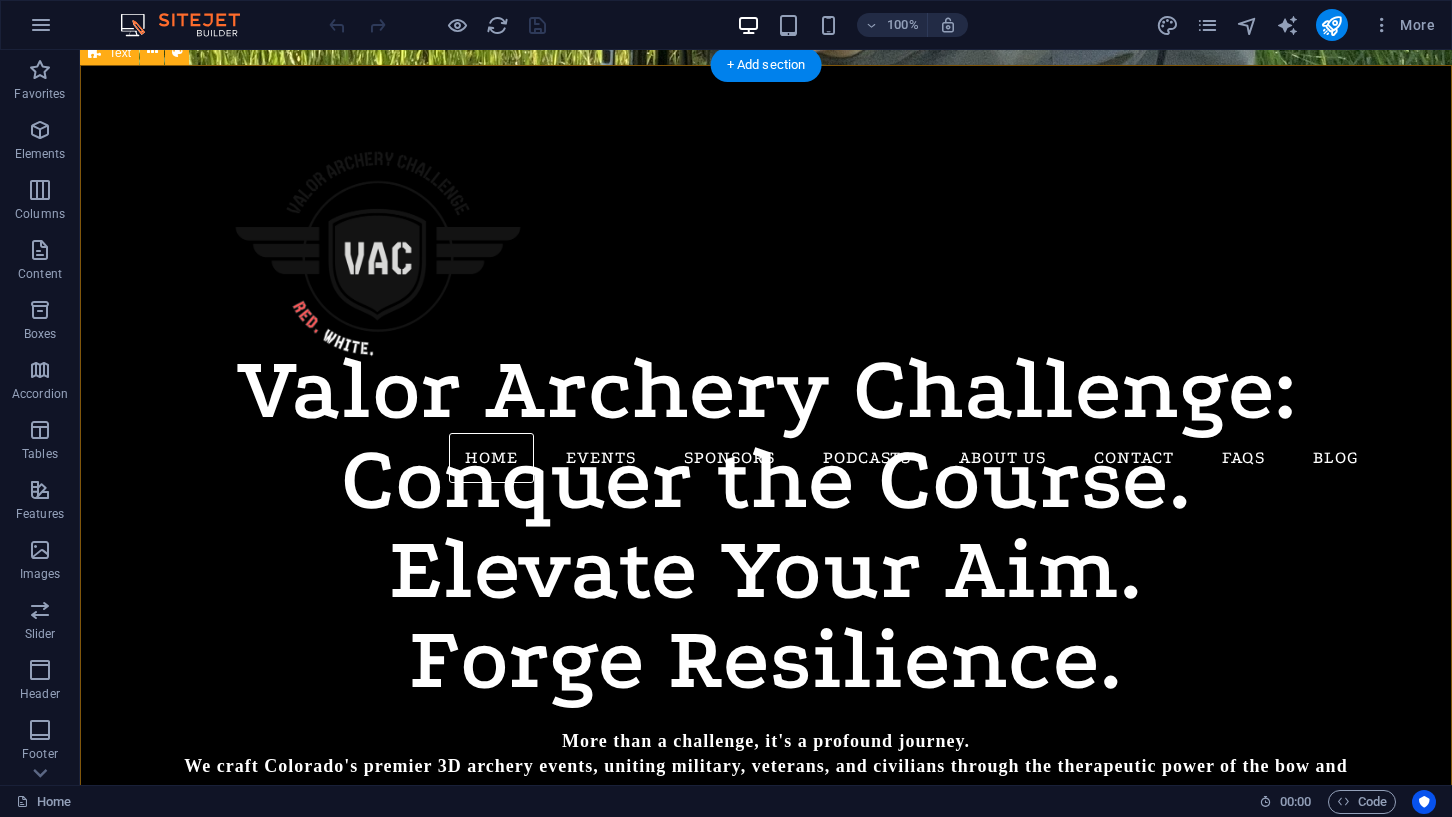click on "Finding Focus, Forging Resilience: Archery As Therapy with Valor Archery Challenge. Where Precision Meets Profound Purpose. Welcome to Valor Archery Challenge. We meticulously design "Next Level" 3D archery courses that don't just test your marksmanship with unique, realistic shots – they offer a powerful pathway to well-being. For our military and veteran community, and all facing life's pressures, the focused act of drawing and aiming fosters present moment awareness and a powerful mind-body connection. Here, you don't just shoot; you  draw, aim, heal. The Challenge & The Experience Headline:   Challenge Your Skills. Rediscover Your Strength. Community & Belonging Headline:   Join a Community Where You Belong. Rewards & Recognition Headline:   Your Dedication, Rewarded." at bounding box center (766, 1390) 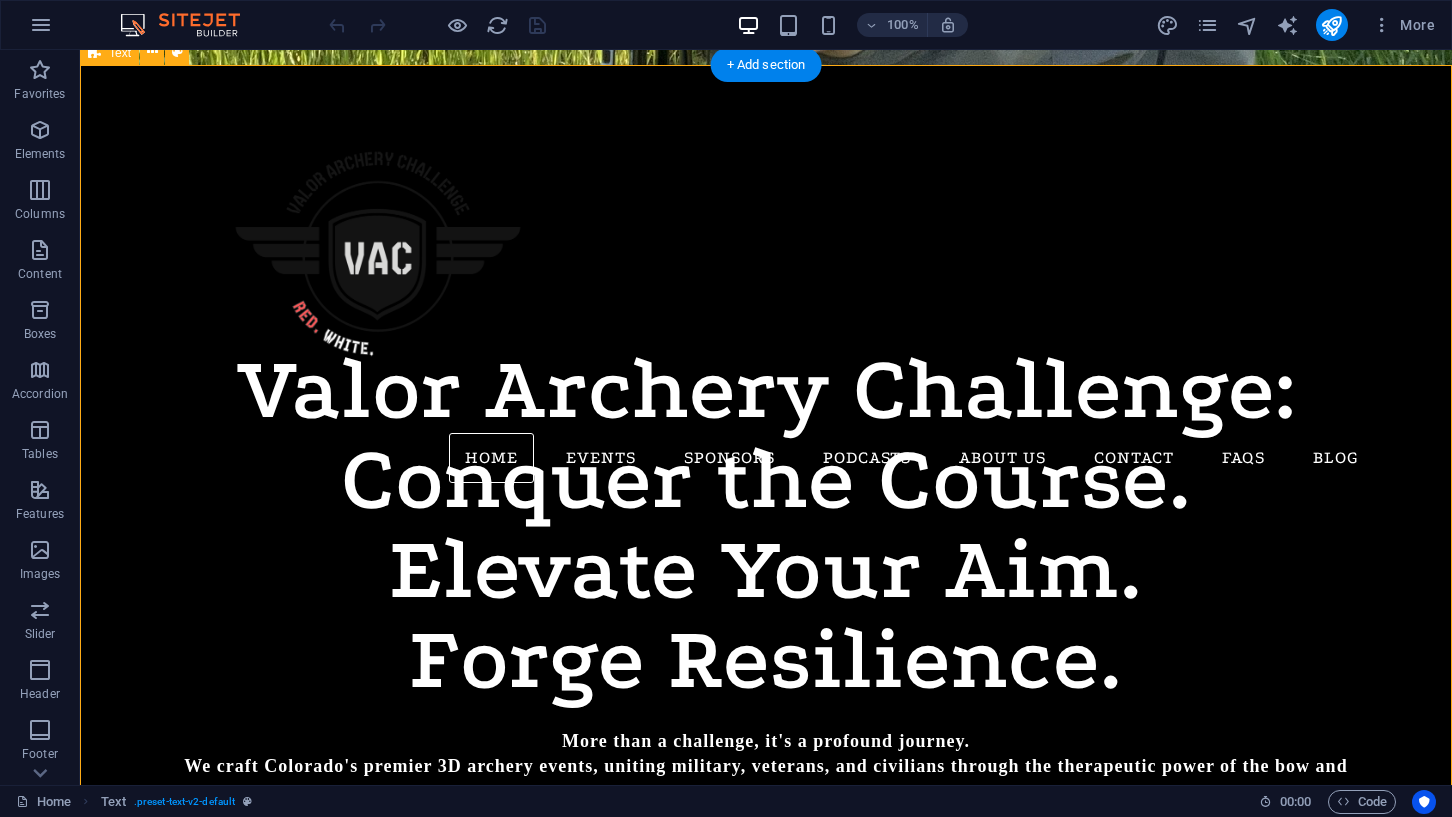 click on "Finding Focus, Forging Resilience: Archery As Therapy with Valor Archery Challenge. Where Precision Meets Profound Purpose. Welcome to Valor Archery Challenge. We meticulously design "Next Level" 3D archery courses that don't just test your marksmanship with unique, realistic shots – they offer a powerful pathway to well-being. For our military and veteran community, and all facing life's pressures, the focused act of drawing and aiming fosters present moment awareness and a powerful mind-body connection. Here, you don't just shoot; you  draw, aim, heal. The Challenge & The Experience Headline:   Challenge Your Skills. Rediscover Your Strength. Community & Belonging Headline:   Join a Community Where You Belong. Rewards & Recognition Headline:   Your Dedication, Rewarded." at bounding box center (766, 1390) 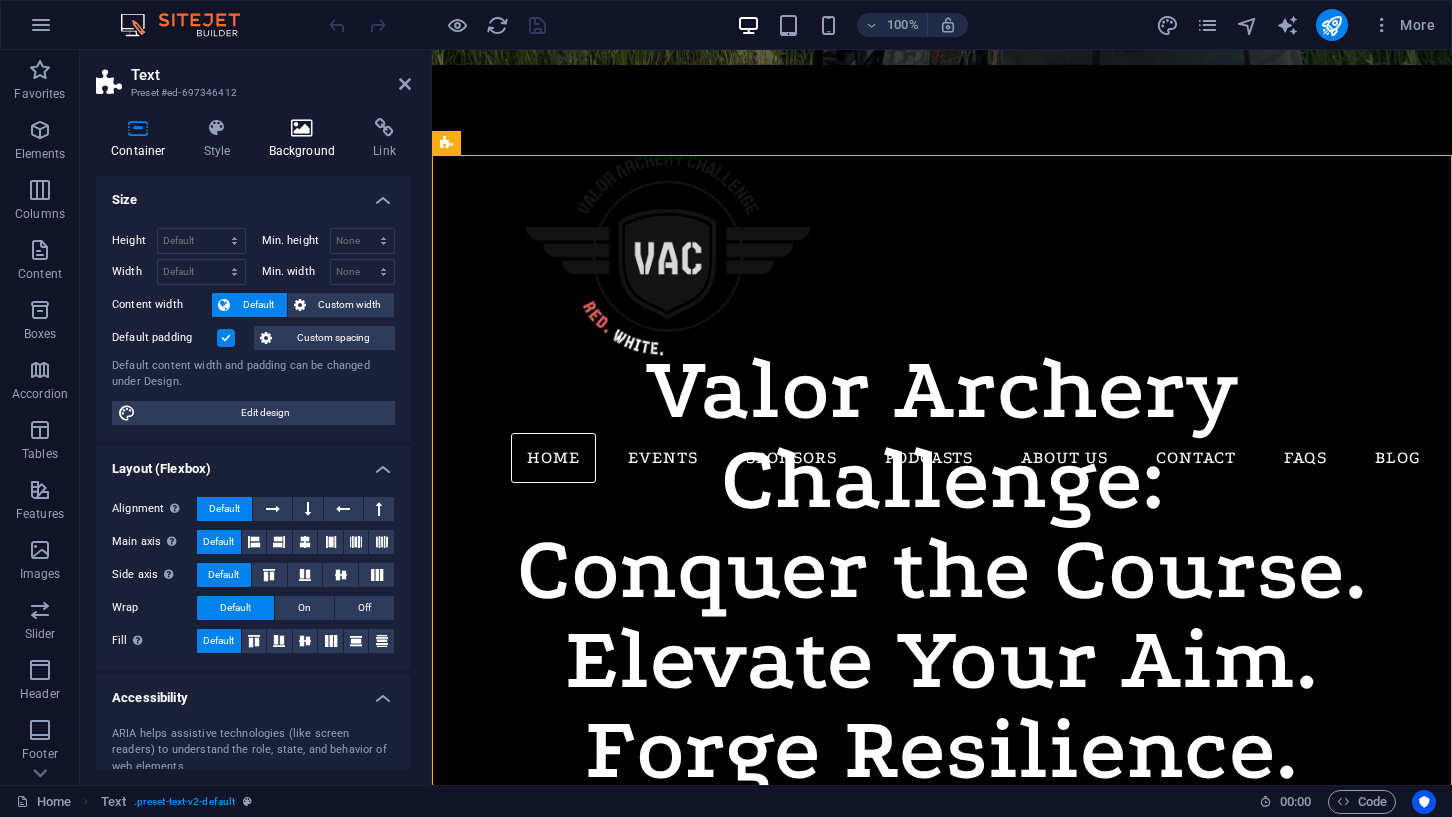 click at bounding box center [302, 128] 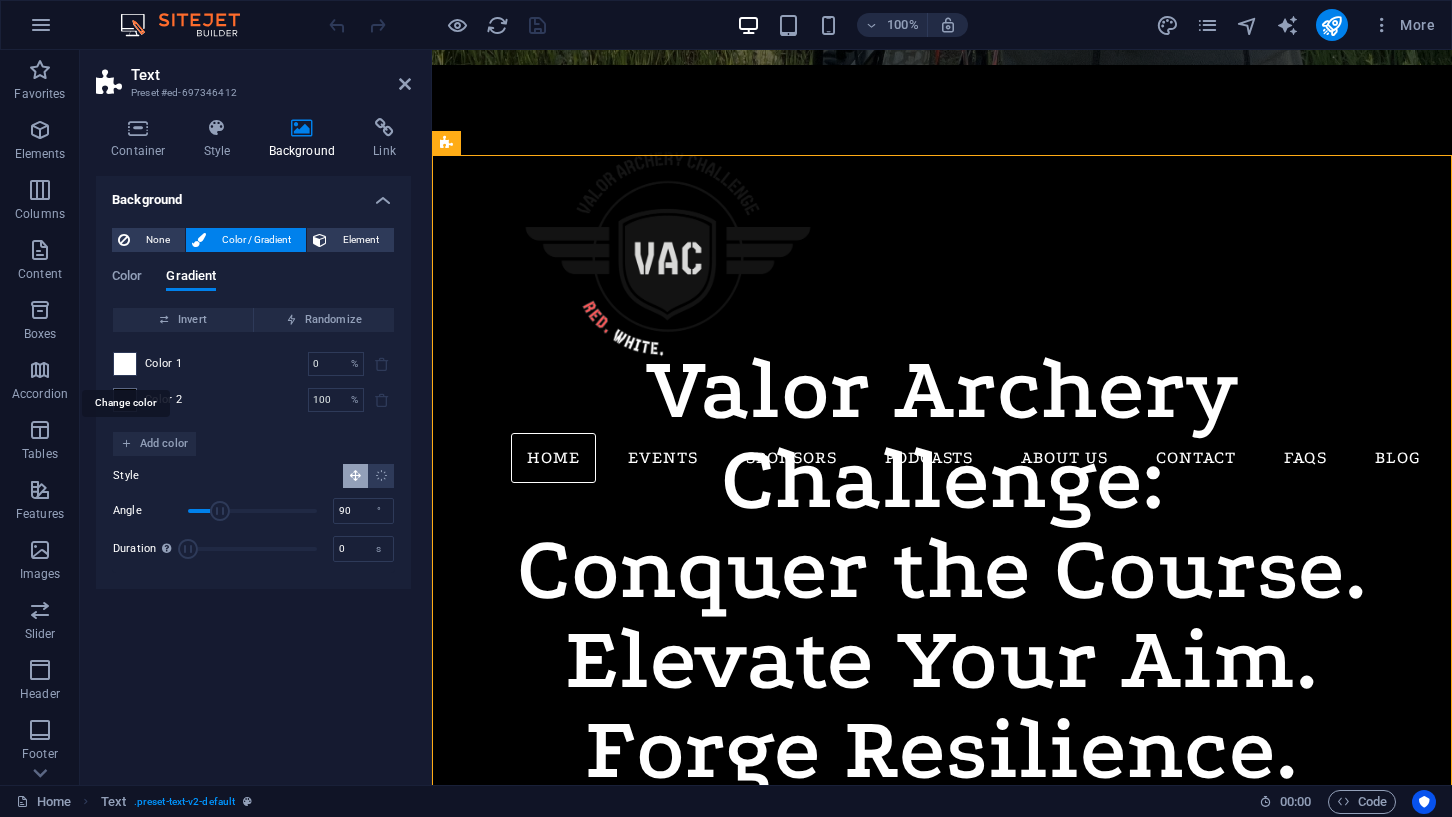 click at bounding box center (125, 364) 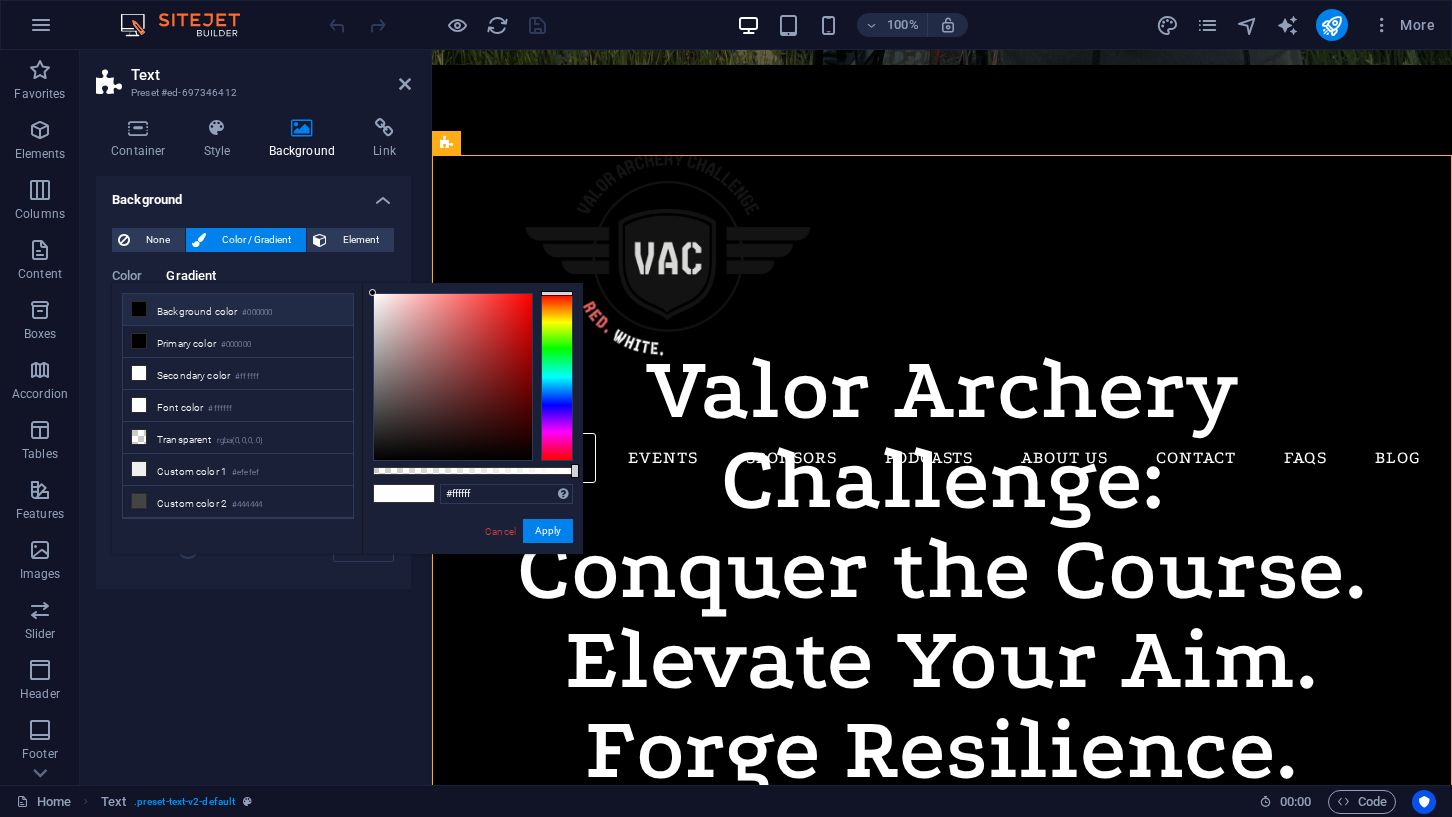 type on "#bfb8b8" 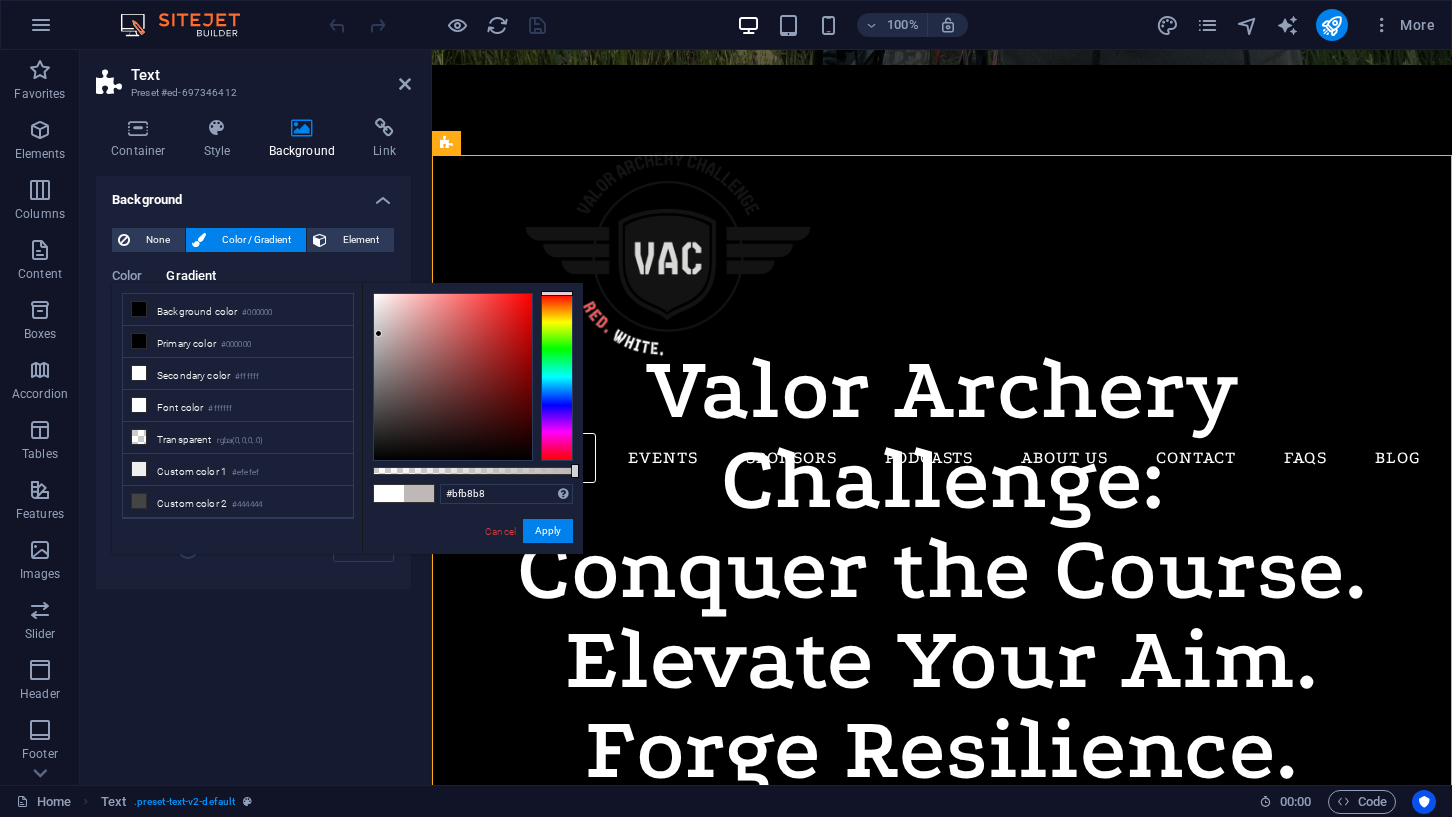 click at bounding box center [453, 377] 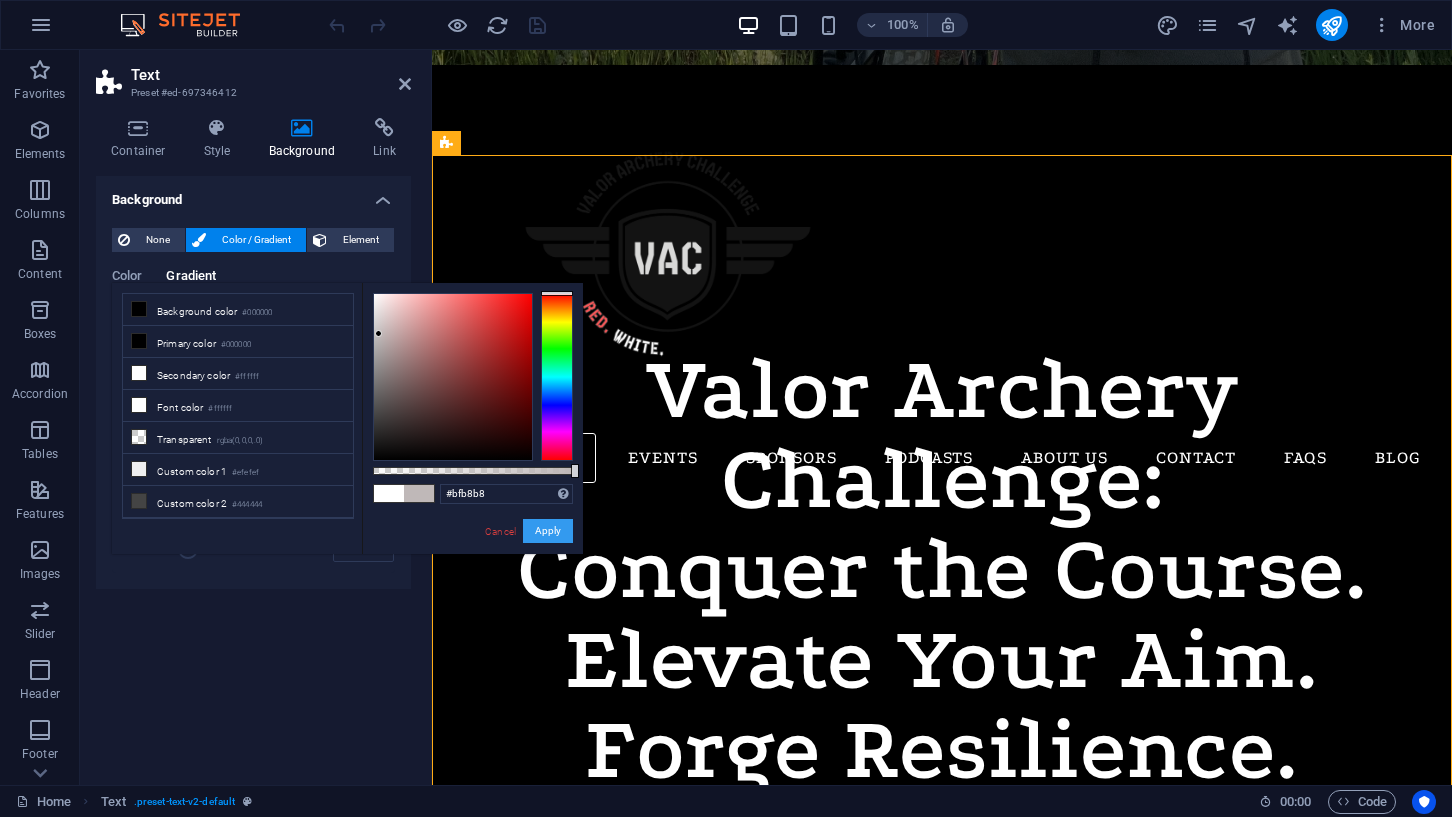 click on "Apply" at bounding box center [548, 531] 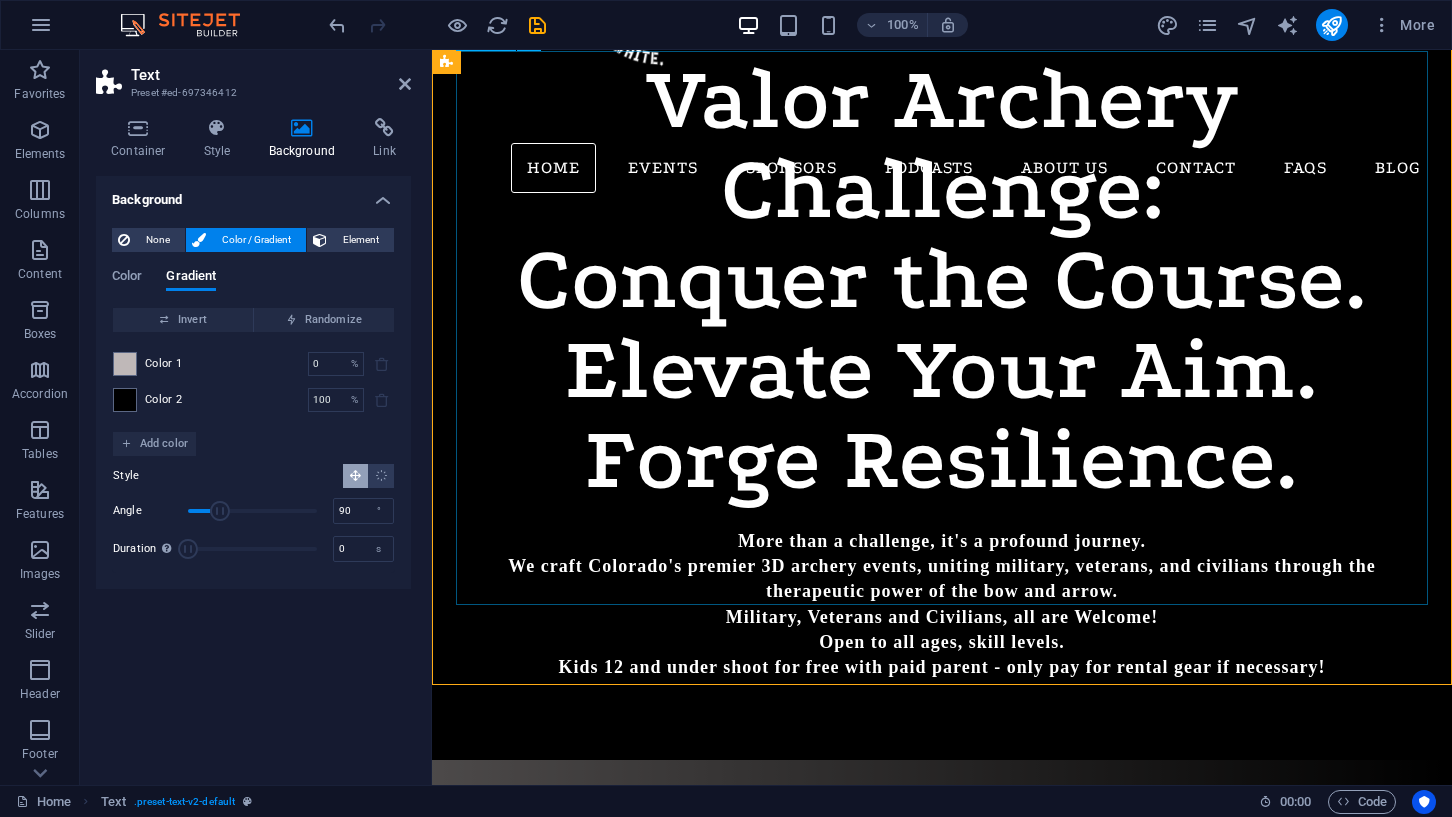 scroll, scrollTop: 1497, scrollLeft: 0, axis: vertical 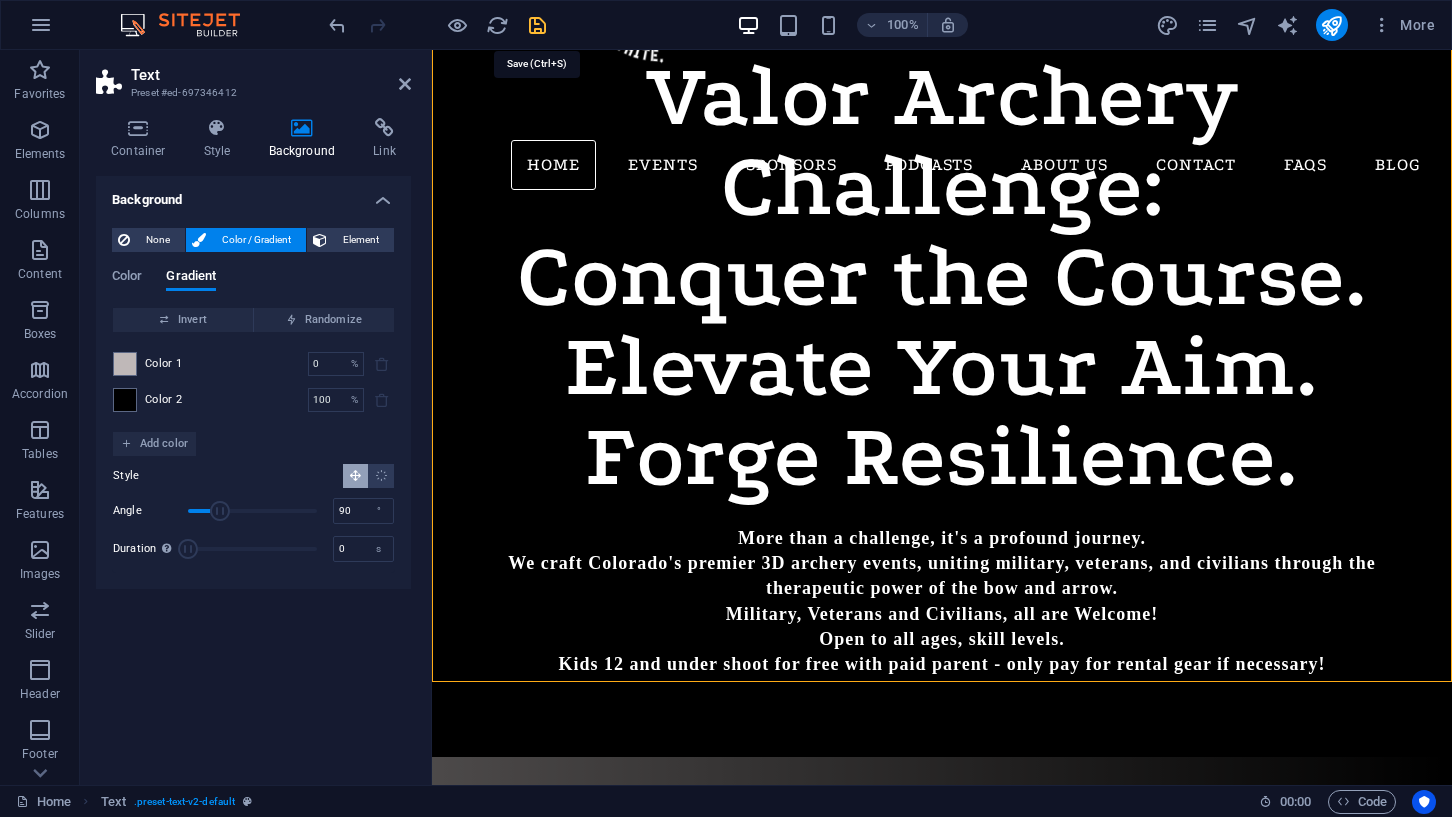 click at bounding box center (537, 25) 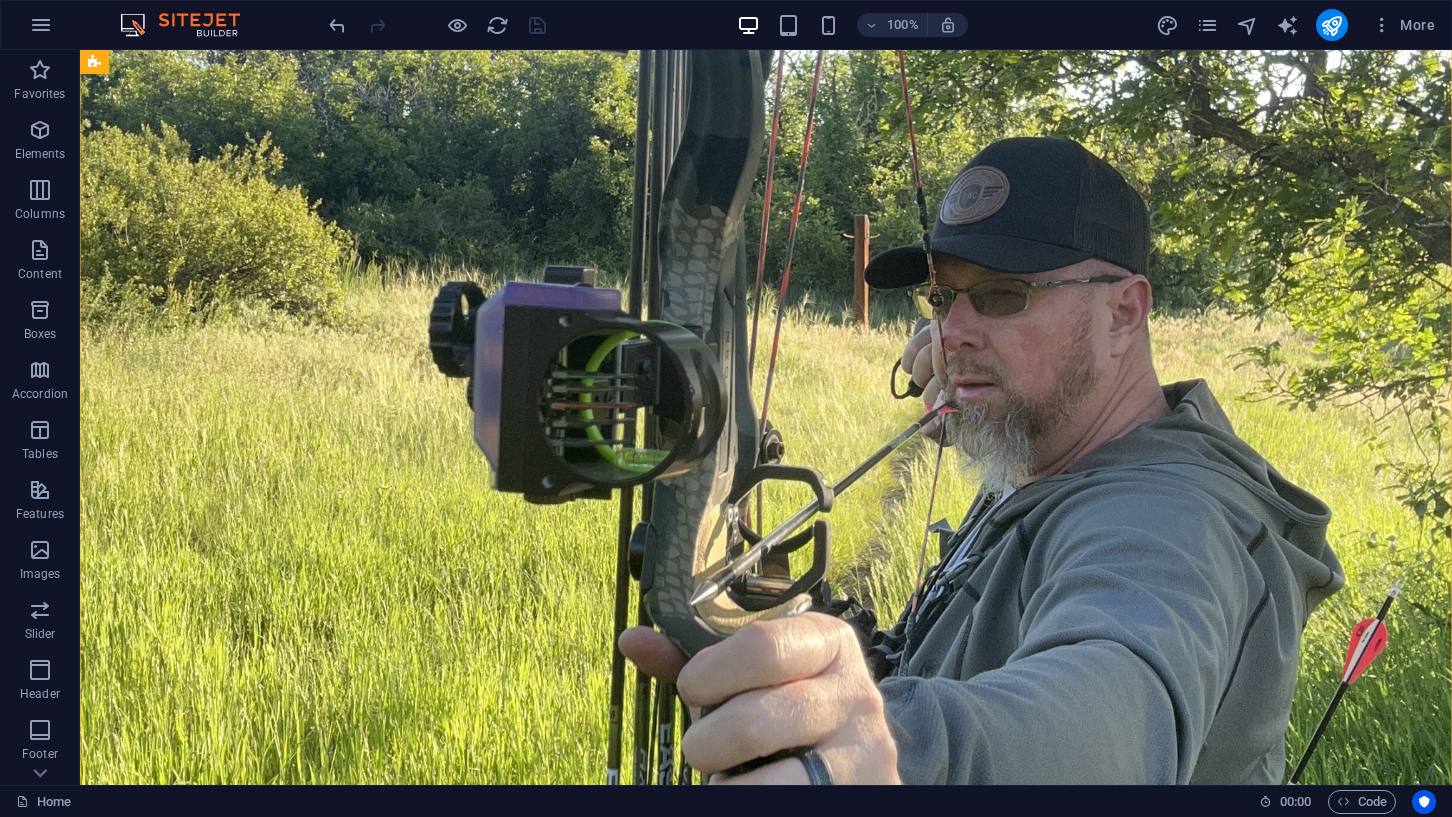 scroll, scrollTop: 0, scrollLeft: 0, axis: both 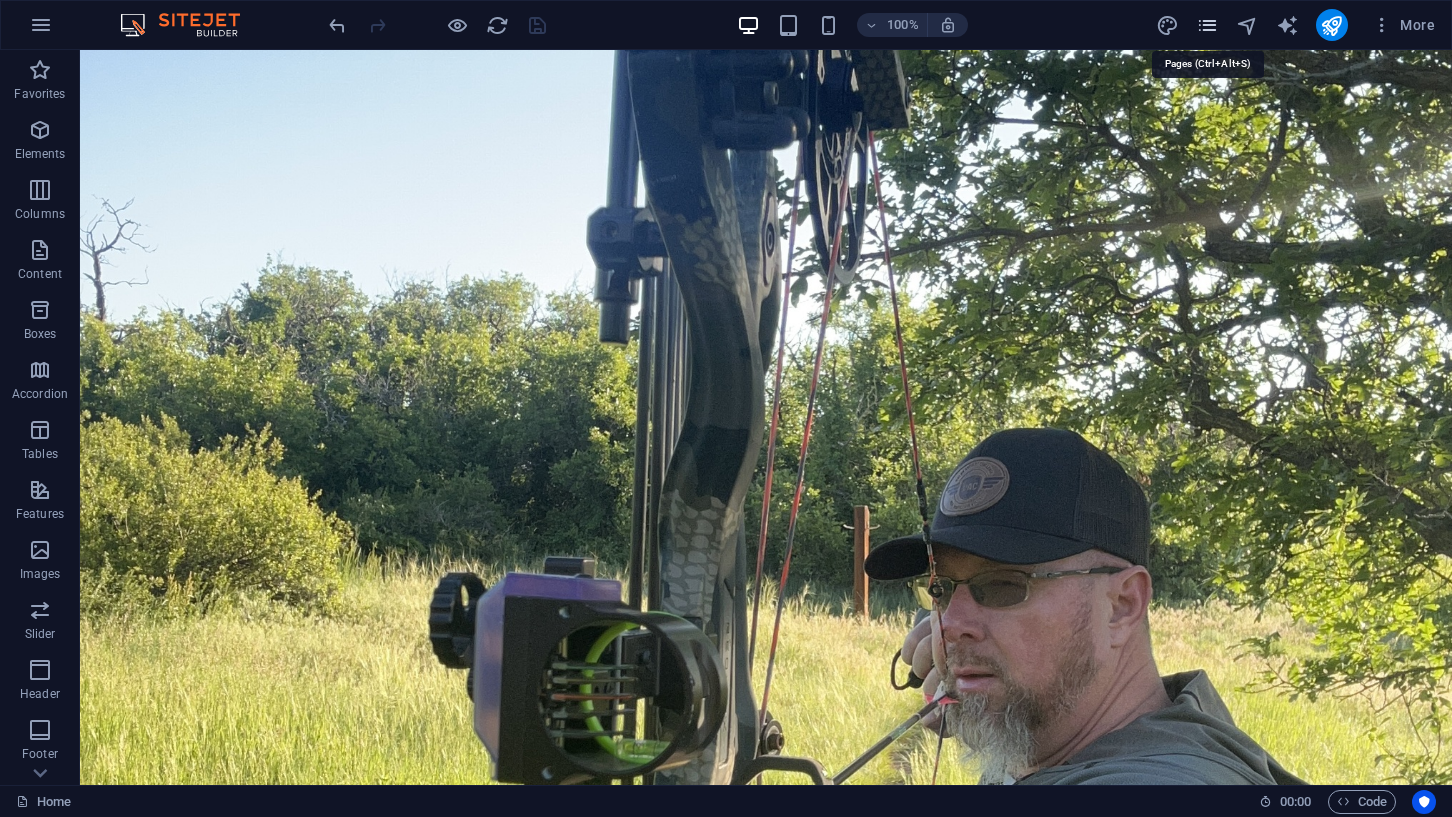 click at bounding box center (1207, 25) 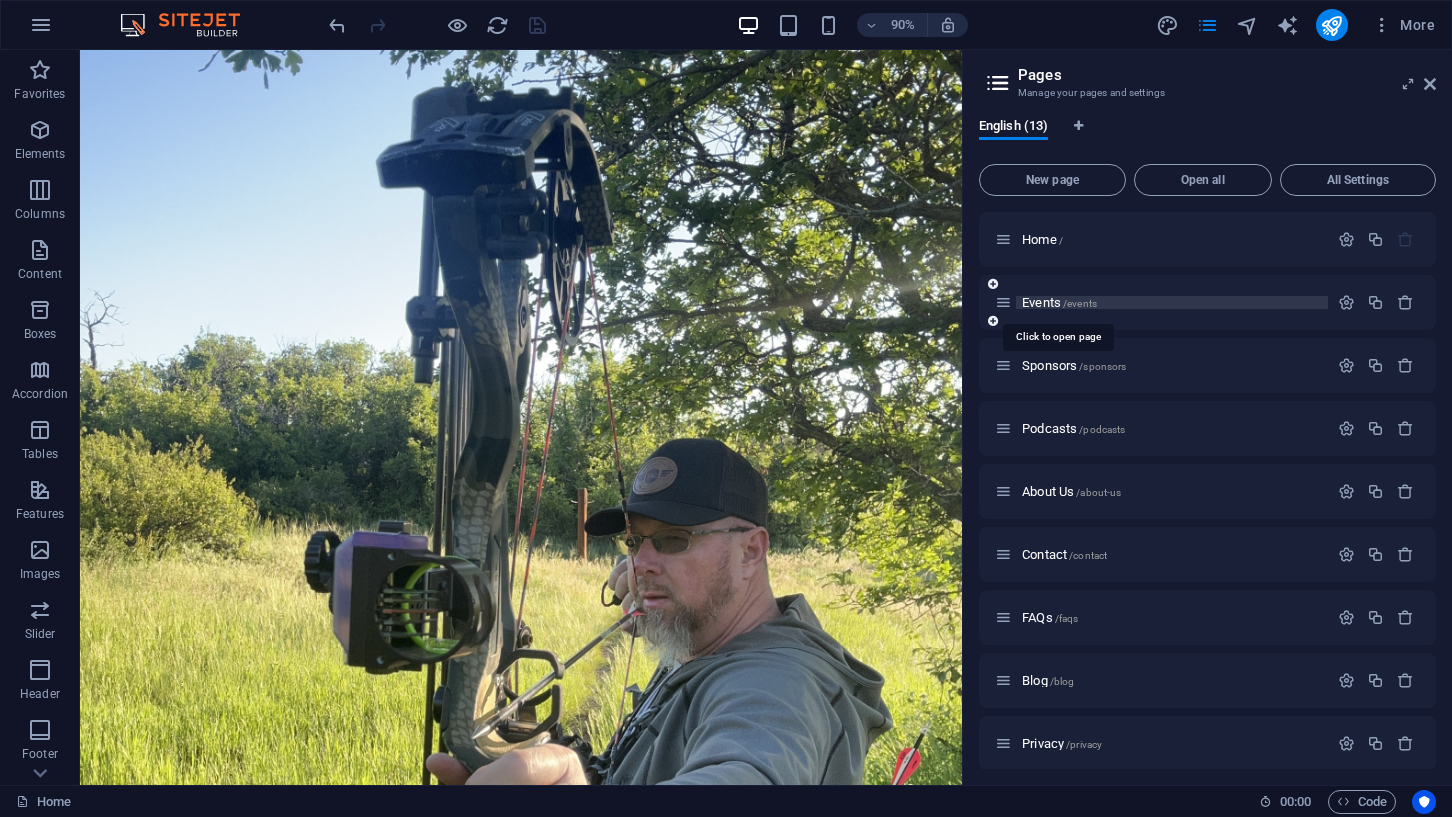 click on "Events /events" at bounding box center (1059, 302) 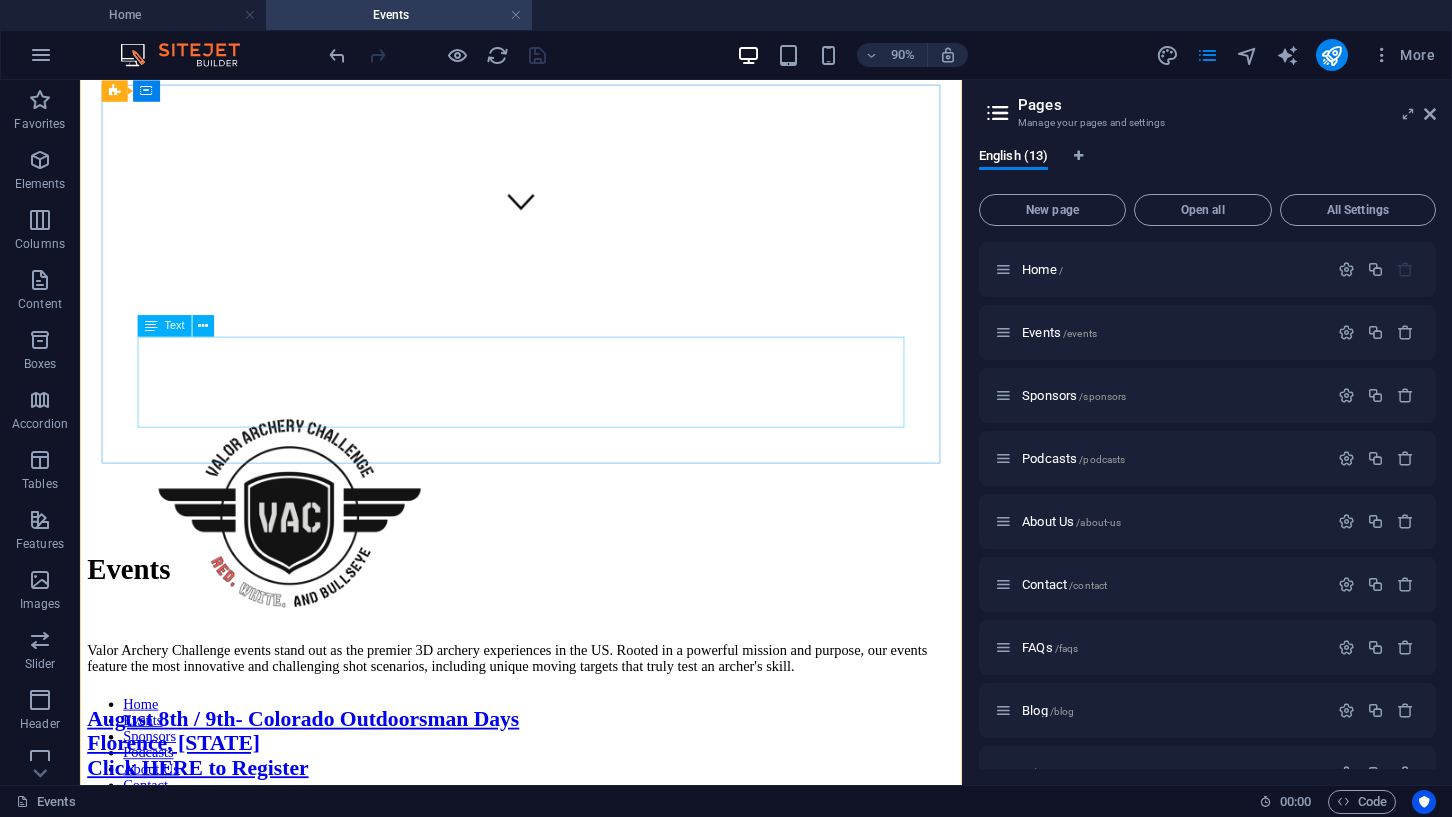 scroll, scrollTop: 542, scrollLeft: 0, axis: vertical 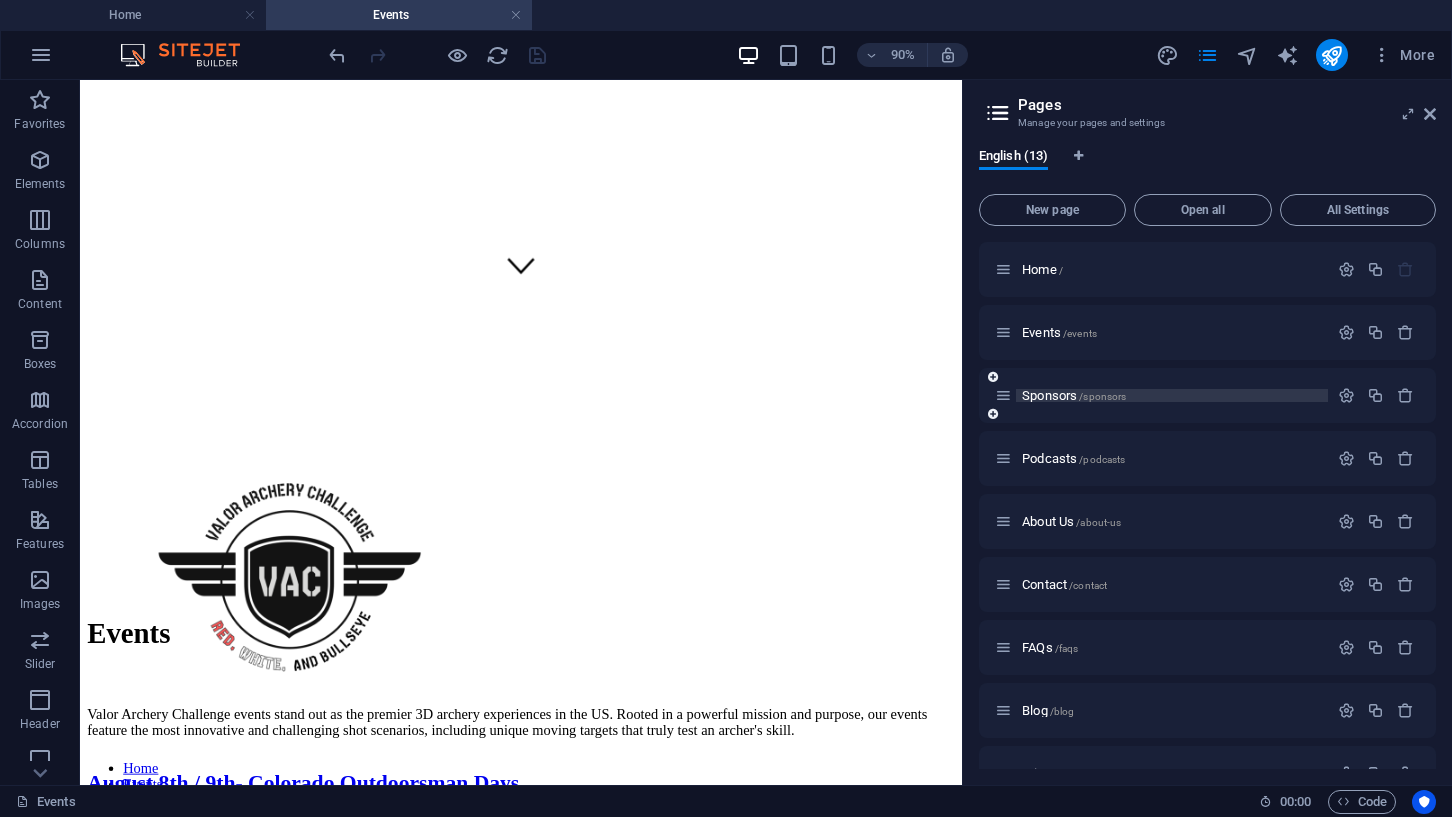 click on "Sponsors /sponsors" at bounding box center [1074, 395] 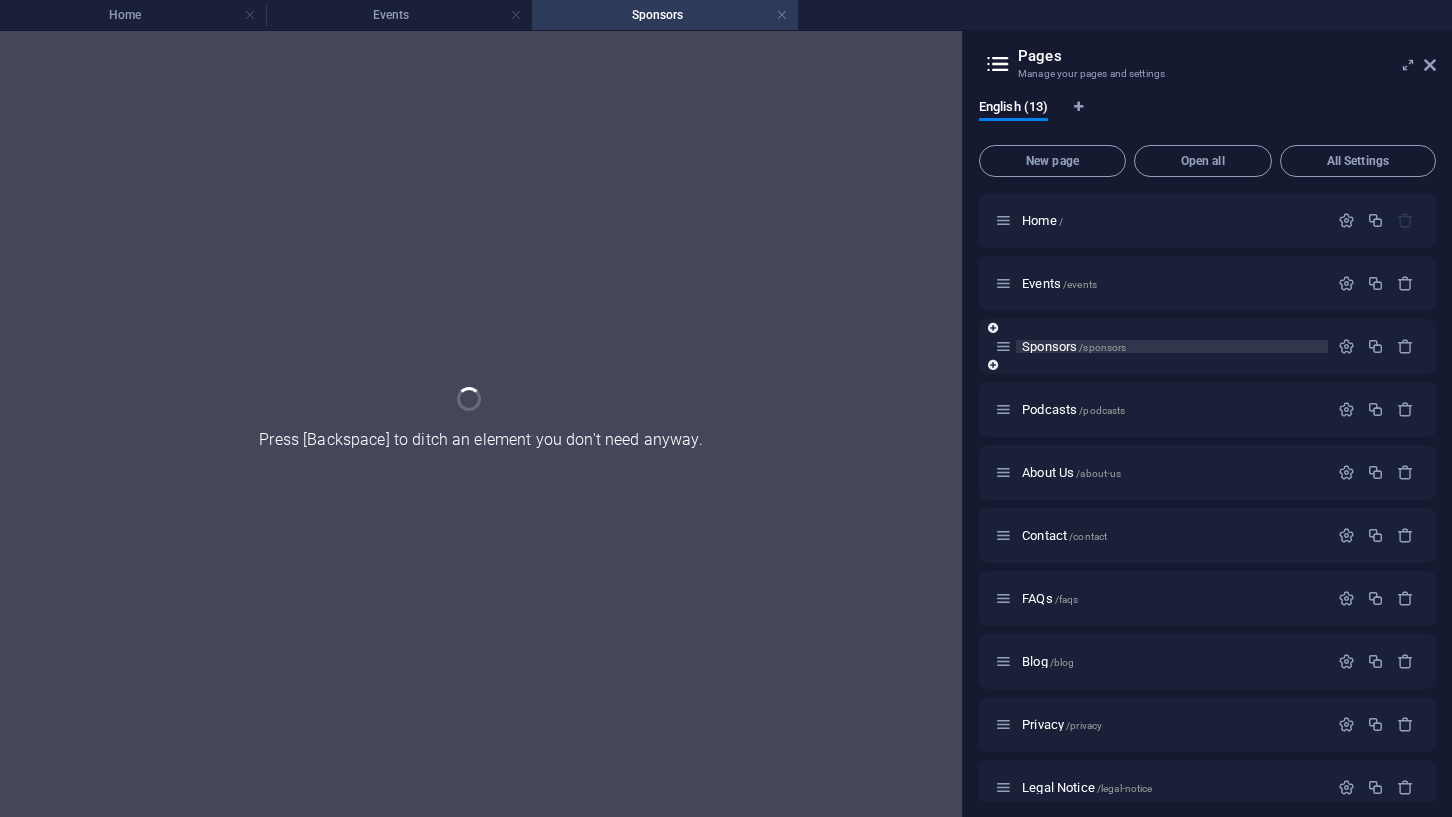 scroll, scrollTop: 0, scrollLeft: 0, axis: both 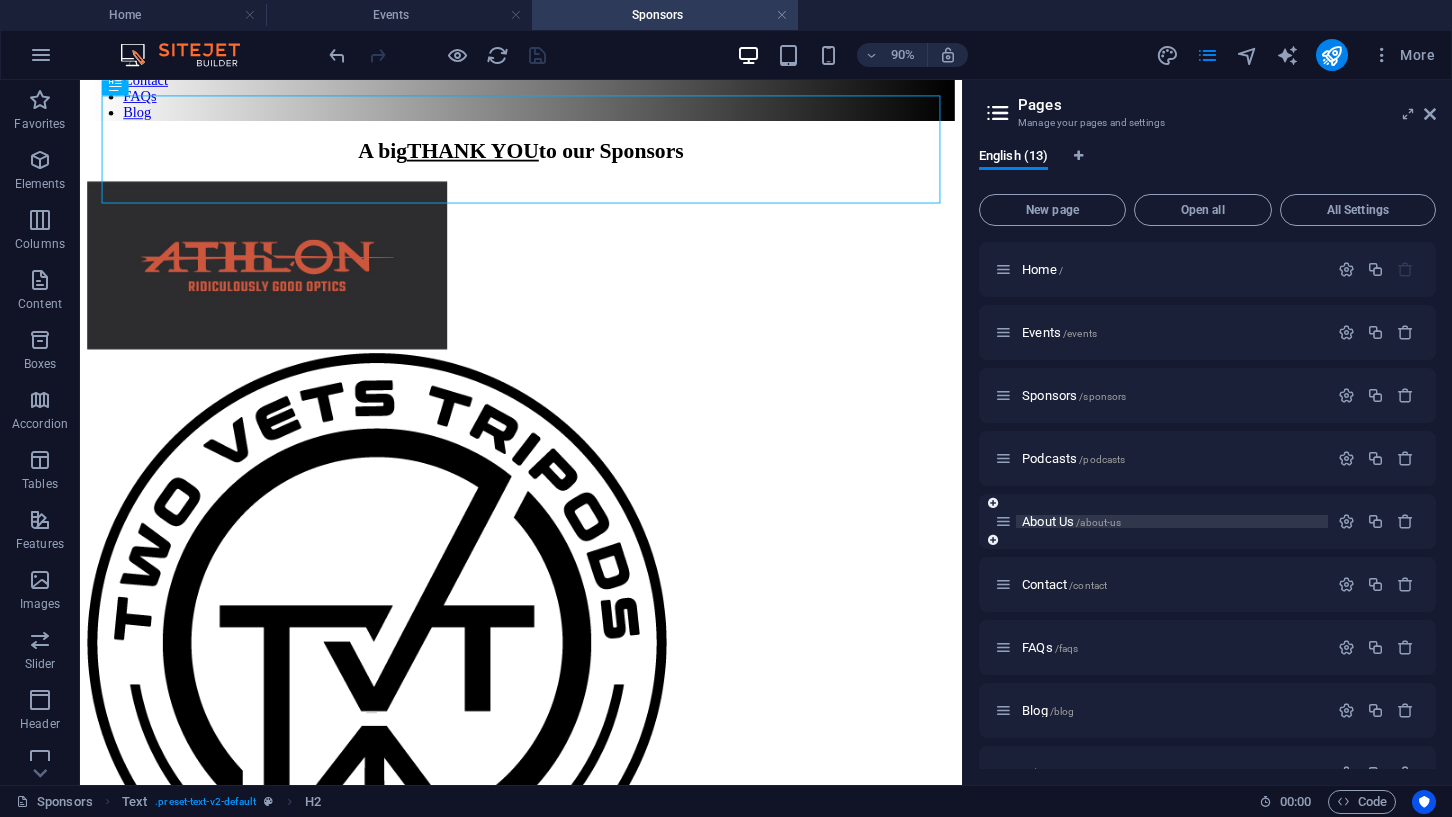 click on "About Us /about-us" at bounding box center (1071, 521) 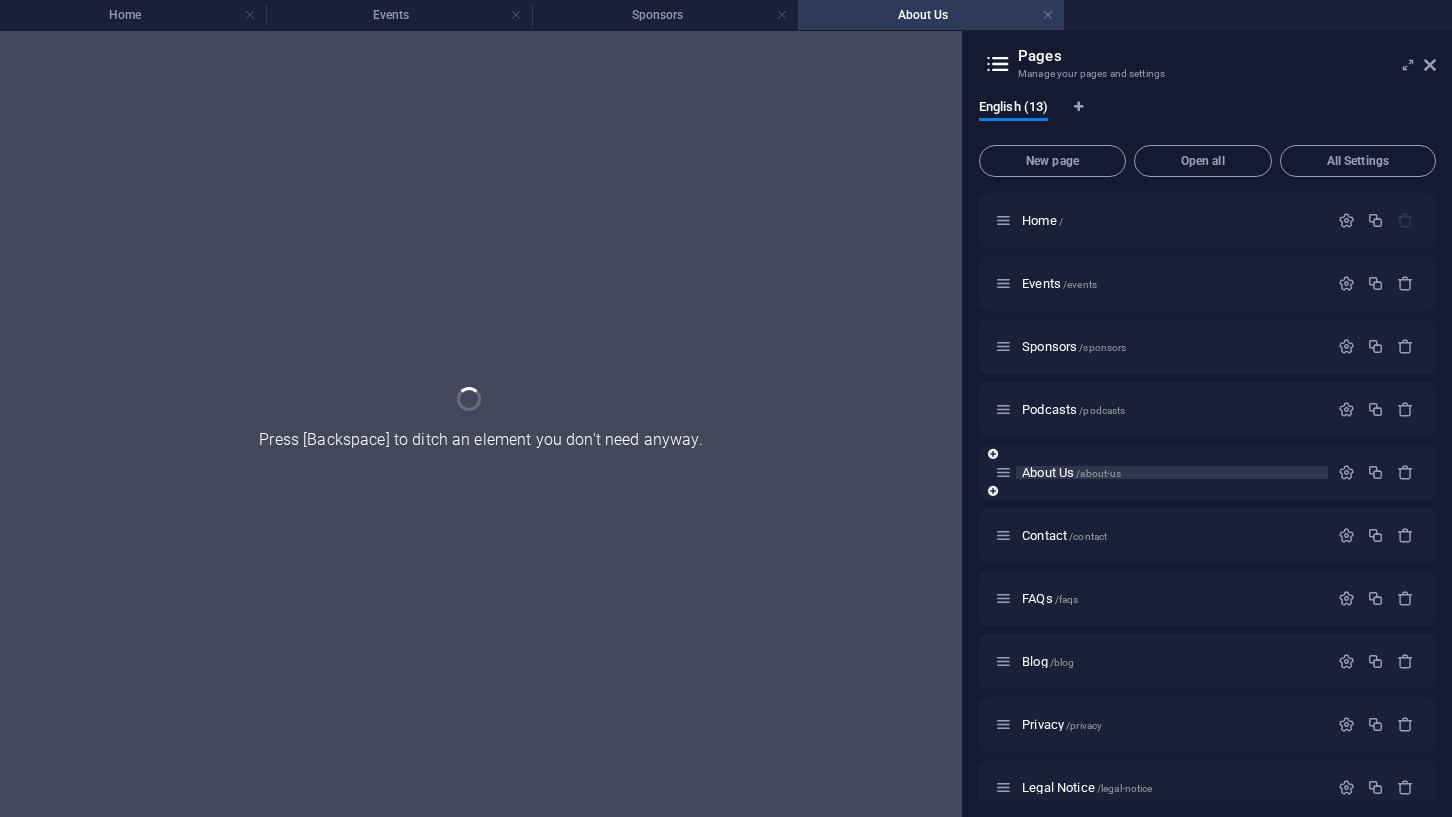 scroll, scrollTop: 0, scrollLeft: 0, axis: both 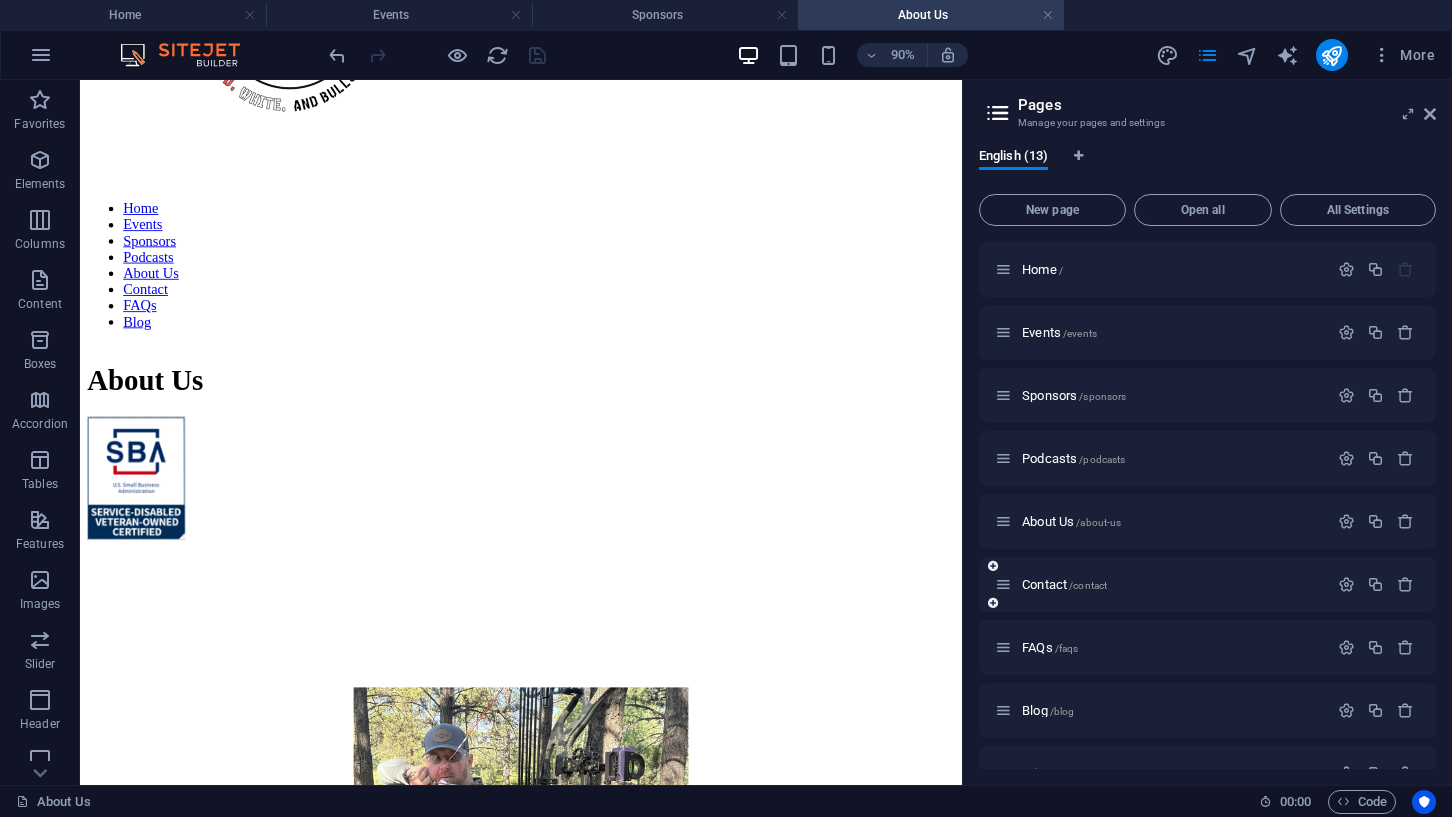 click on "Contact /contact" at bounding box center [1161, 584] 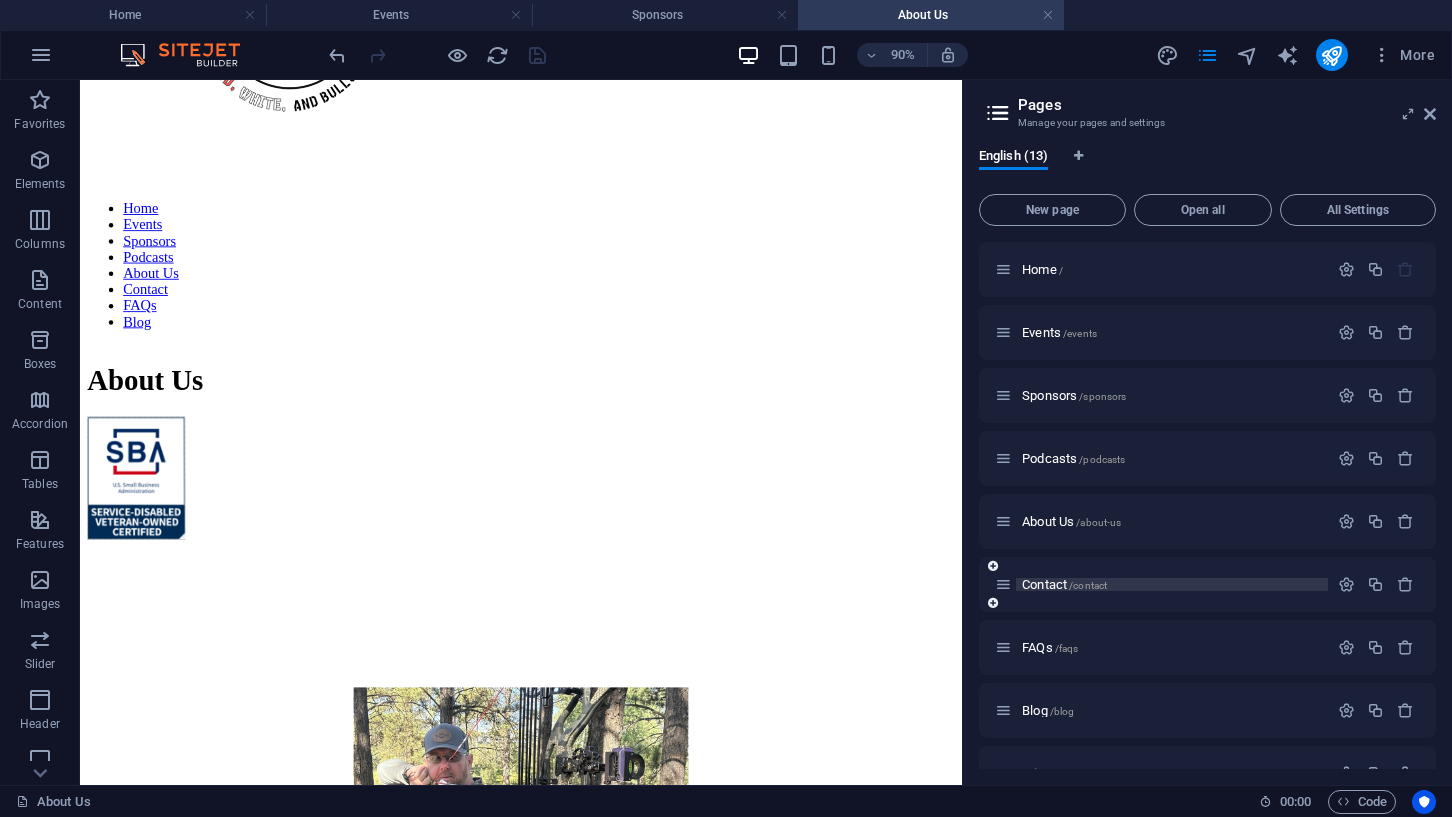click on "Contact /contact" at bounding box center [1064, 584] 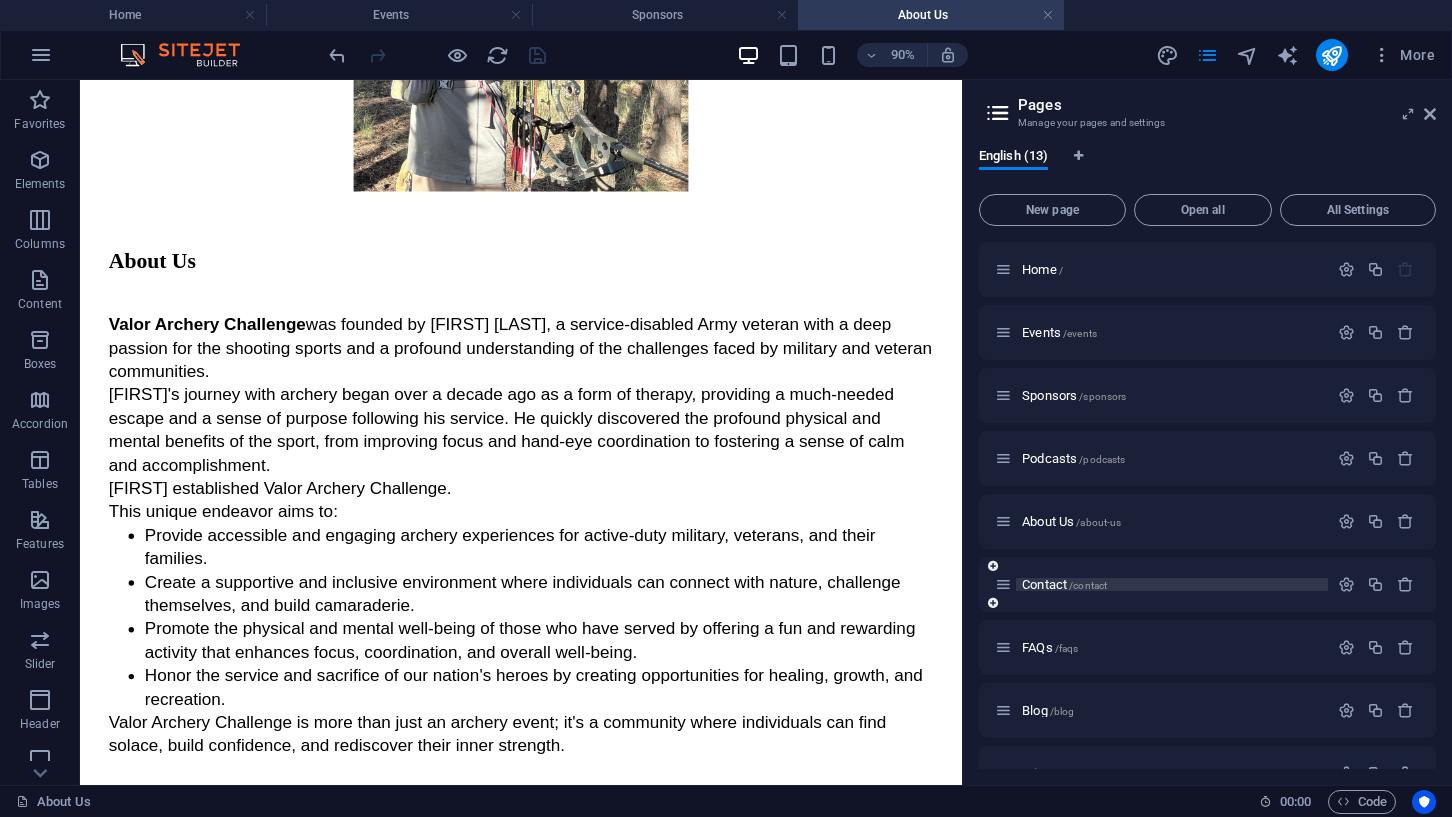 scroll, scrollTop: 0, scrollLeft: 0, axis: both 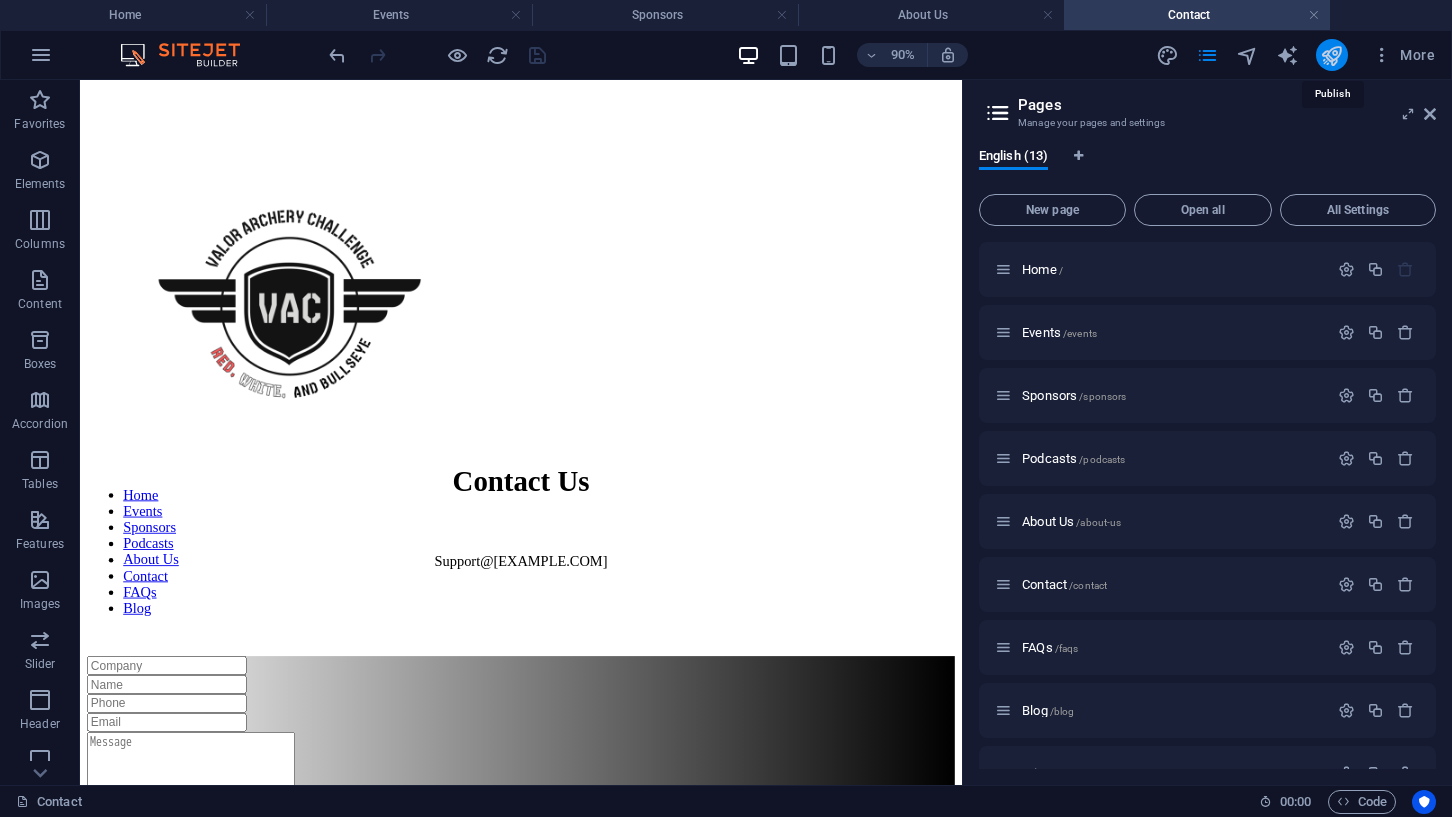 click at bounding box center [1331, 55] 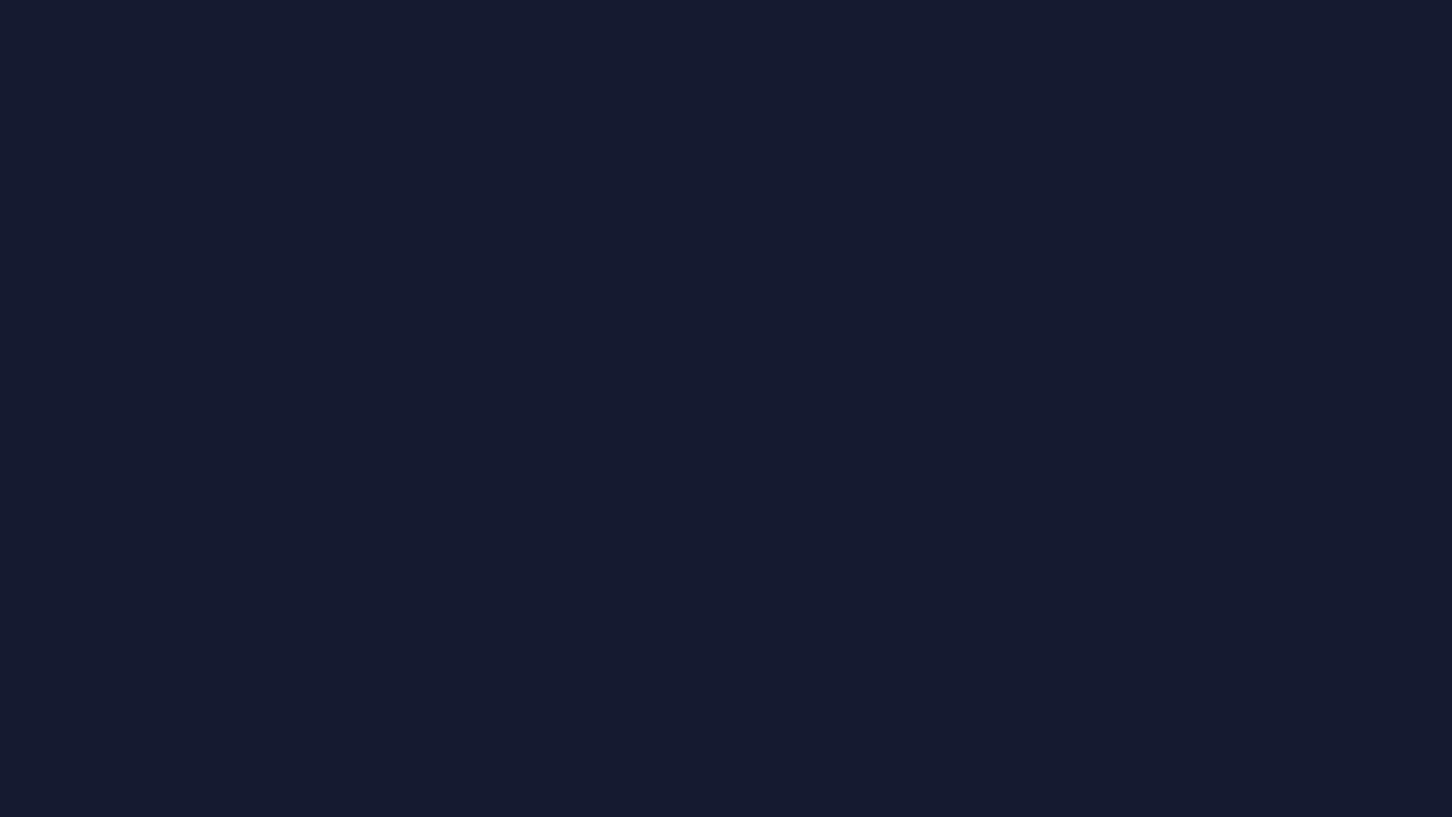 scroll, scrollTop: 0, scrollLeft: 0, axis: both 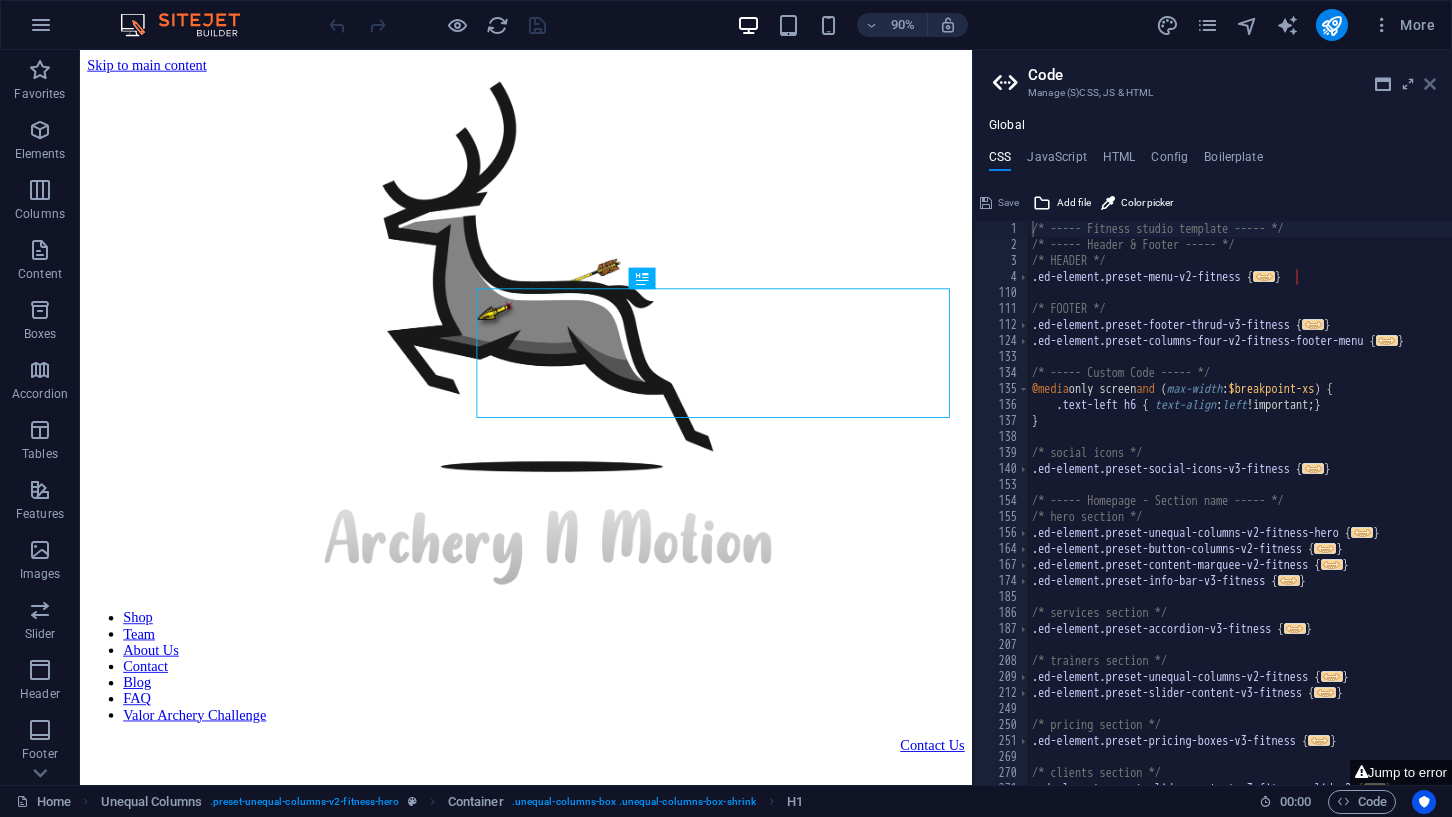 click at bounding box center (1430, 84) 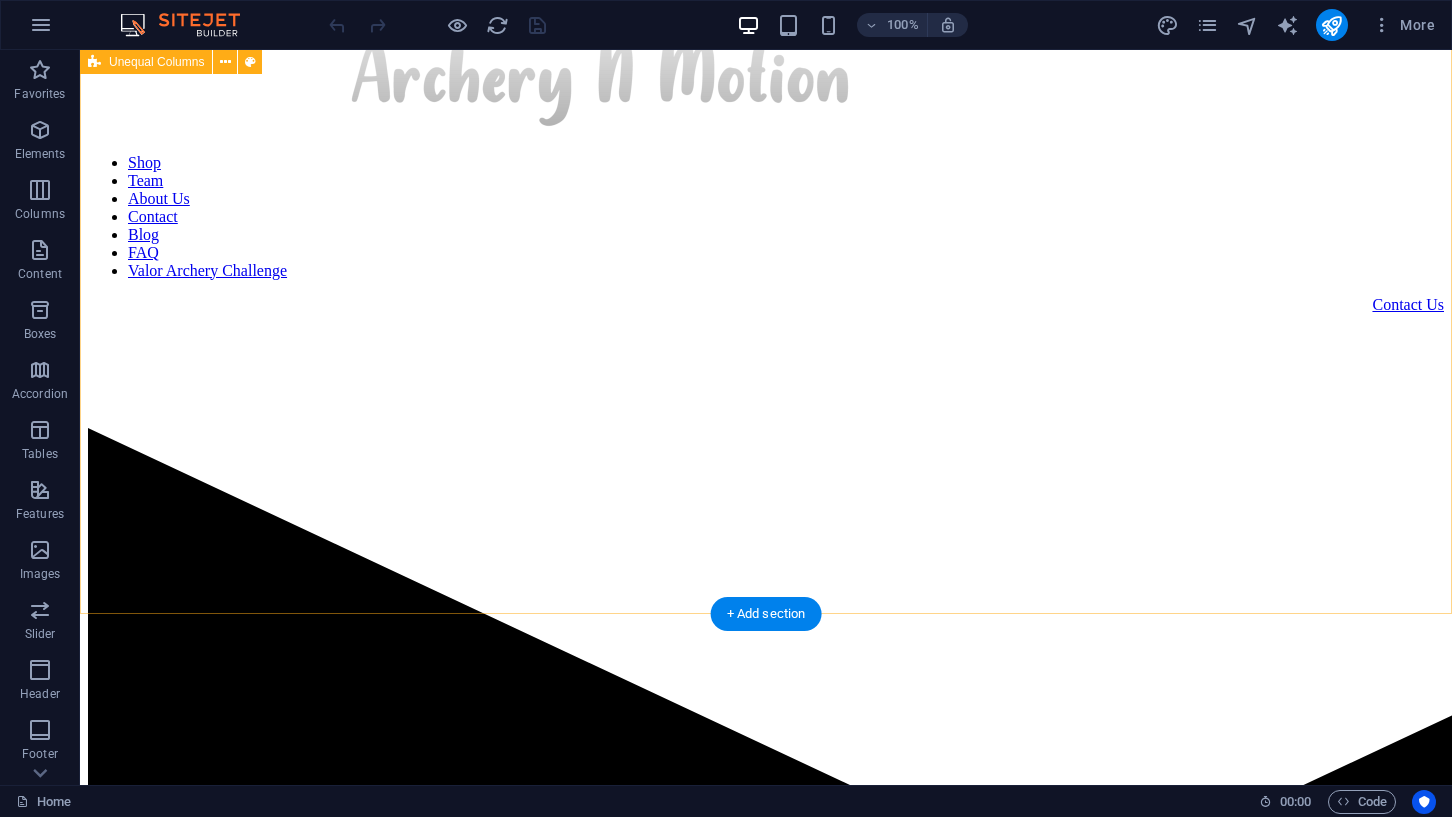 scroll, scrollTop: 515, scrollLeft: 0, axis: vertical 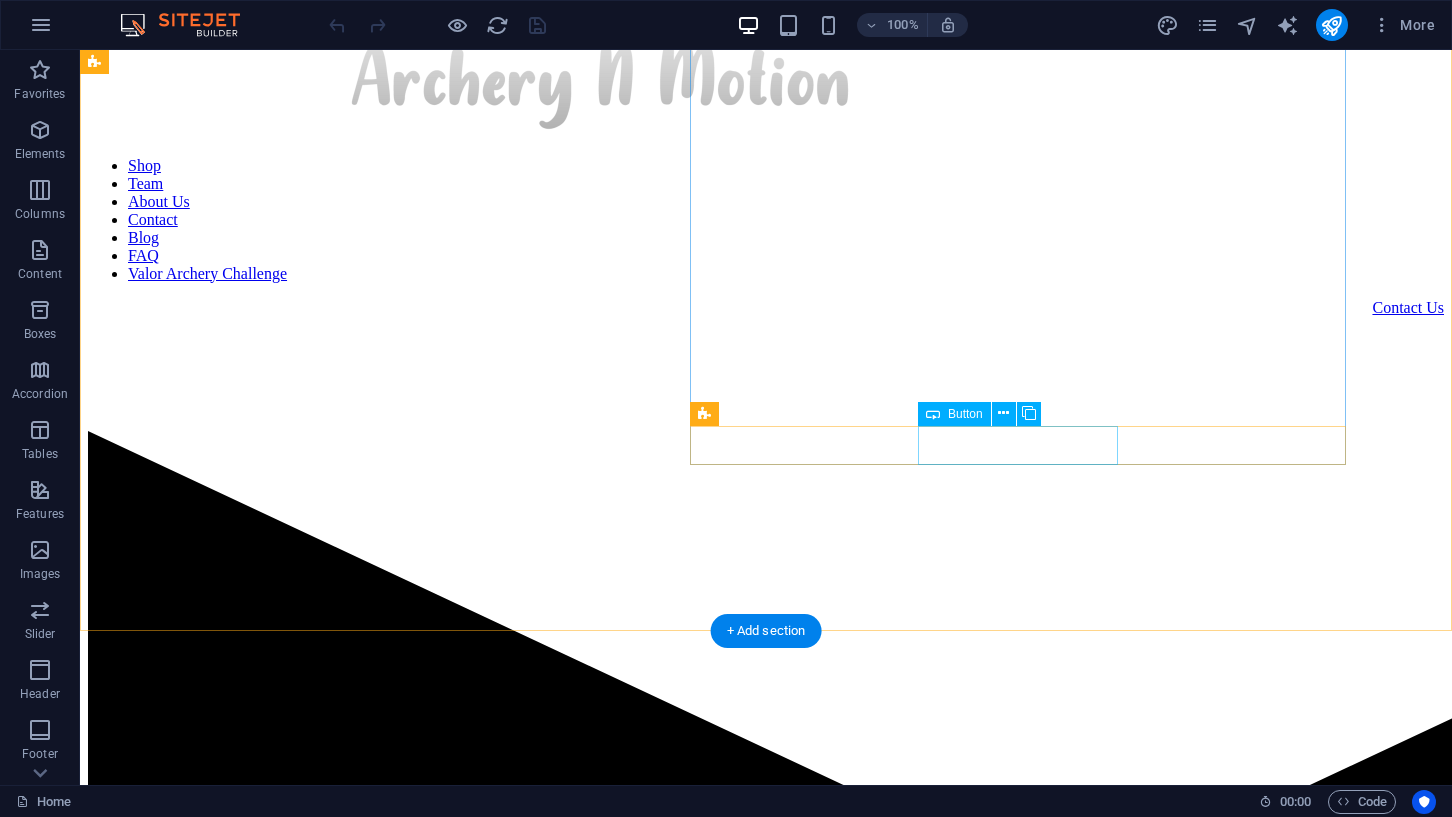 click on "Contact us" at bounding box center (766, 2320) 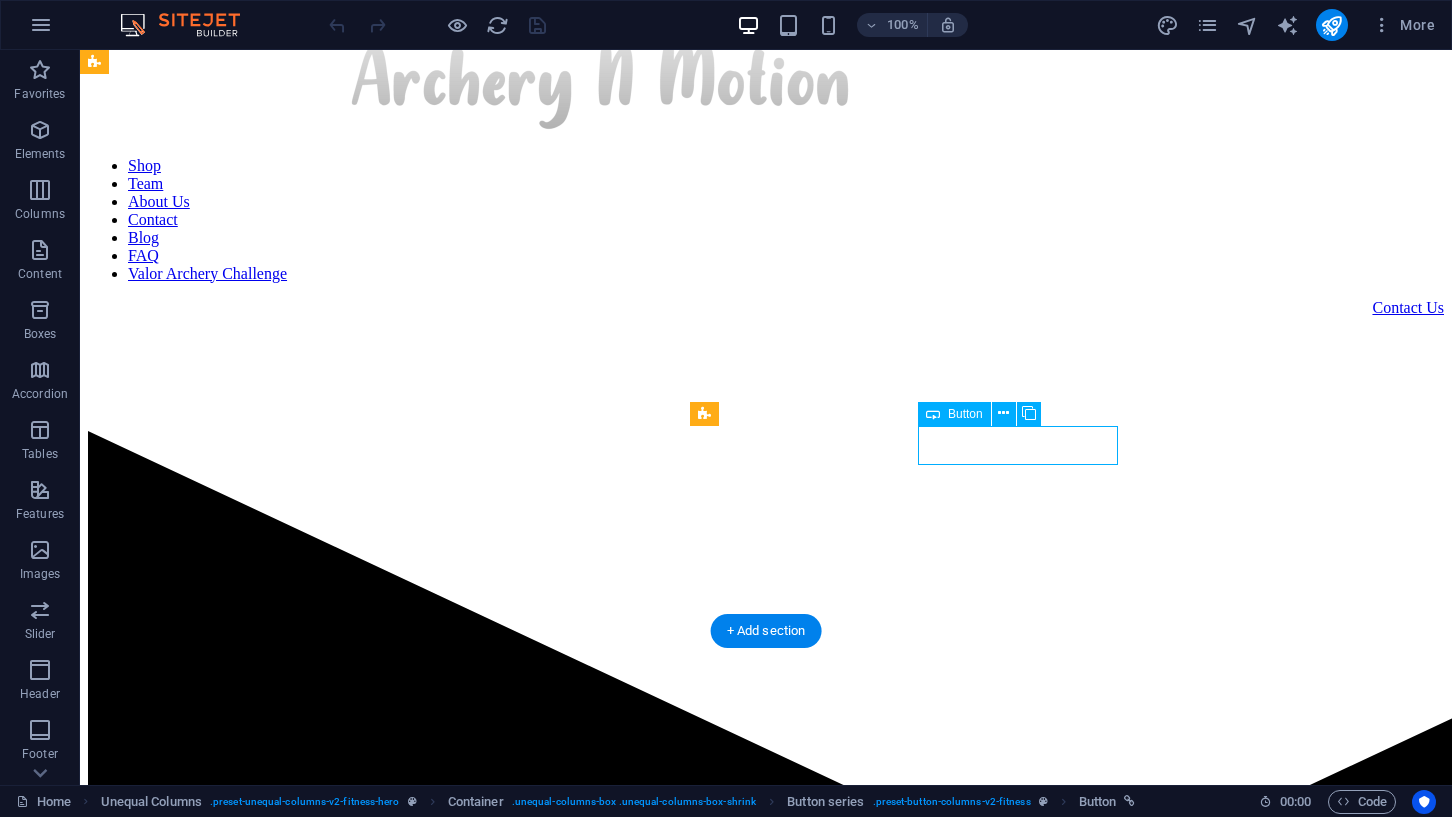click on "Contact us" at bounding box center [766, 2320] 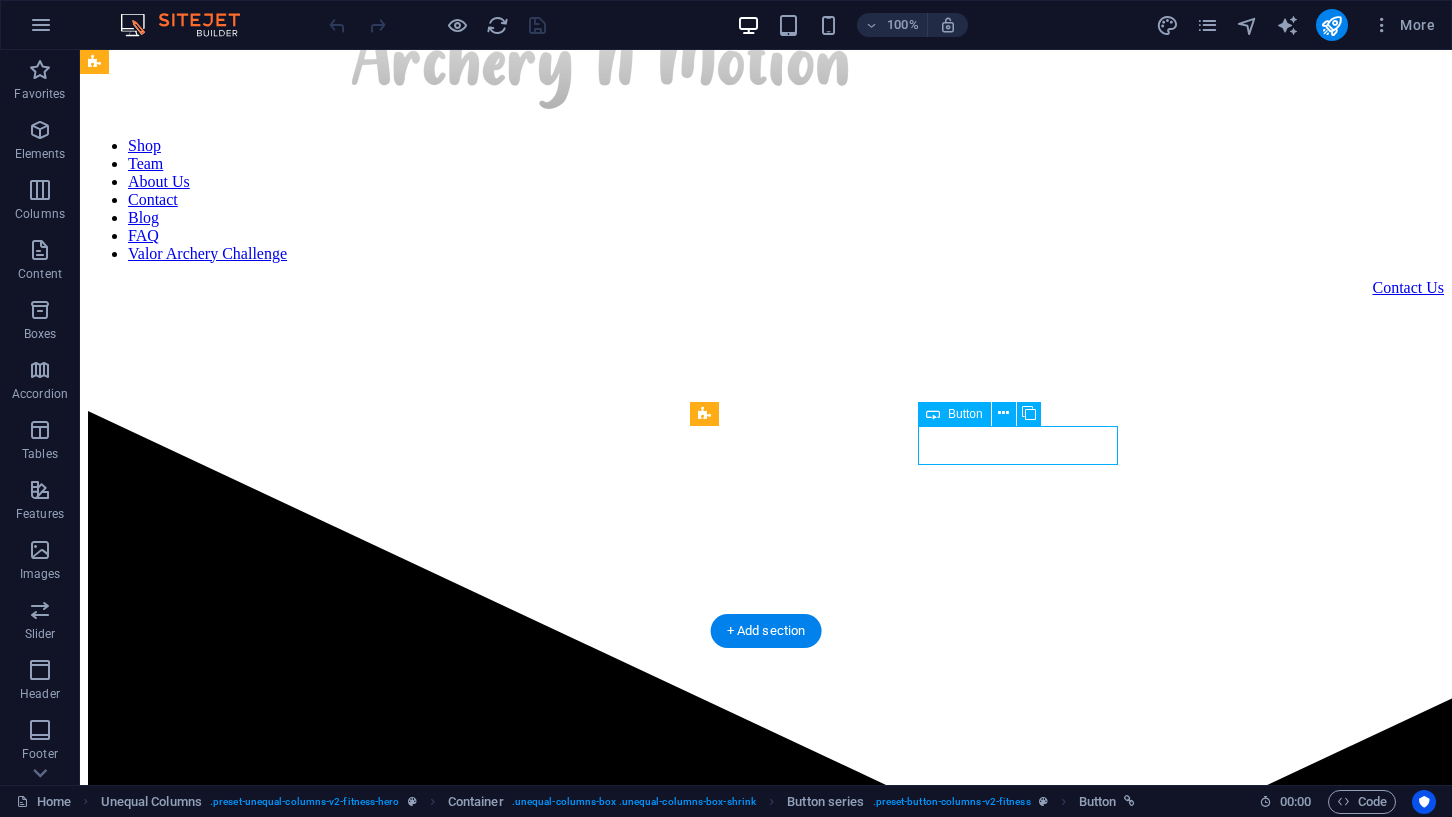 select on "px" 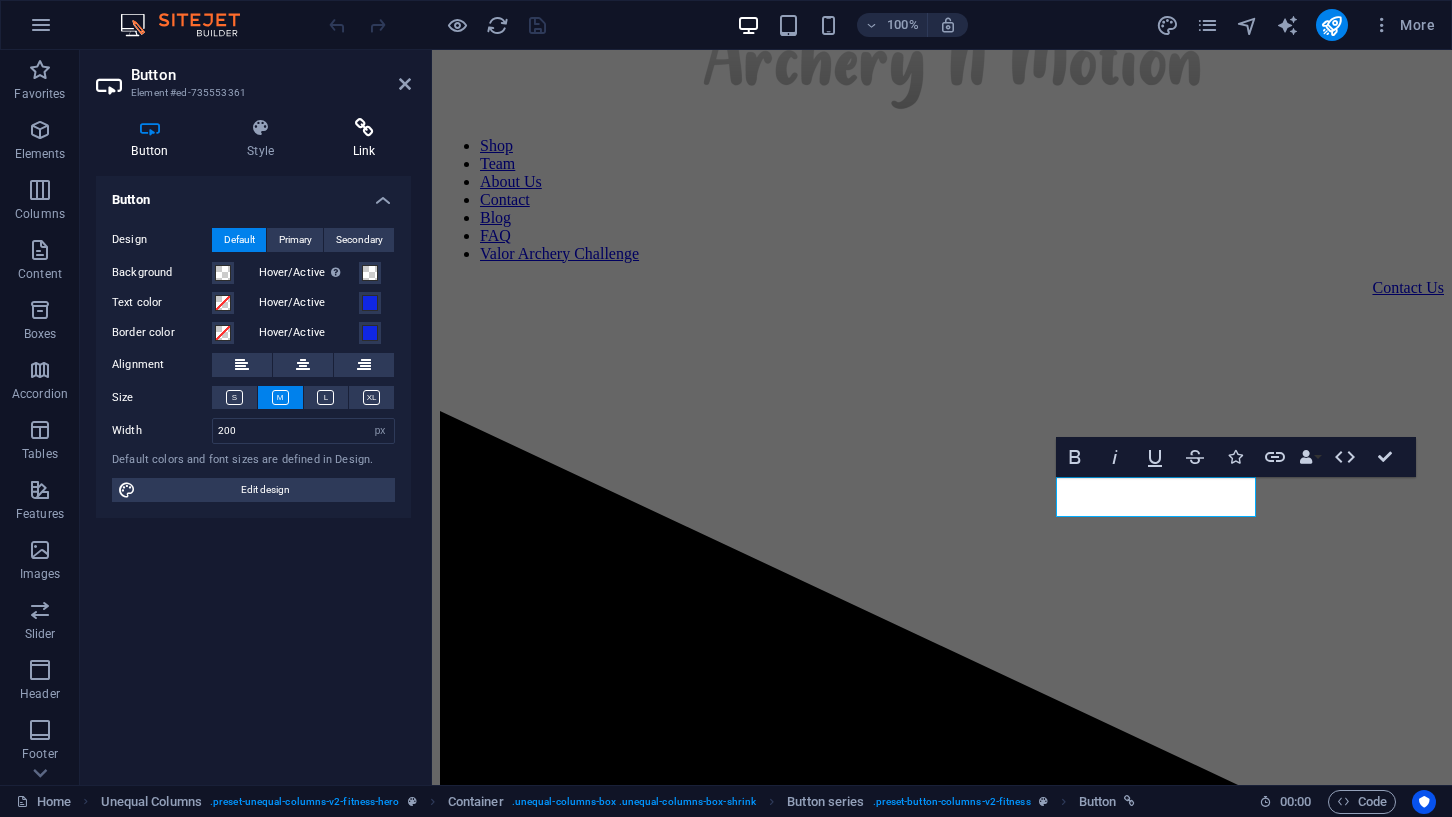 click at bounding box center (364, 128) 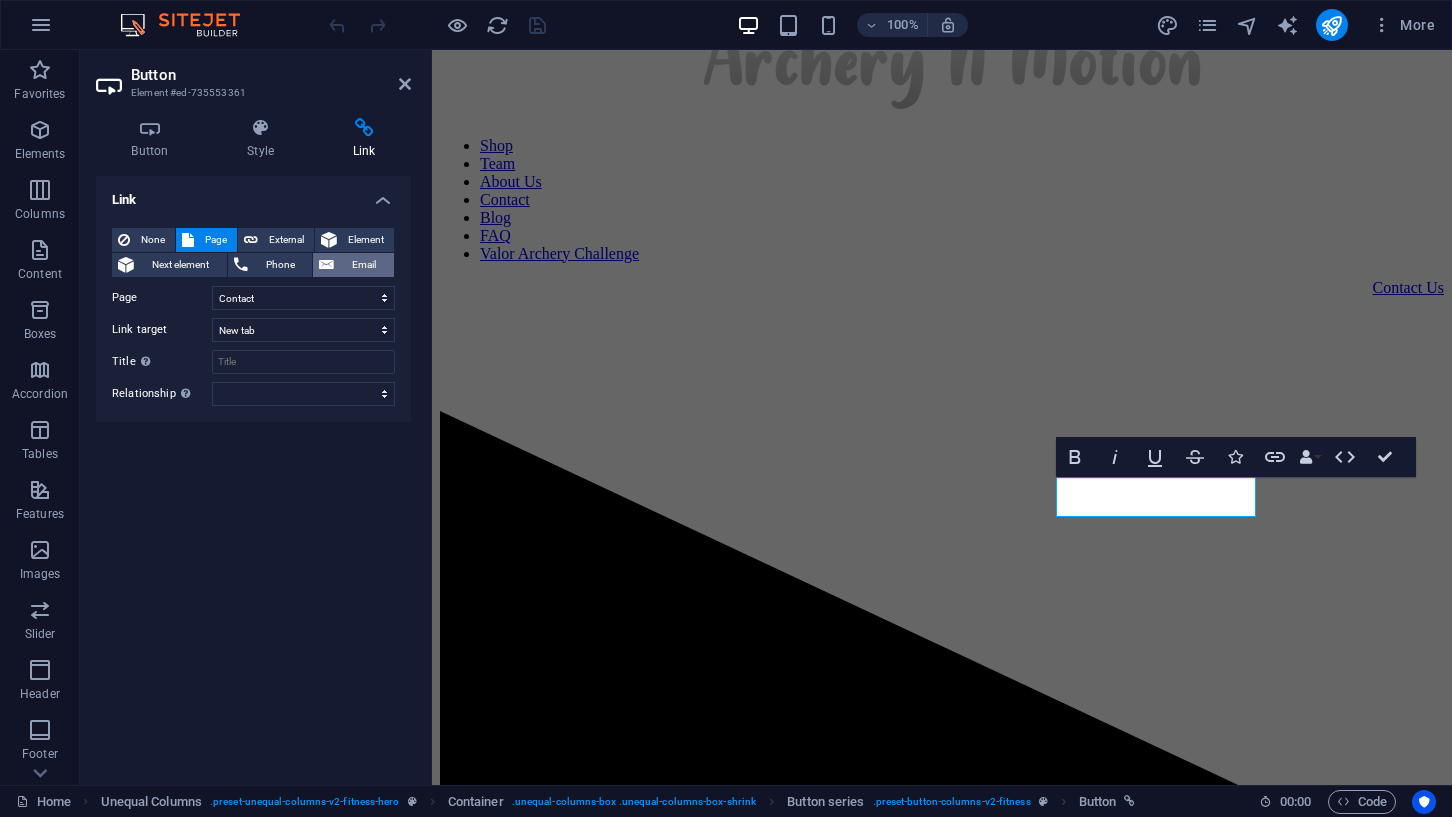 click on "Email" at bounding box center (364, 265) 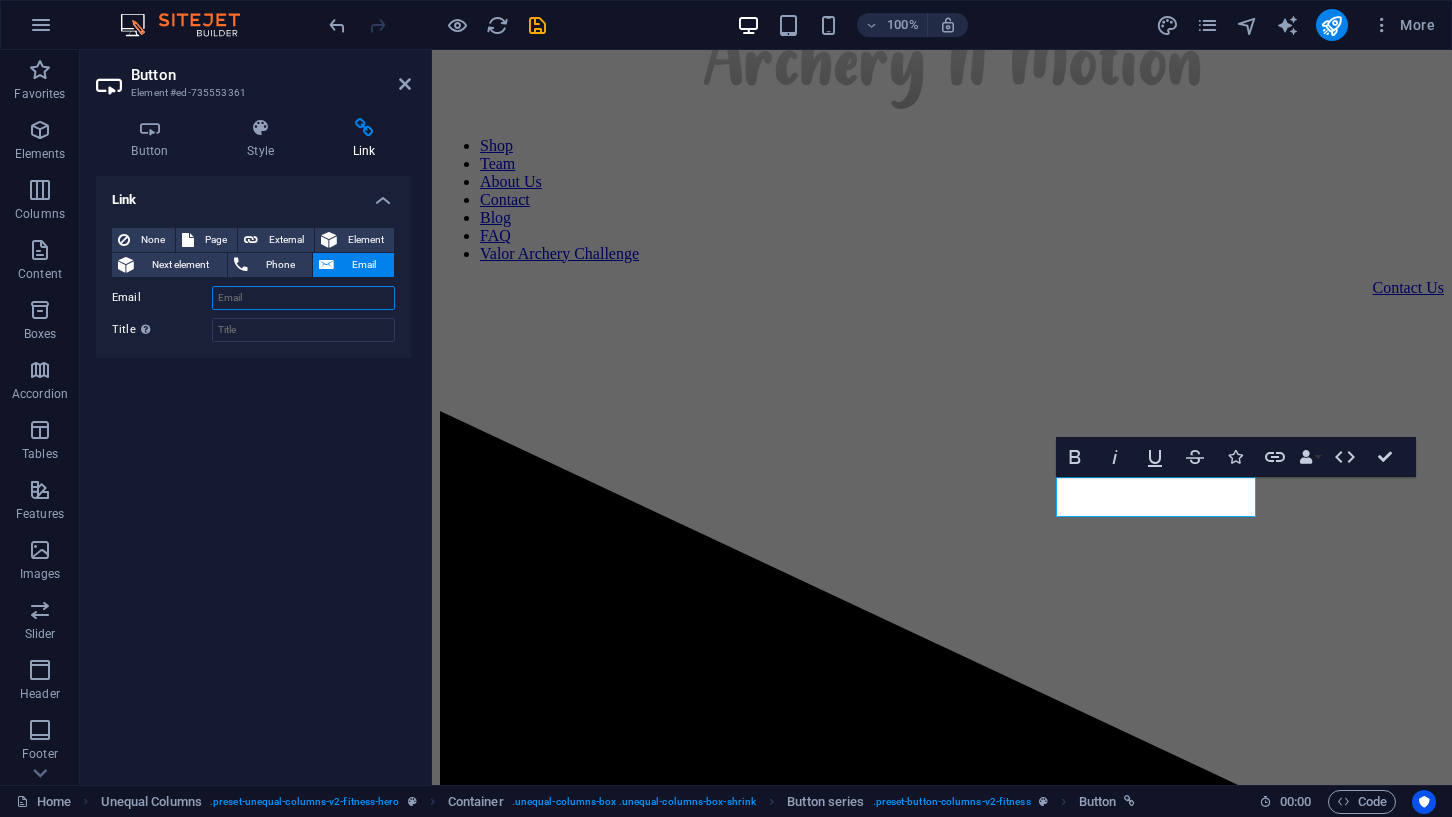 click on "Email" at bounding box center (303, 298) 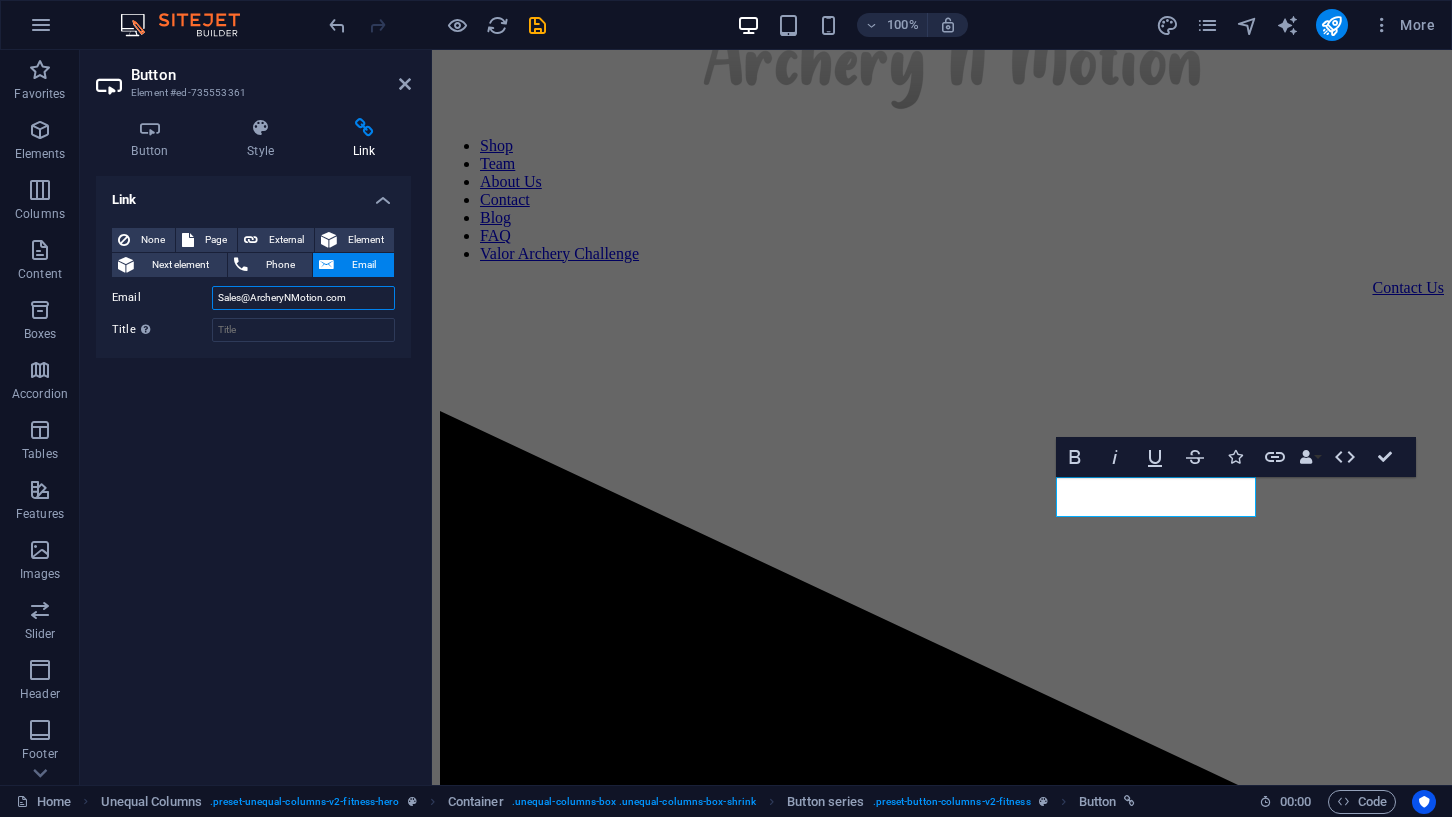 type on "Sales@ArcheryNMotion.com" 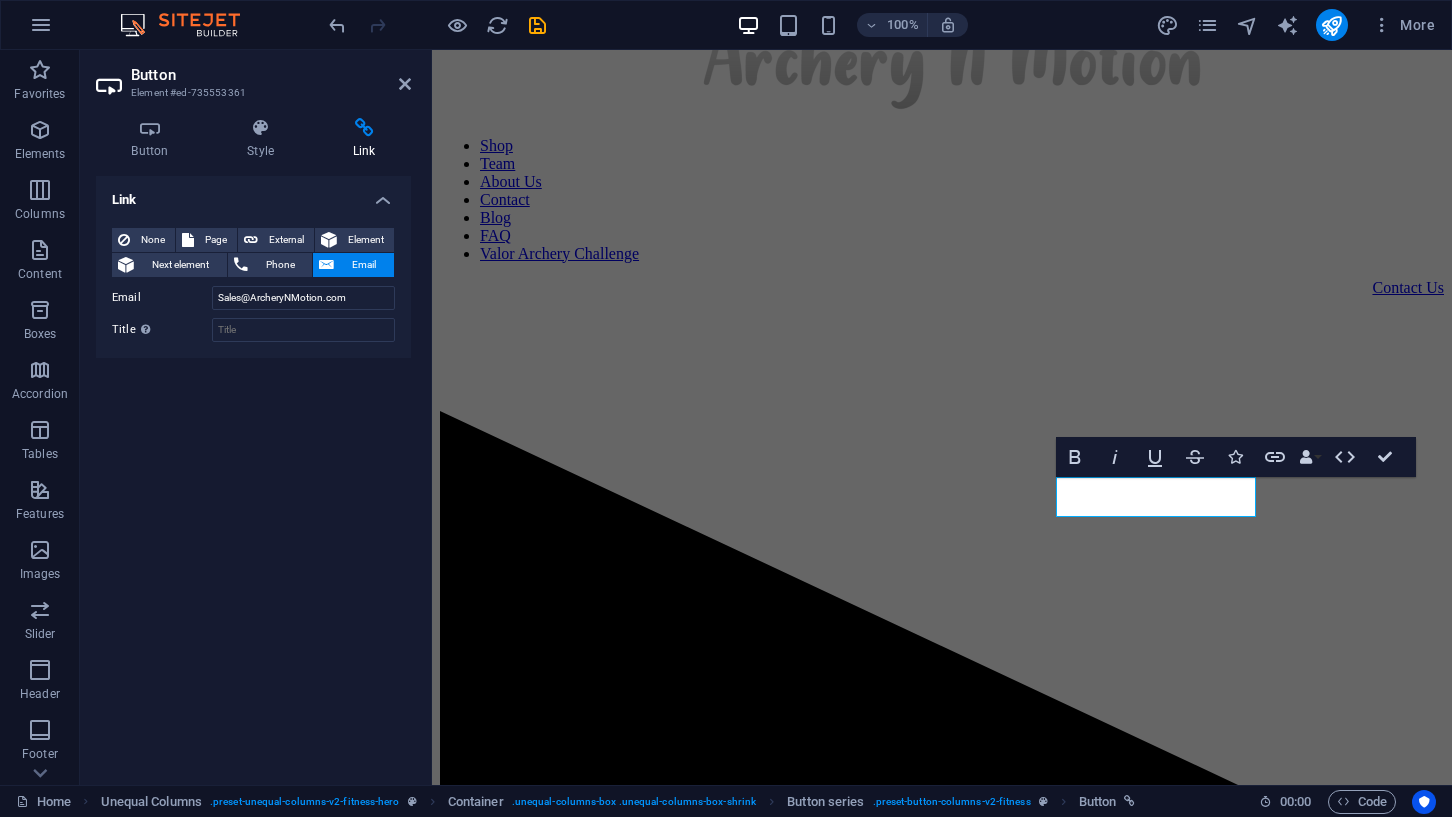click on "Link None Page External Element Next element Phone Email Page Home Shop Team About Us Contact Blog FAQ Valor Archery Challenge Legal Notice Privacy Element
URL /[NUMBER] Phone Email Sales@ArcheryNMotion.com The email address is incomplete. Enter something after the @. Link target New tab Same tab Overlay Title Additional link description, should not be the same as the link text. The title is most often shown as a tooltip text when the mouse moves over the element. Leave empty if uncertain. Relationship Sets the  relationship of this link to the link target . For example, the value "nofollow" instructs search engines not to follow the link. Can be left empty. alternate author bookmark external help license next nofollow noreferrer noopener prev search tag" at bounding box center [253, 472] 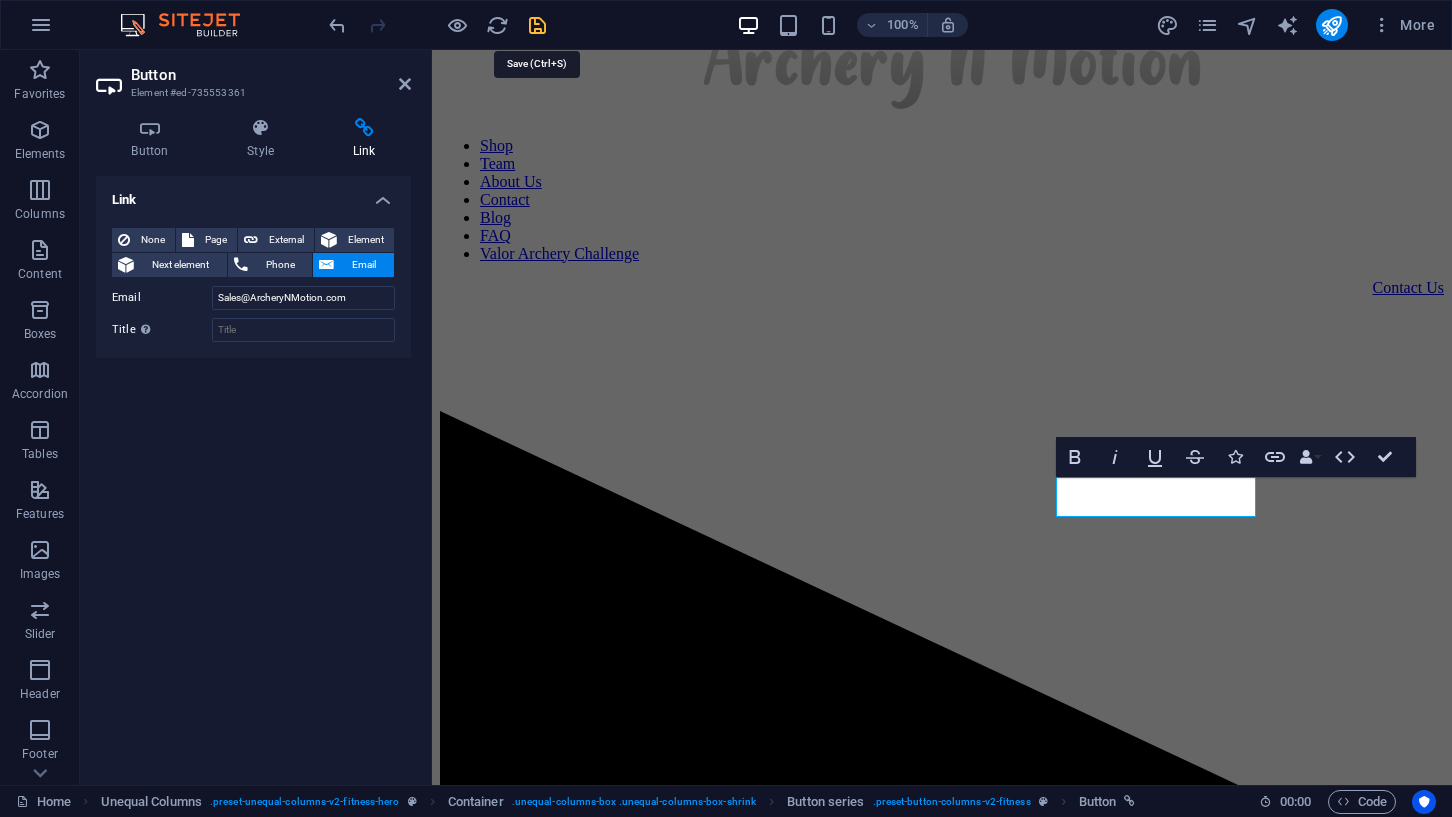 click at bounding box center [537, 25] 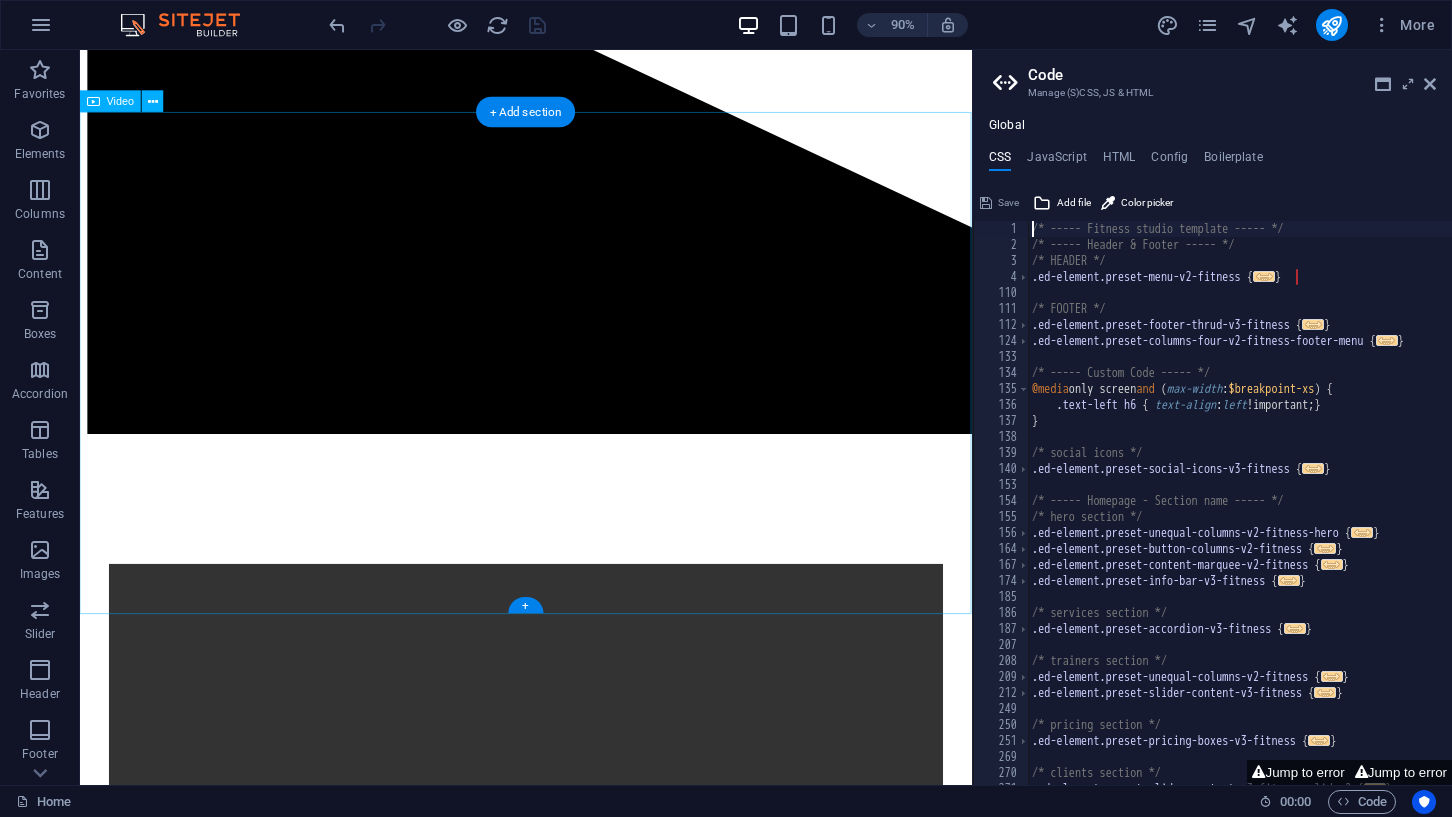 scroll, scrollTop: 1179, scrollLeft: 0, axis: vertical 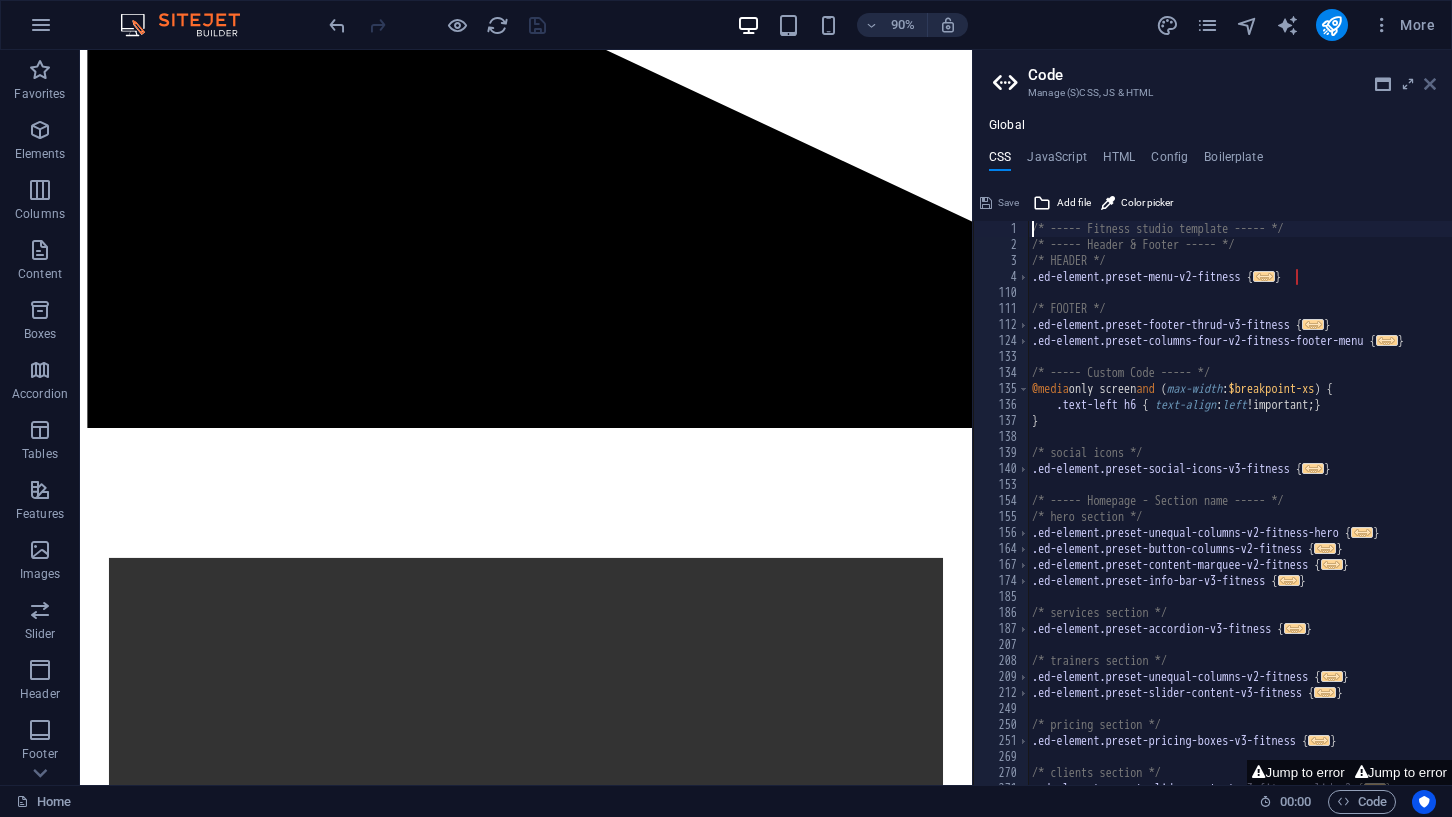 click at bounding box center (1430, 84) 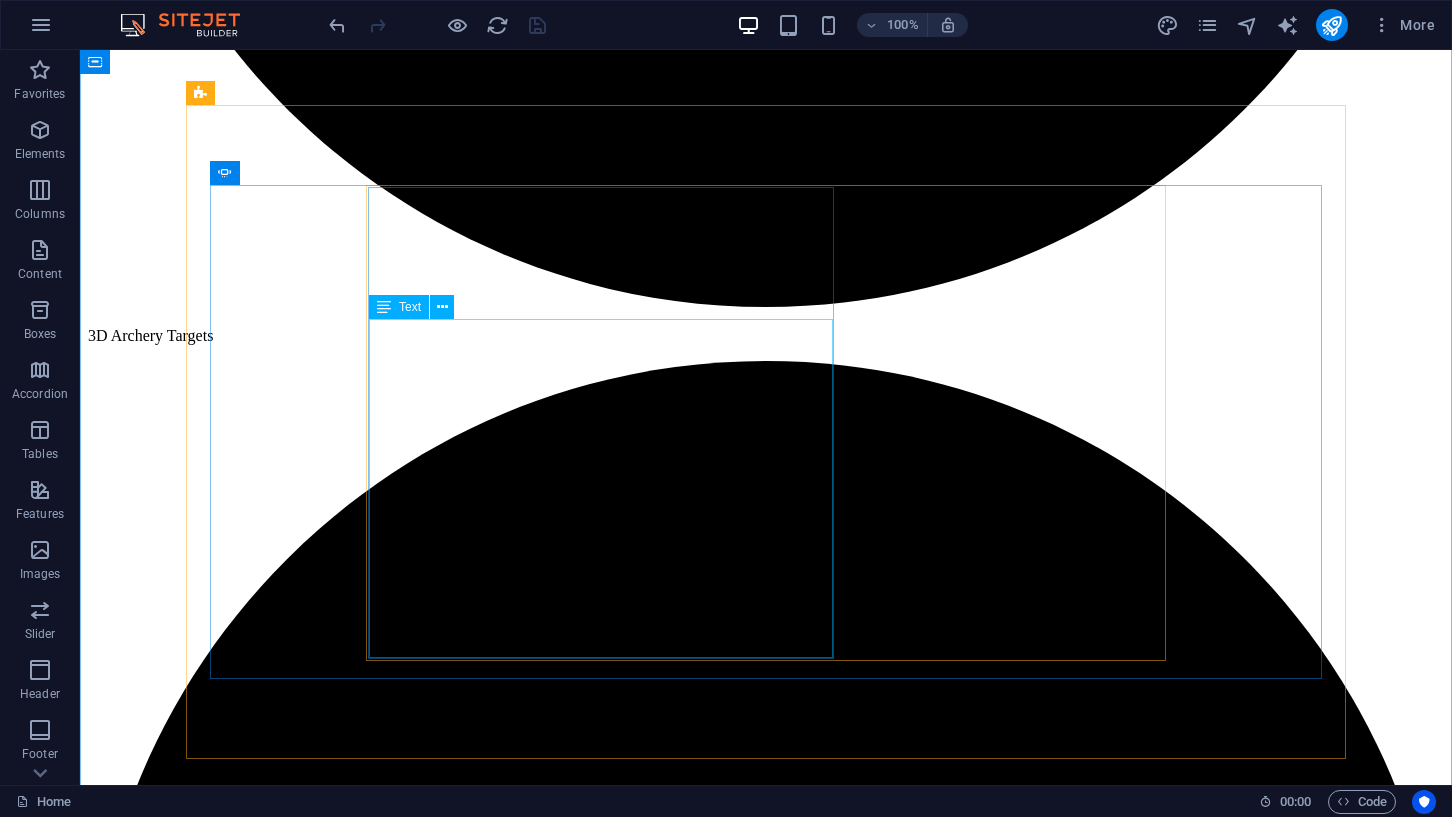 scroll, scrollTop: 4062, scrollLeft: 0, axis: vertical 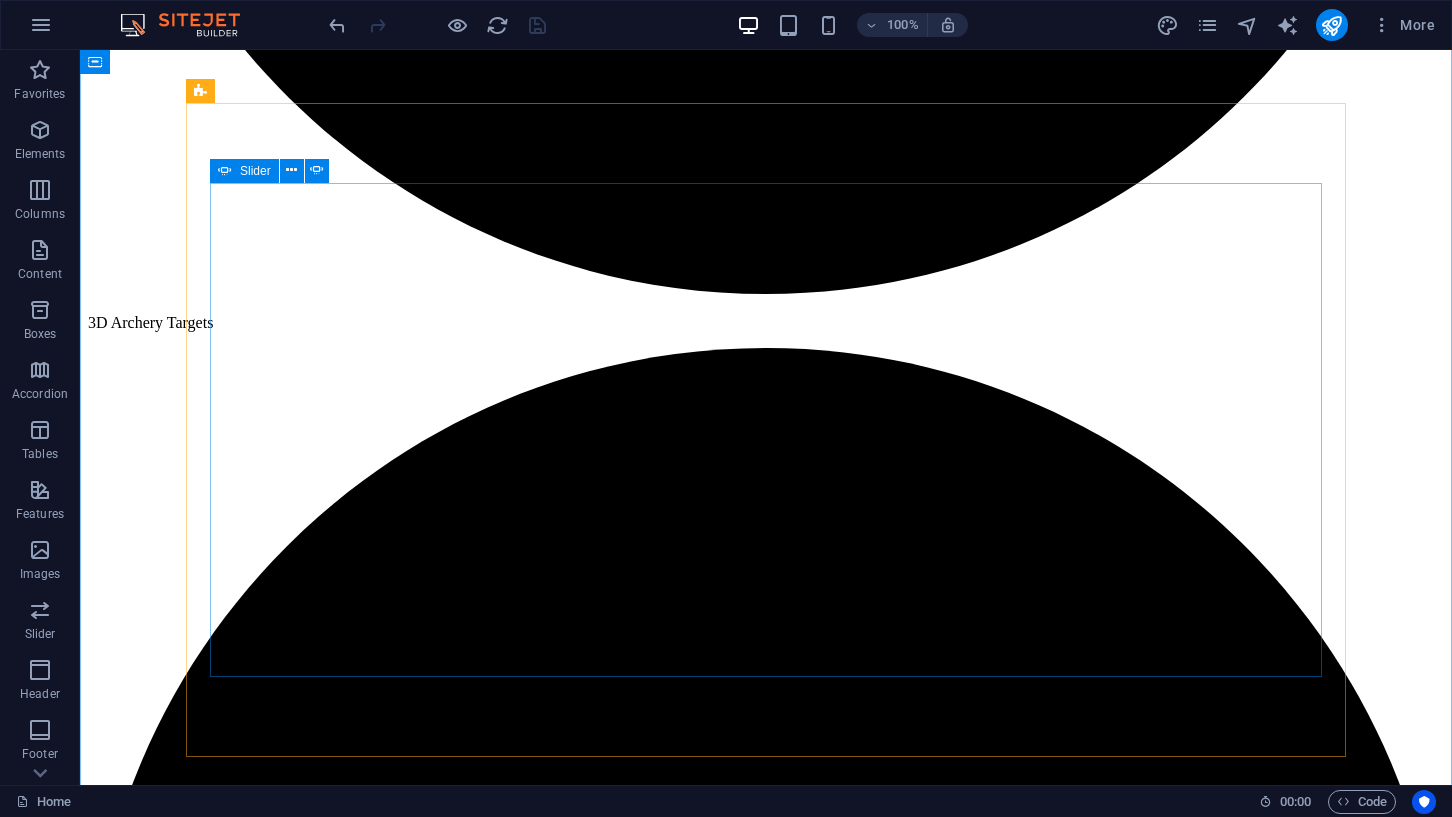 click on "2" at bounding box center (163, 24094) 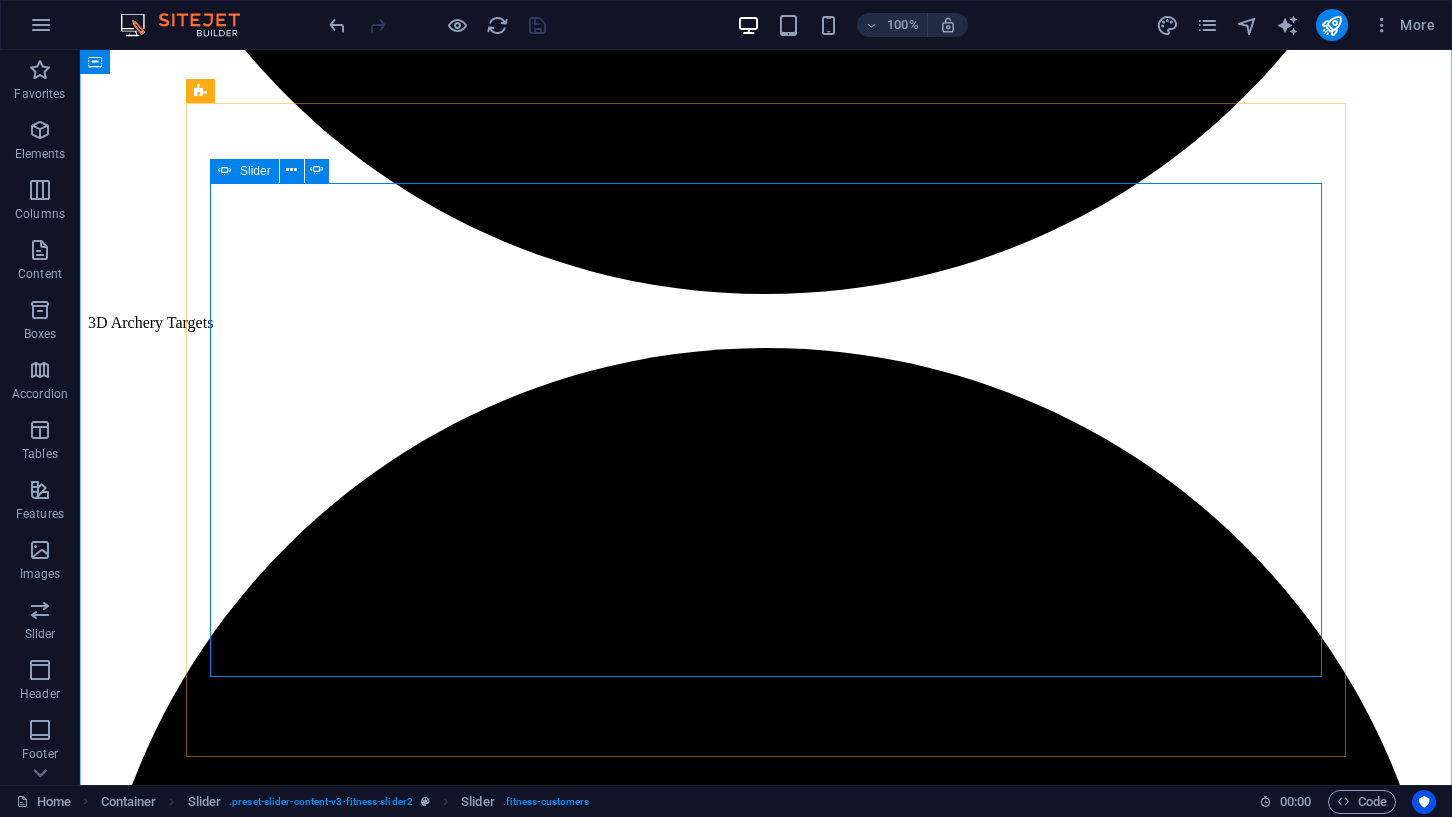 click on "3" at bounding box center [163, 24115] 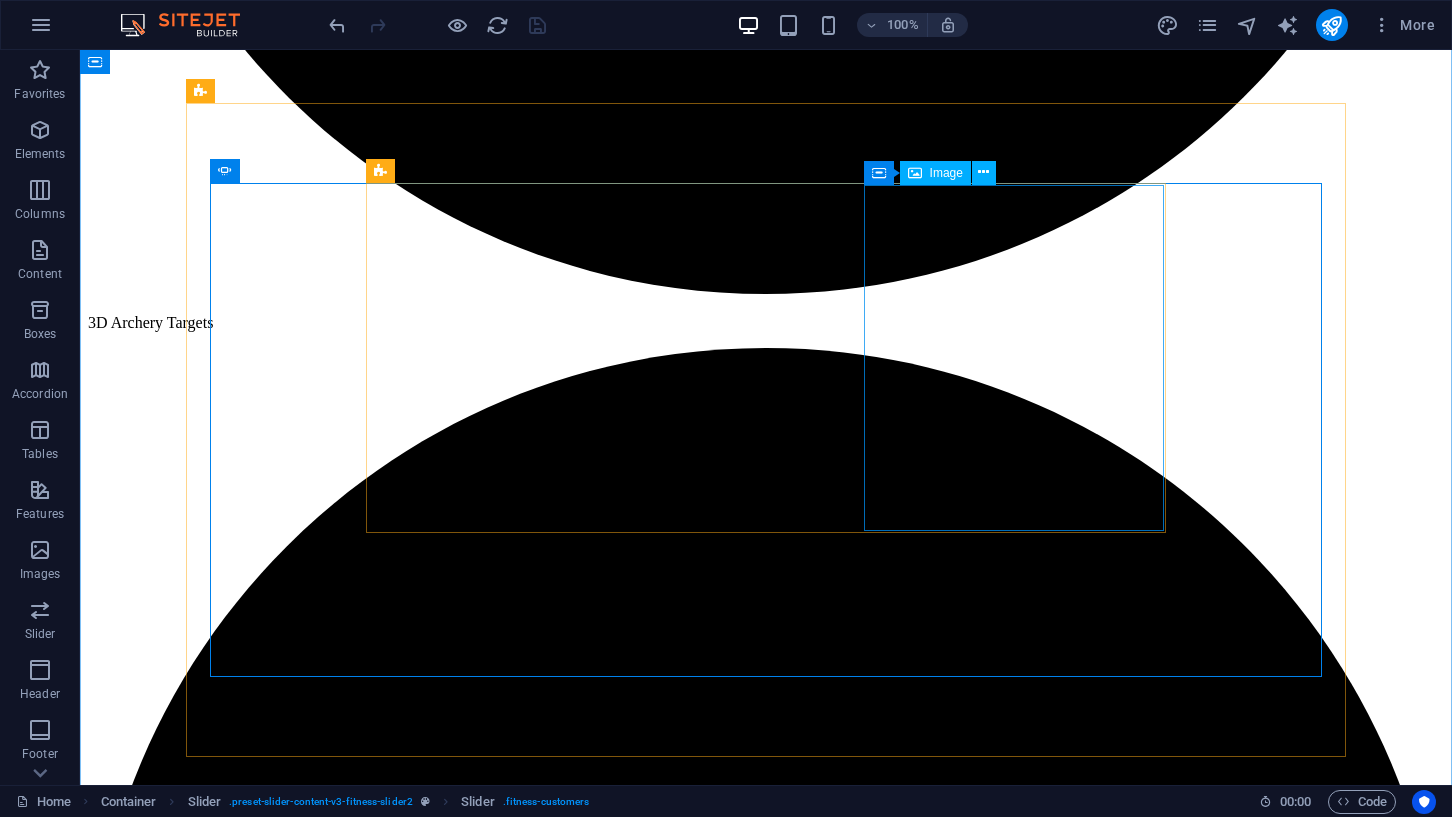 click at bounding box center (-2708, 22657) 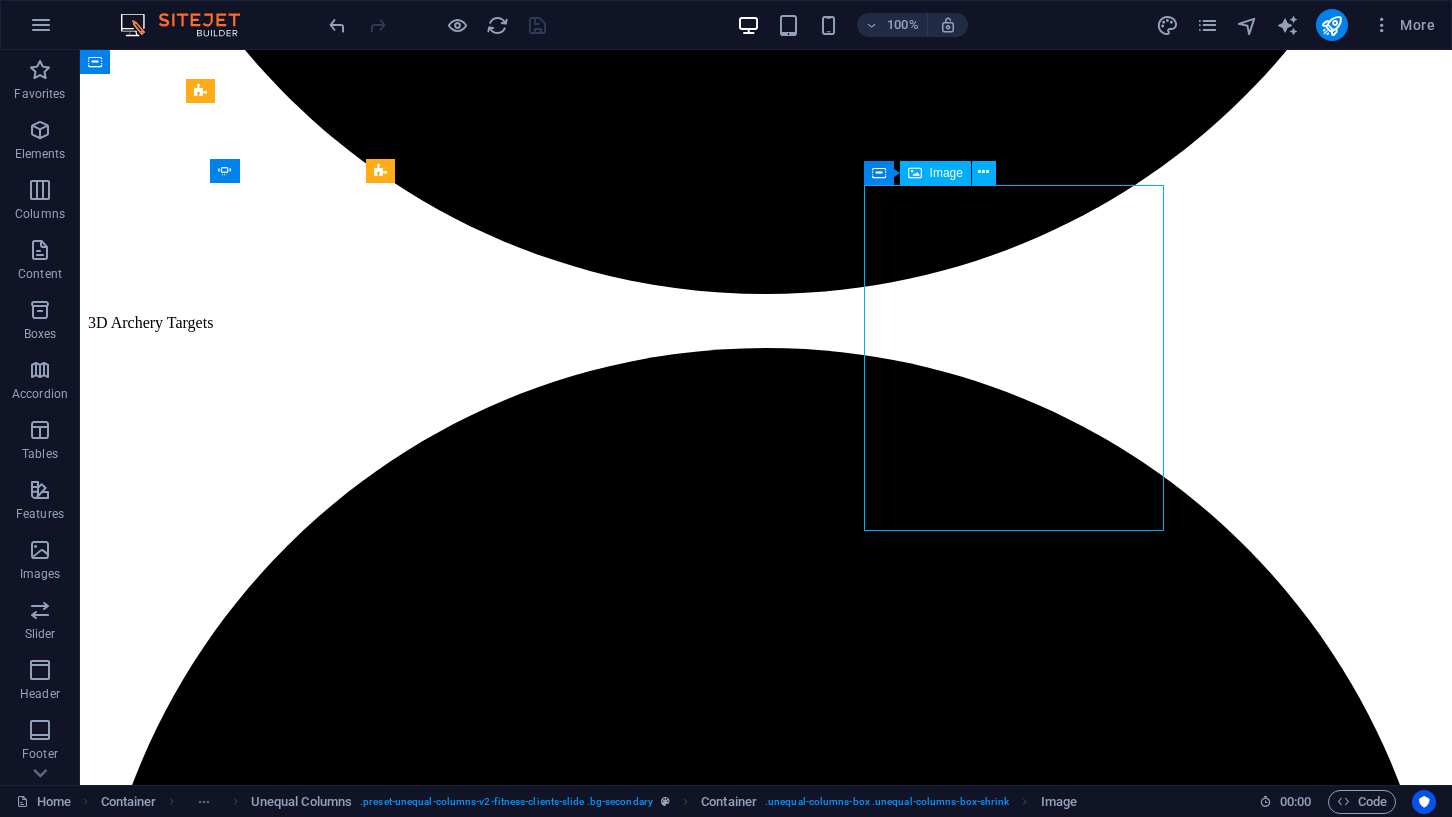 click at bounding box center (-2708, 22657) 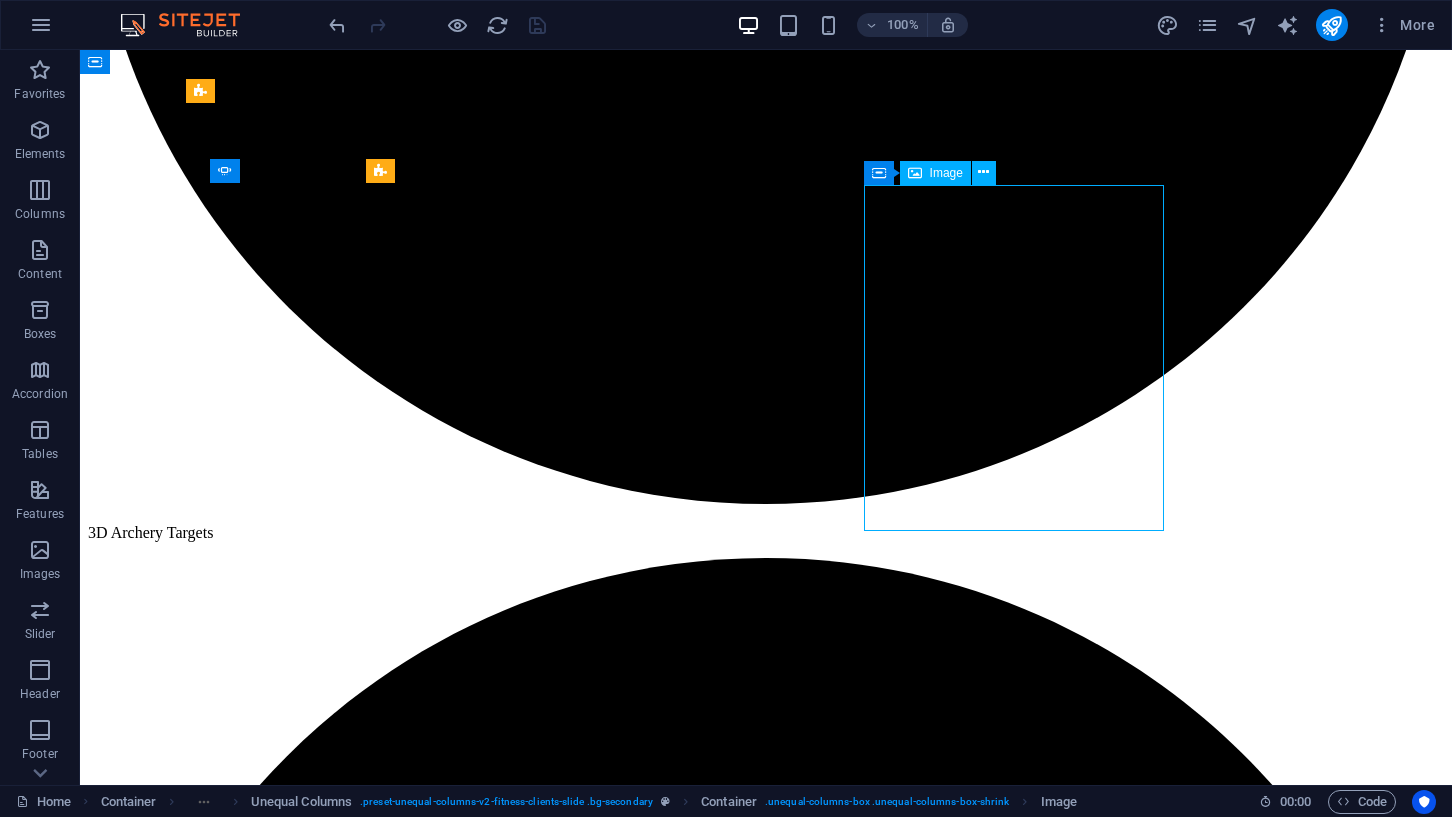 select on "%" 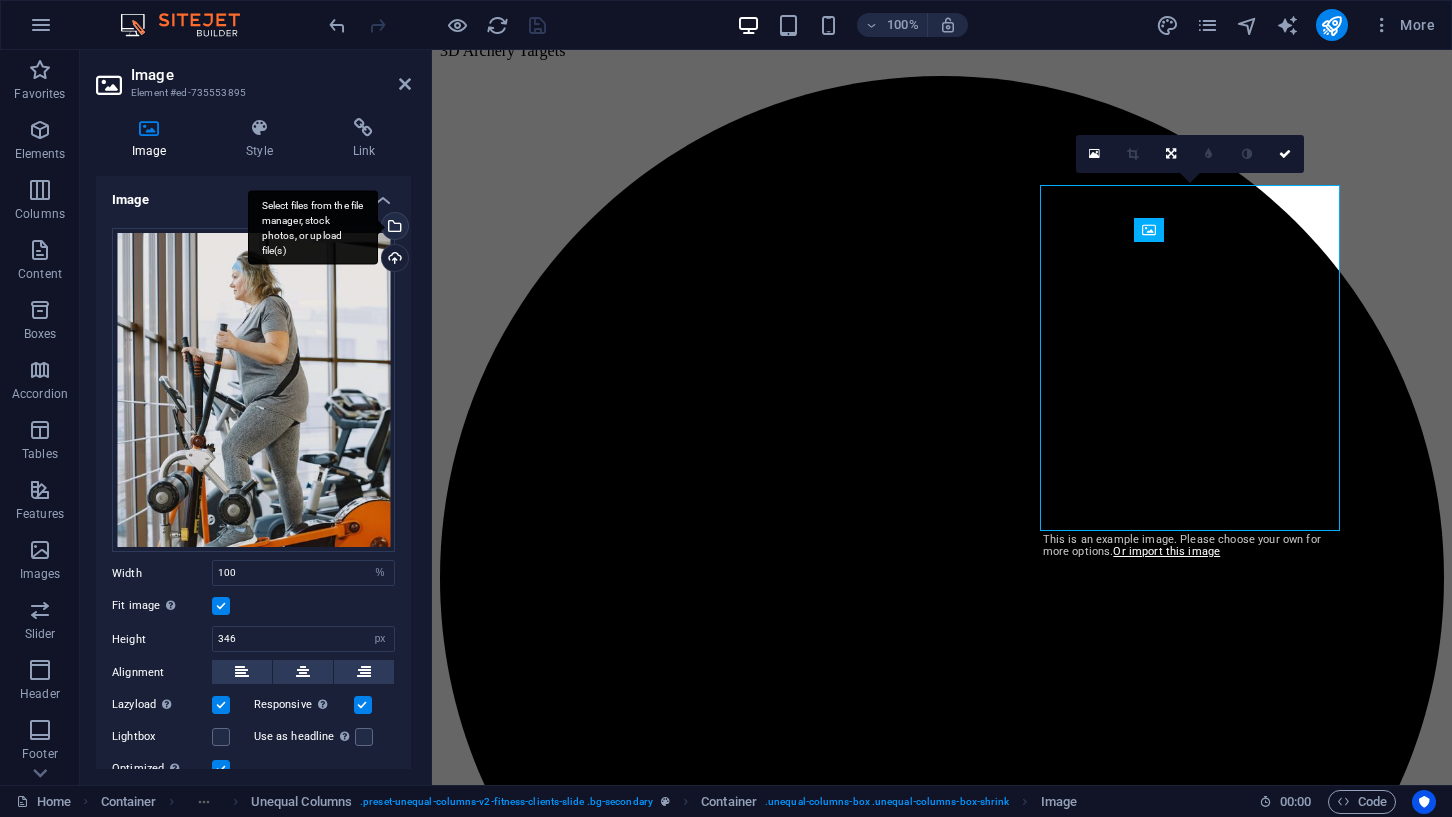 click on "Select files from the file manager, stock photos, or upload file(s)" at bounding box center (313, 227) 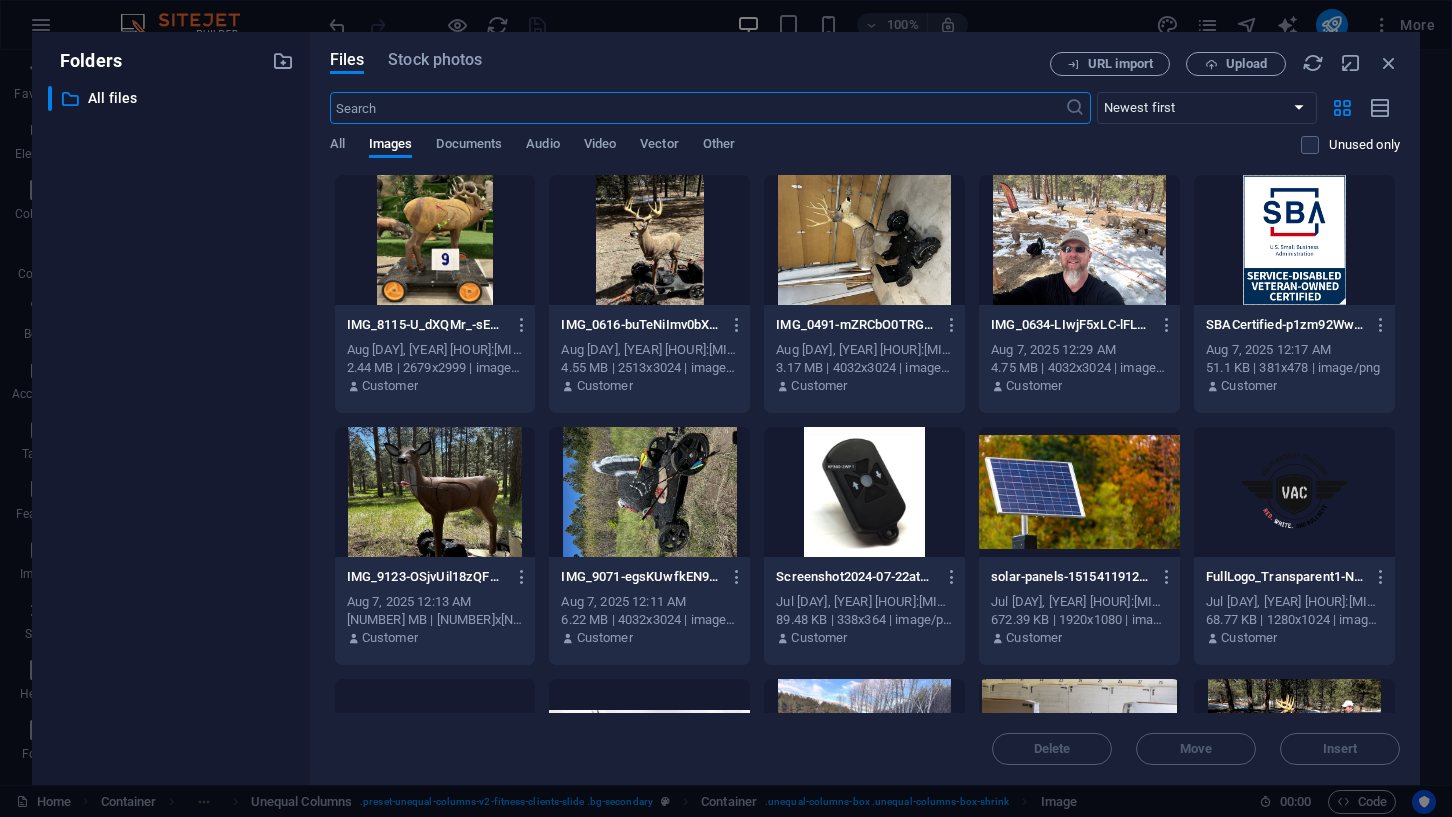 scroll, scrollTop: 3865, scrollLeft: 0, axis: vertical 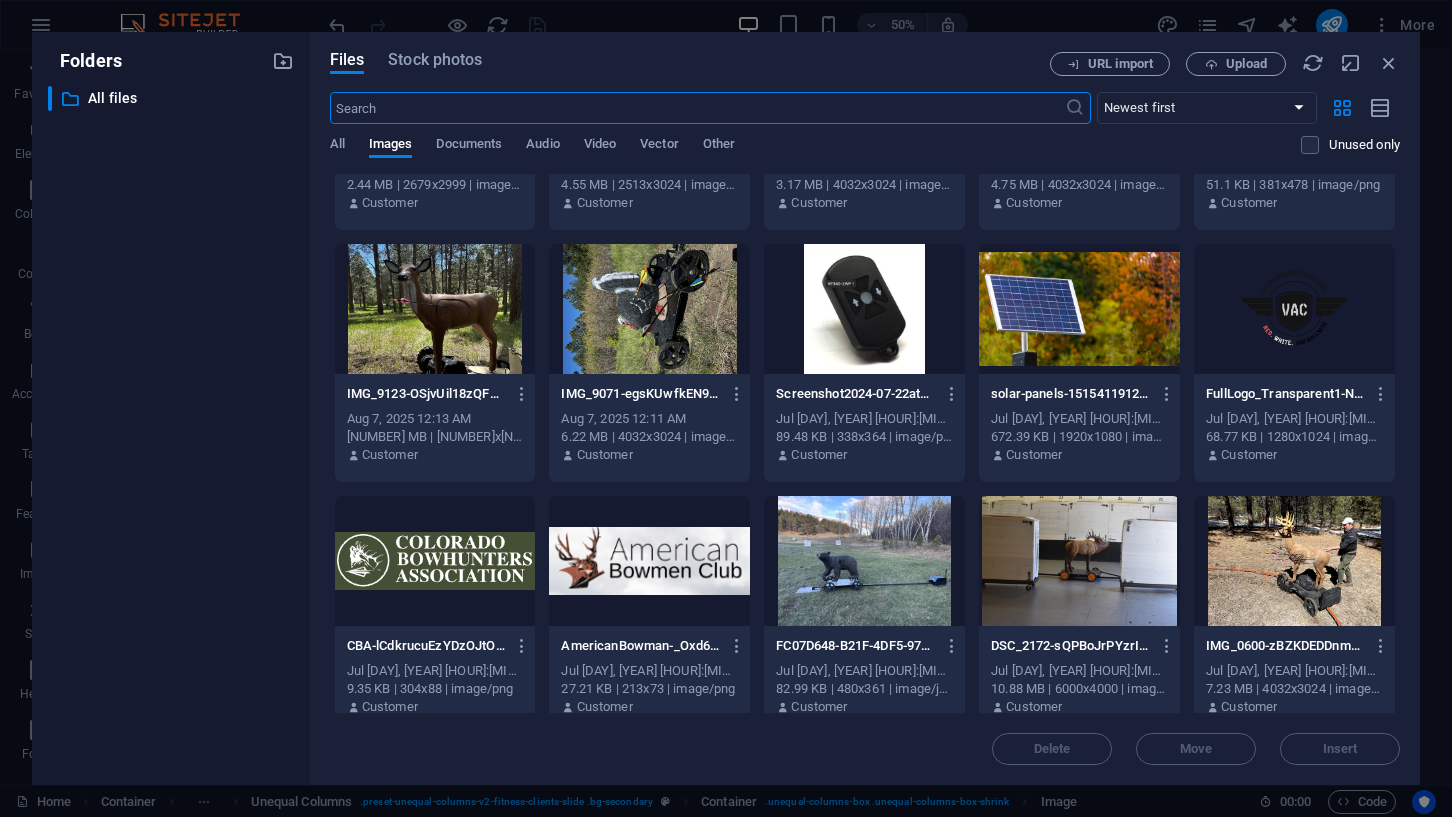 click at bounding box center (435, 561) 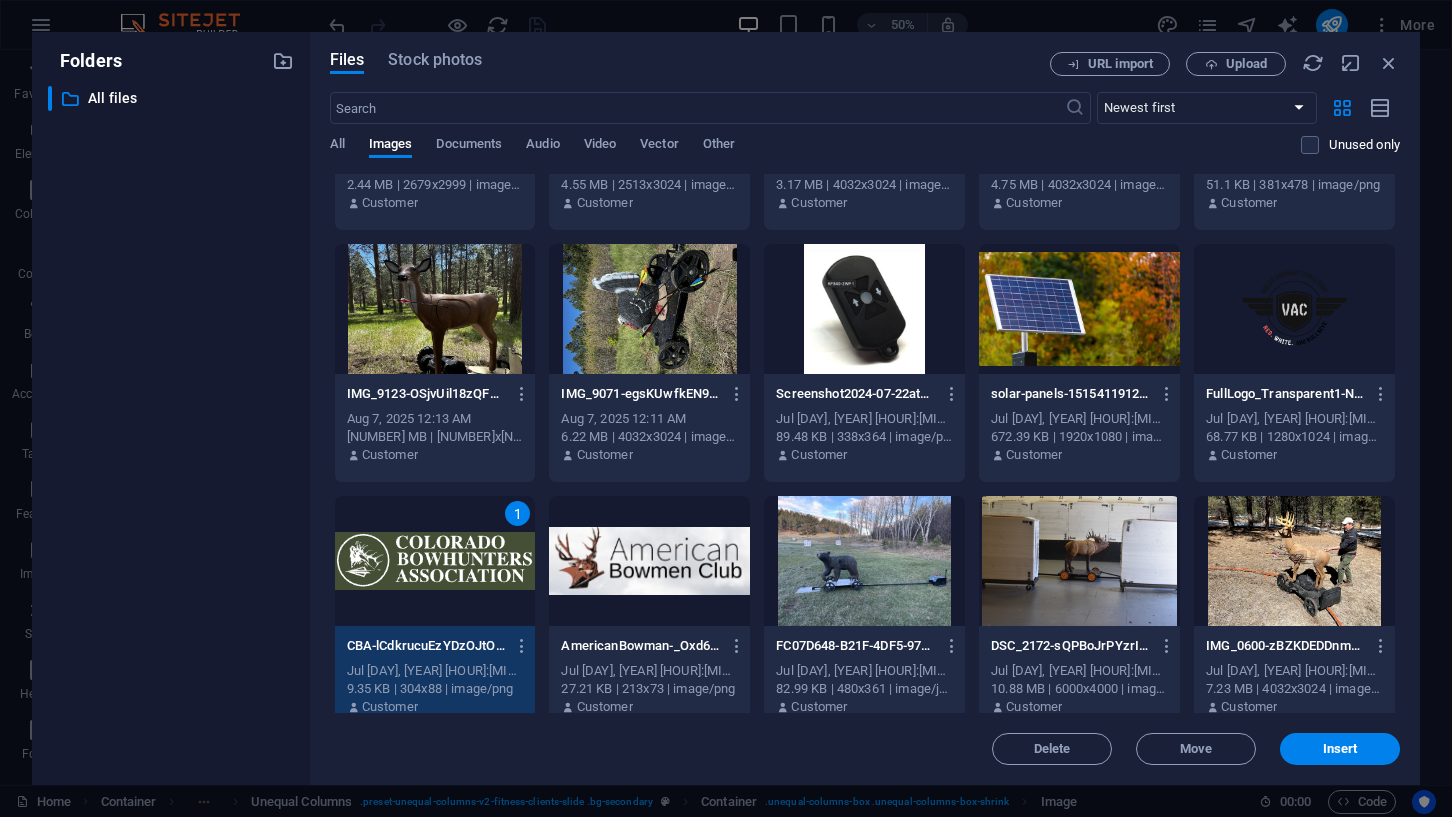 click on "Delete Move Insert" at bounding box center [865, 739] 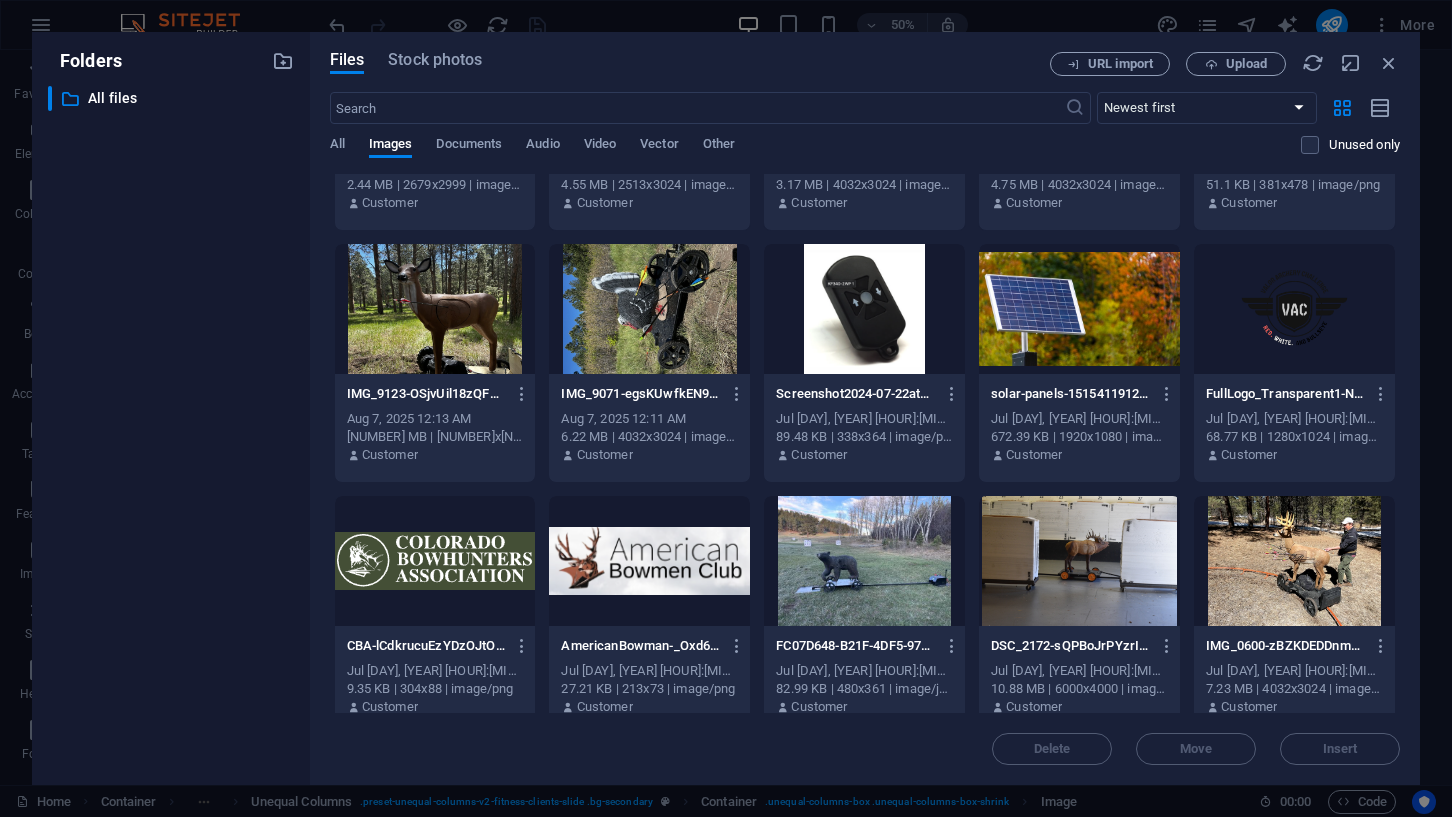 click at bounding box center (435, 561) 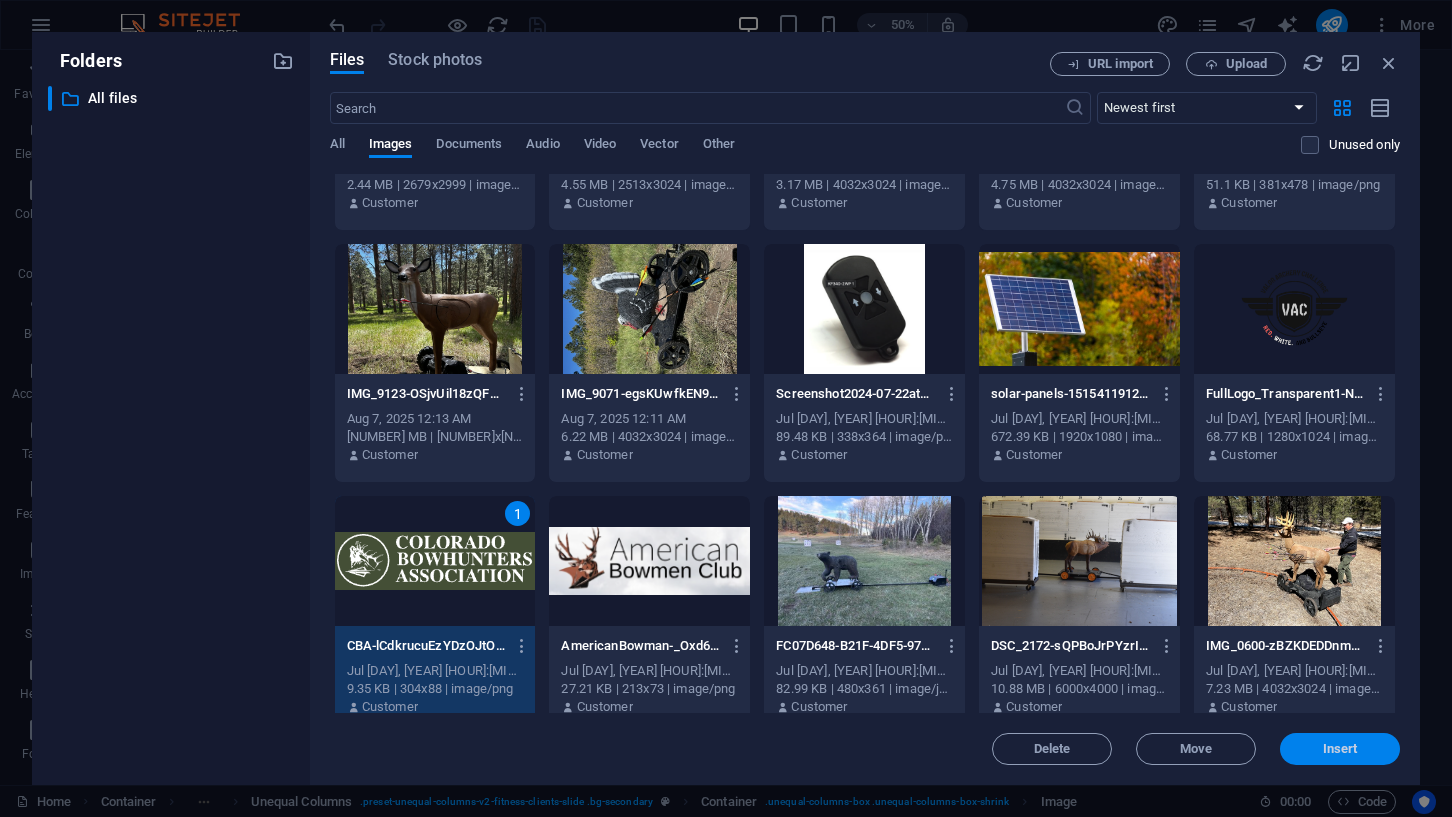 click on "Insert" at bounding box center (1340, 749) 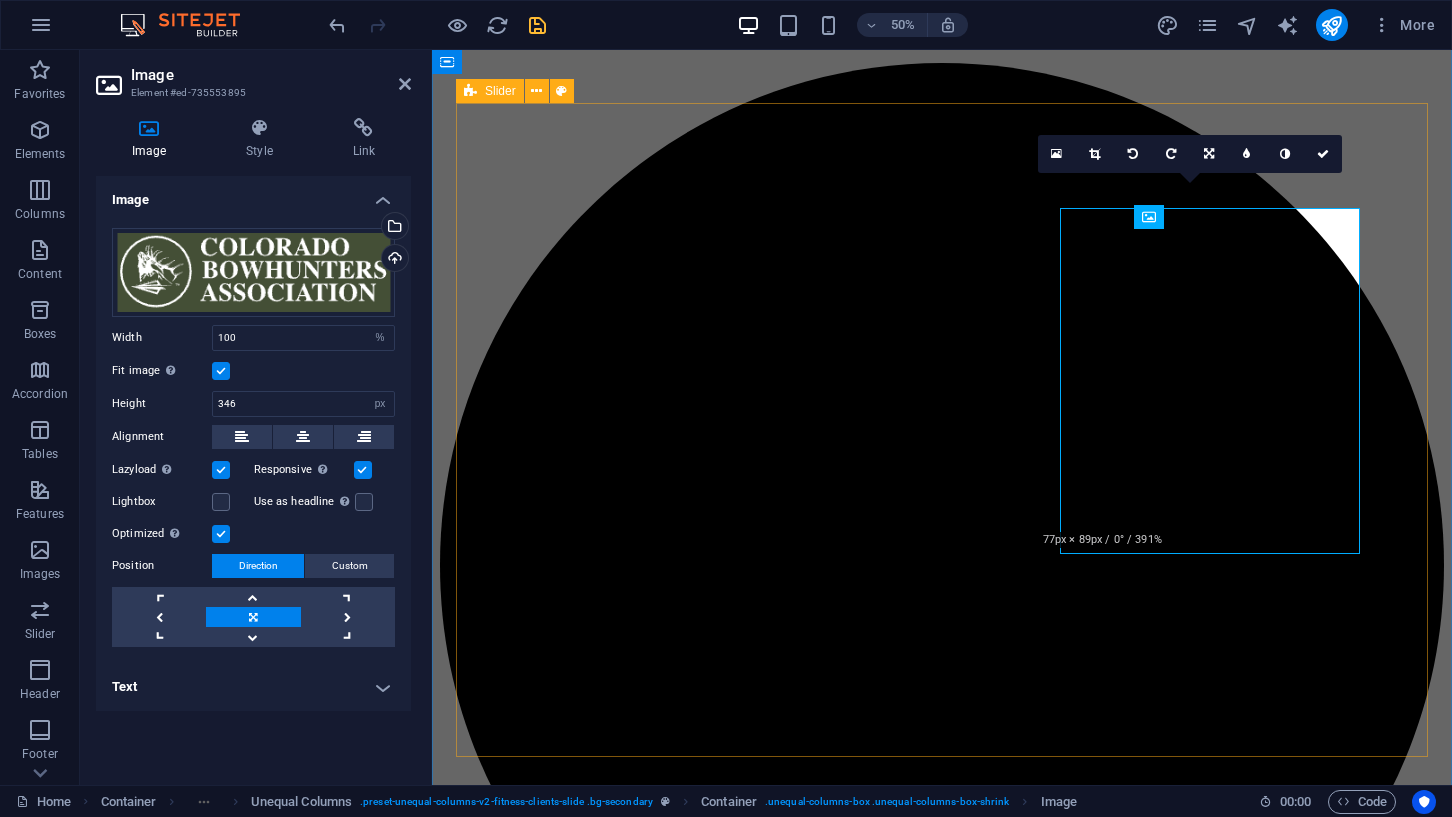 scroll, scrollTop: 3852, scrollLeft: 0, axis: vertical 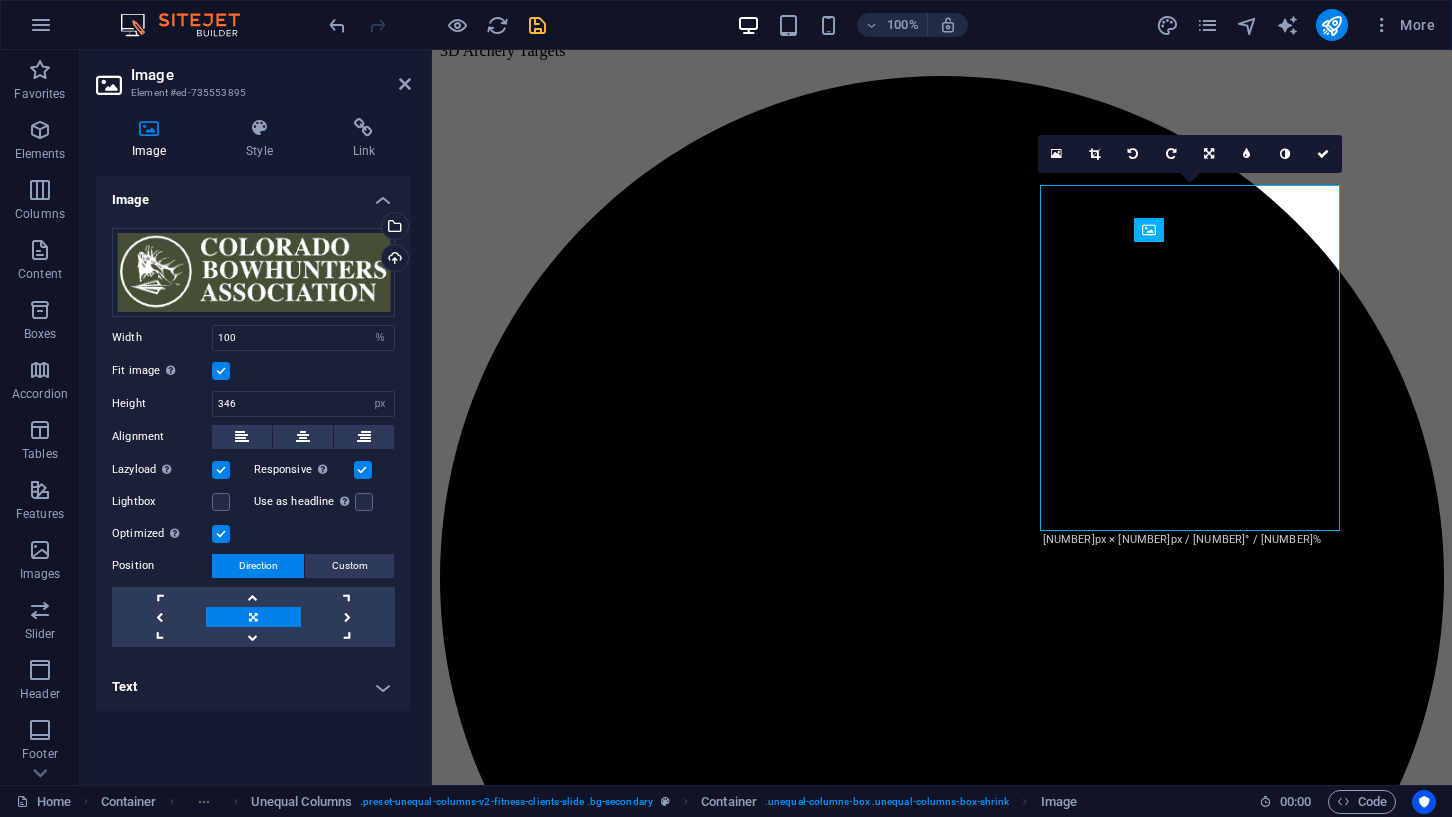 click at bounding box center [221, 371] 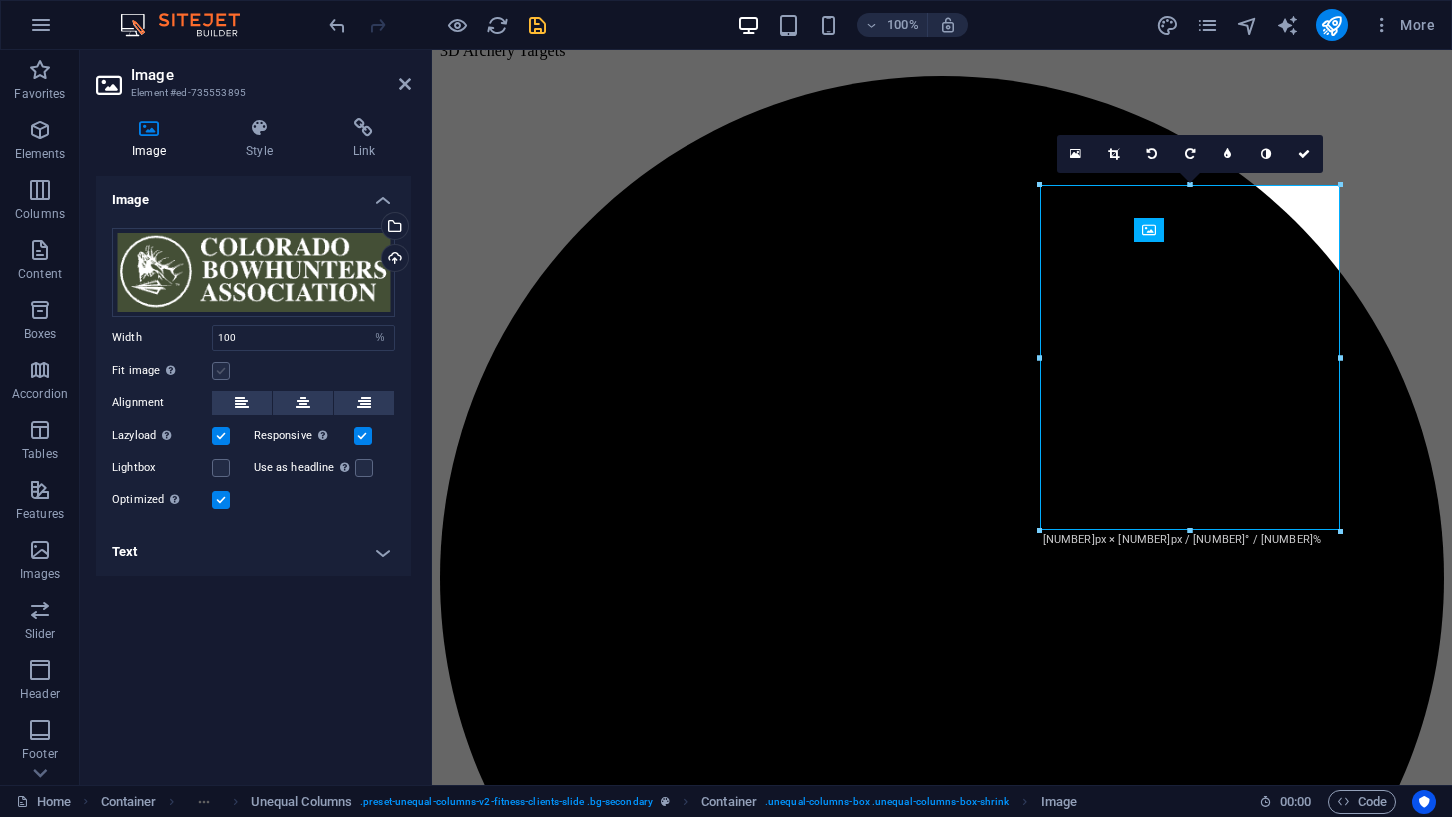 click at bounding box center (221, 371) 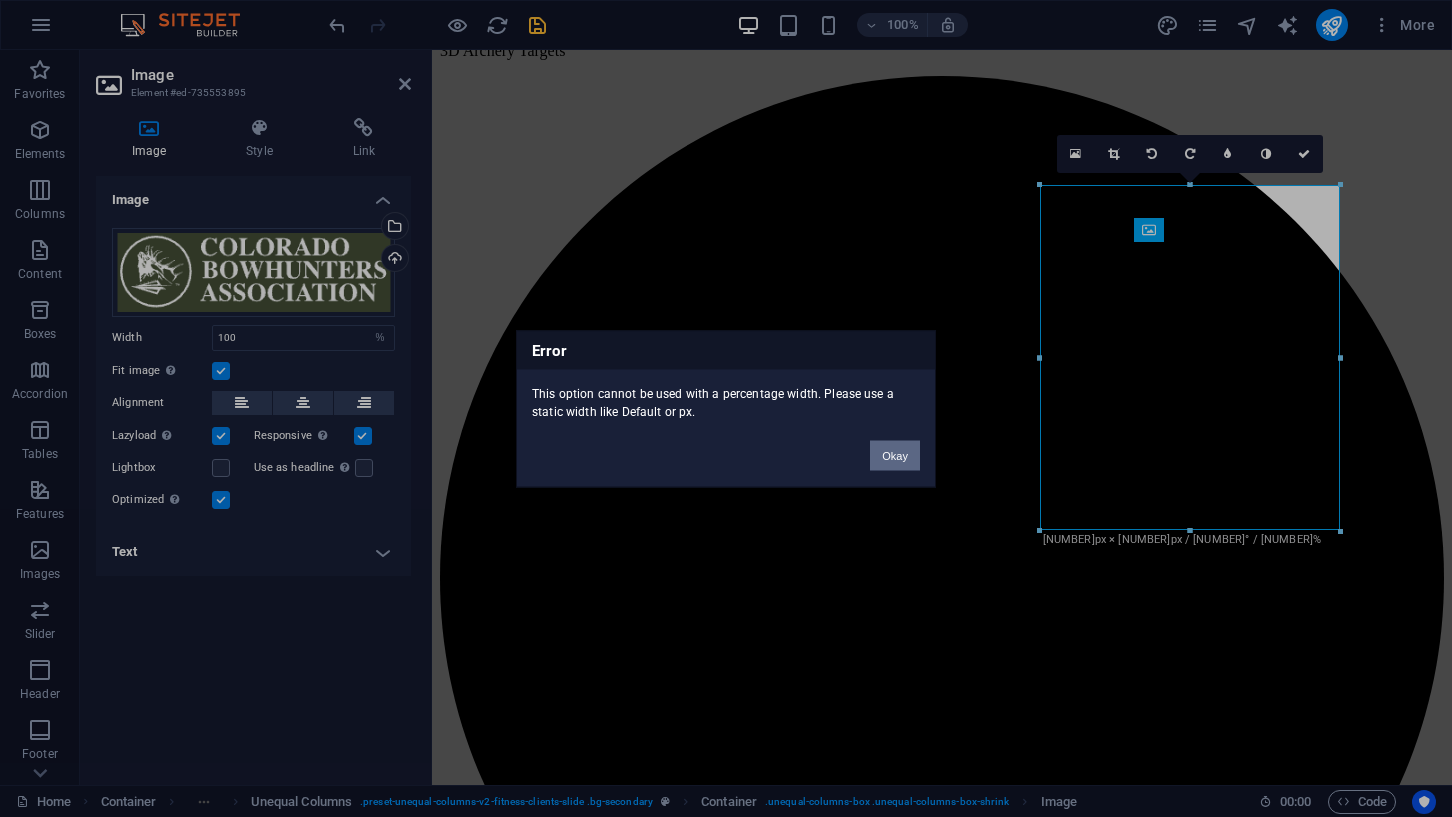 click on "Okay" at bounding box center [895, 455] 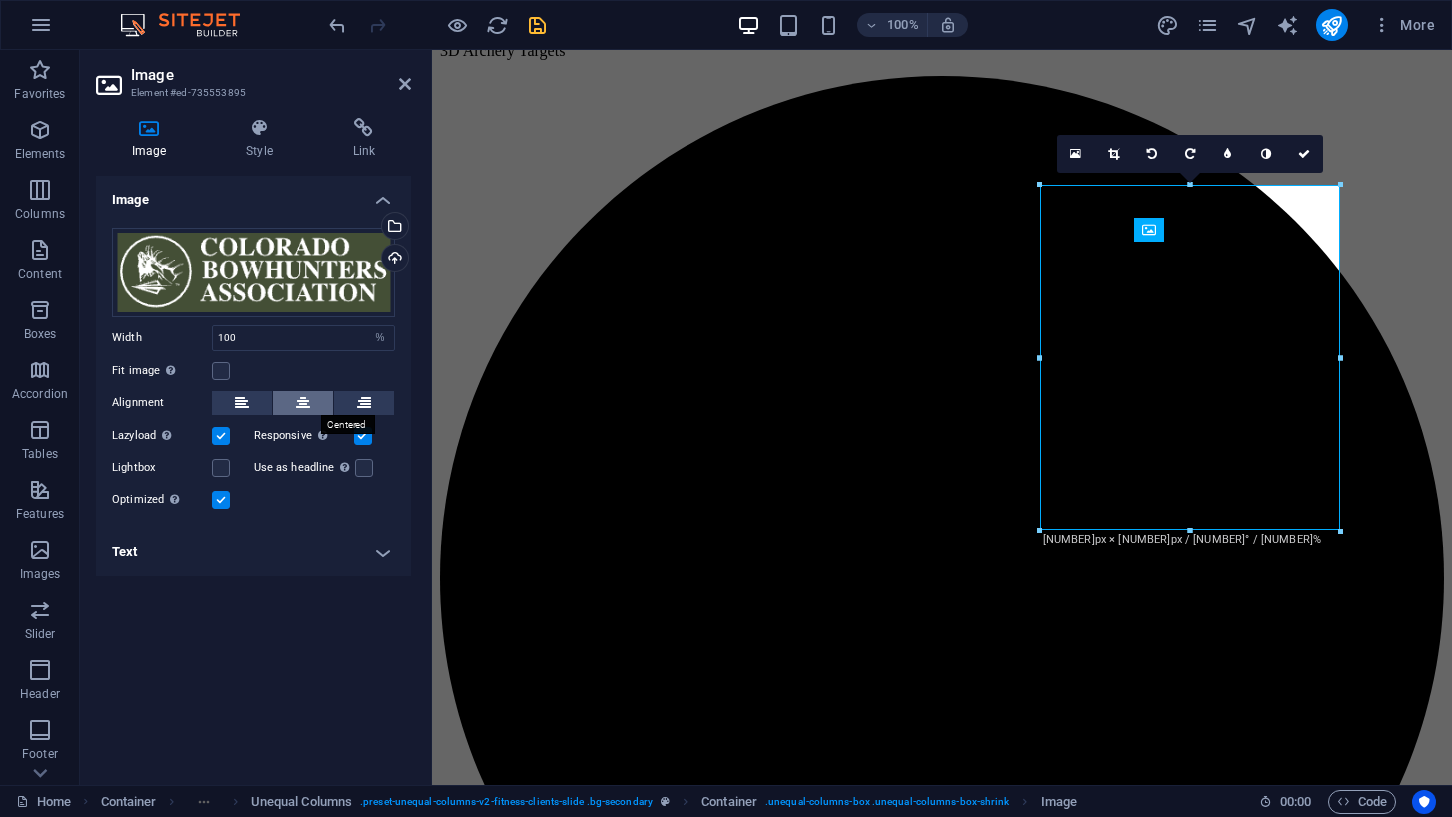 click at bounding box center [303, 403] 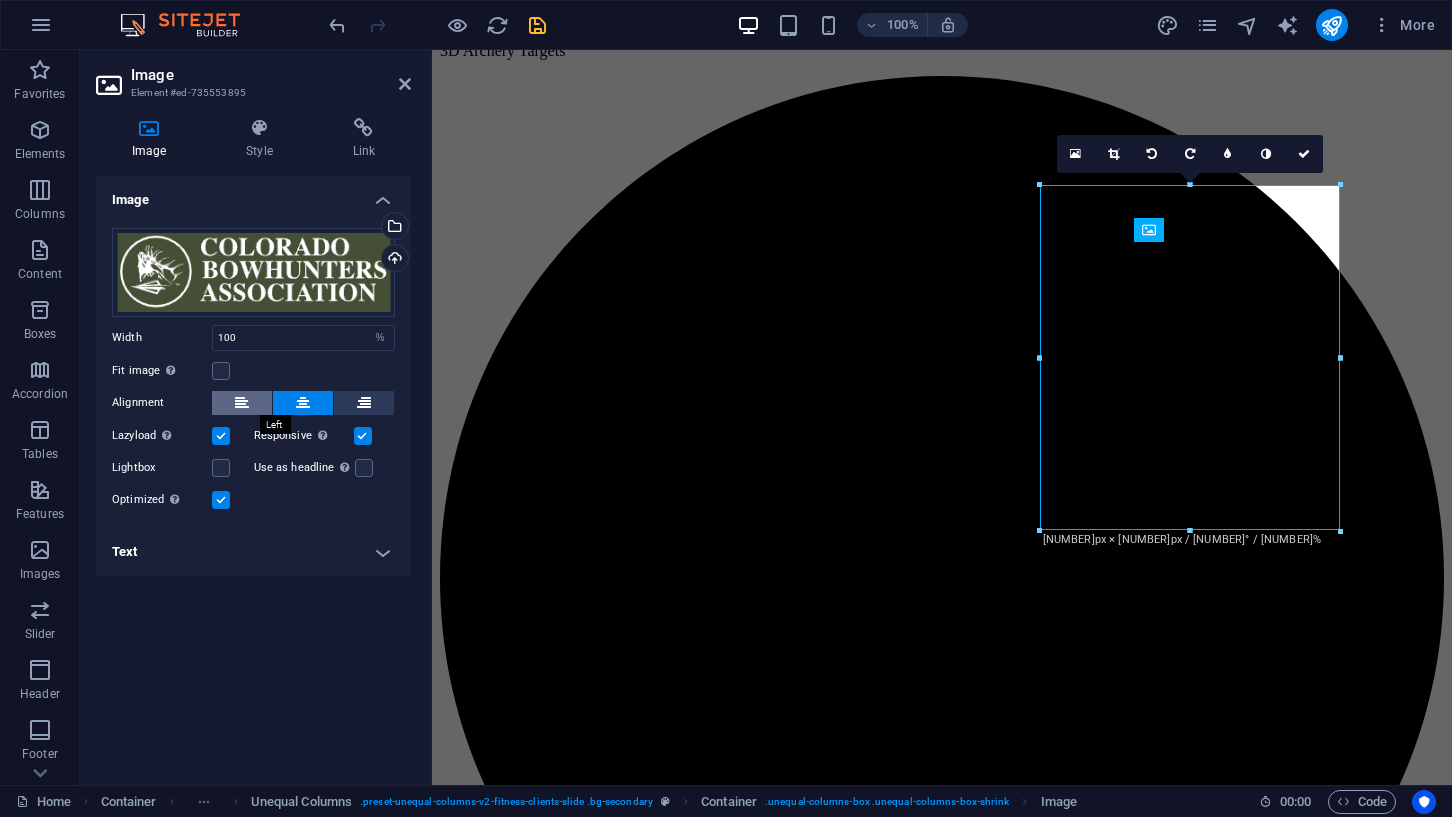 click at bounding box center [242, 403] 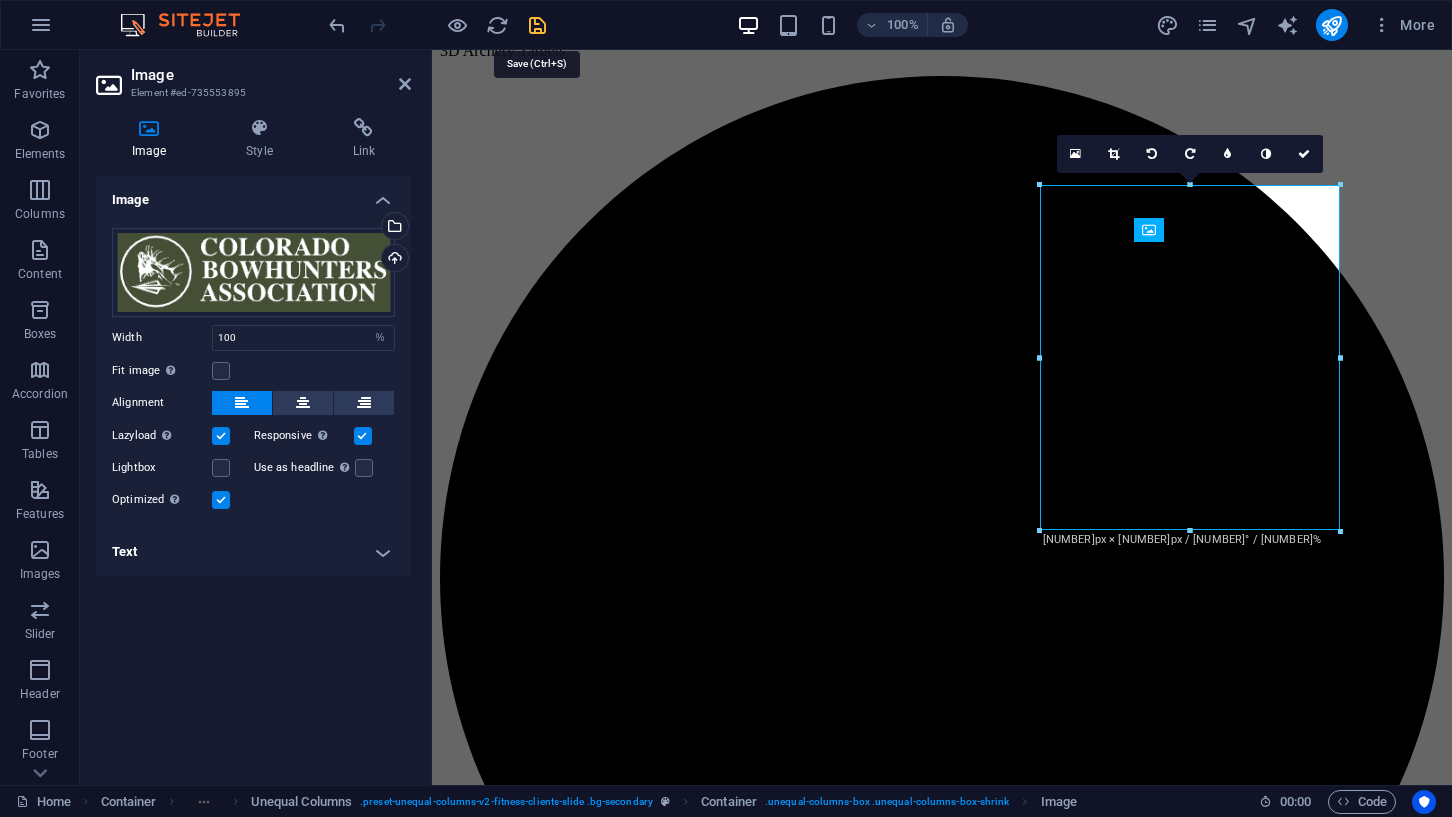 click at bounding box center (537, 25) 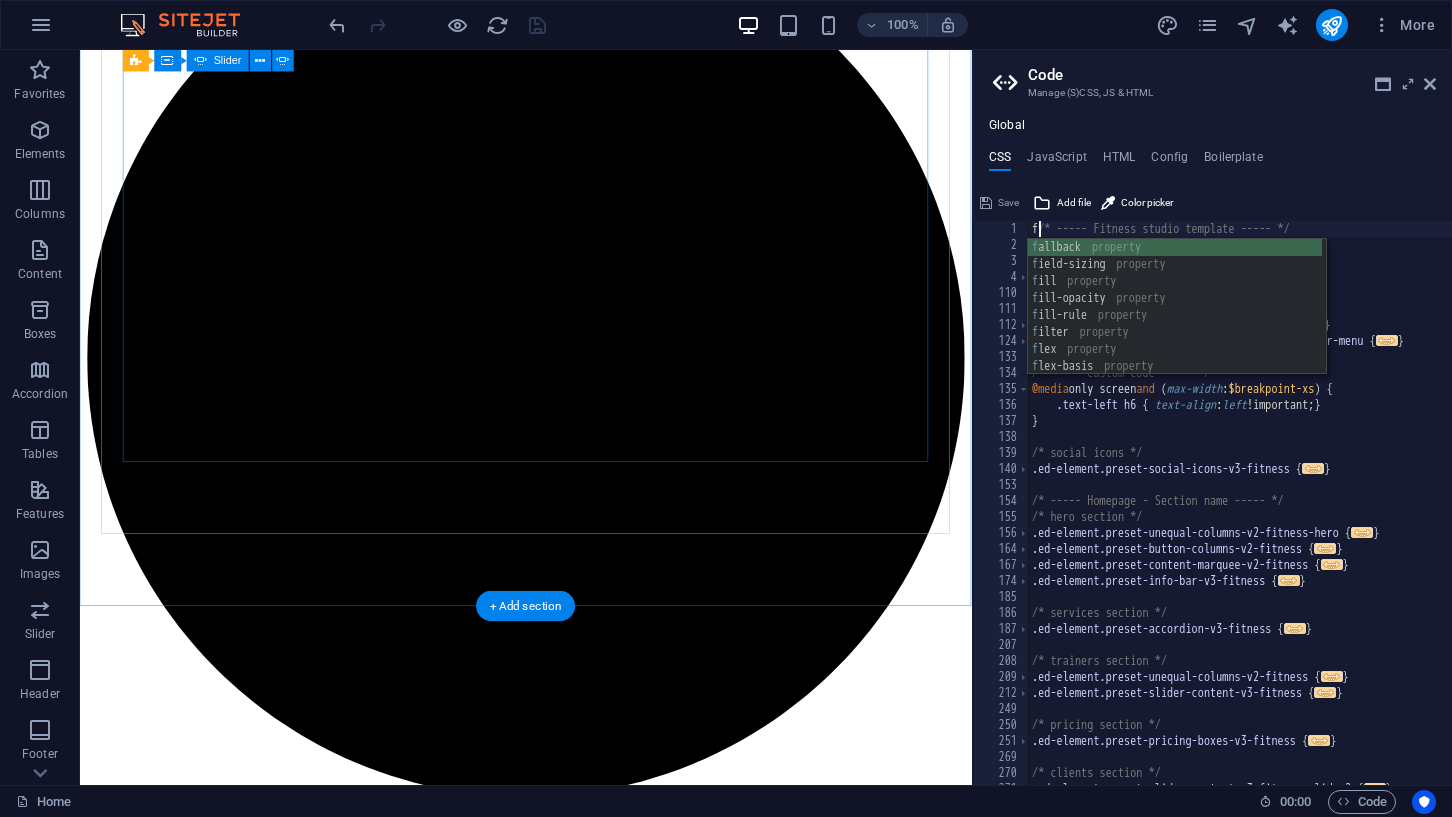 scroll, scrollTop: 3995, scrollLeft: 0, axis: vertical 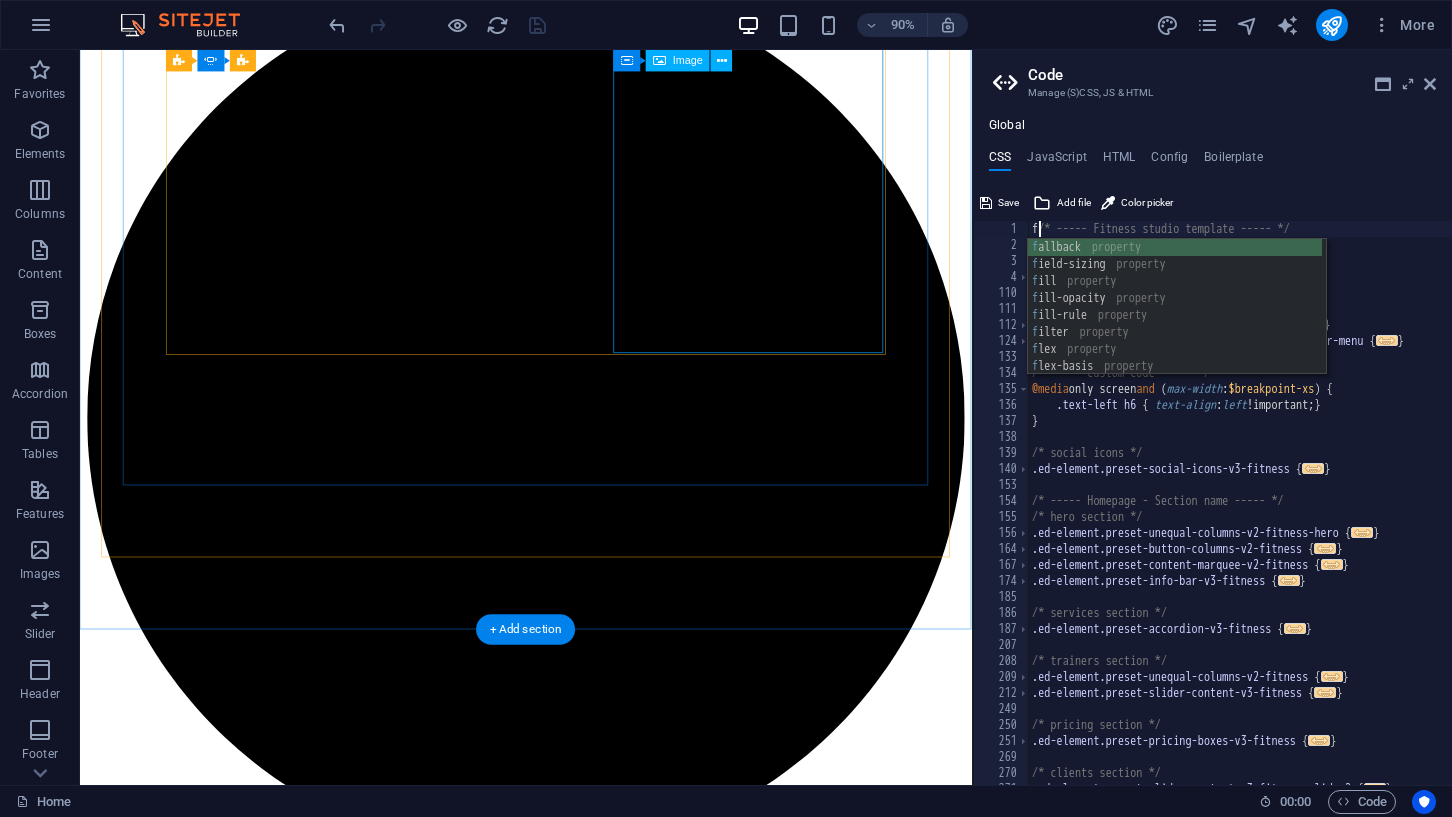 type on "/* ----- Fitness studio template ----- */" 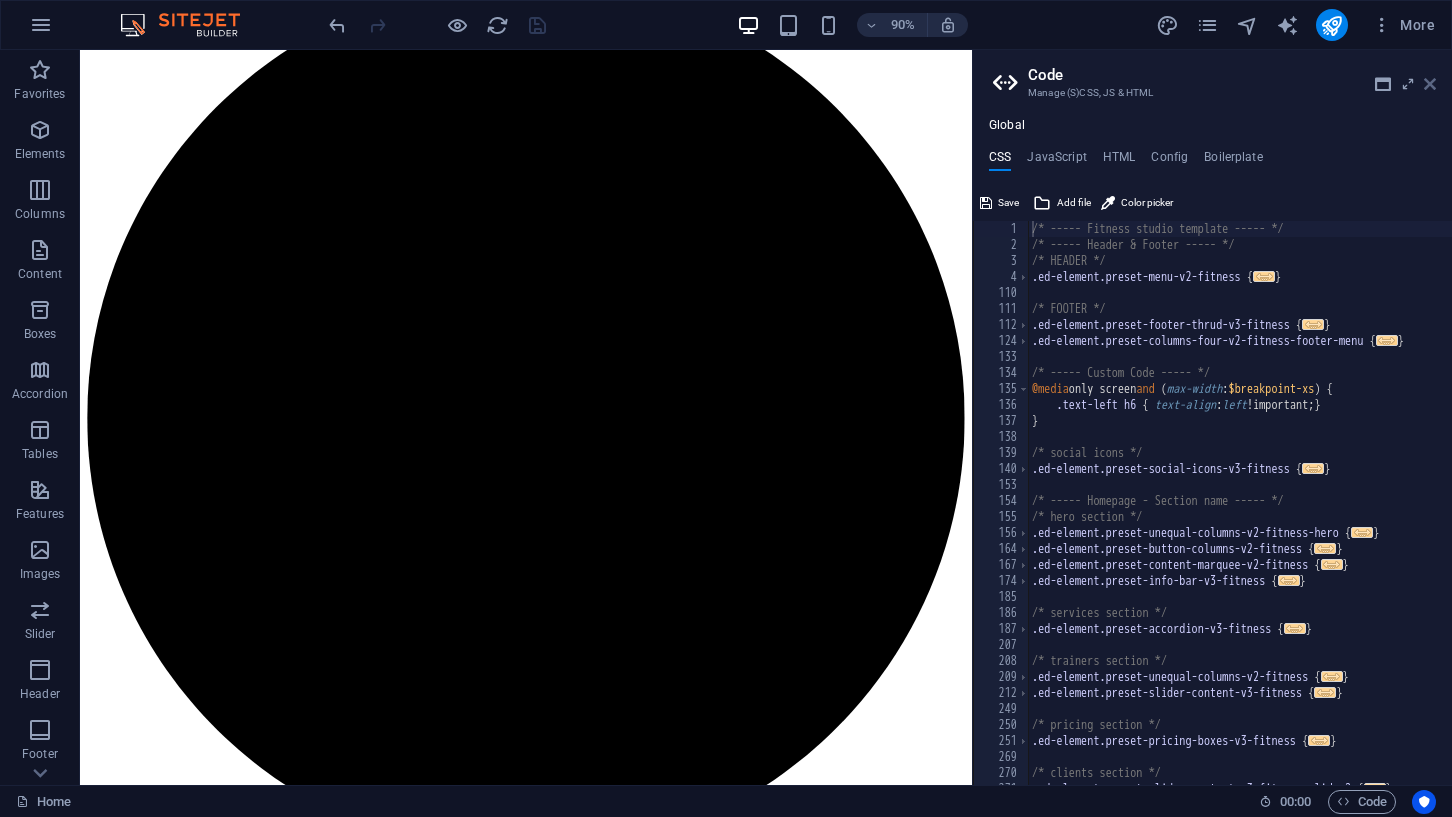 click at bounding box center (1430, 84) 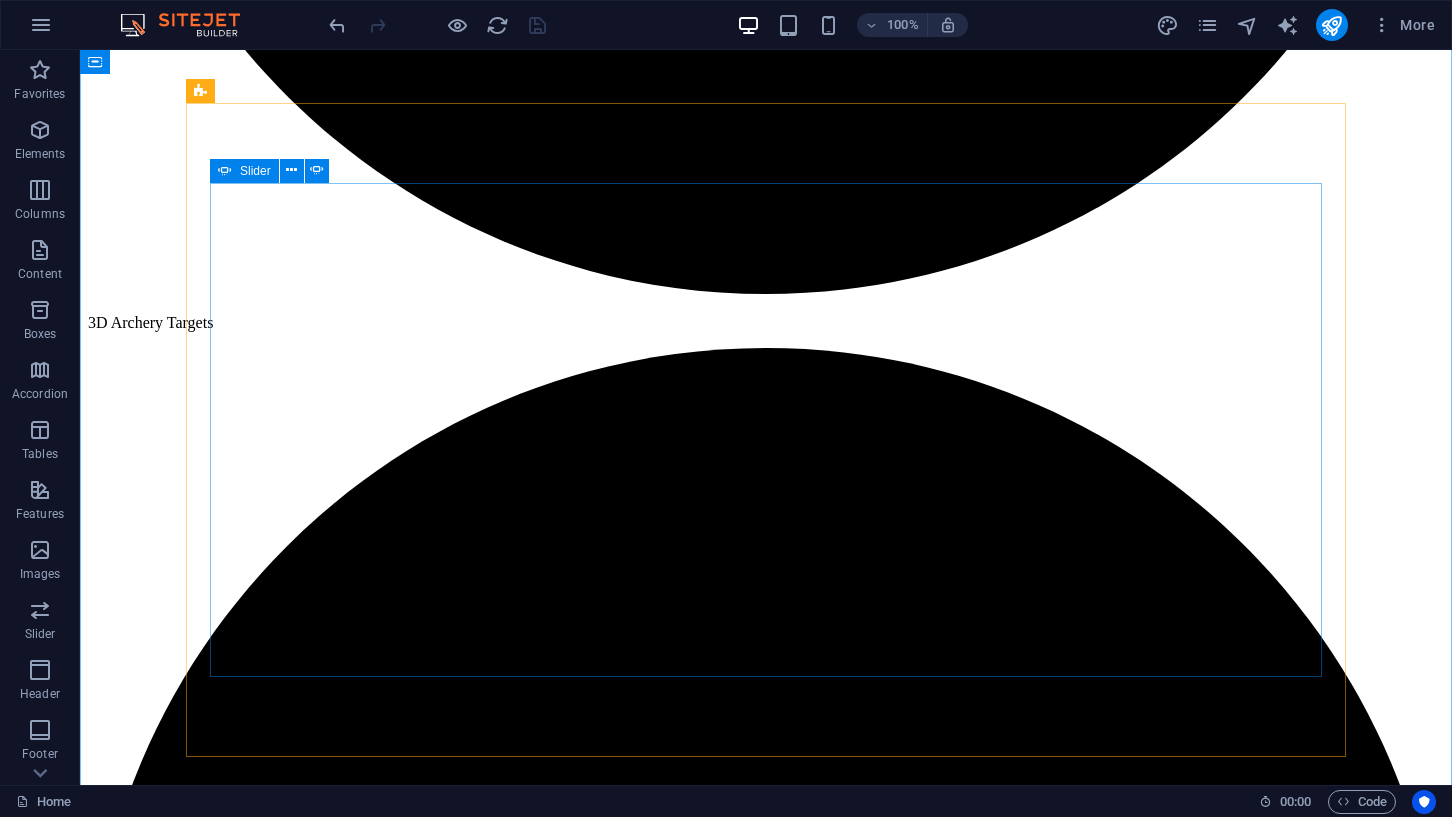 click on "-[NUMBER]Kg Colorado Bowhunters Association “Lorem ipsum dolor sit amet, consectetur adipiscing elit. Consectetur auctor id viverra nunc, ultrices convallis sit ultrices. Lorem ipsum dolor sit amet, consectetur adipiscing elit. Consectetur auctor id viverra nunc, ultrices convallis sit ultrices. Lorem ipsum dolor sit amet, consectetur adipiscing elit. Consectetur auctor id viverra nunc, ultrices convallis sit ultrices.” American Bowmen Archery Range - [CITY], [STATE] American Bowmen Archery Range  utilizes the  Archery N Motion Linear System  on their static practice range to give members and guests a next-level training experience. By adding a moving target to their lineup, American Bowmen offers archers the opportunity to refine timing, focus, and shot execution in a more realistic and engaging setting. Whether preparing for the hunt or improving accuracy, this dynamic training tool helps shooters push beyond traditional target practice and elevate their performance in the field. -[NUMBER]Kg Linear  and  Monster [NUMBER]" at bounding box center (766, 22516) 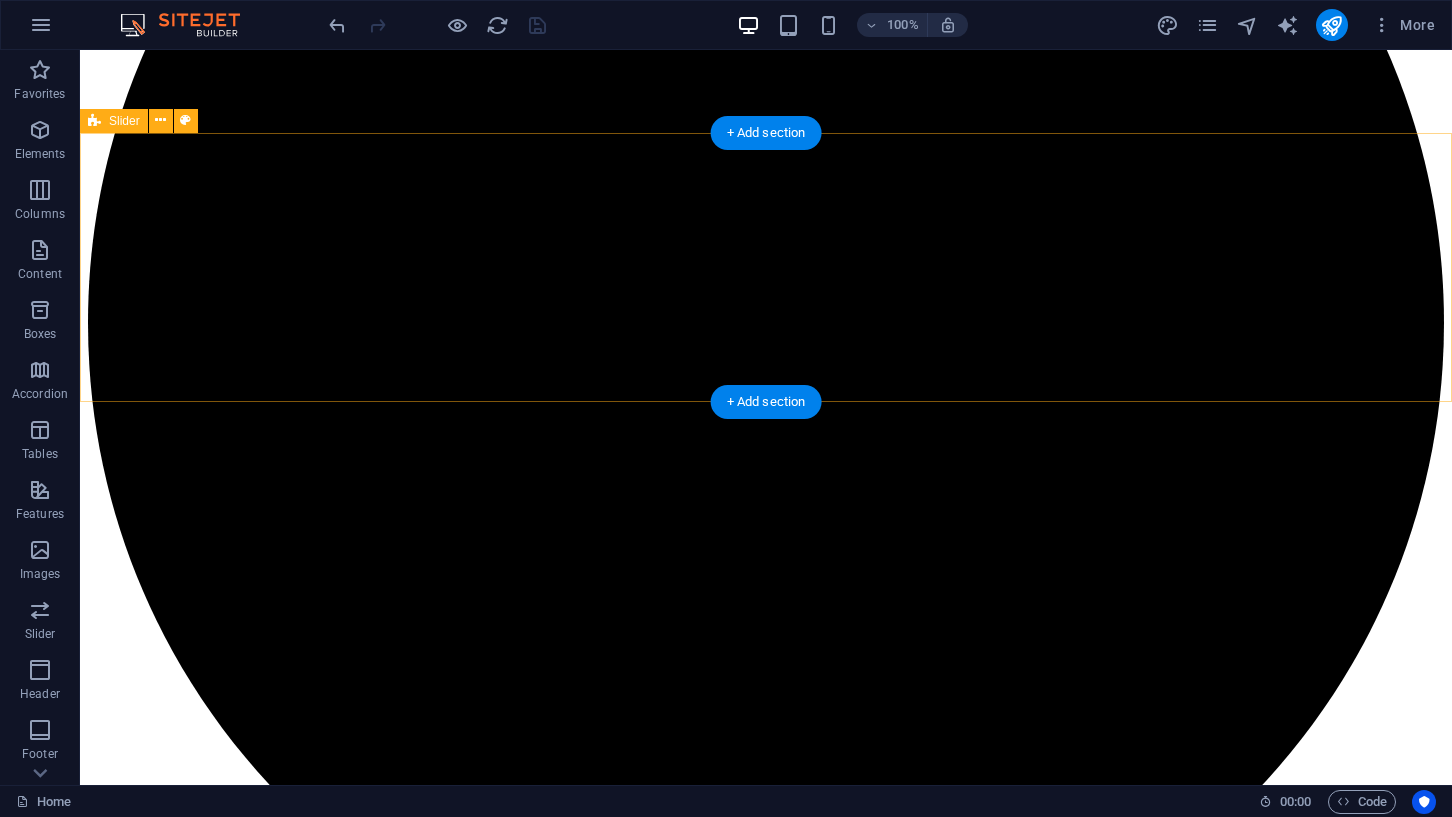 scroll, scrollTop: 4766, scrollLeft: 0, axis: vertical 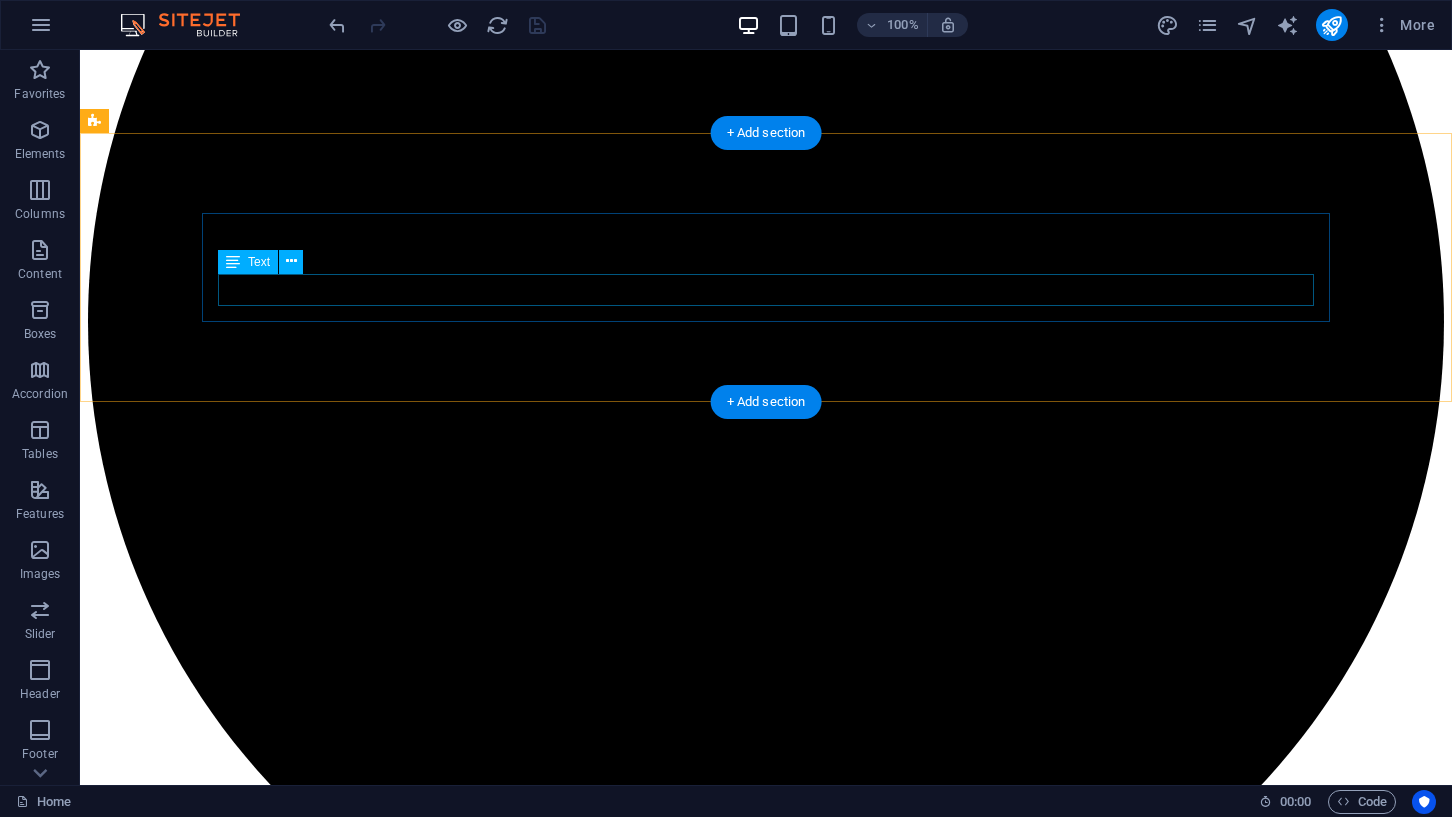 click on ""Awesome company! This will challenge you!"" at bounding box center (-1620, 24949) 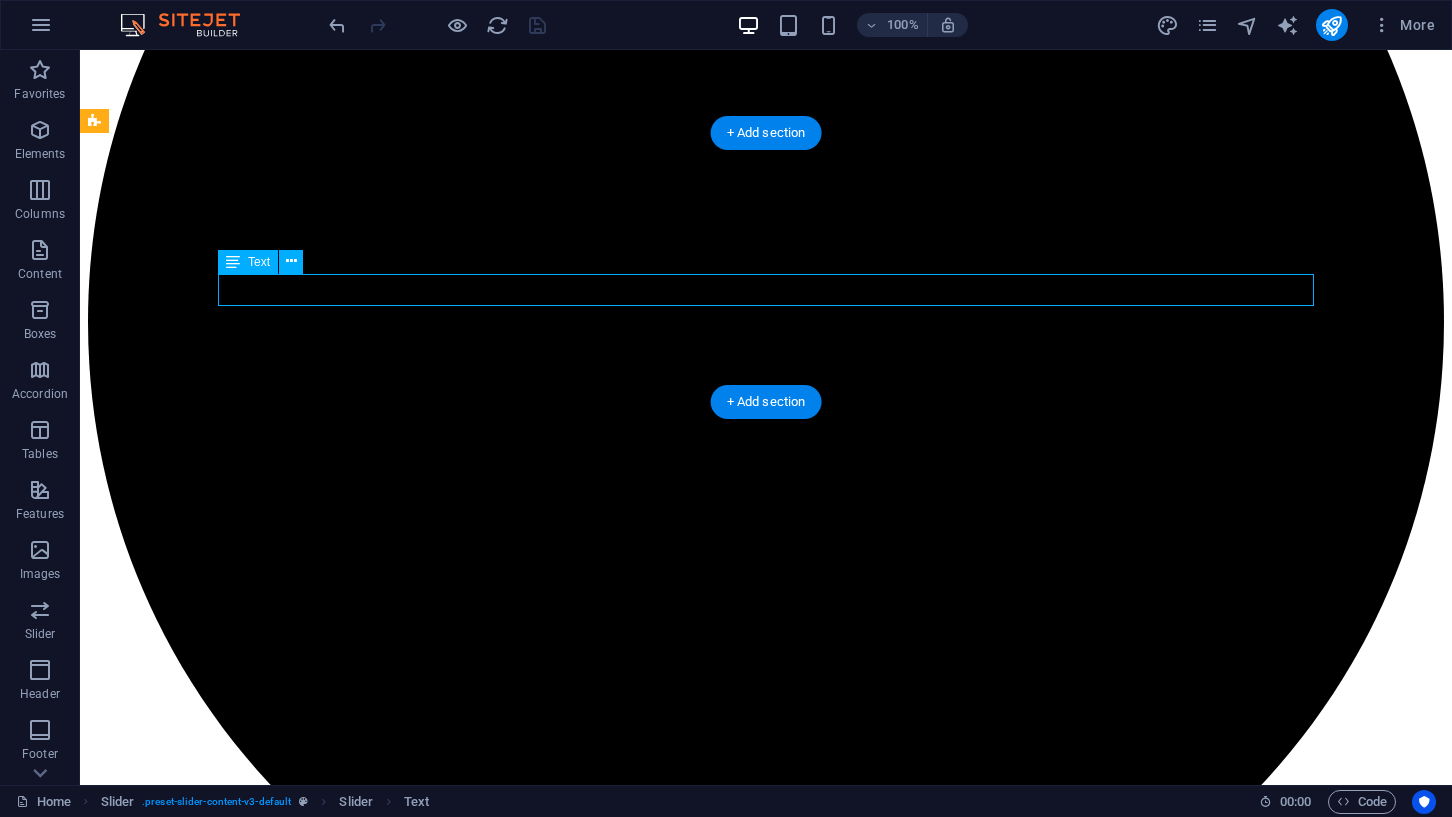 click on ""Awesome company! This will challenge you!"" at bounding box center [-1620, 24949] 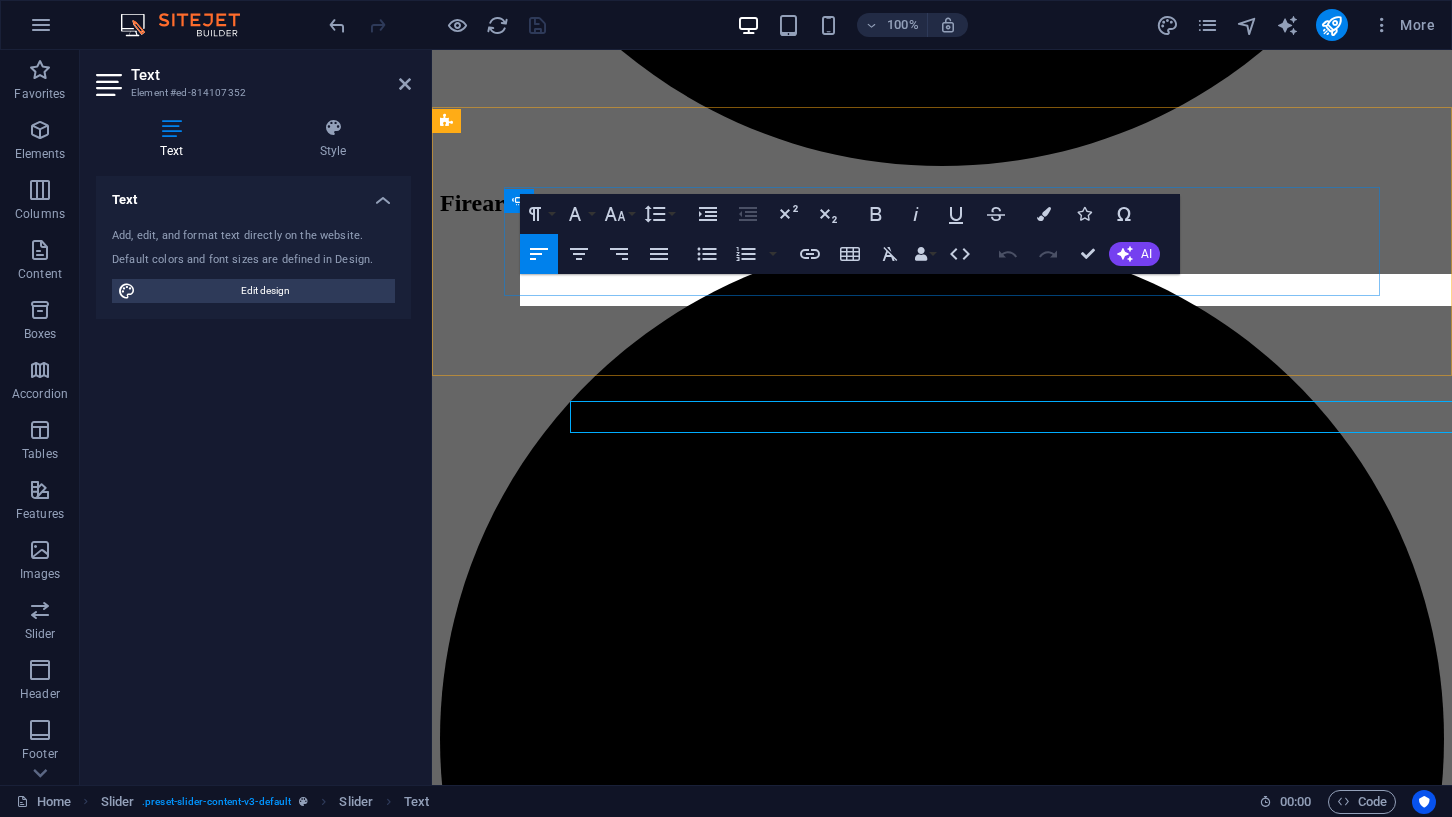 scroll, scrollTop: 4556, scrollLeft: 0, axis: vertical 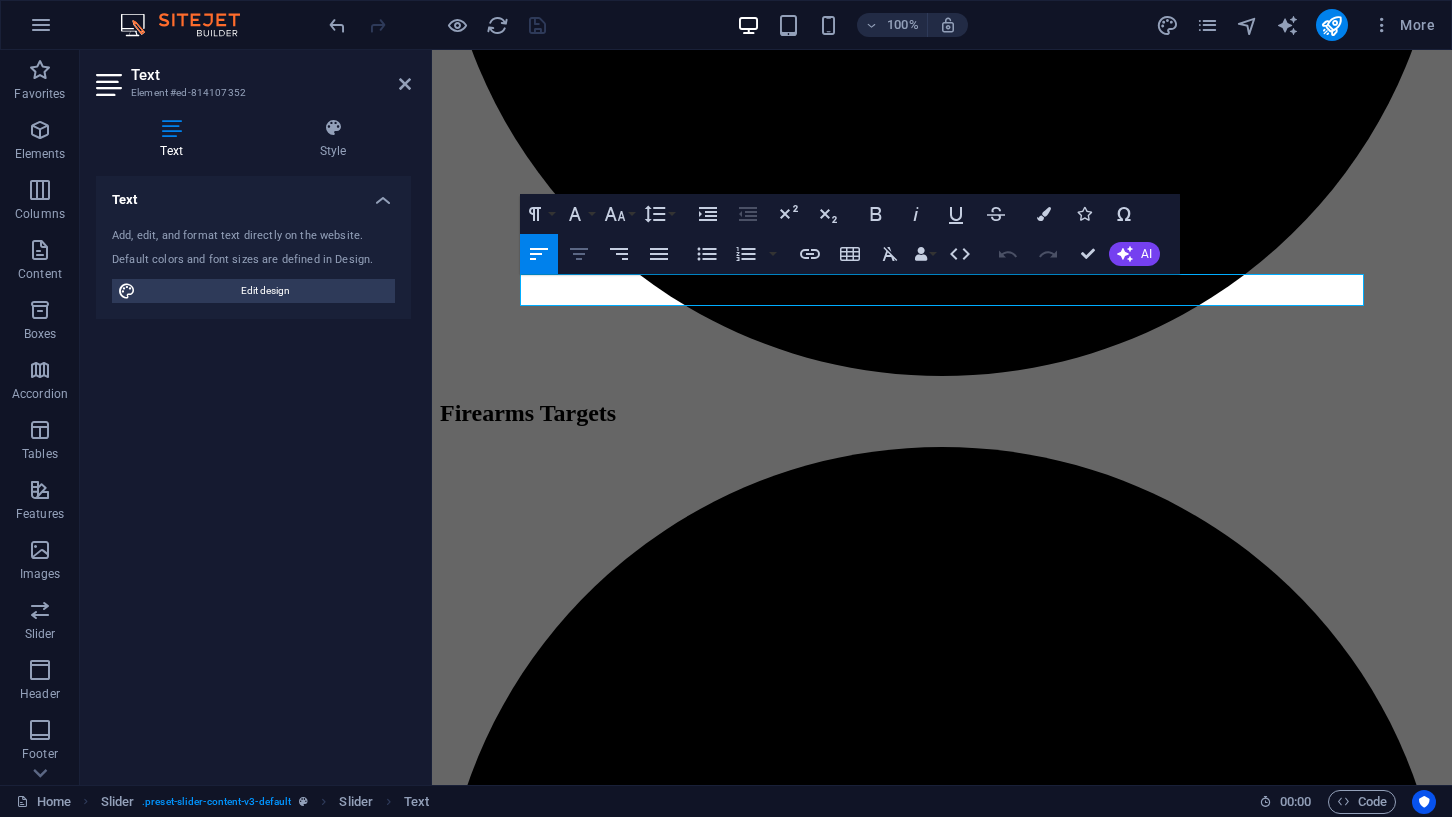 click 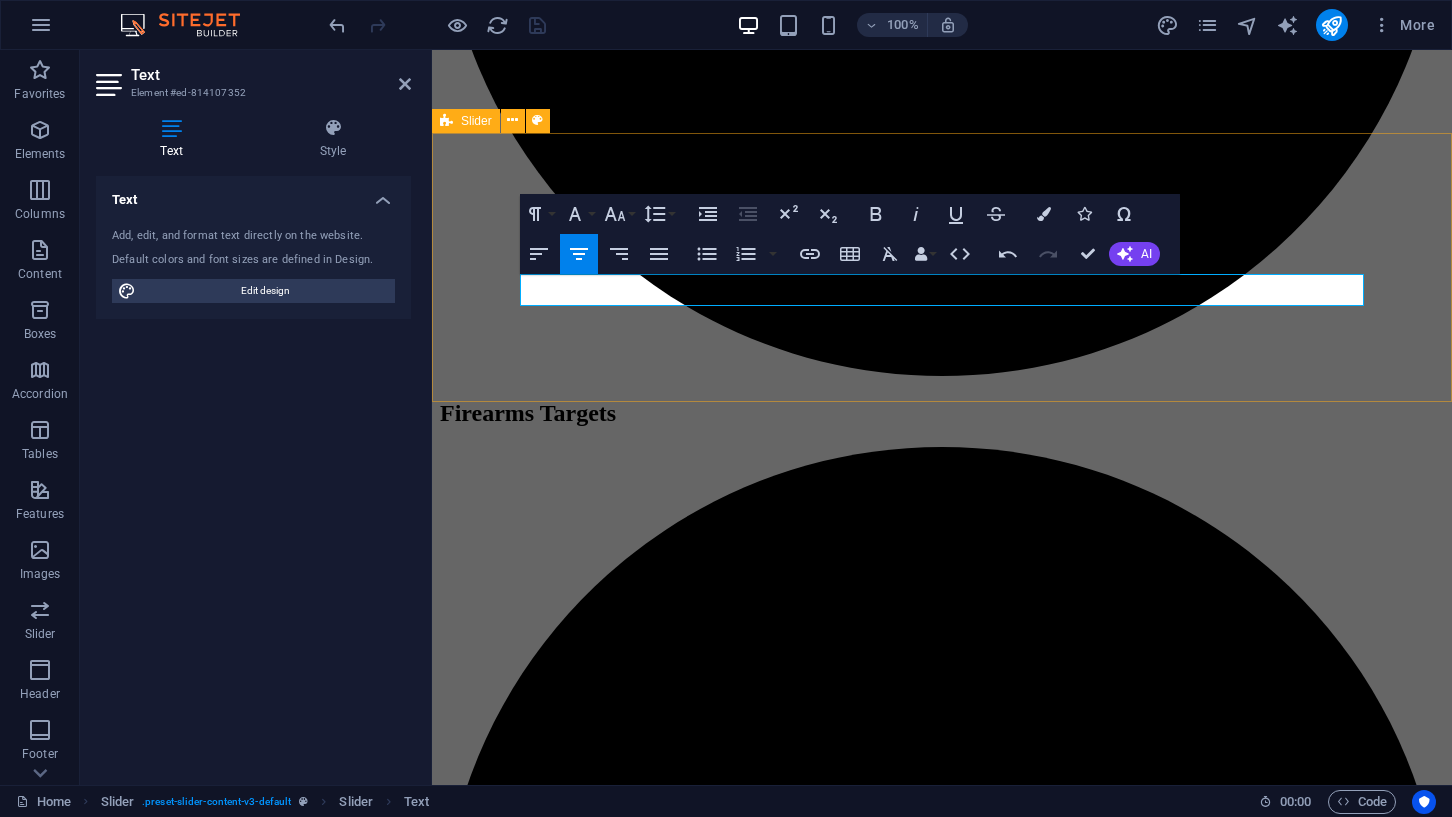 click on "[FIRST] [INITIAL] - [STATE] "This moving target makes for a real shot scenario" [FIRST] [INITIAL] - [COMPANY_NAME] "Tip of the [COMPANY_NAME] Hat to Archery N Motion" [FIRST] [INITIAL] - [STATE] "Awesome company! This will challenge you!" [FIRST] [INITIAL] - [STATE] "This moving target makes for a real shot scenario" [FIRST] [INITIAL] - [COMPANY_NAME] "Tip of the [COMPANY_NAME] Hat to Archery N Motion" [NUMBER] [NUMBER] [NUMBER]" at bounding box center [942, 20933] 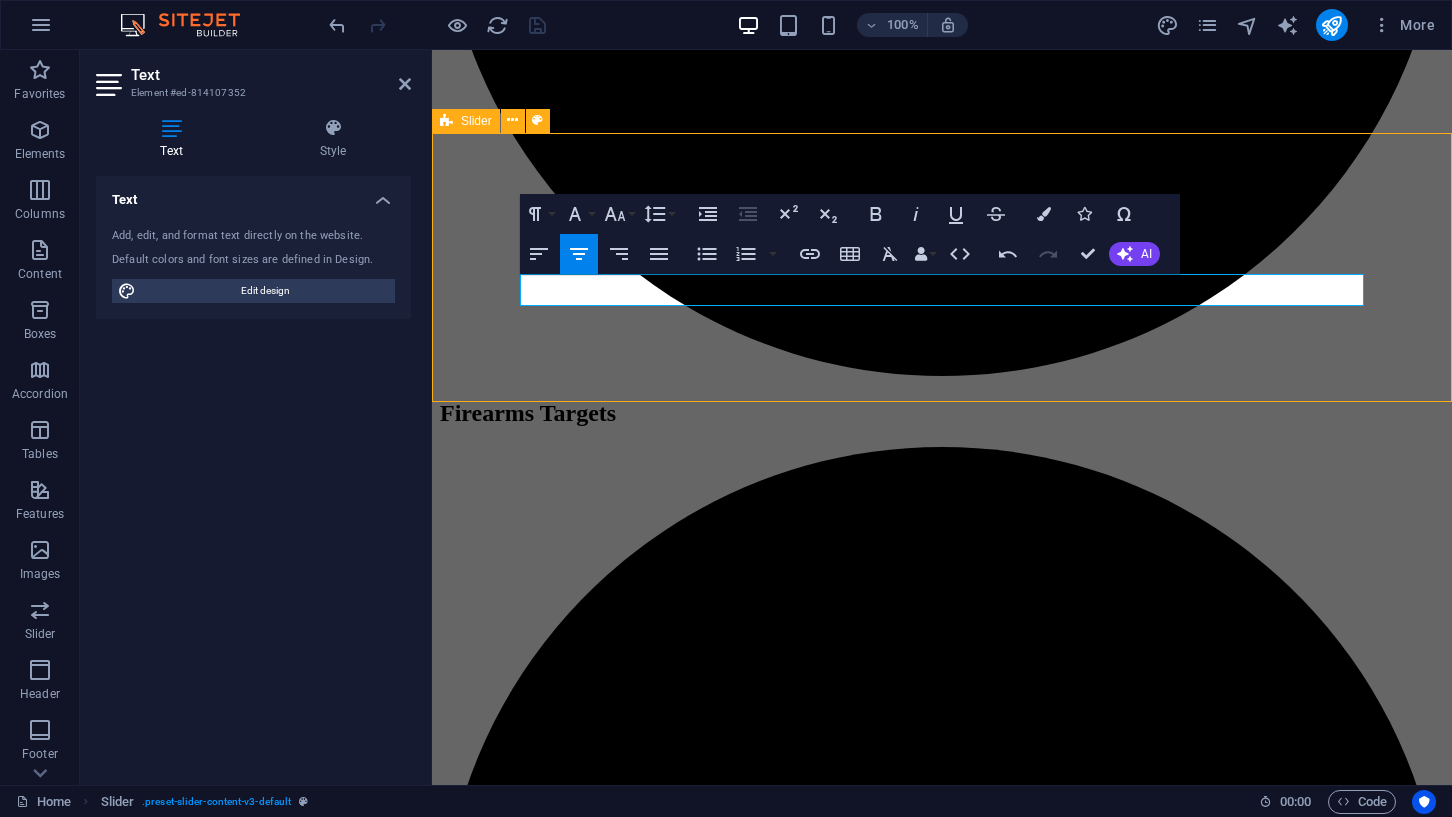 scroll, scrollTop: 4766, scrollLeft: 0, axis: vertical 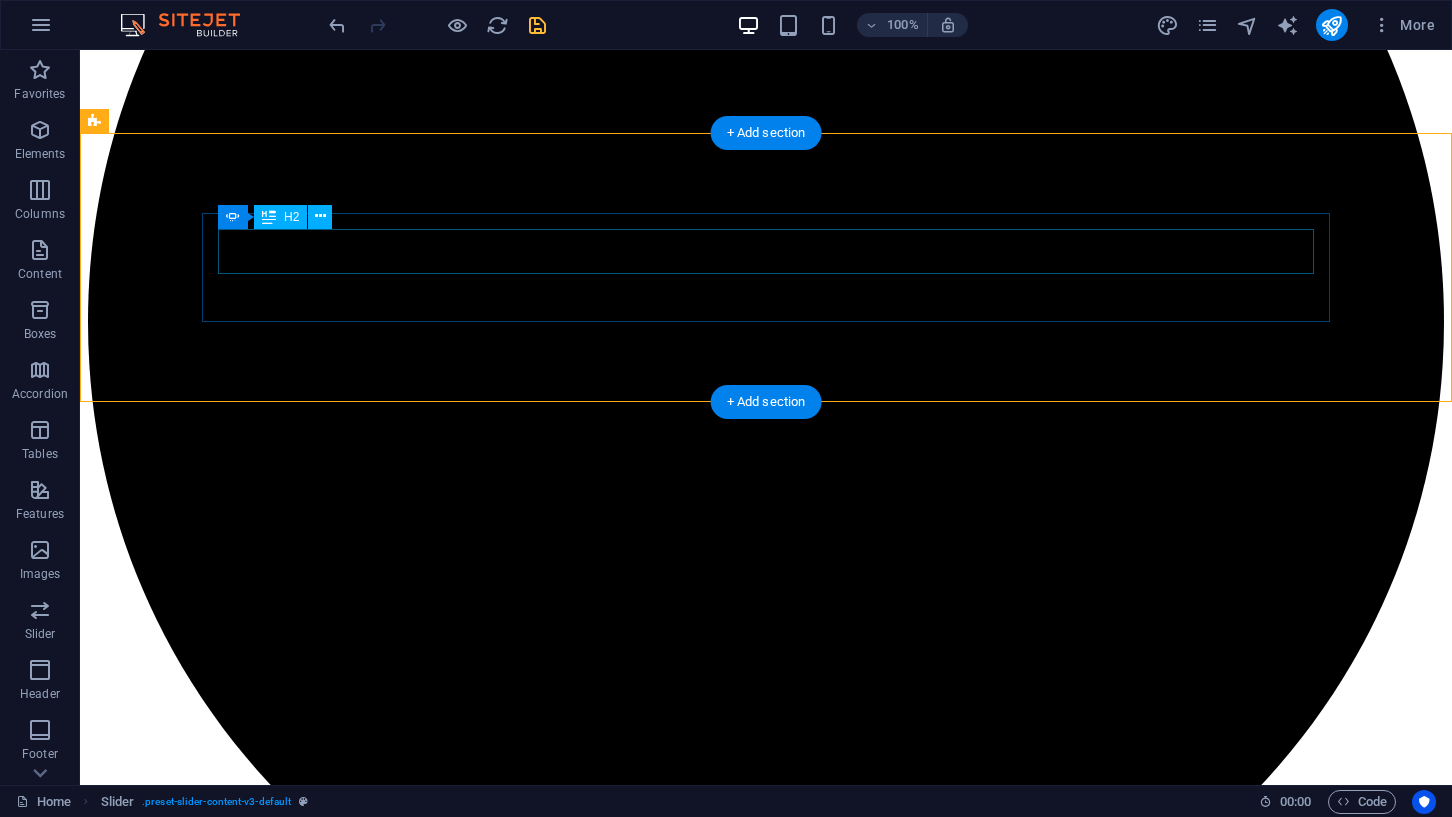 click on "[FIRST] [INITIAL] - [STATE]" at bounding box center (-1620, 24904) 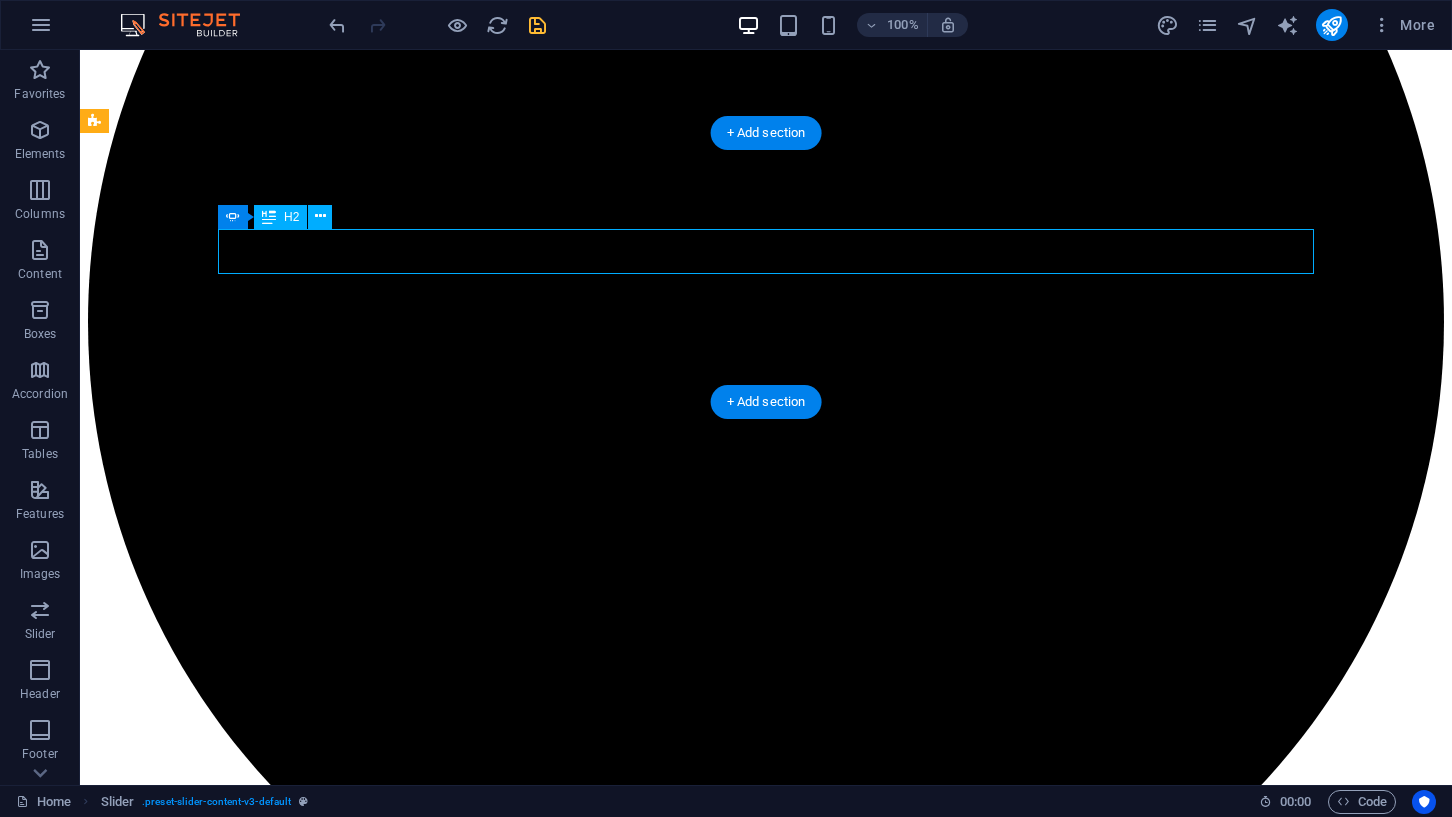 click on "[FIRST] [INITIAL] - [STATE]" at bounding box center (-1620, 24904) 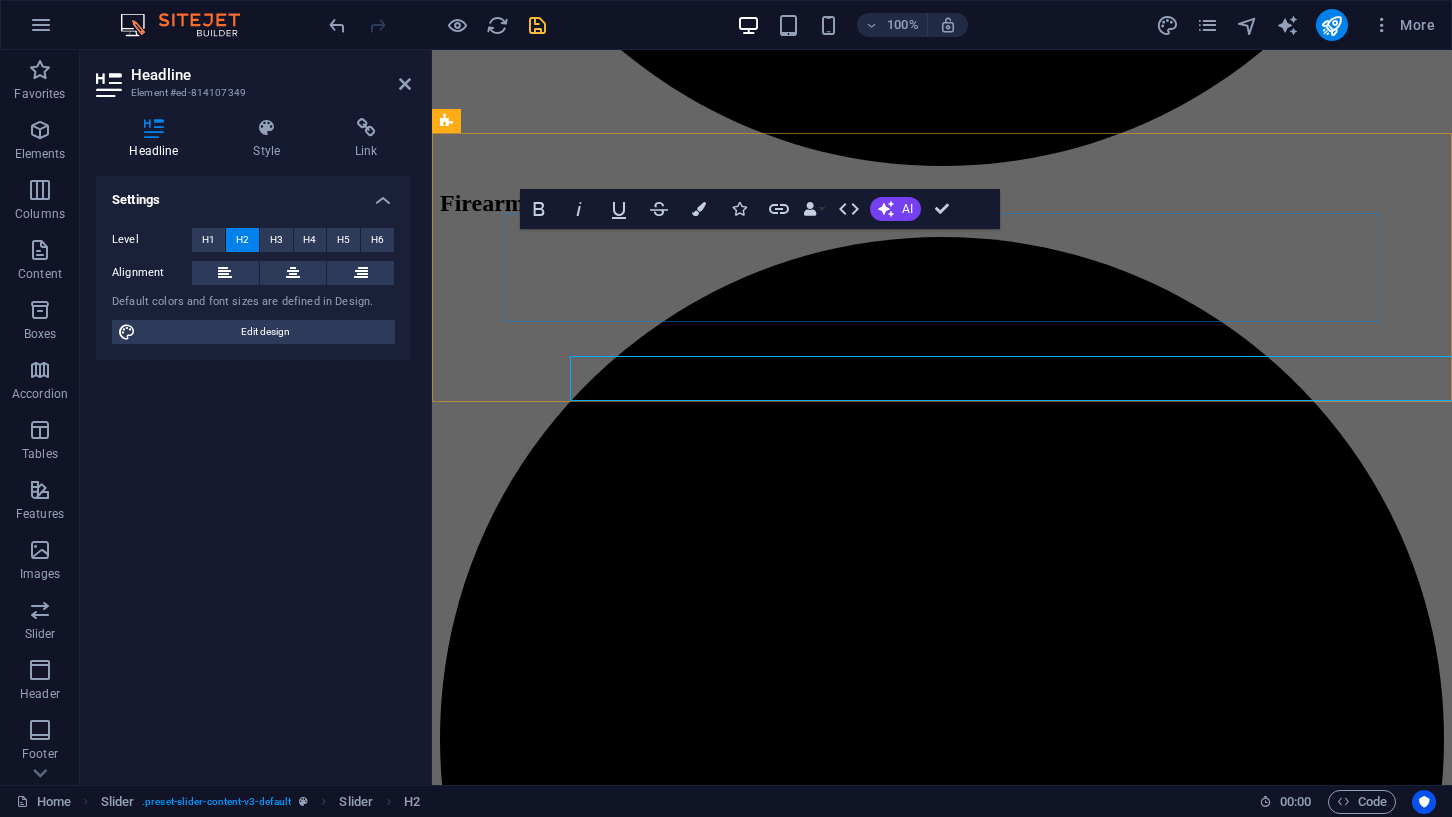 scroll, scrollTop: 4556, scrollLeft: 0, axis: vertical 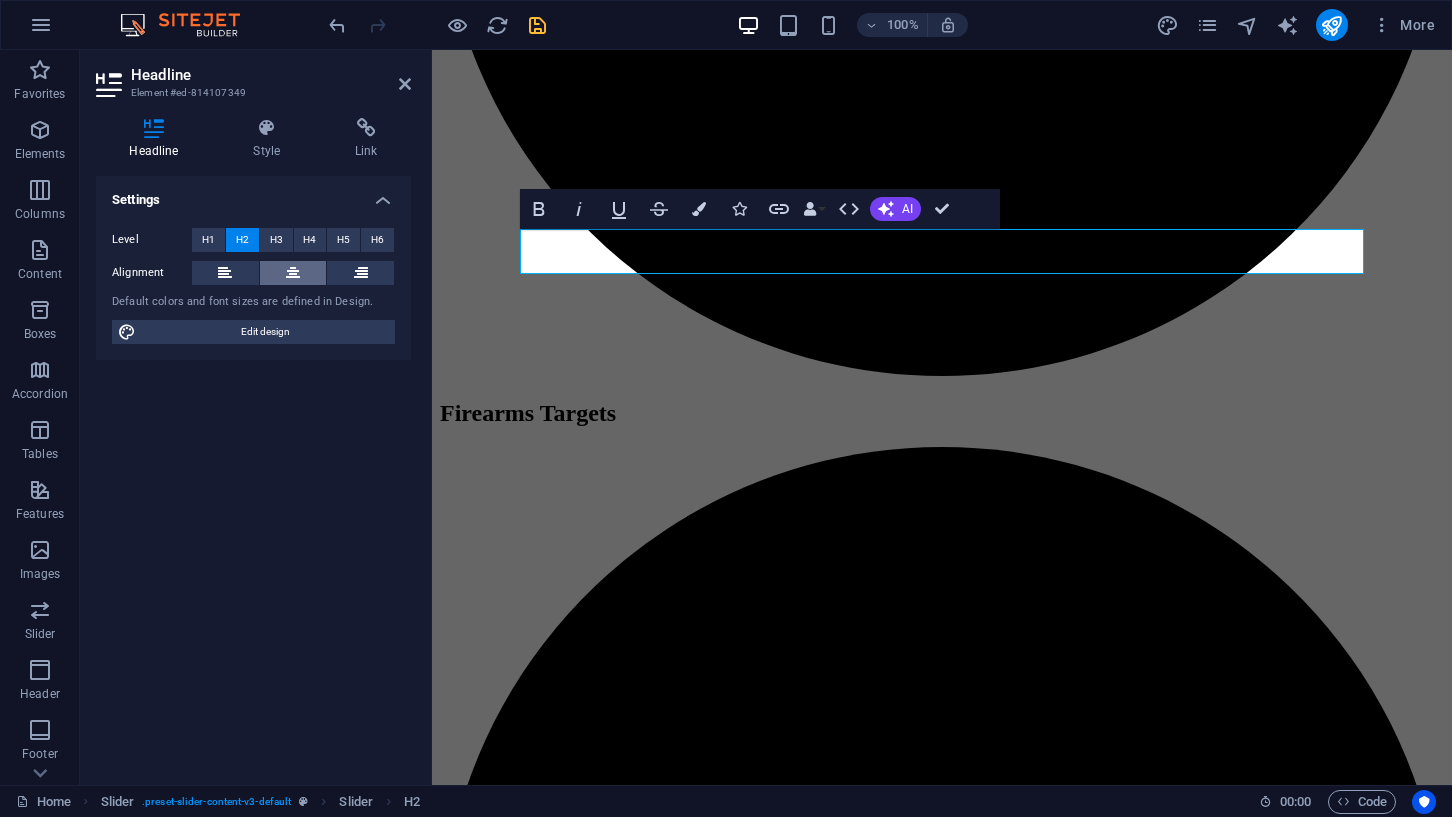 click at bounding box center [293, 273] 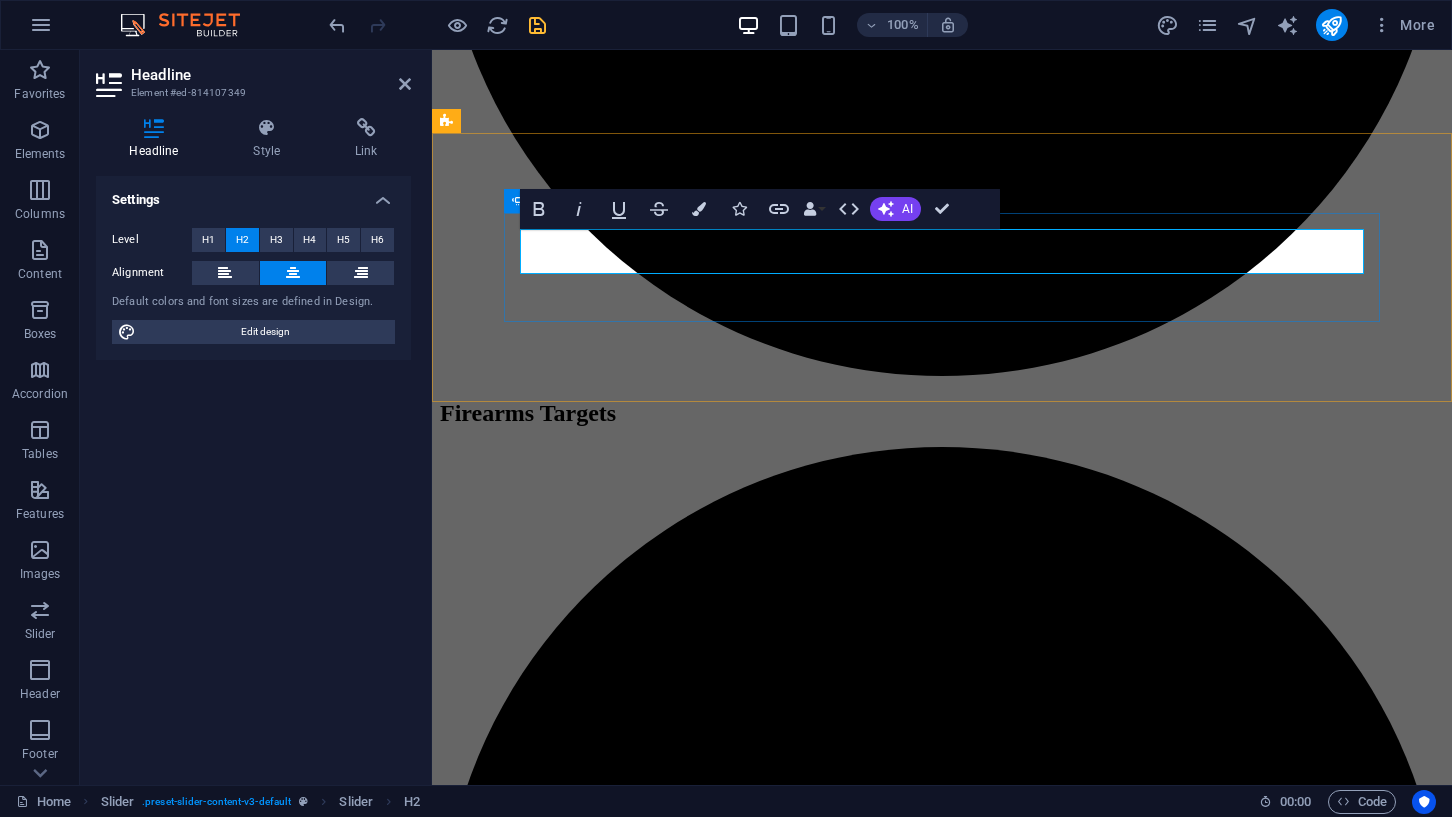 click on "1" at bounding box center [491, 21002] 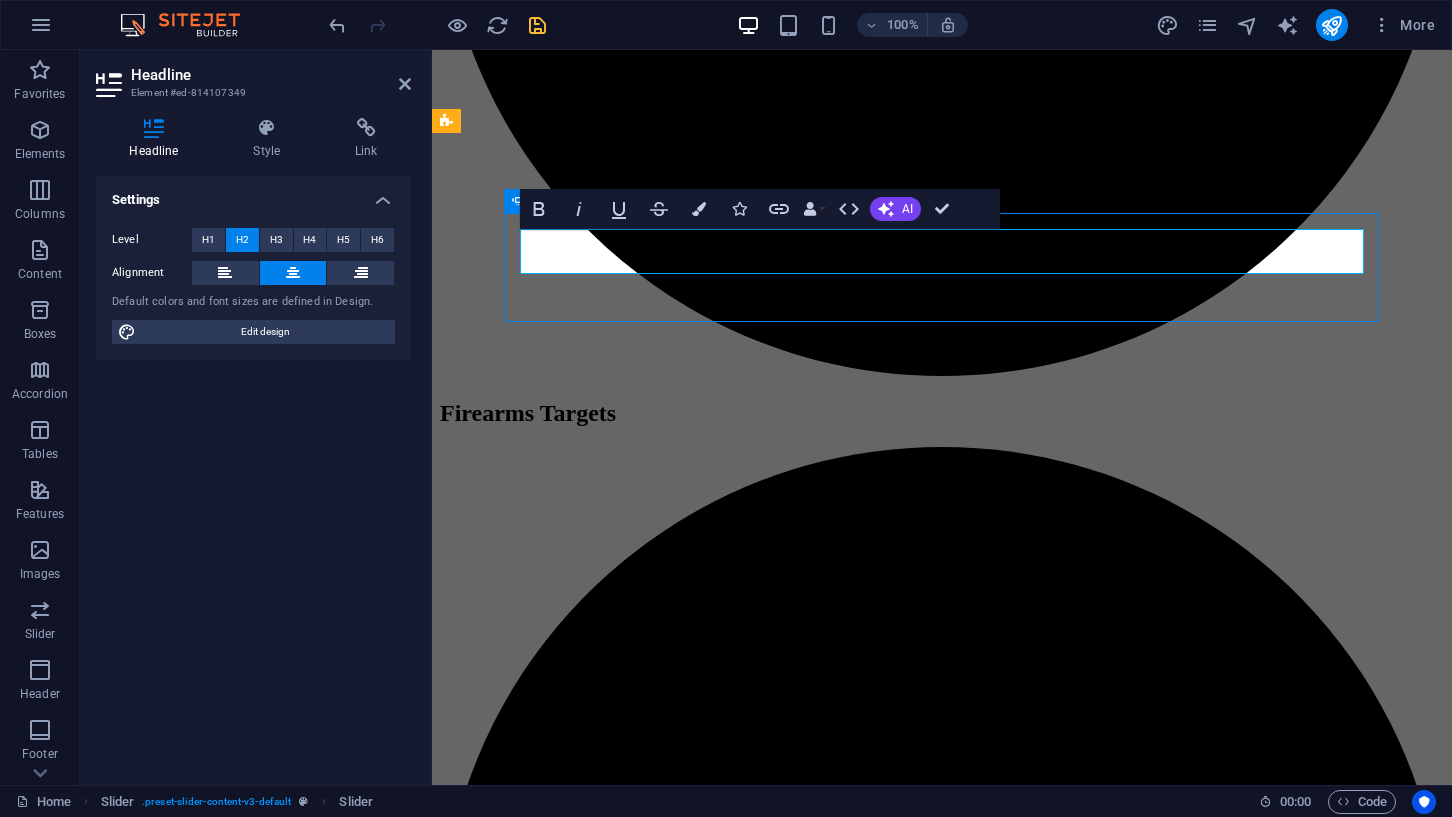 scroll, scrollTop: 4766, scrollLeft: 0, axis: vertical 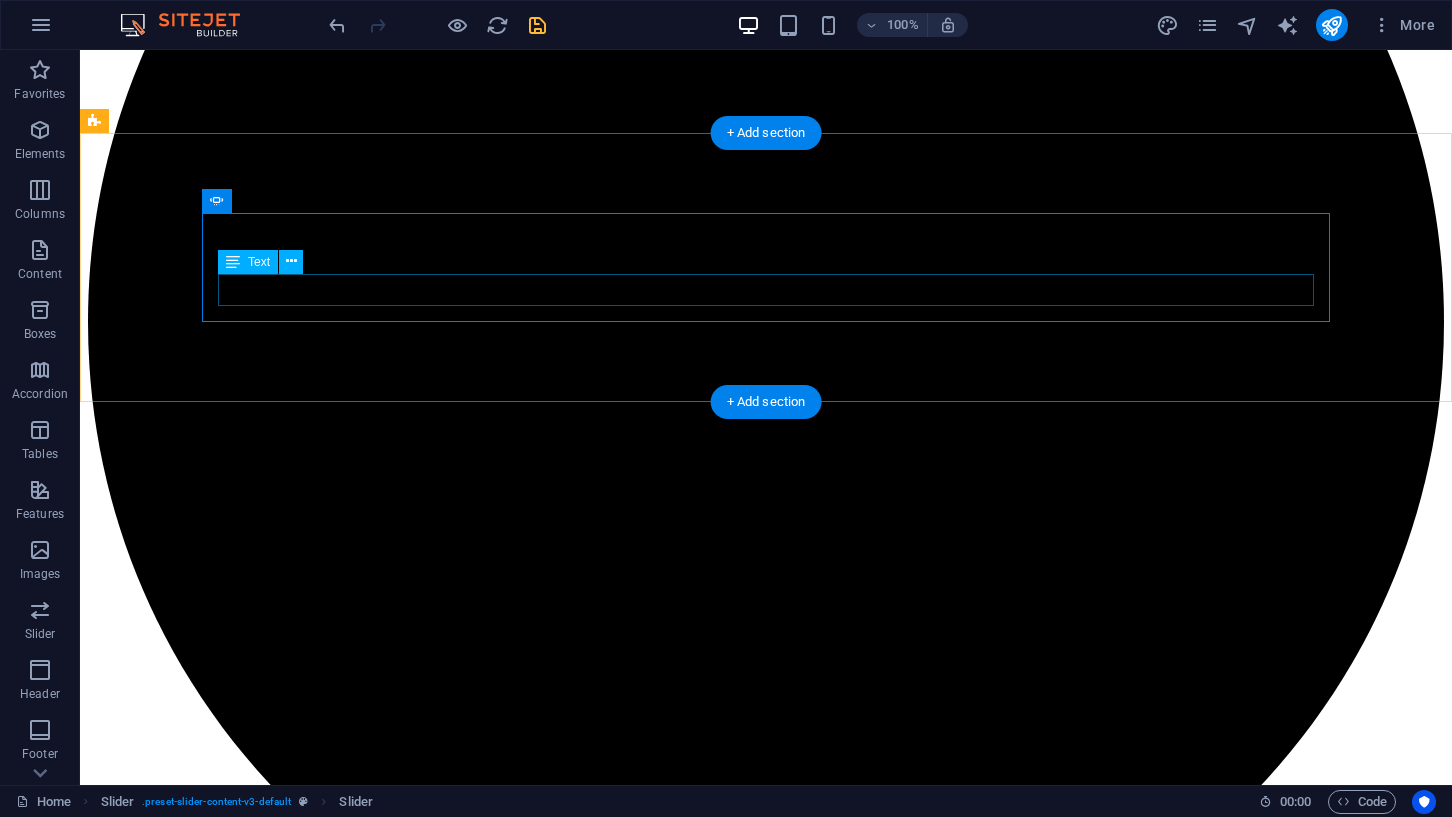 click on ""Tip of the ElkBros Hat to Archery N Motion"" at bounding box center (-492, 24860) 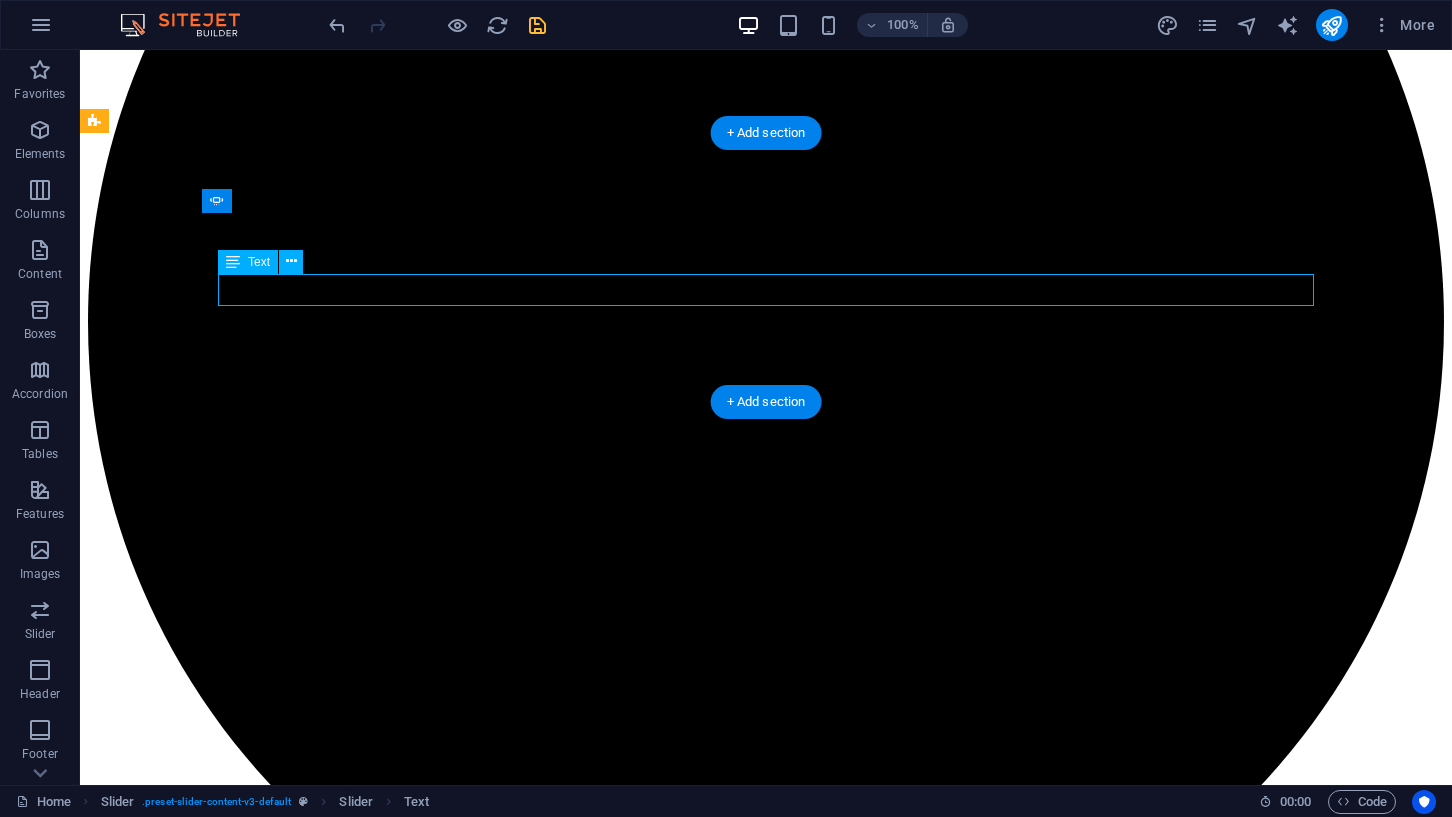 click on ""Tip of the ElkBros Hat to Archery N Motion"" at bounding box center [-492, 24860] 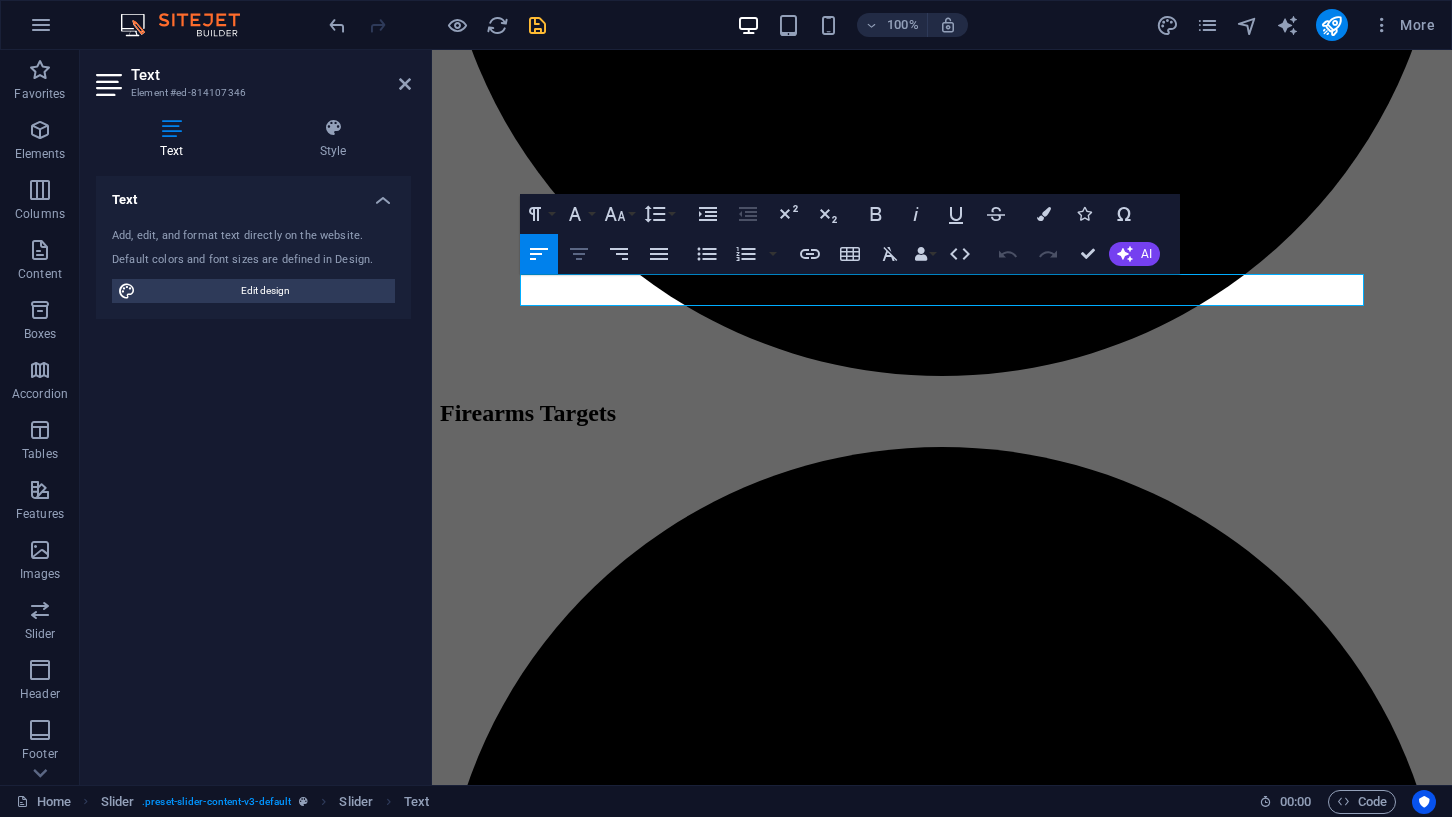 click 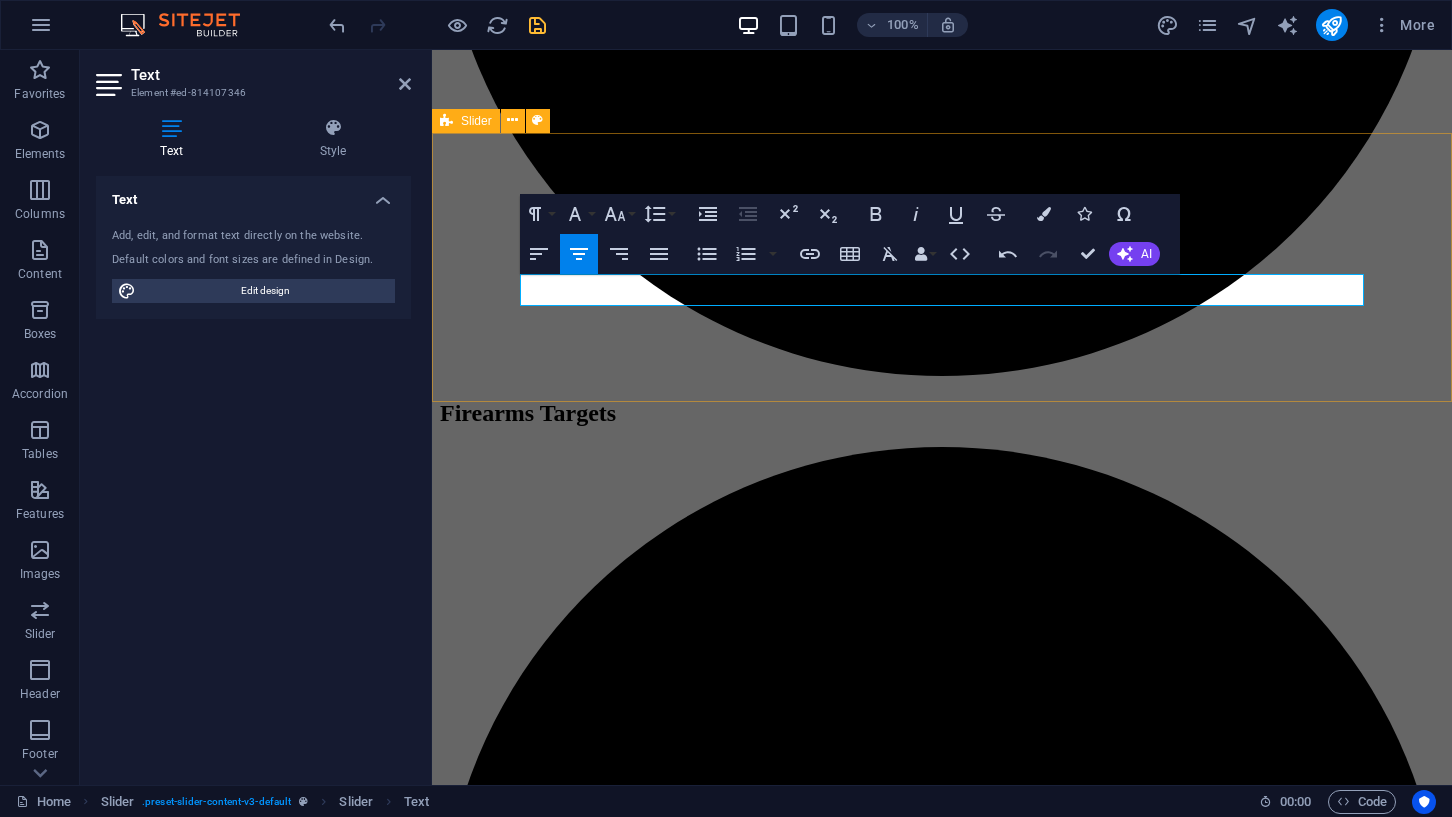 click on "[FIRST] [INITIAL] - [STATE] "This moving target makes for a real shot scenario" [FIRST] [INITIAL] - [COMPANY_NAME] "Tip of the [COMPANY_NAME] Hat to Archery N Motion" [FIRST] [INITIAL] - [STATE] "Awesome company! This will challenge you!" [FIRST] [INITIAL] - [STATE] "This moving target makes for a real shot scenario" [FIRST] [INITIAL] - [COMPANY_NAME] "Tip of the [COMPANY_NAME] Hat to Archery N Motion" [NUMBER] [NUMBER] [NUMBER]" at bounding box center (942, 20933) 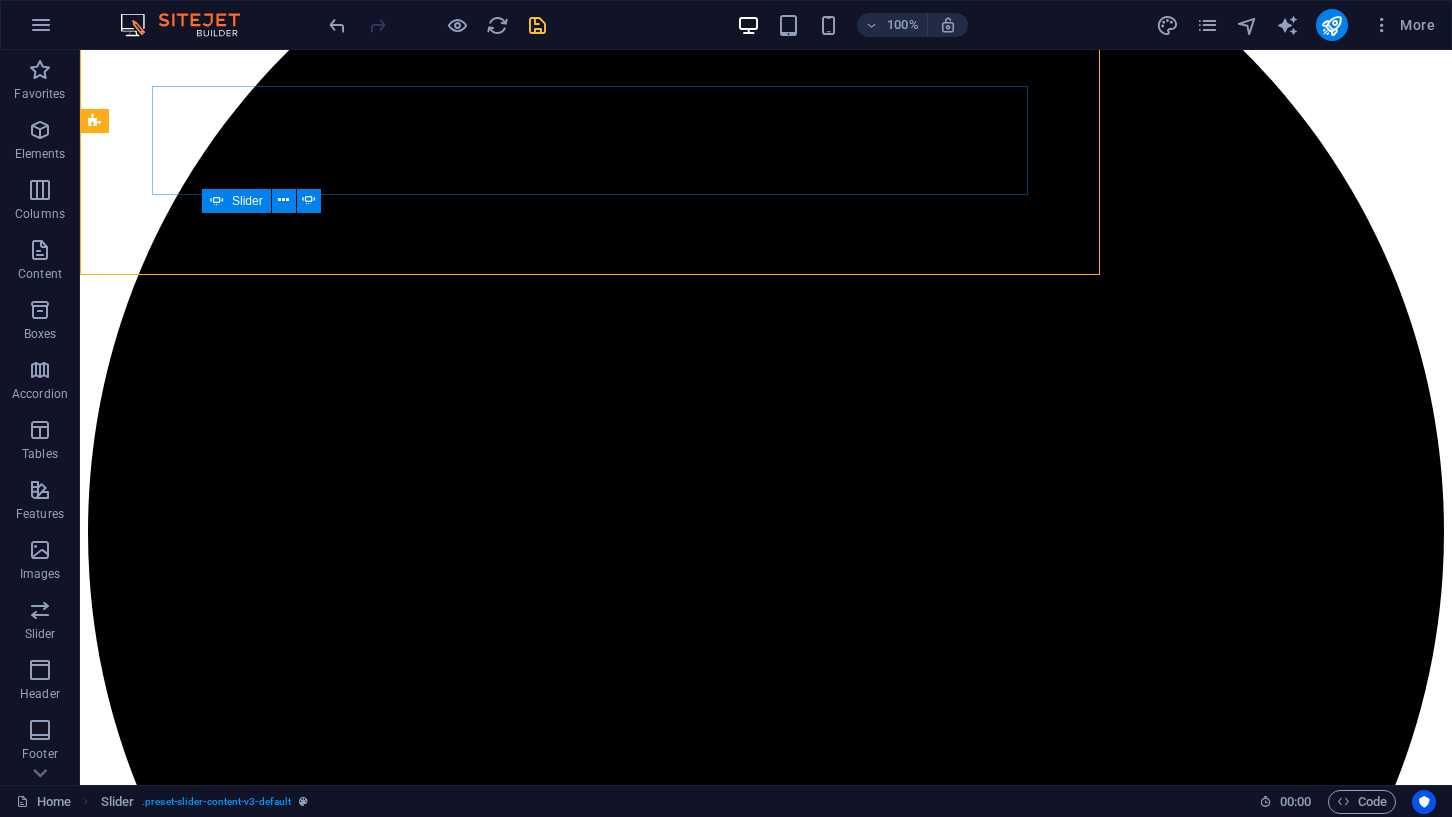 scroll, scrollTop: 4766, scrollLeft: 0, axis: vertical 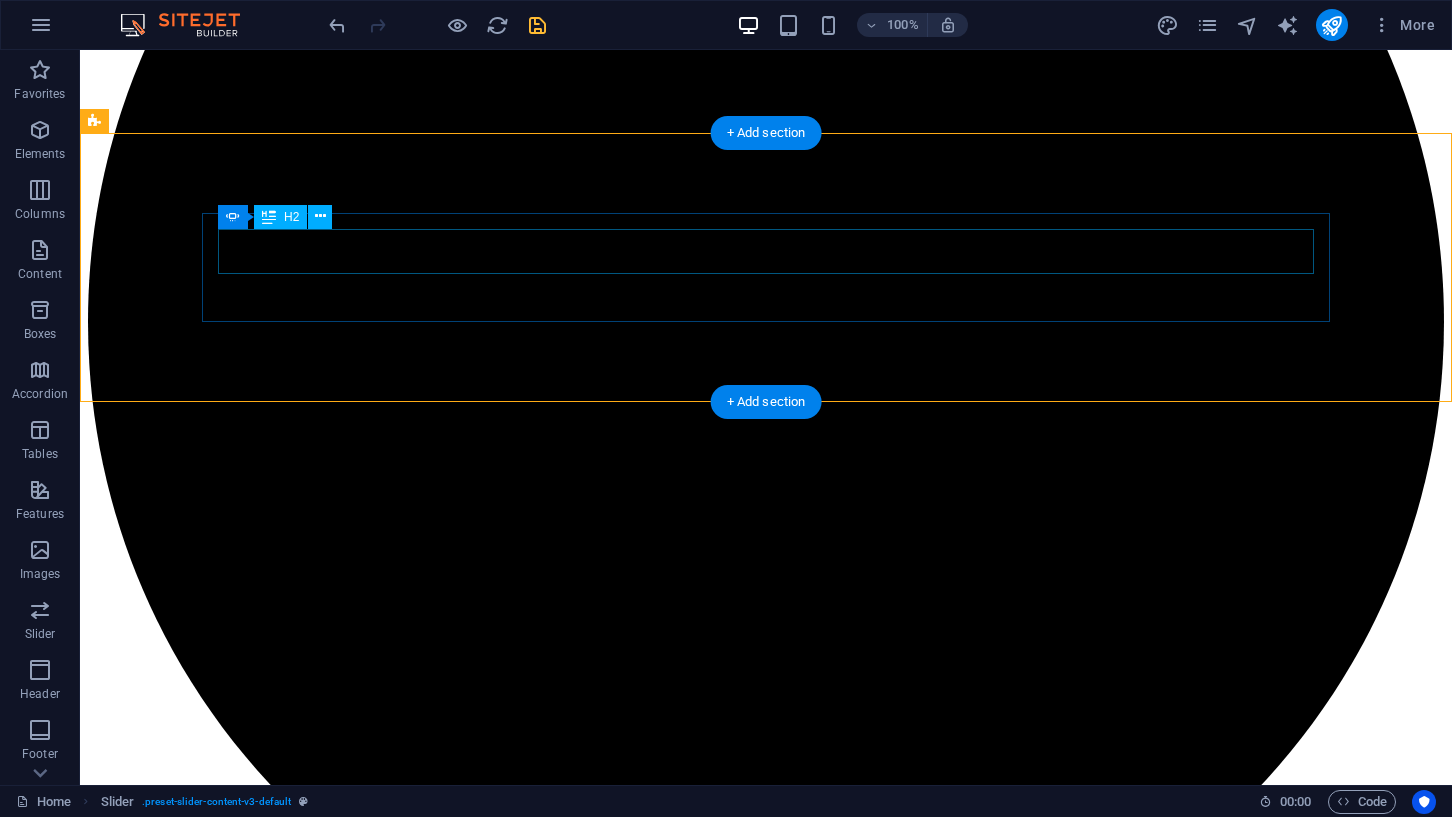 click on "[FIRST] [INITIAL] - [COMPANY_NAME]" at bounding box center (-492, 24815) 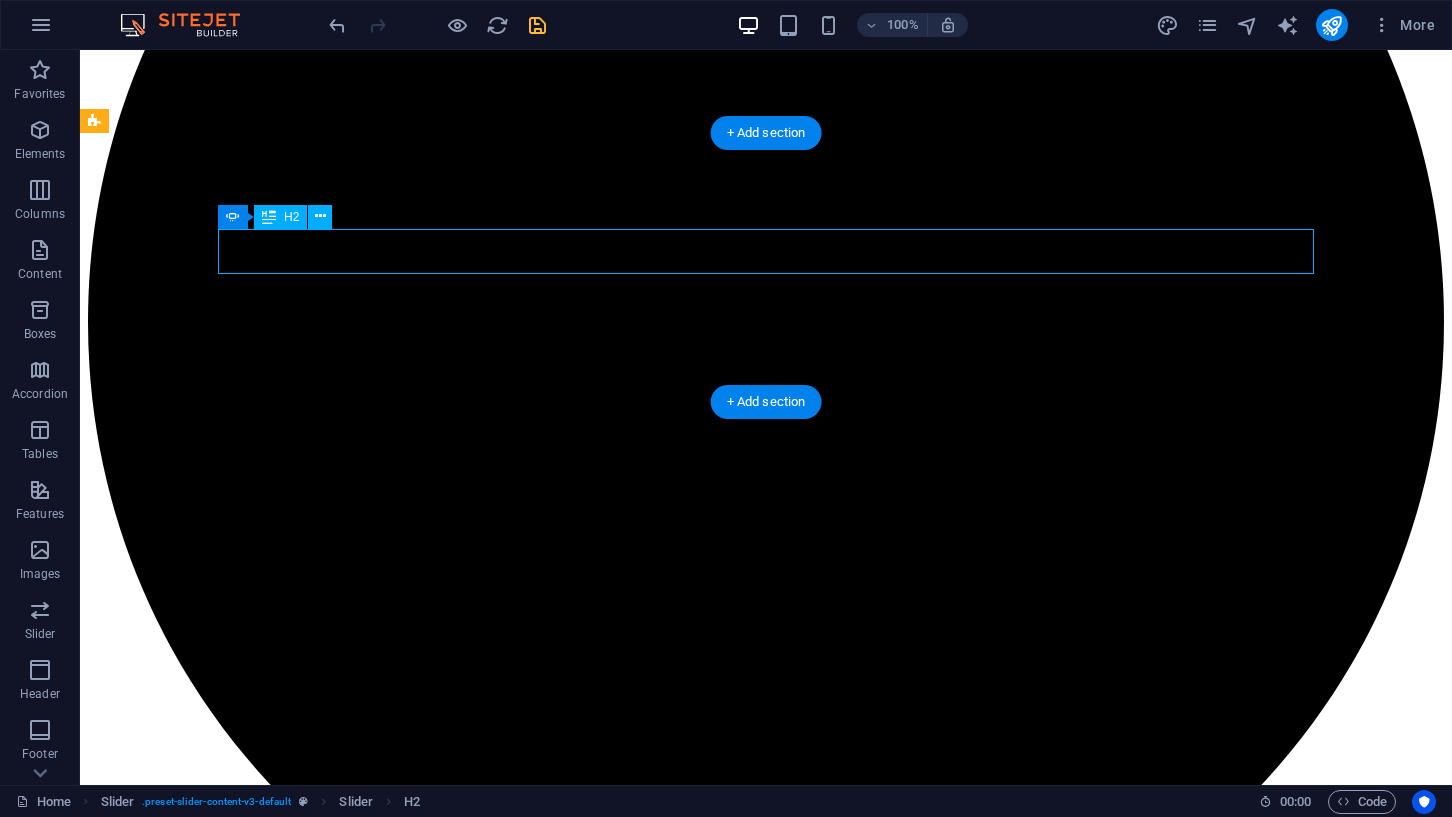 click on "[FIRST] [INITIAL] - [COMPANY_NAME]" at bounding box center [-492, 24815] 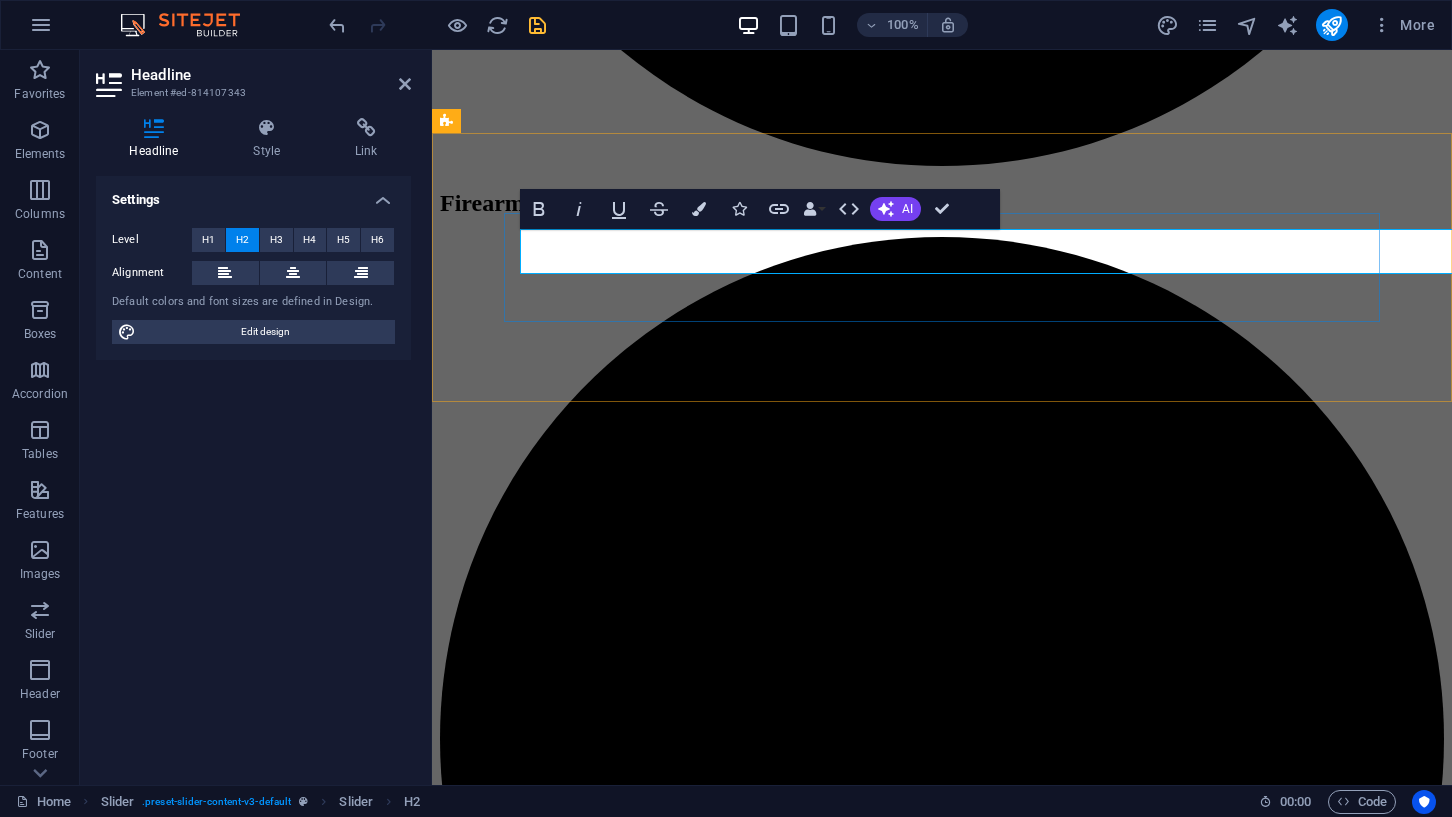 scroll, scrollTop: 4556, scrollLeft: 0, axis: vertical 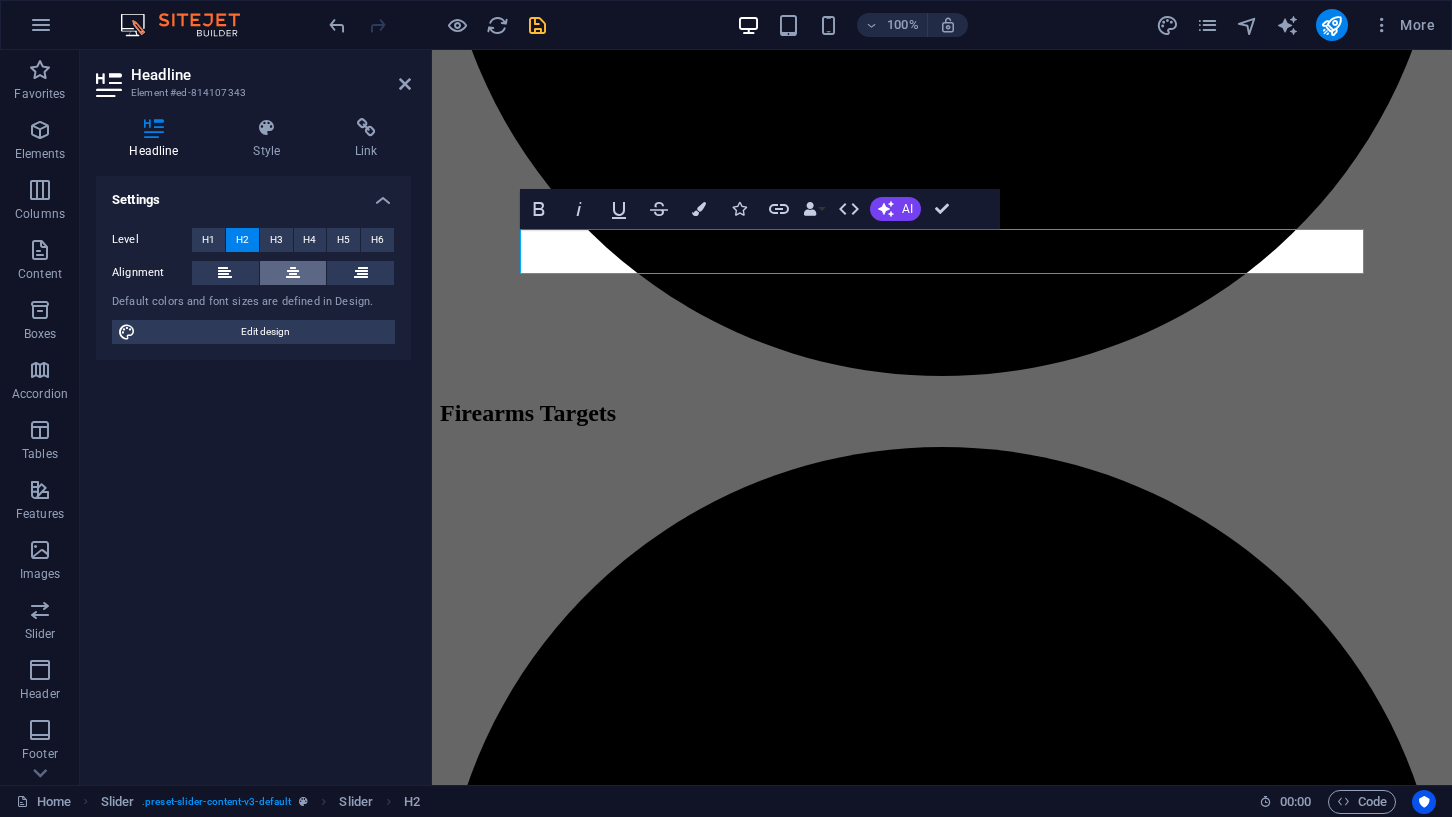 click at bounding box center (293, 273) 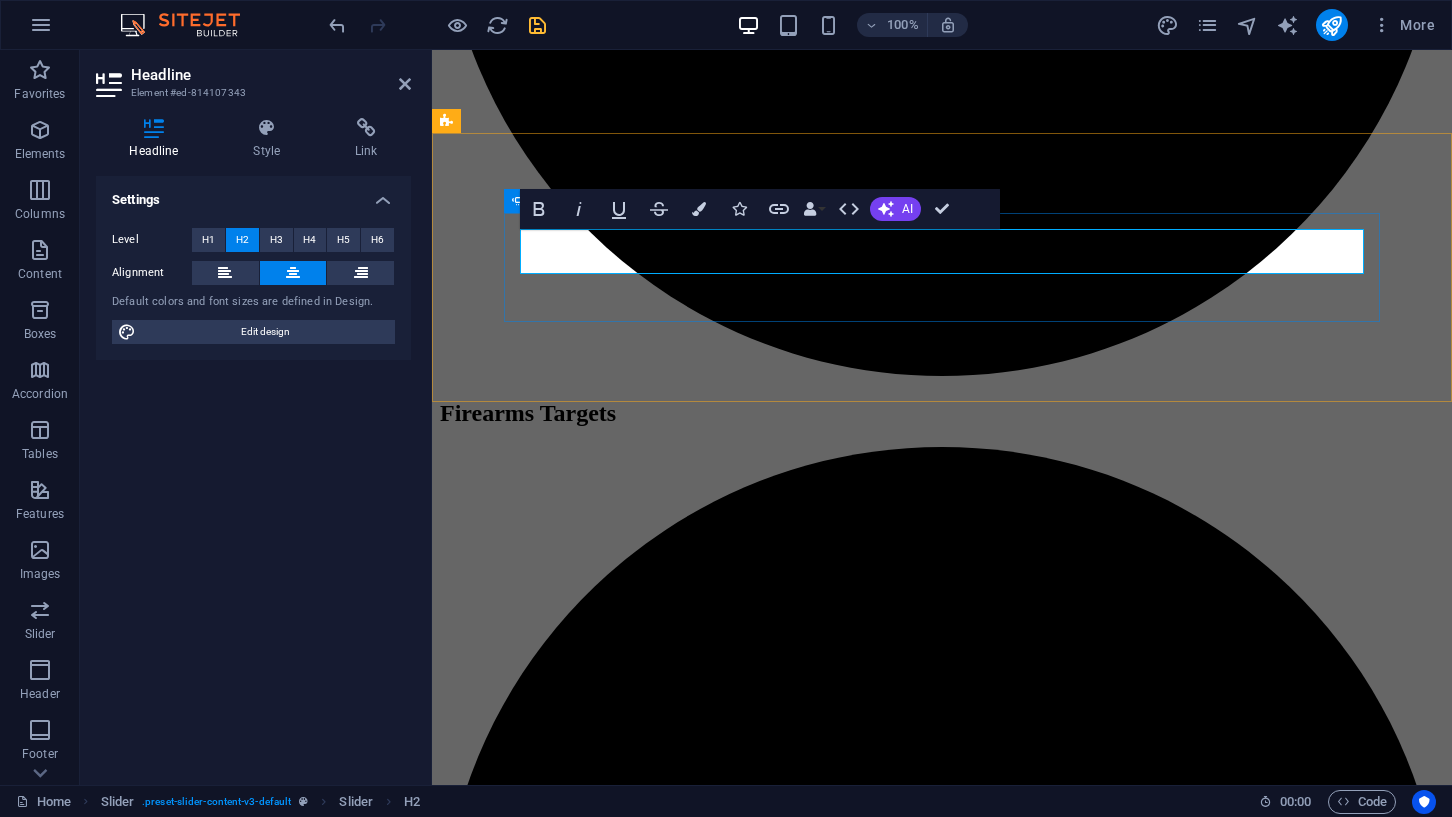 click on "2" at bounding box center (491, 21023) 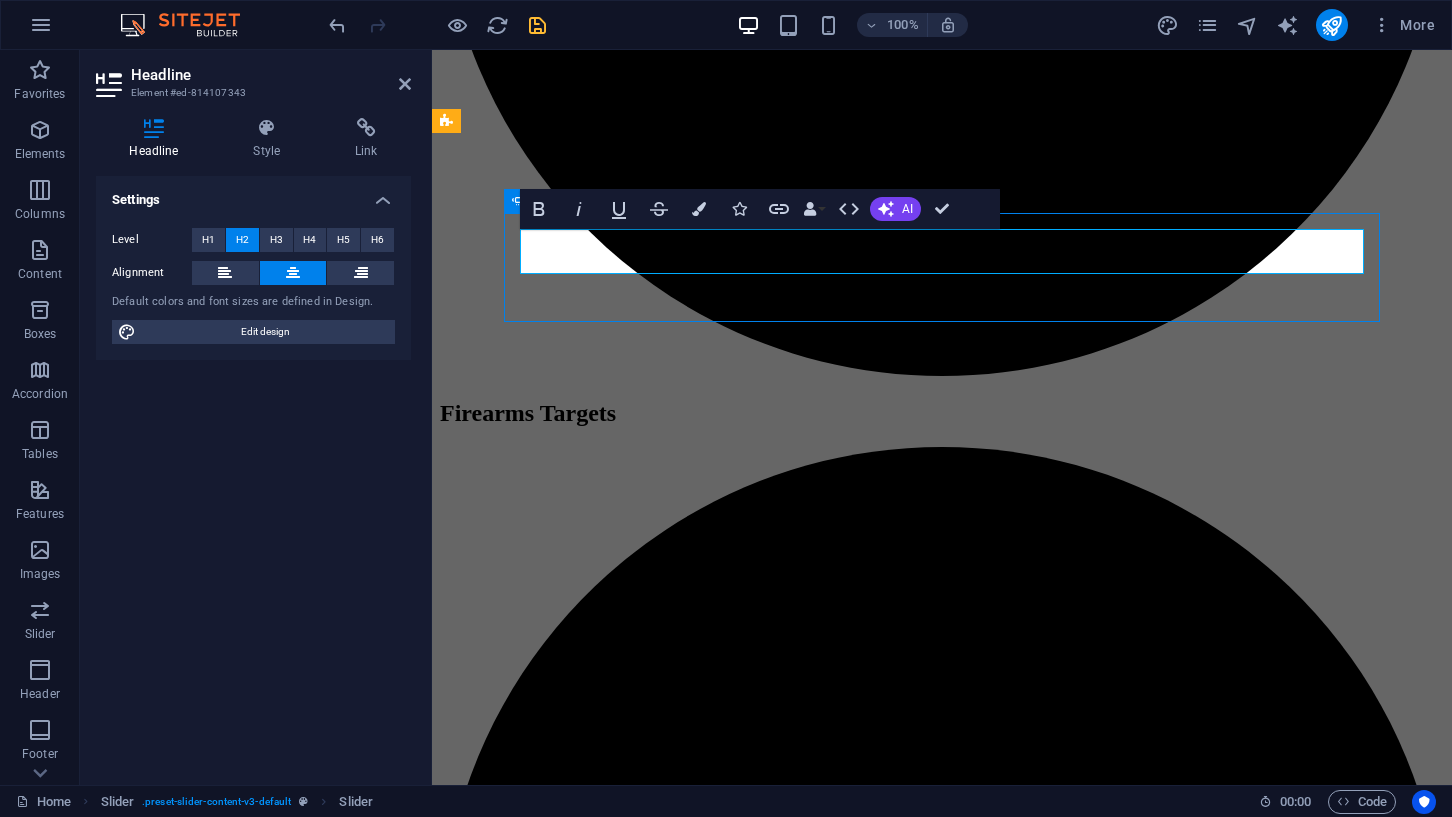 scroll, scrollTop: 4766, scrollLeft: 0, axis: vertical 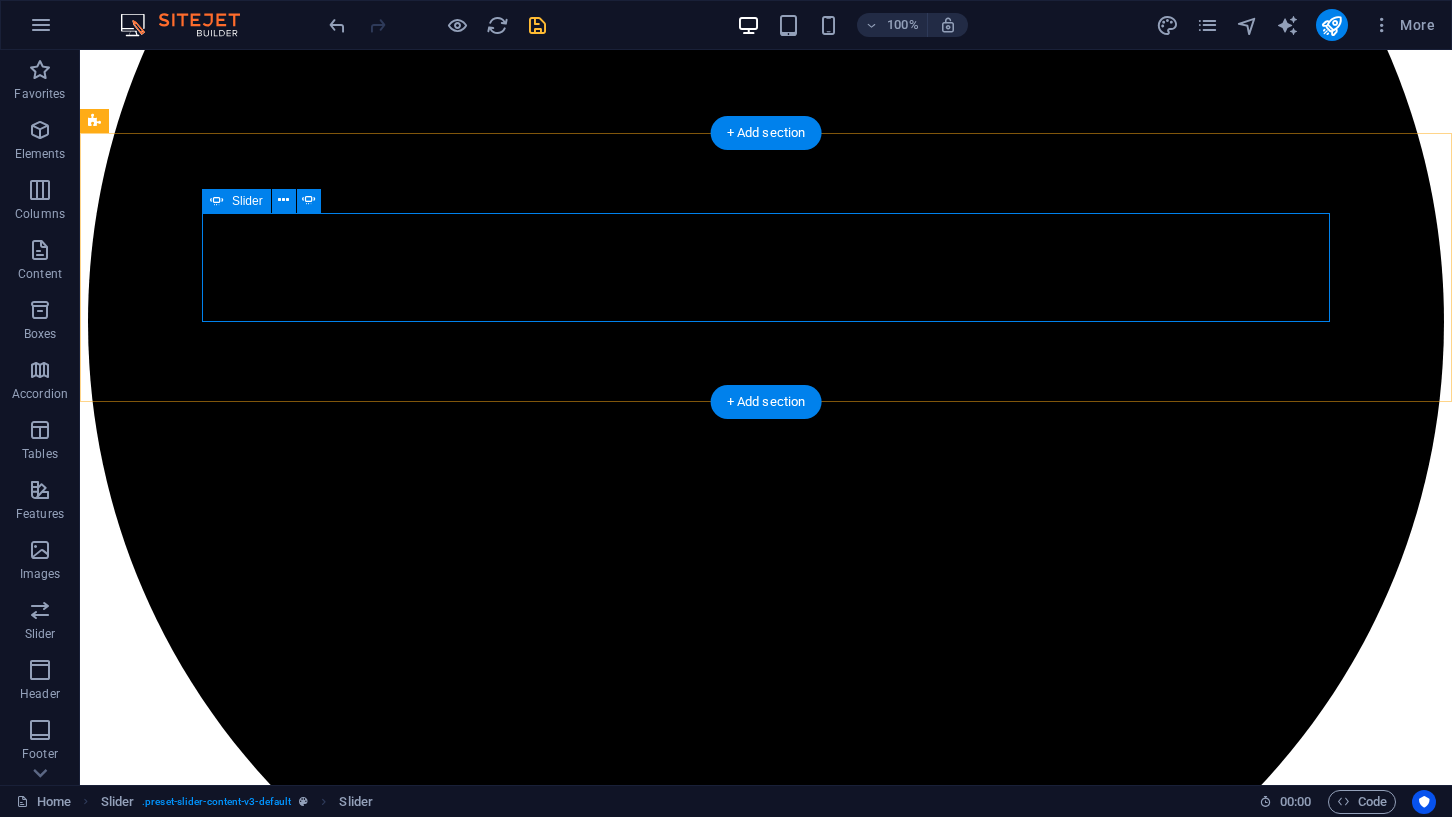 click on "3" at bounding box center (139, 24912) 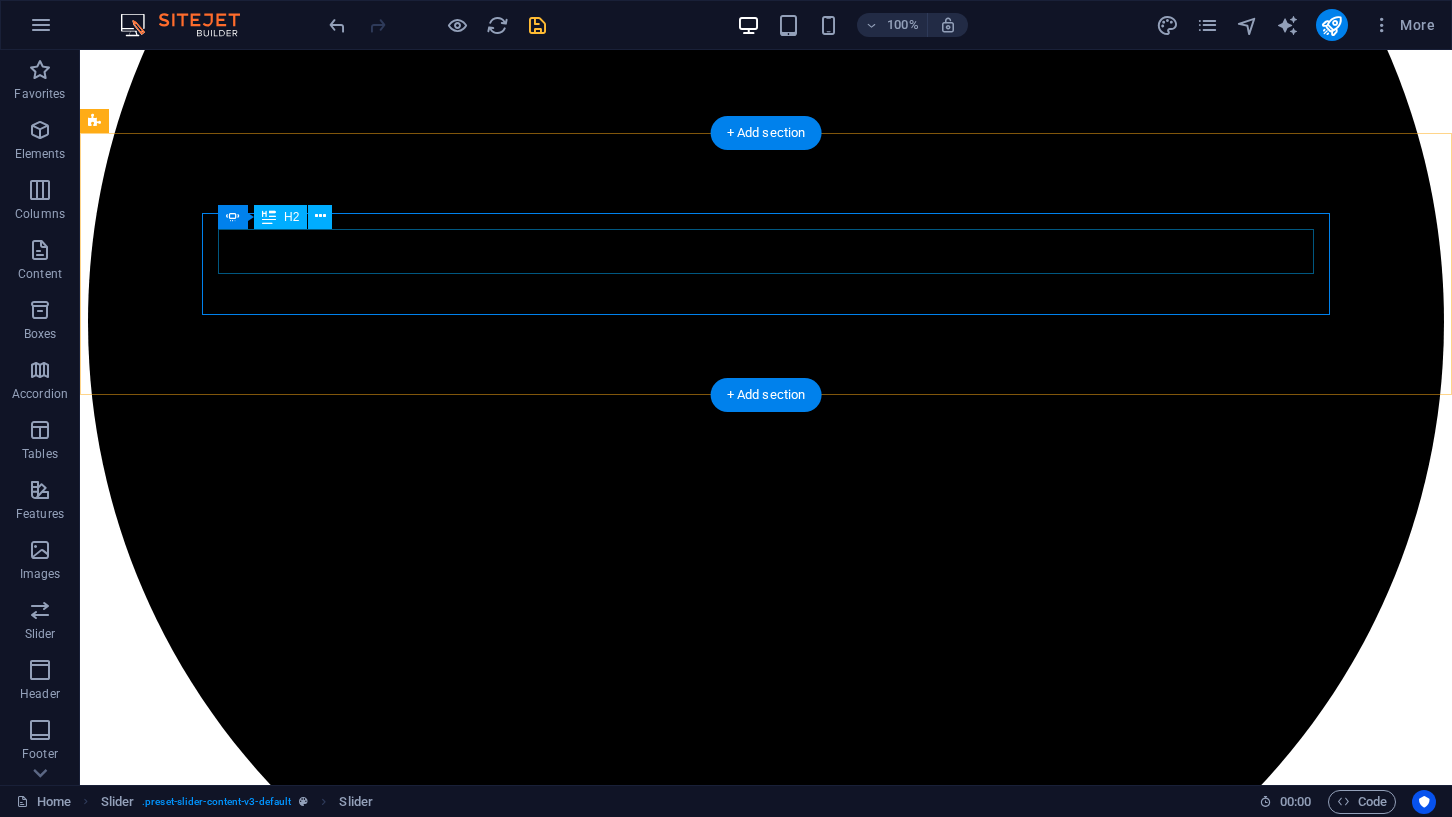 click on "[FIRST] [INITIAL] - [STATE]" at bounding box center (-2748, 24994) 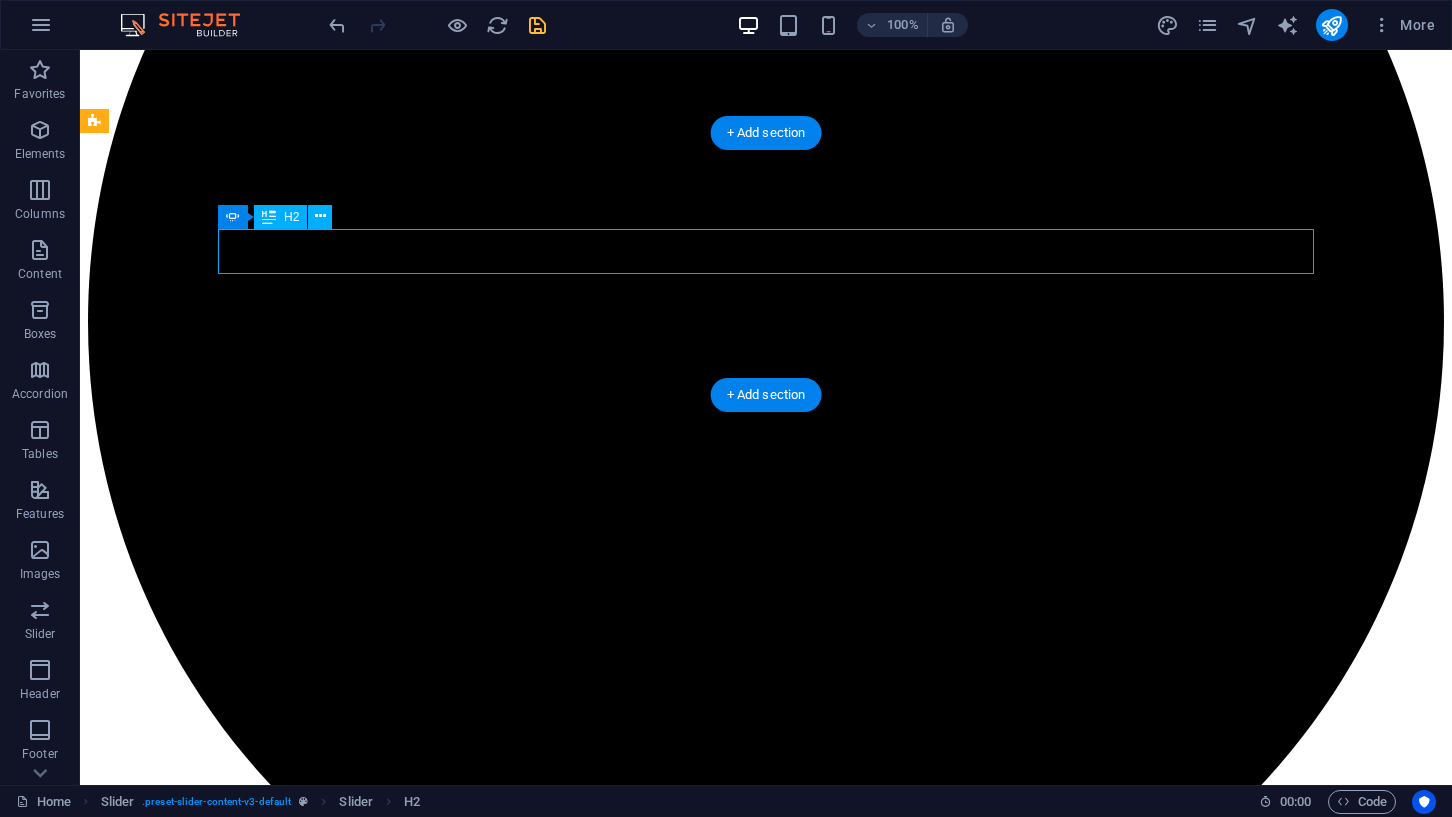 click on "[FIRST] [INITIAL] - [STATE]" at bounding box center (-2748, 24994) 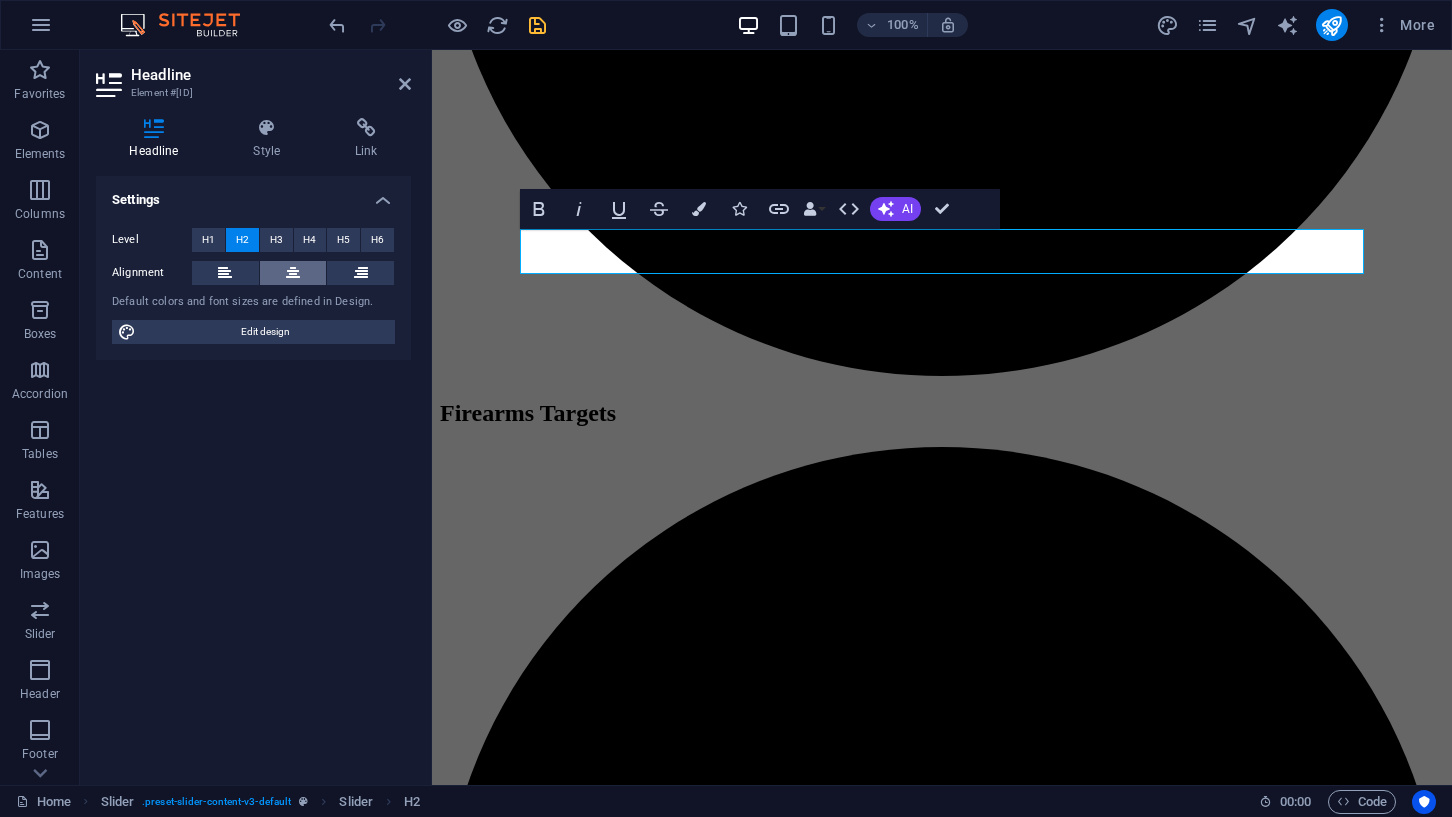 click at bounding box center [293, 273] 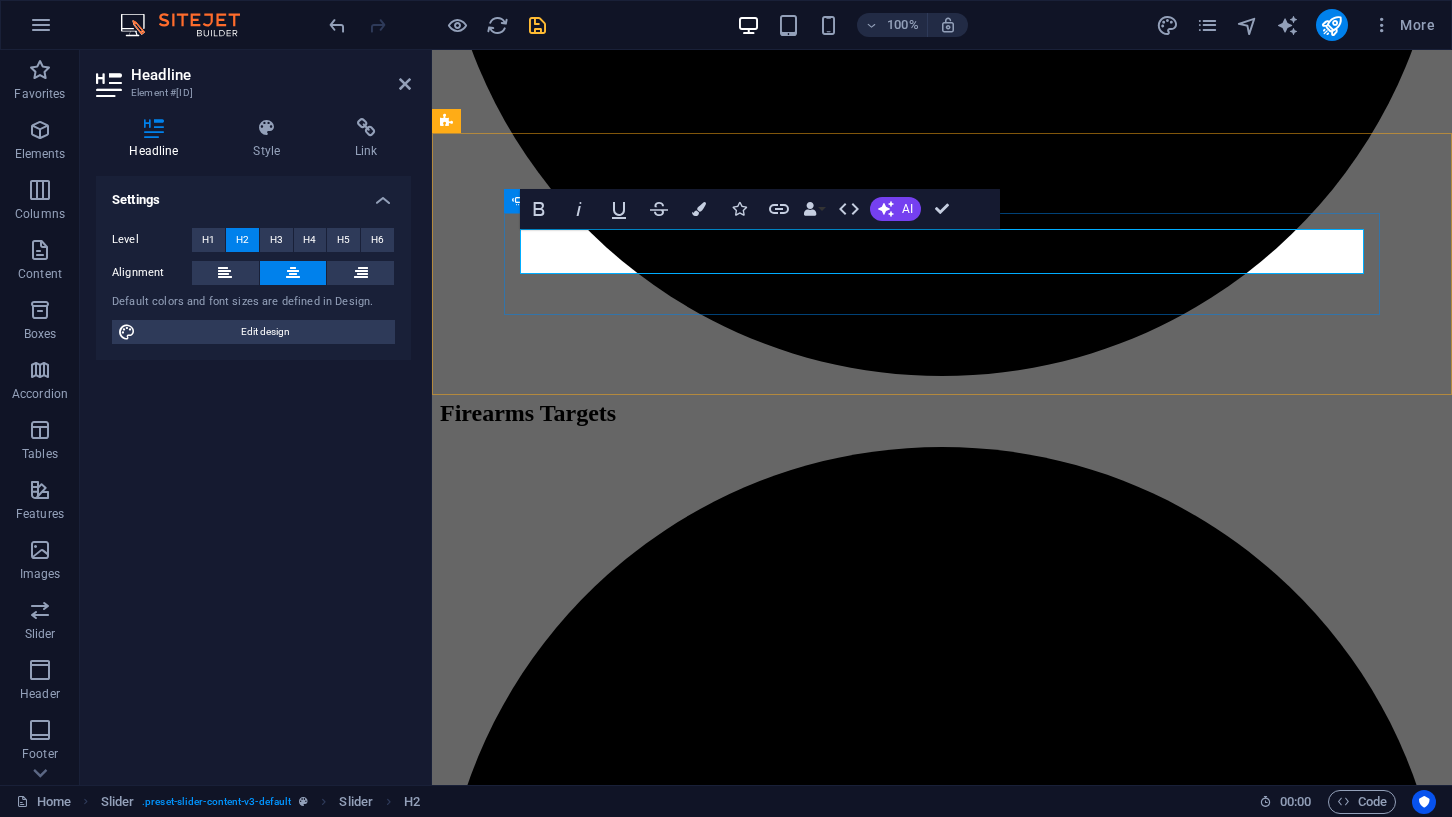 click on "[FIRST] [INITIAL] - [STATE] "This moving target makes for a real shot scenario" [FIRST] [INITIAL] - [COMPANY_NAME] "Tip of the [COMPANY_NAME] Hat to Archery N Motion" [FIRST] [INITIAL] - [STATE] "Awesome company! This will challenge you!" [FIRST] [INITIAL] - [STATE] "This moving target makes for a real shot scenario" [FIRST] [INITIAL] - [COMPANY_NAME] "Tip of the [COMPANY_NAME] Hat to Archery N Motion" [NUMBER] [NUMBER] [NUMBER]" at bounding box center [942, 20929] 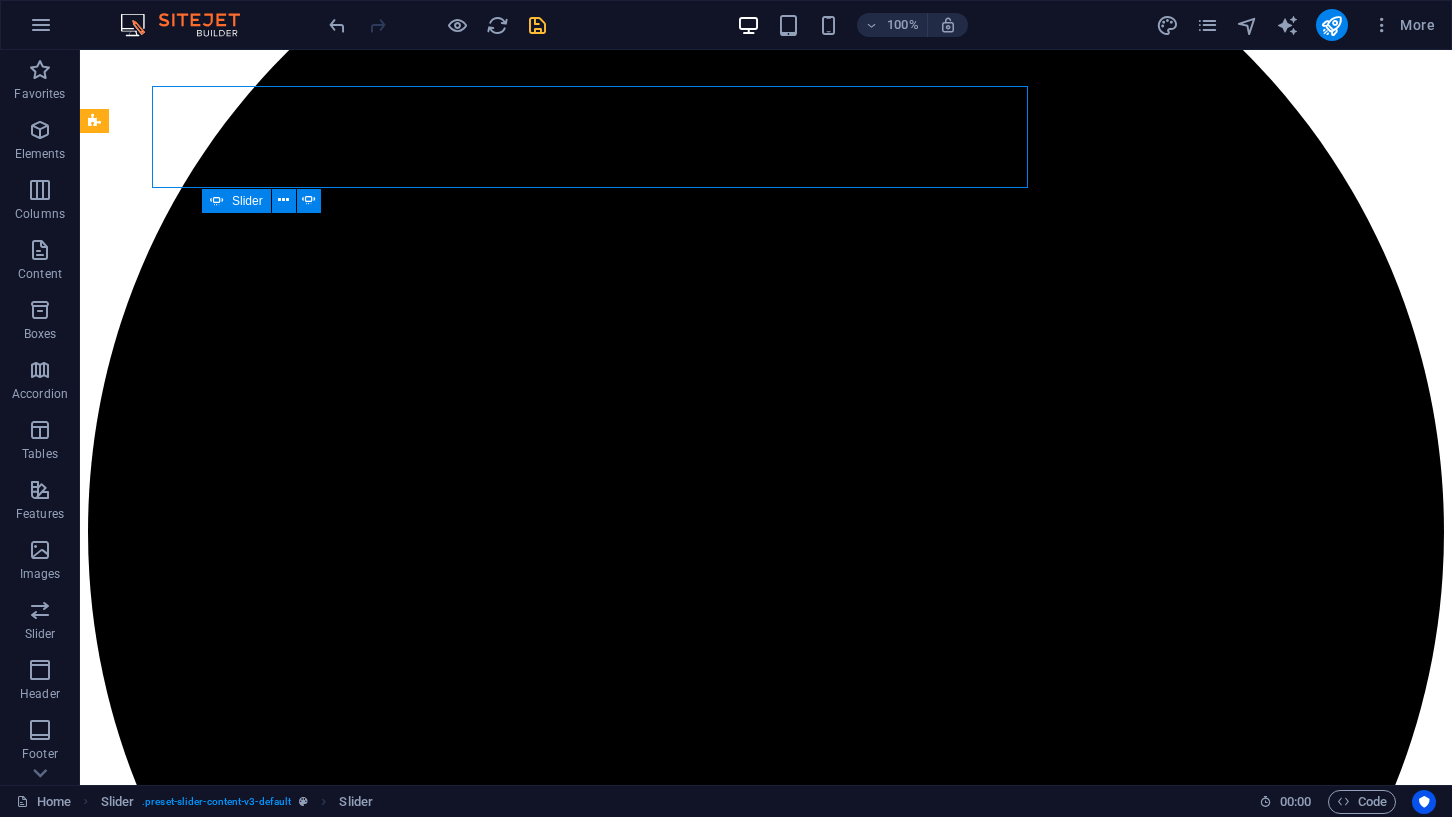 scroll, scrollTop: 4766, scrollLeft: 0, axis: vertical 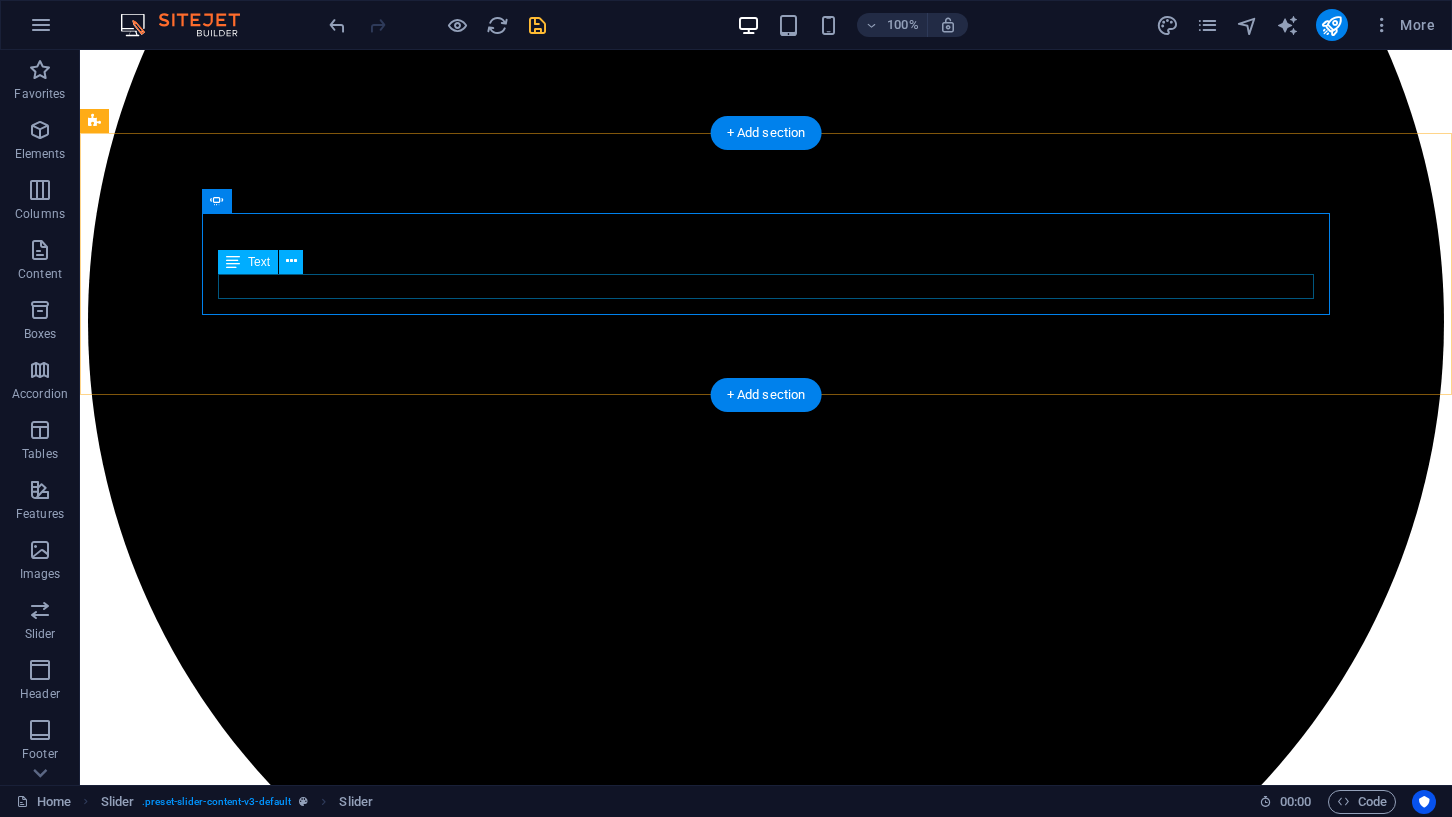 click on ""This moving target makes for a real shot scenario"" at bounding box center (-2748, 25037) 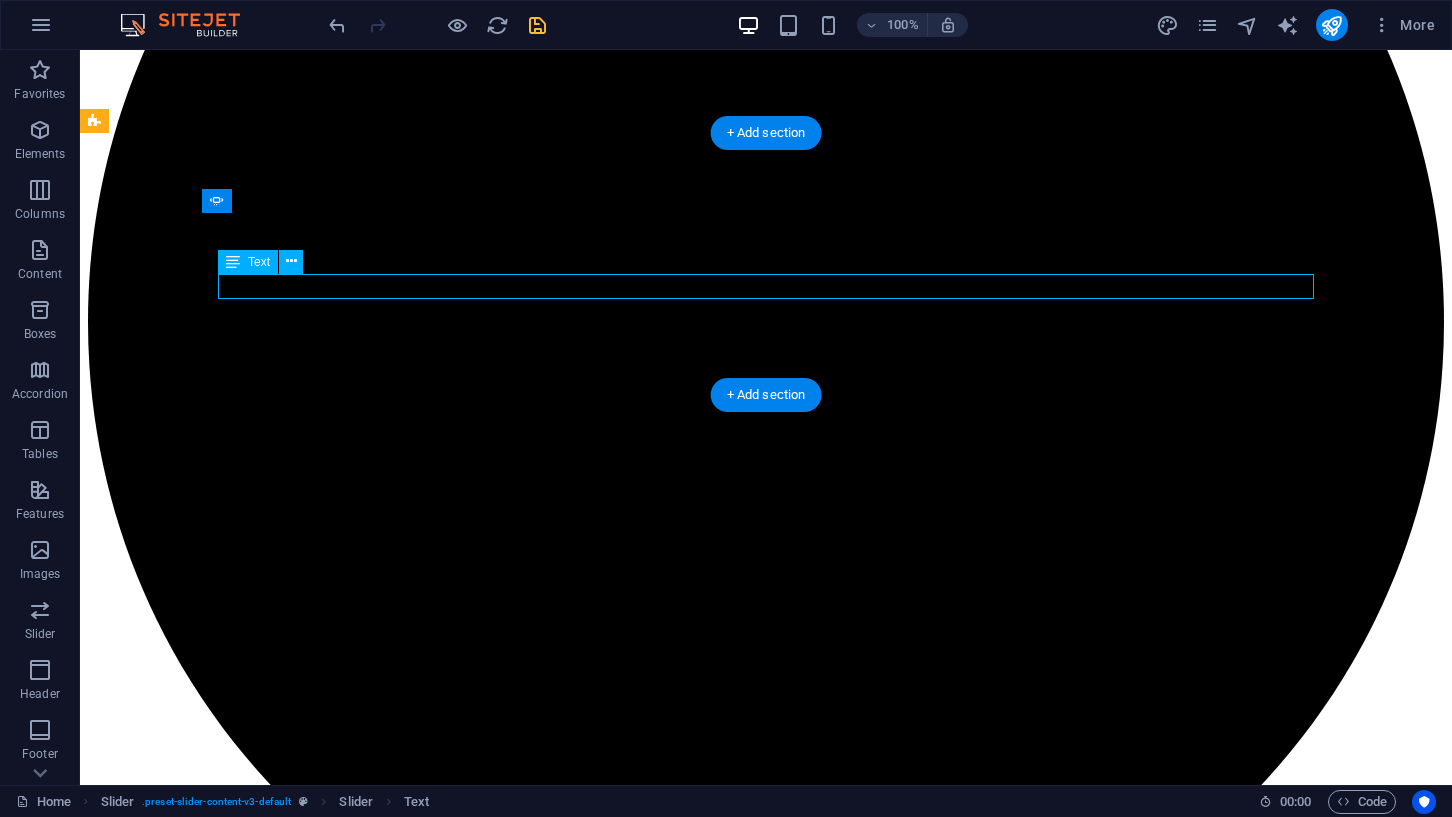 click on ""This moving target makes for a real shot scenario"" at bounding box center (-2748, 25037) 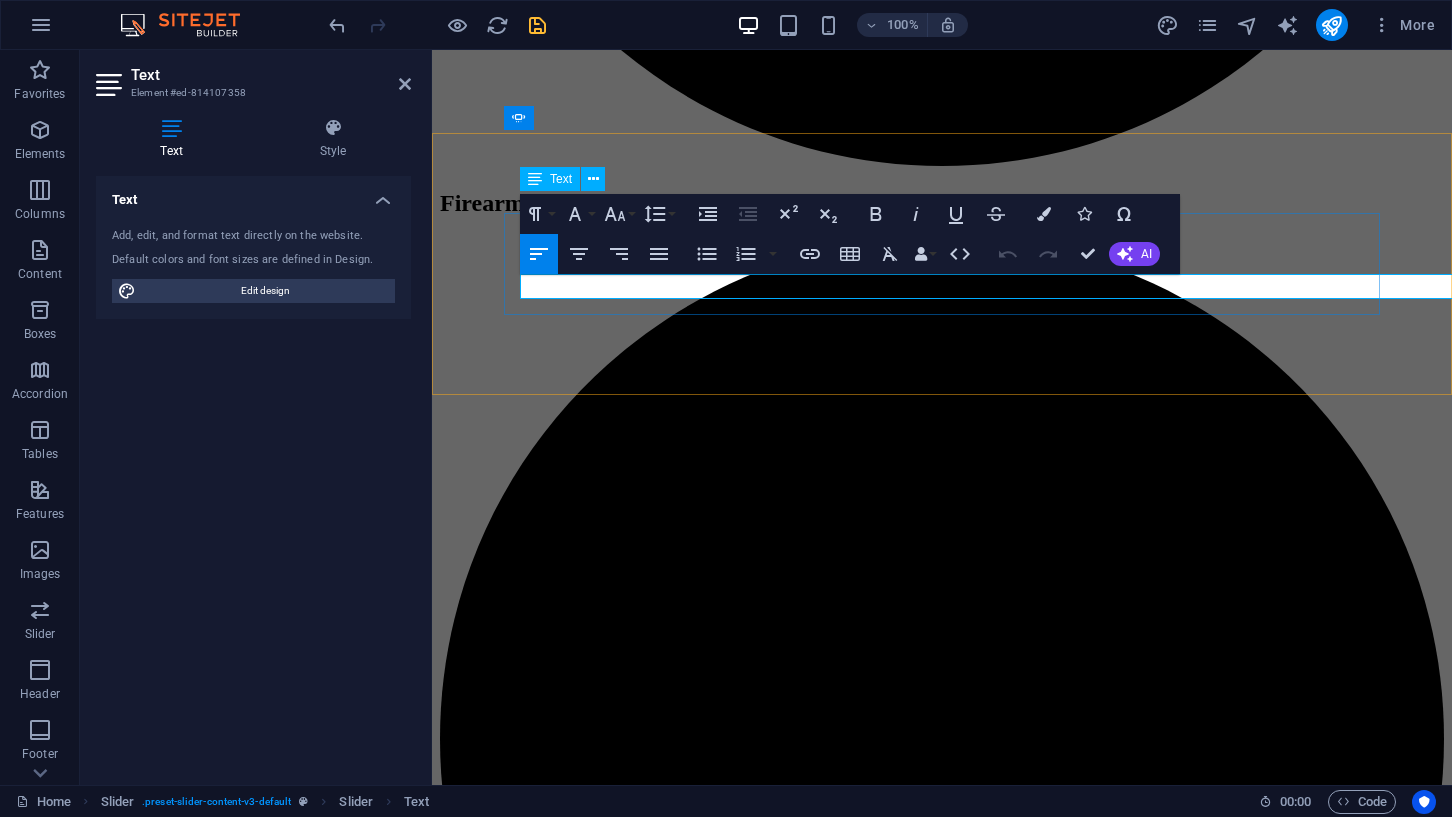 scroll, scrollTop: 4556, scrollLeft: 0, axis: vertical 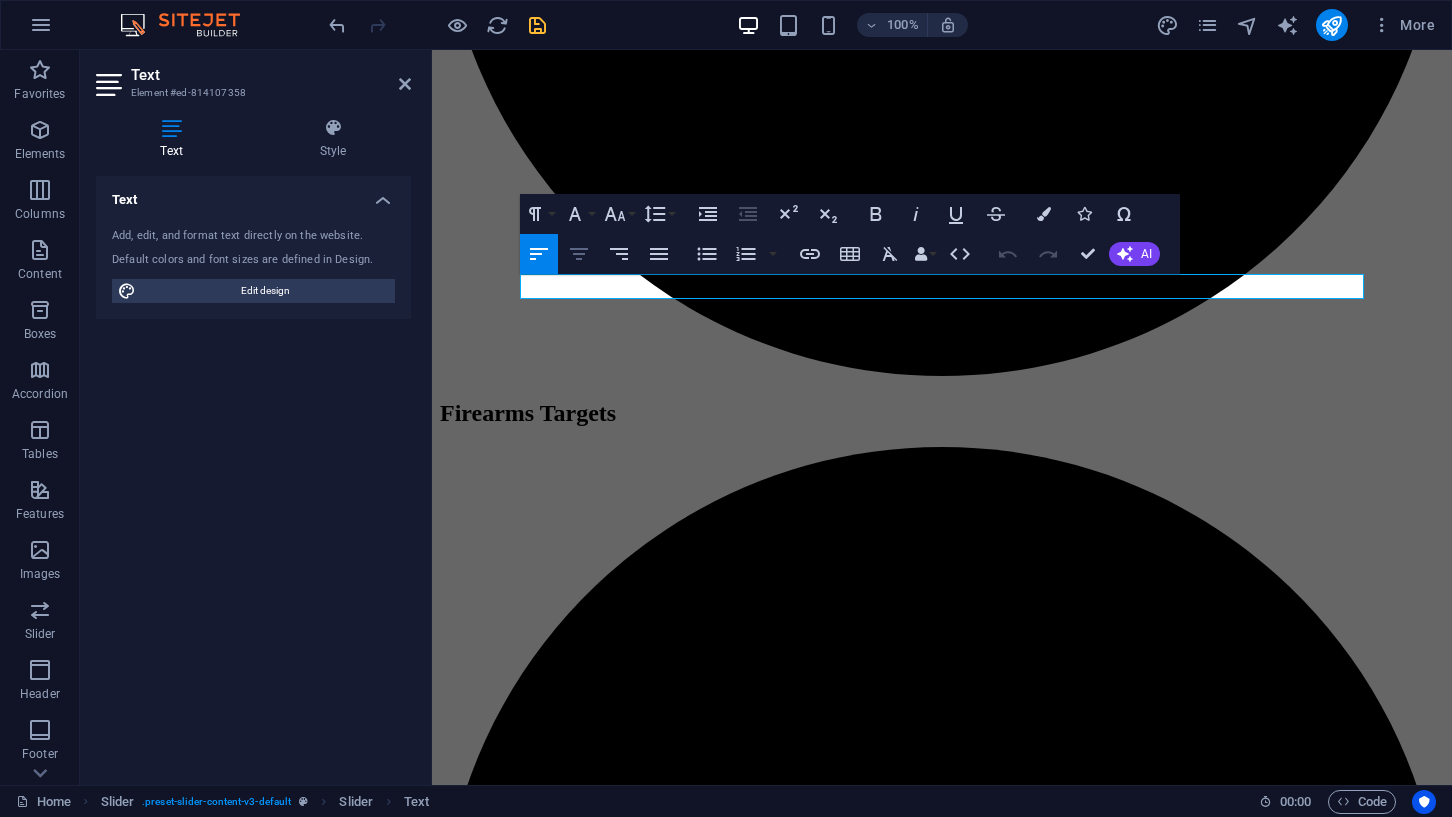 click 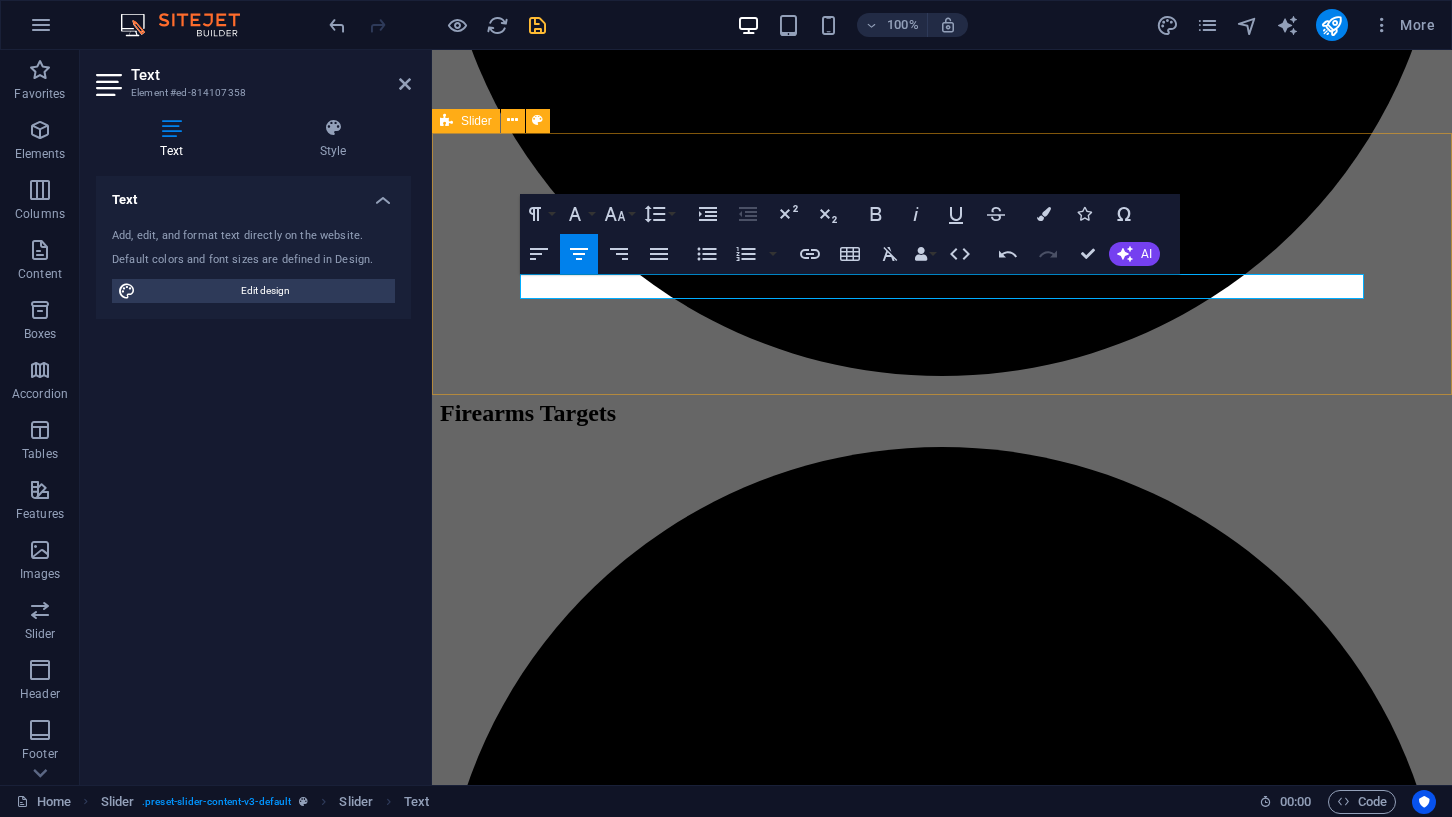 click on "[FIRST] [INITIAL] - [STATE] "This moving target makes for a real shot scenario" [FIRST] [INITIAL] - [COMPANY_NAME] "Tip of the [COMPANY_NAME] Hat to Archery N Motion" [FIRST] [INITIAL] - [STATE] "Awesome company! This will challenge you!" [FIRST] [INITIAL] - [STATE] "This moving target makes for a real shot scenario" [FIRST] [INITIAL] - [COMPANY_NAME] "Tip of the [COMPANY_NAME] Hat to Archery N Motion" [NUMBER] [NUMBER] [NUMBER]" at bounding box center [942, 20929] 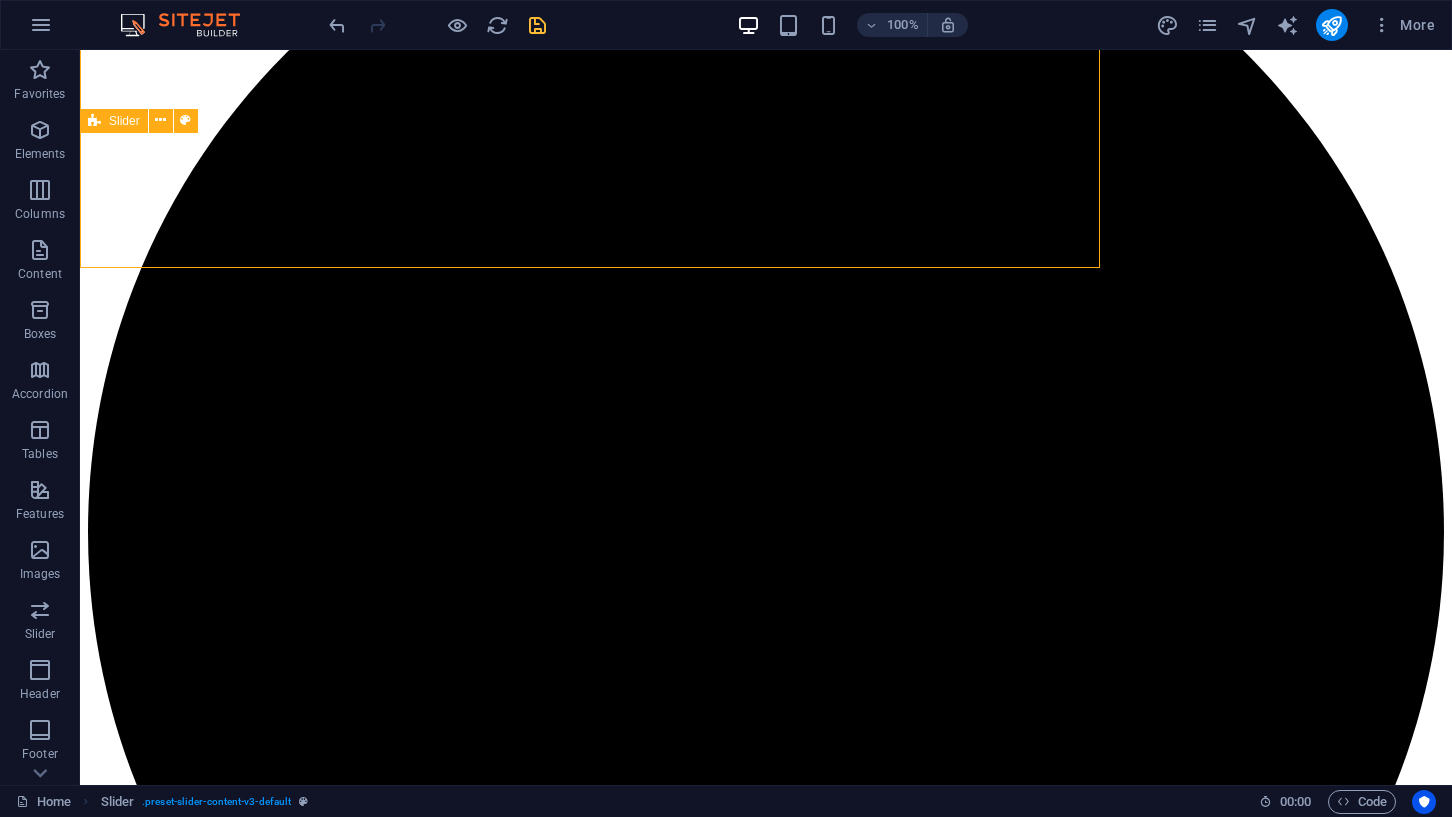 scroll, scrollTop: 4766, scrollLeft: 0, axis: vertical 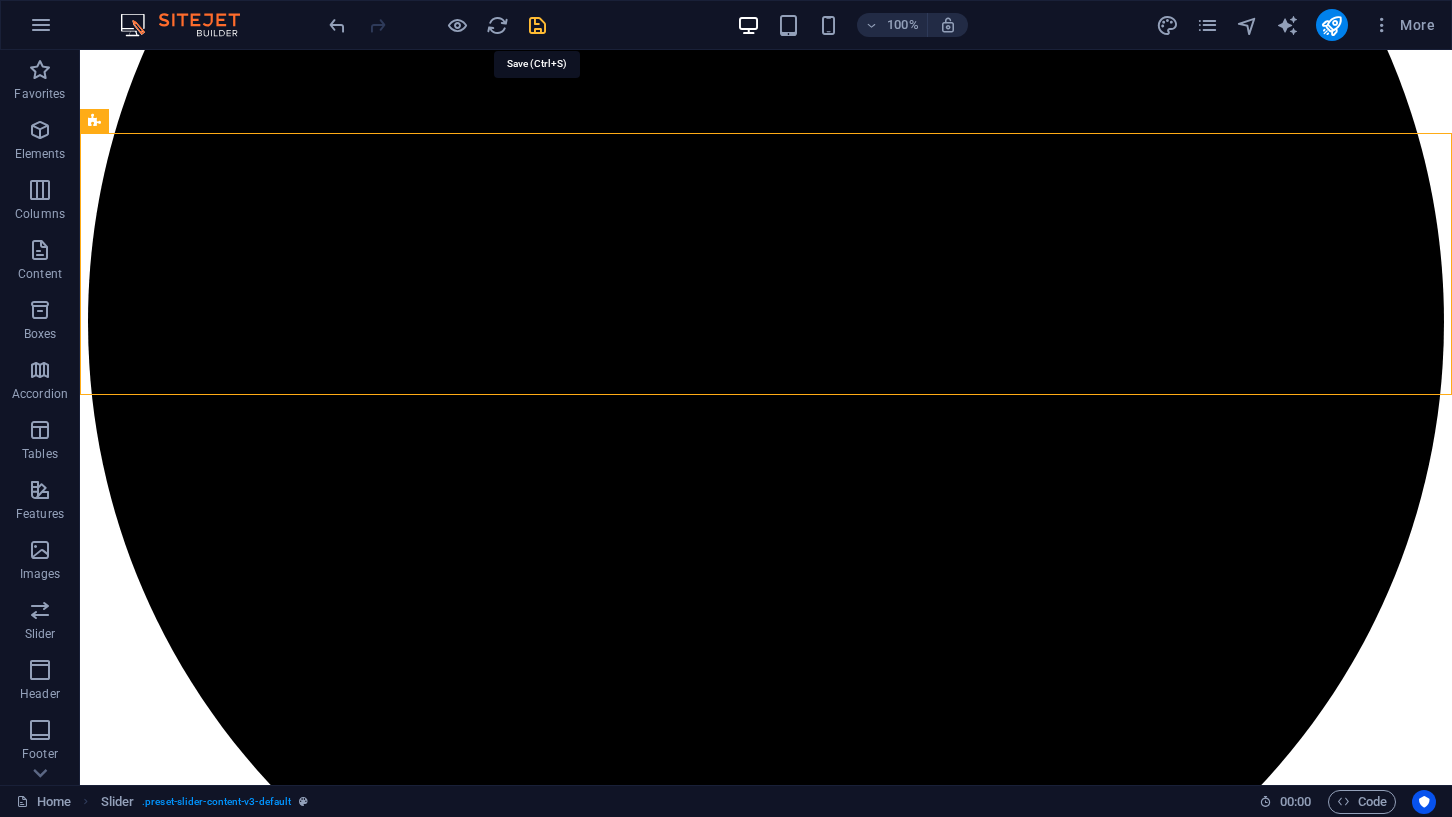 click at bounding box center [537, 25] 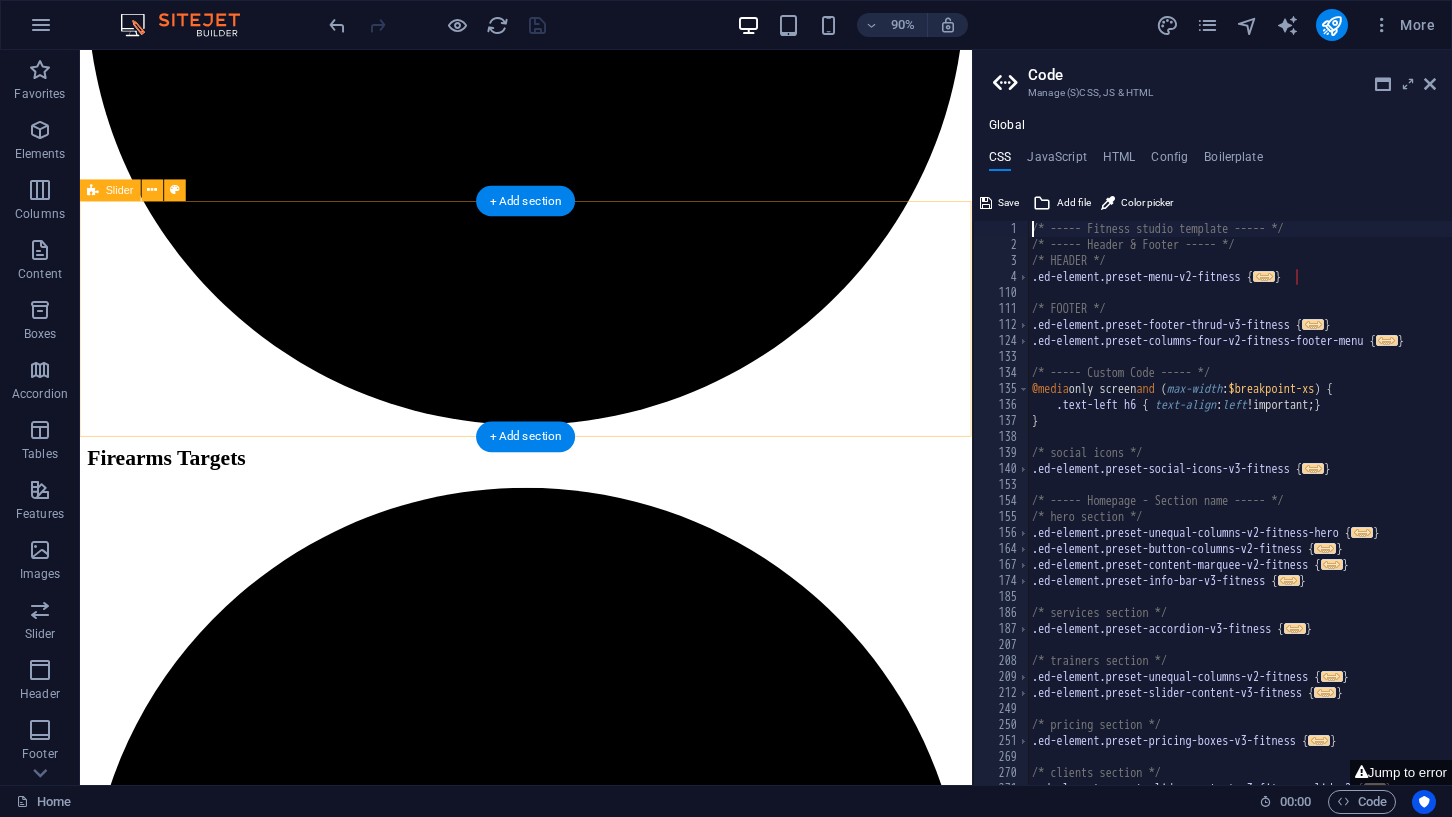 scroll, scrollTop: 4471, scrollLeft: 0, axis: vertical 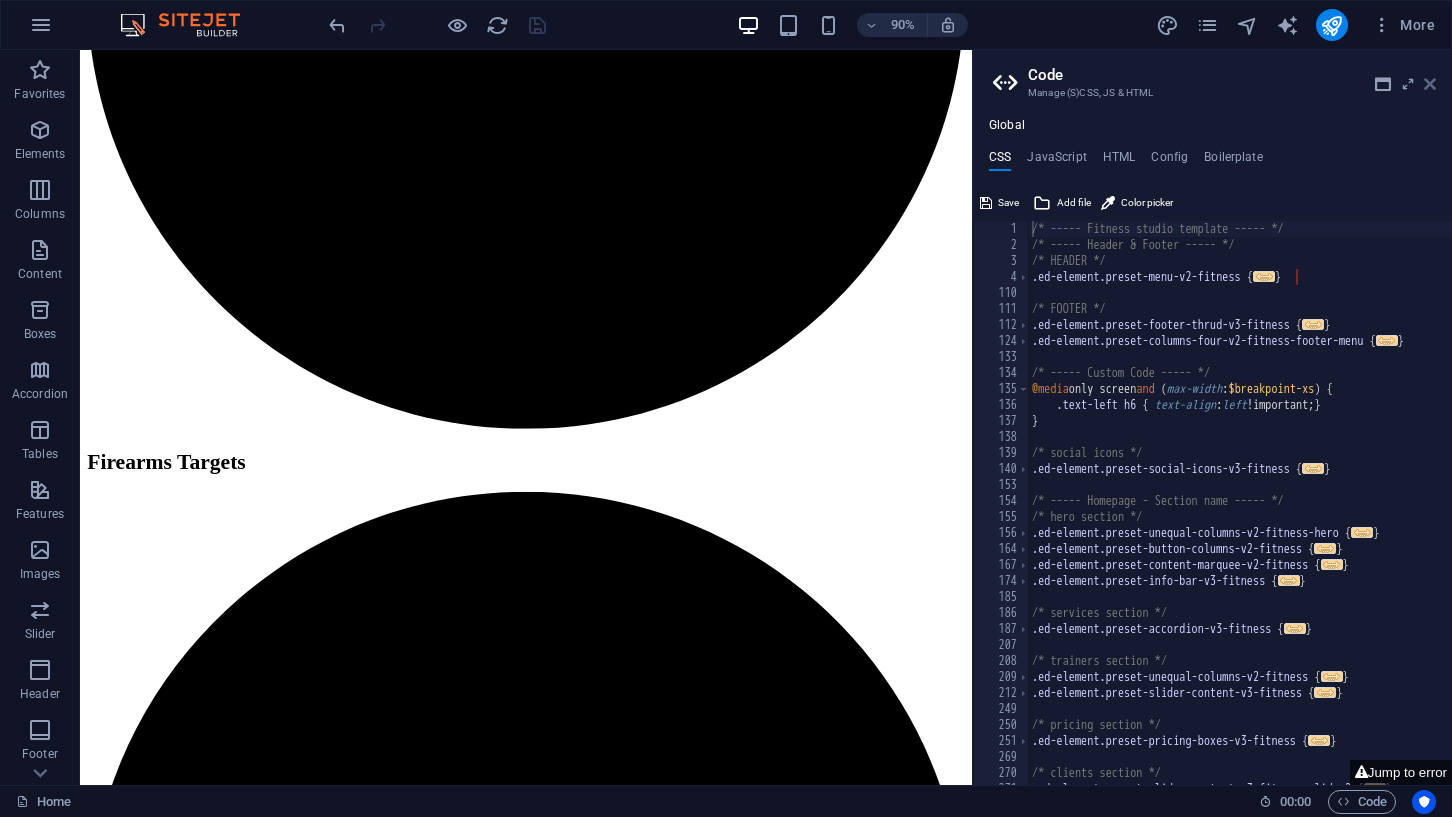 click at bounding box center [1430, 84] 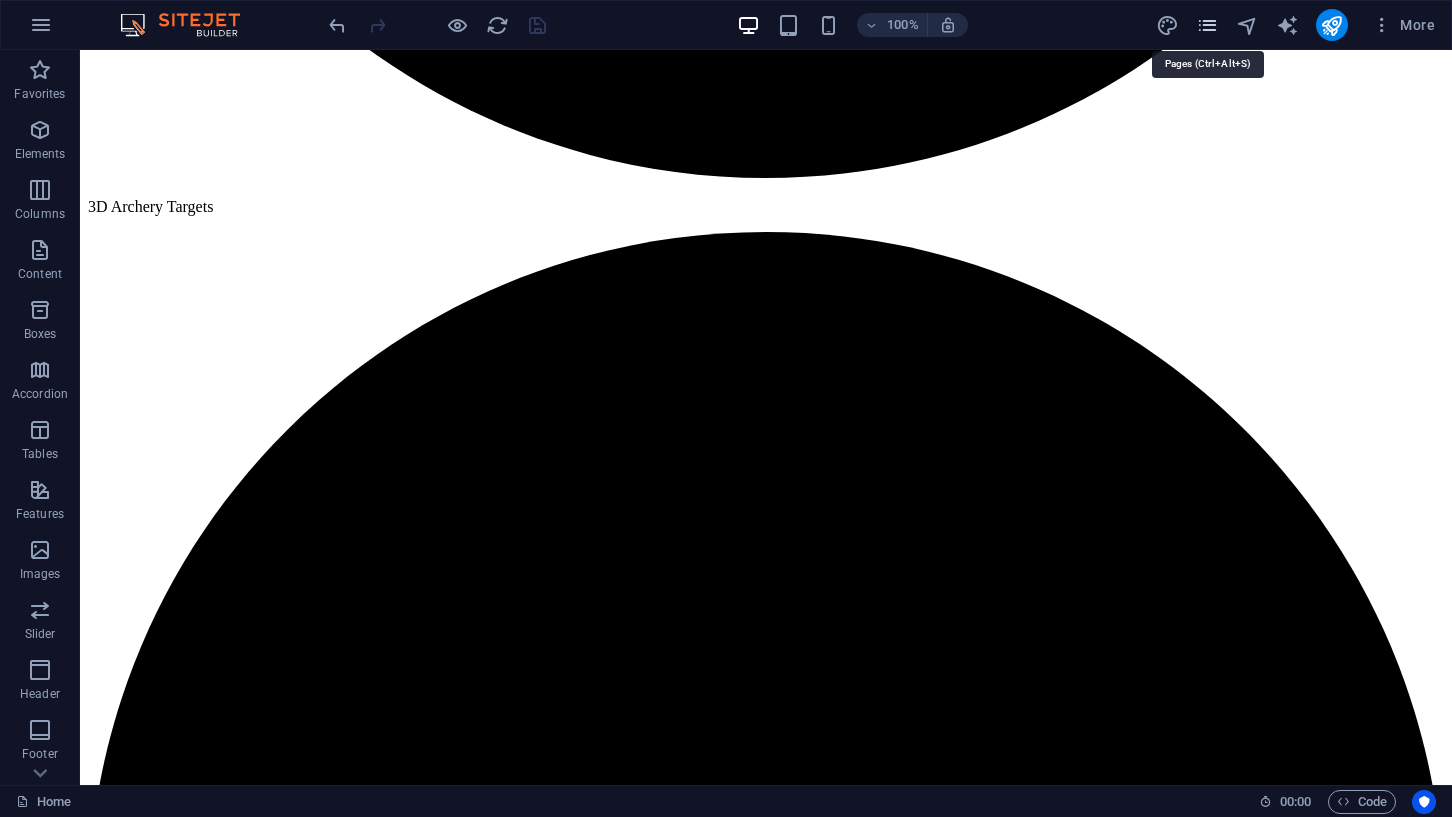 click at bounding box center (1207, 25) 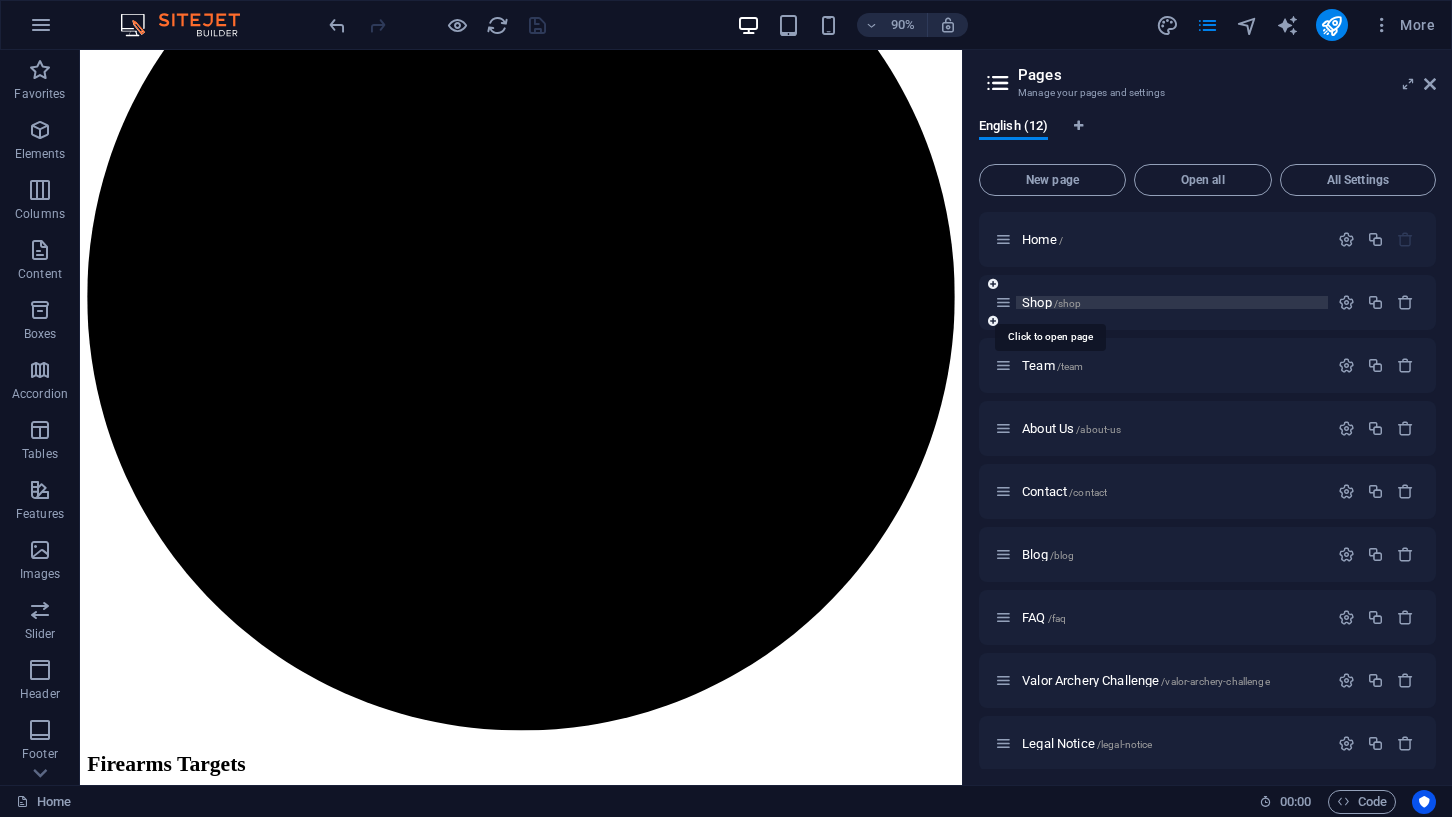 click on "Shop /shop" at bounding box center [1051, 302] 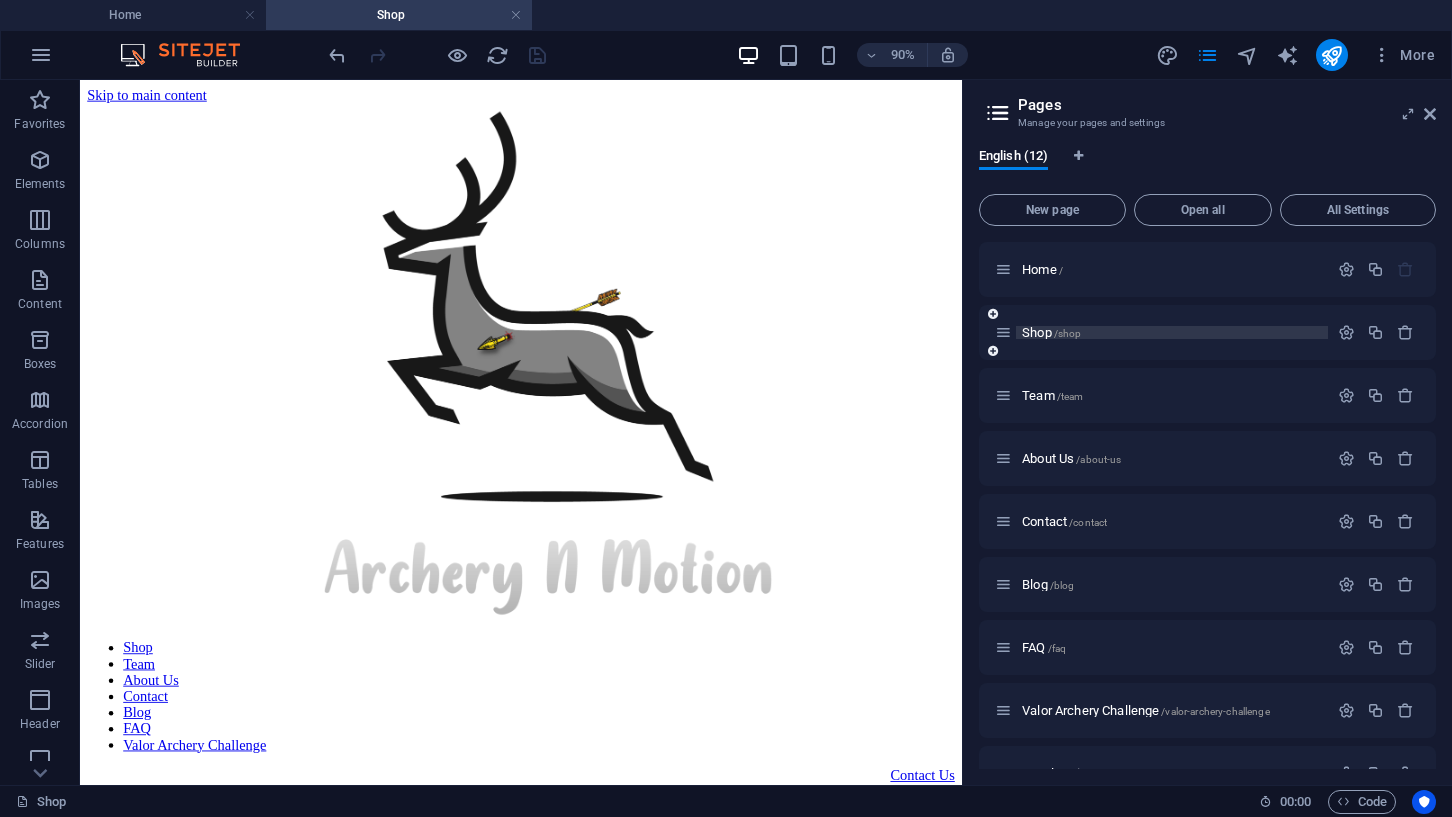 scroll, scrollTop: 0, scrollLeft: 0, axis: both 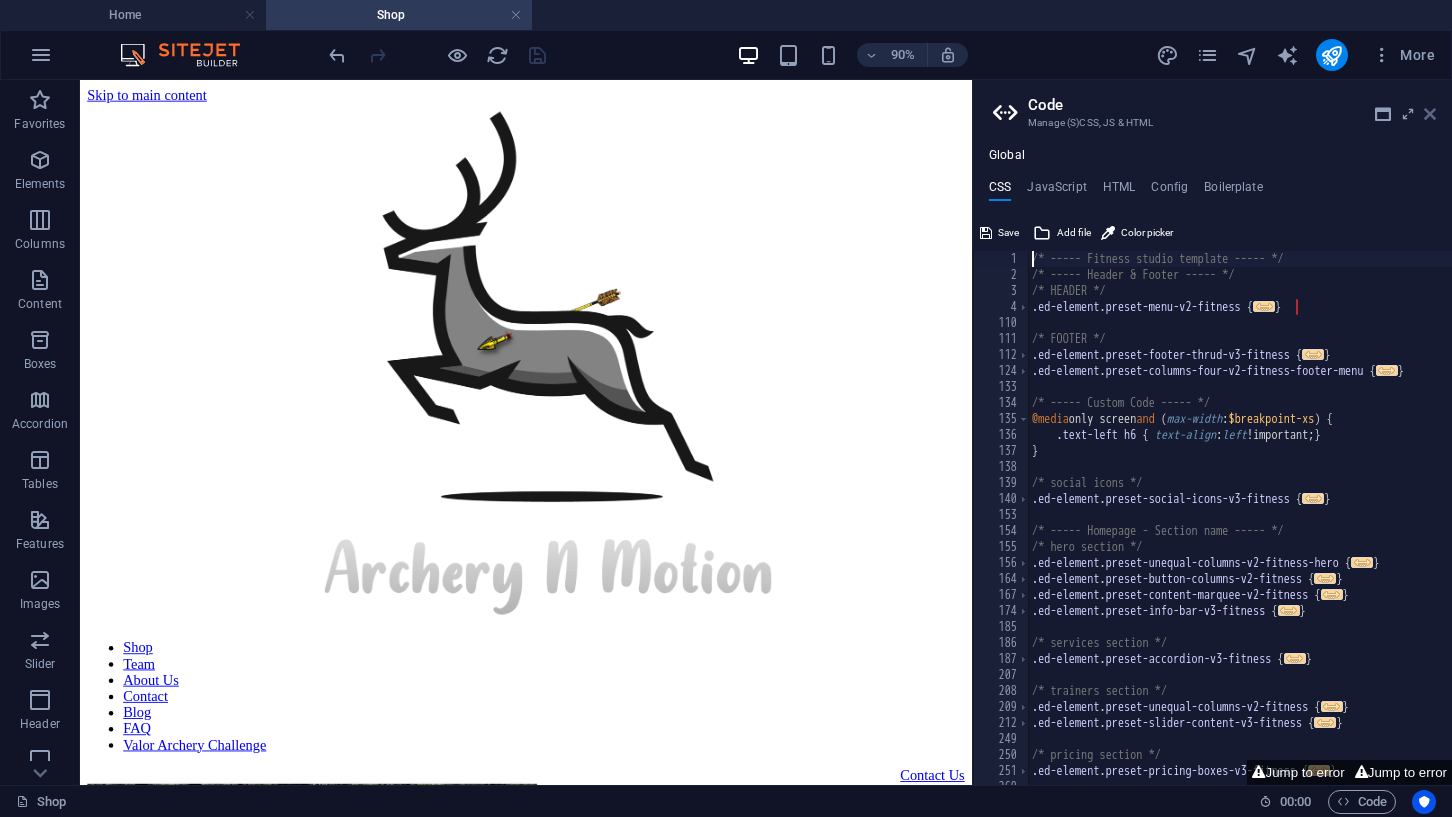 click at bounding box center (1430, 114) 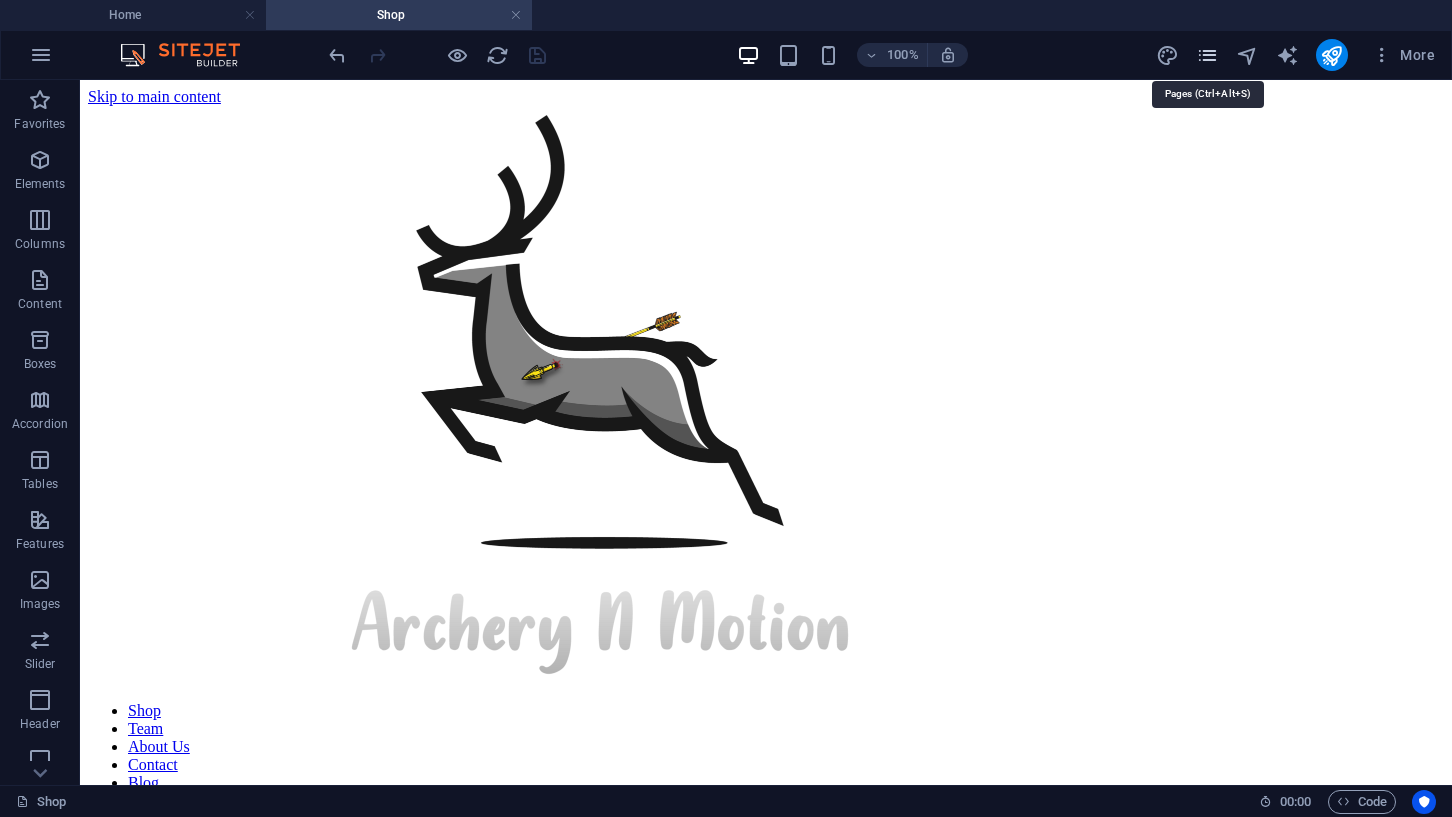 click at bounding box center [1207, 55] 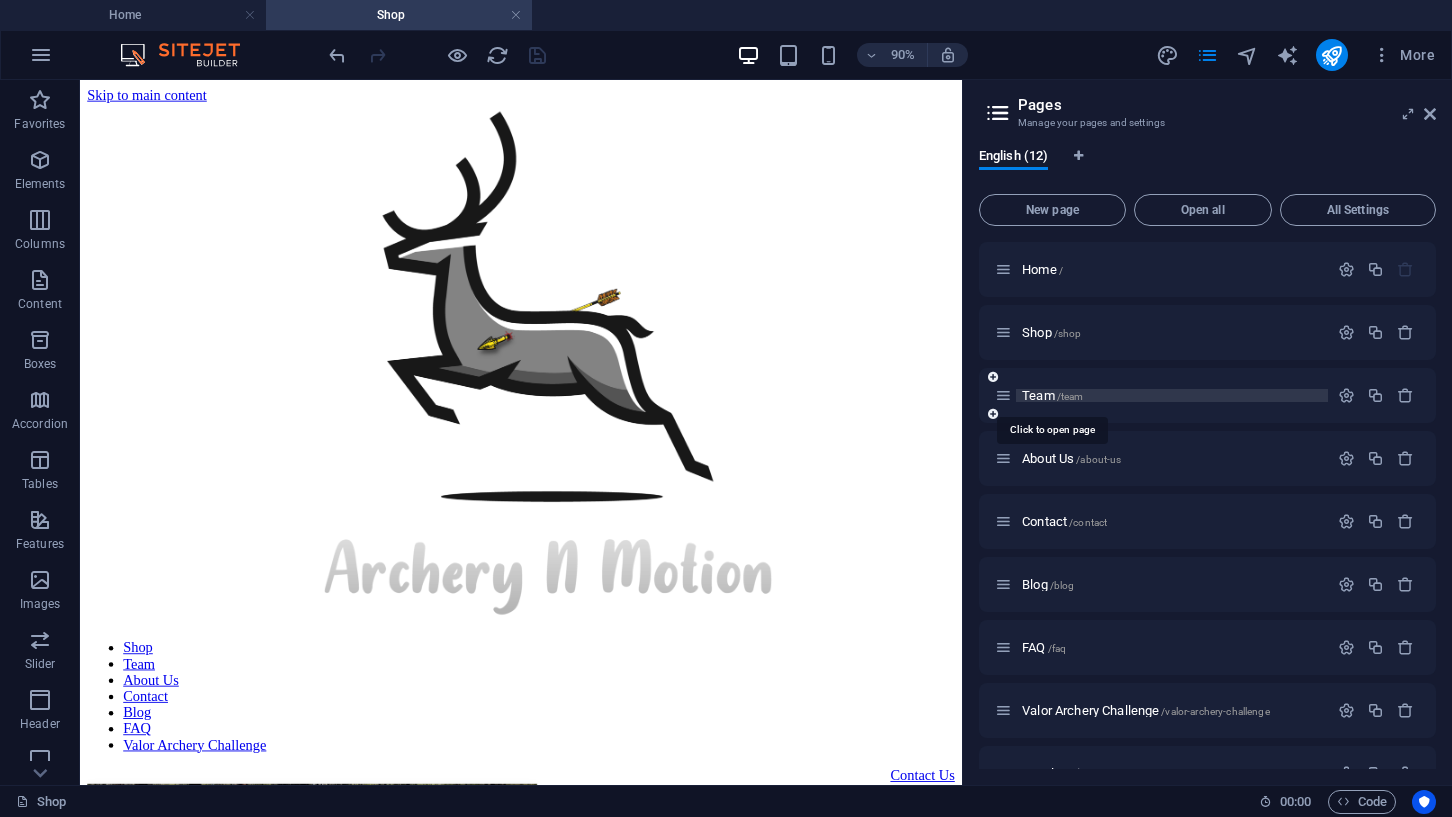 click on "Team /team" at bounding box center [1052, 395] 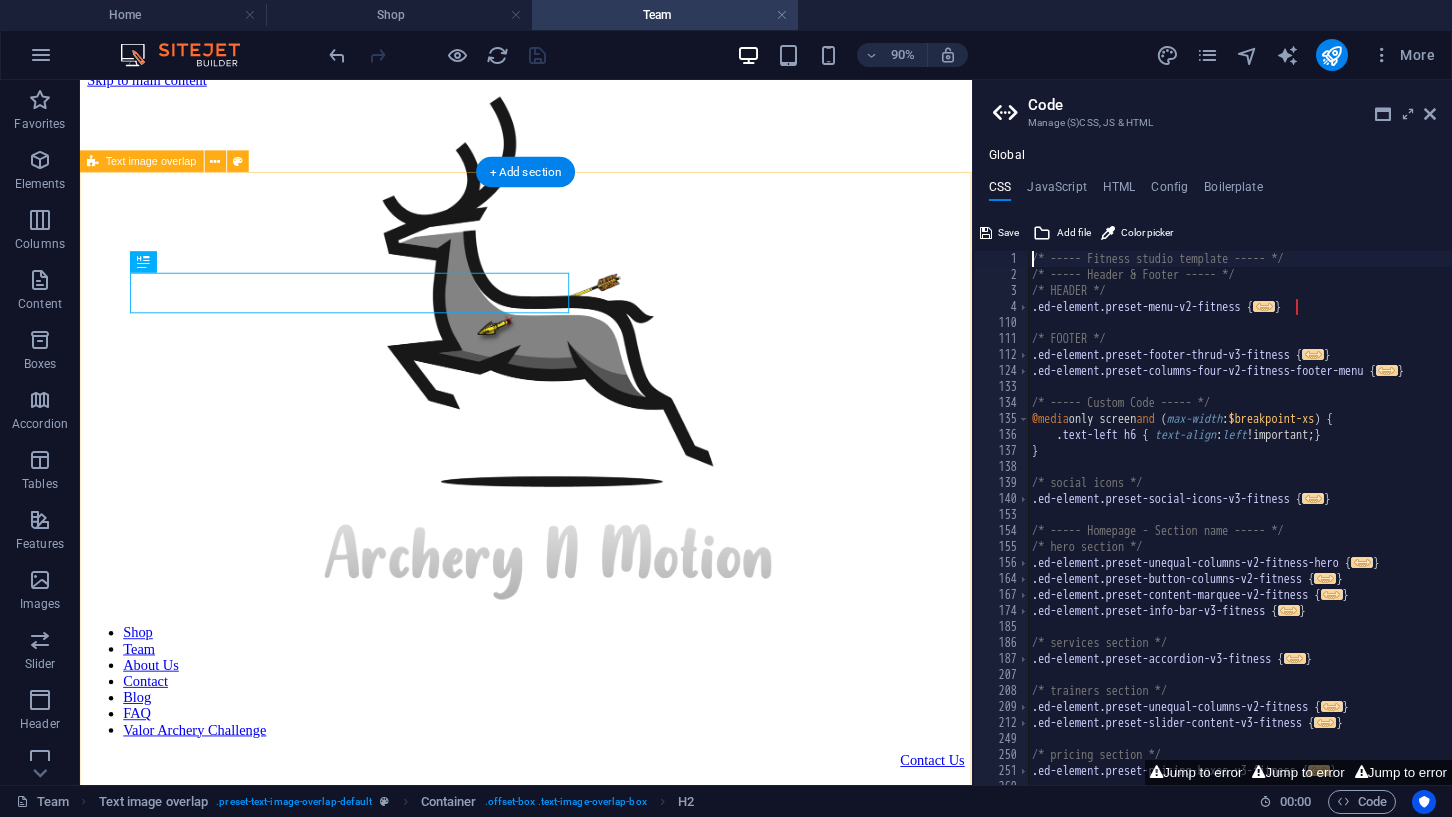 scroll, scrollTop: 30, scrollLeft: 0, axis: vertical 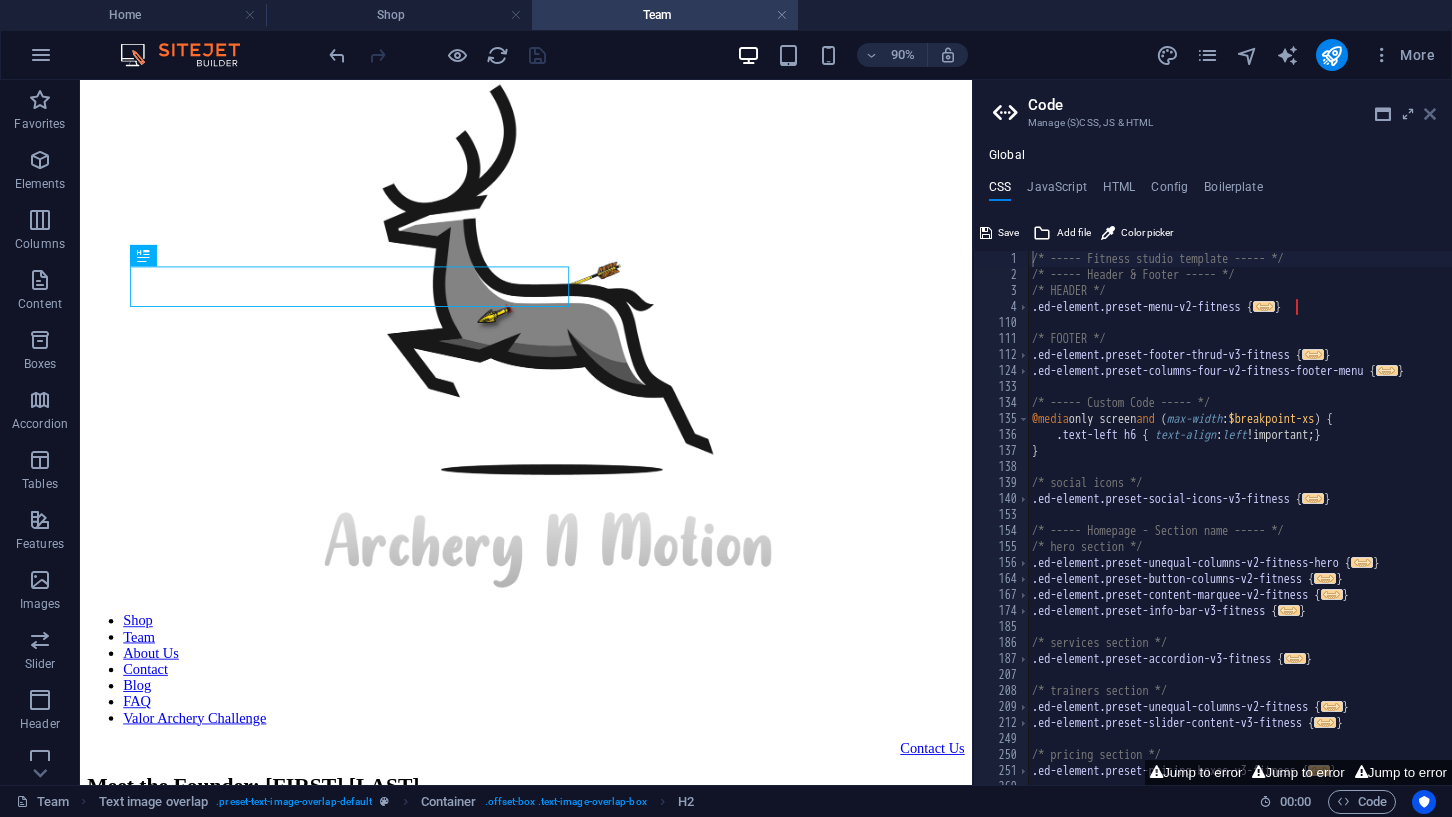 click at bounding box center [1430, 114] 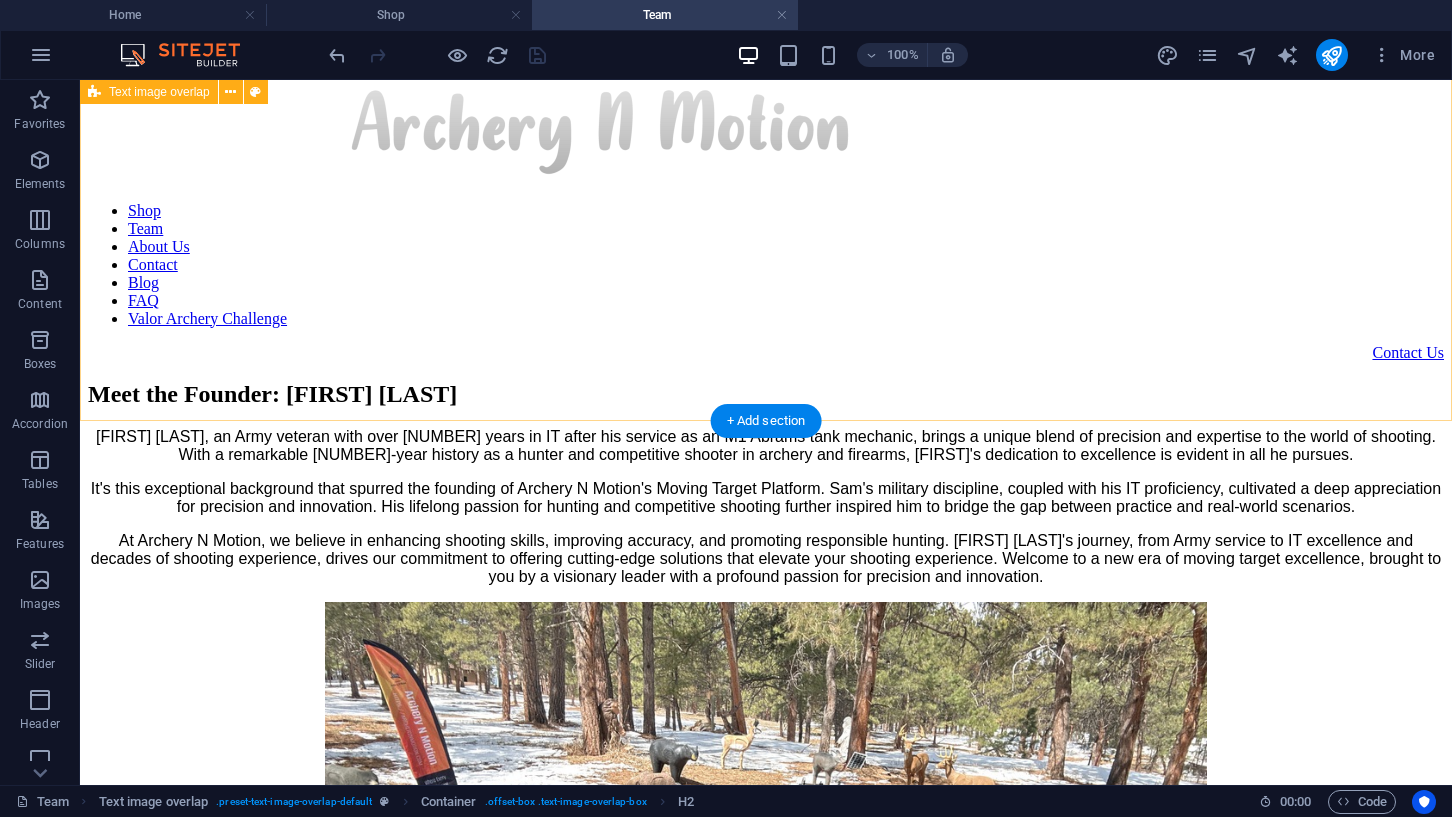 scroll, scrollTop: 0, scrollLeft: 0, axis: both 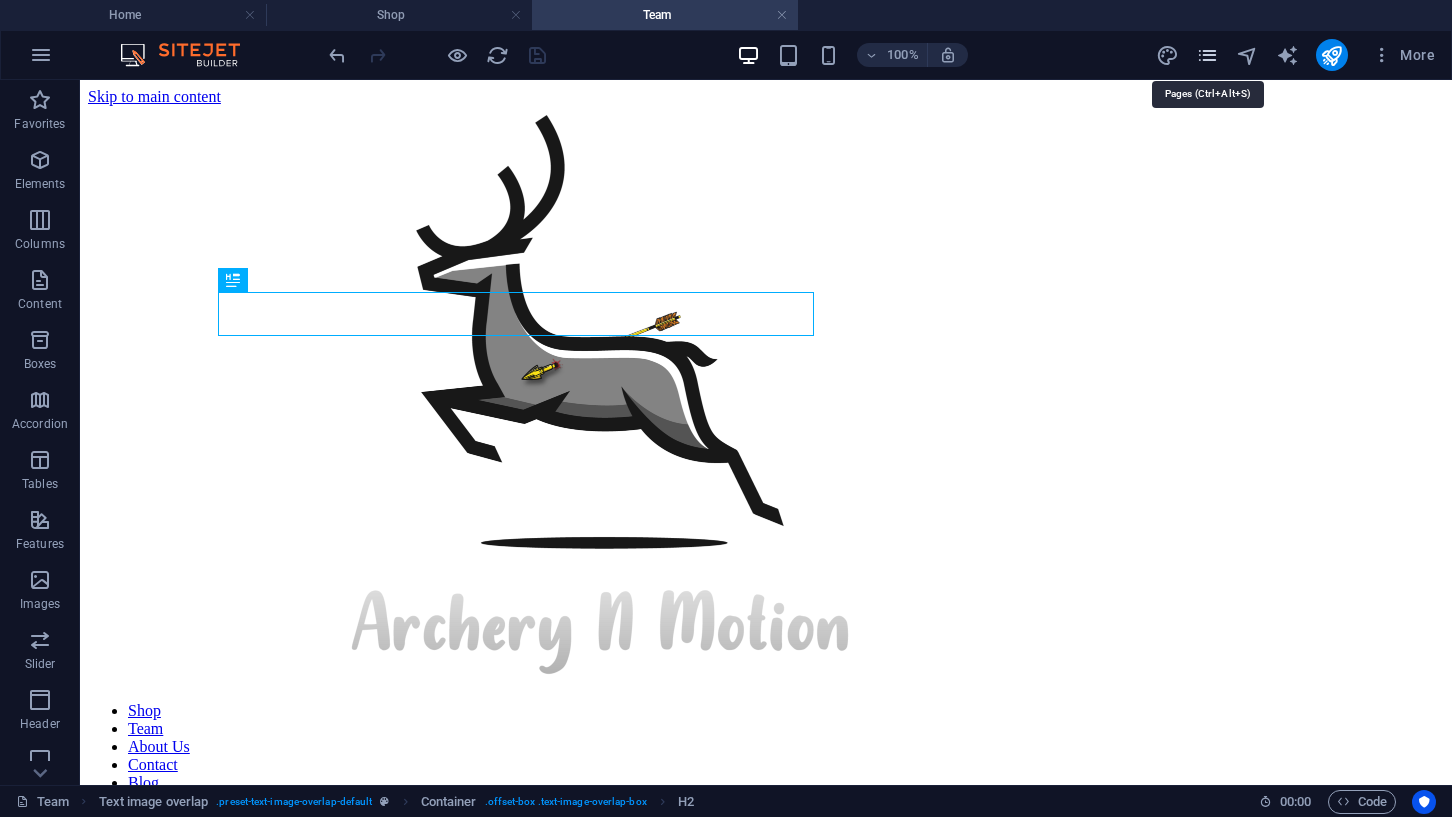 click at bounding box center (1207, 55) 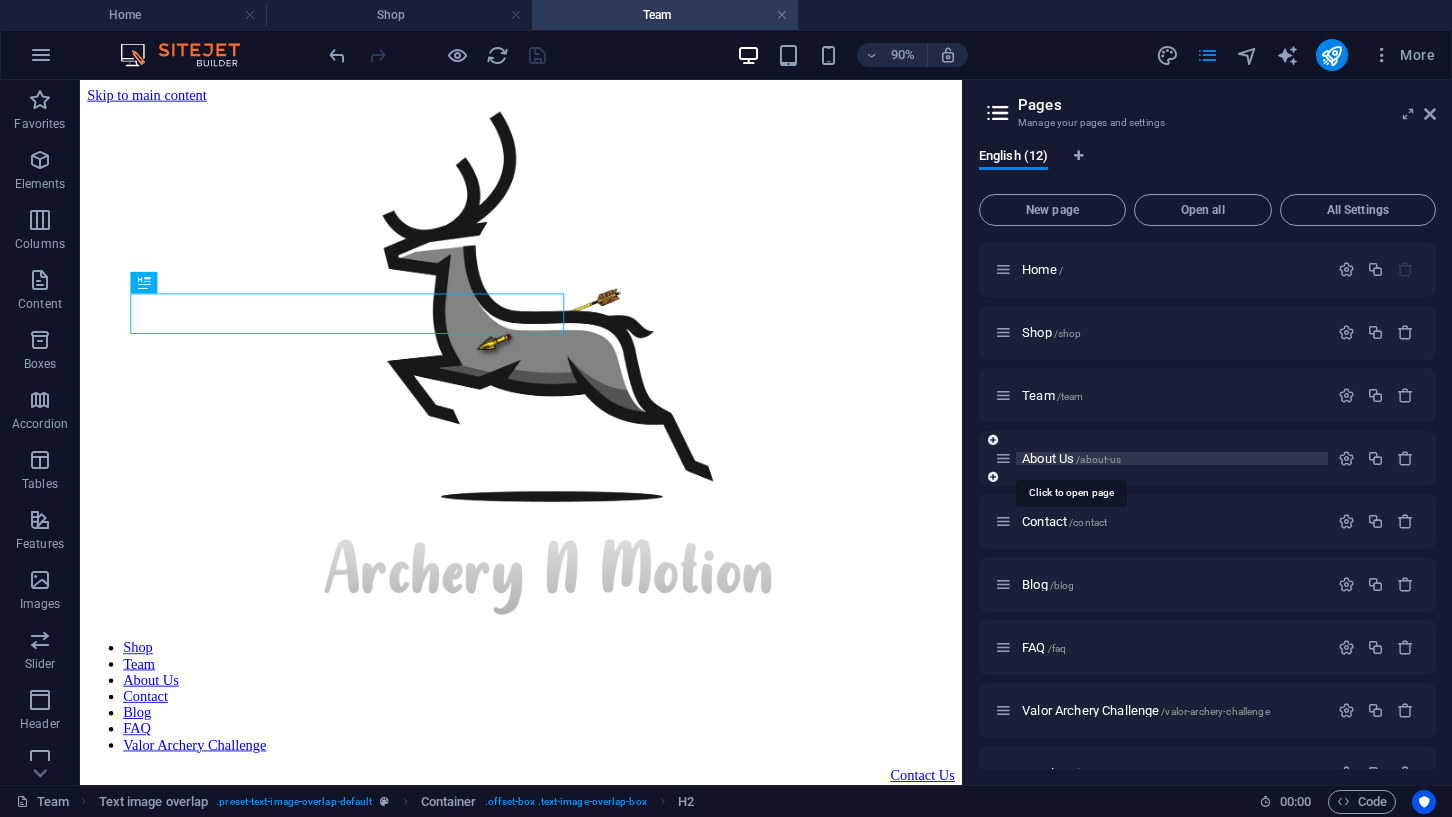 click on "About Us /about-us" at bounding box center (1071, 458) 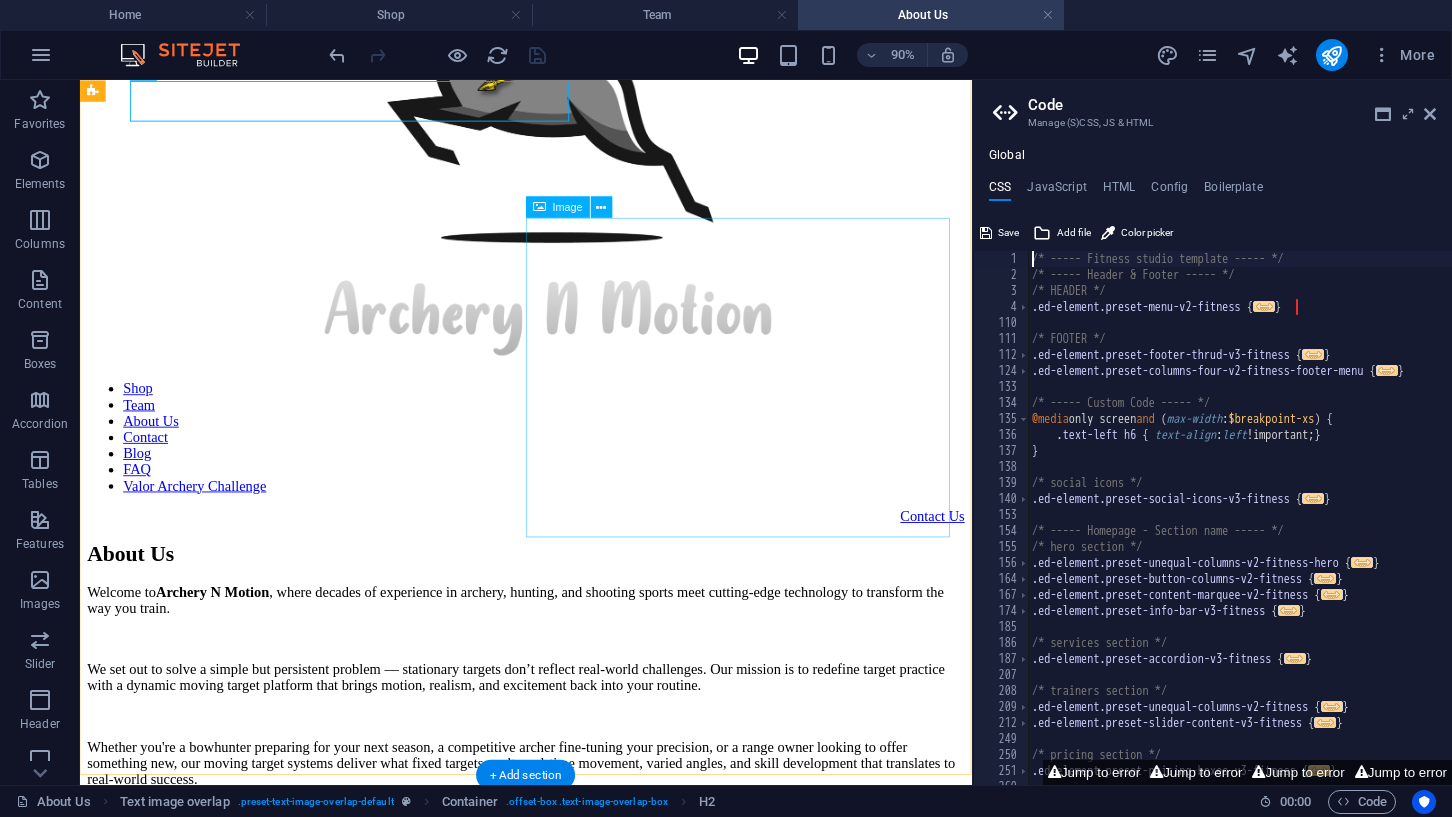 scroll, scrollTop: 348, scrollLeft: 0, axis: vertical 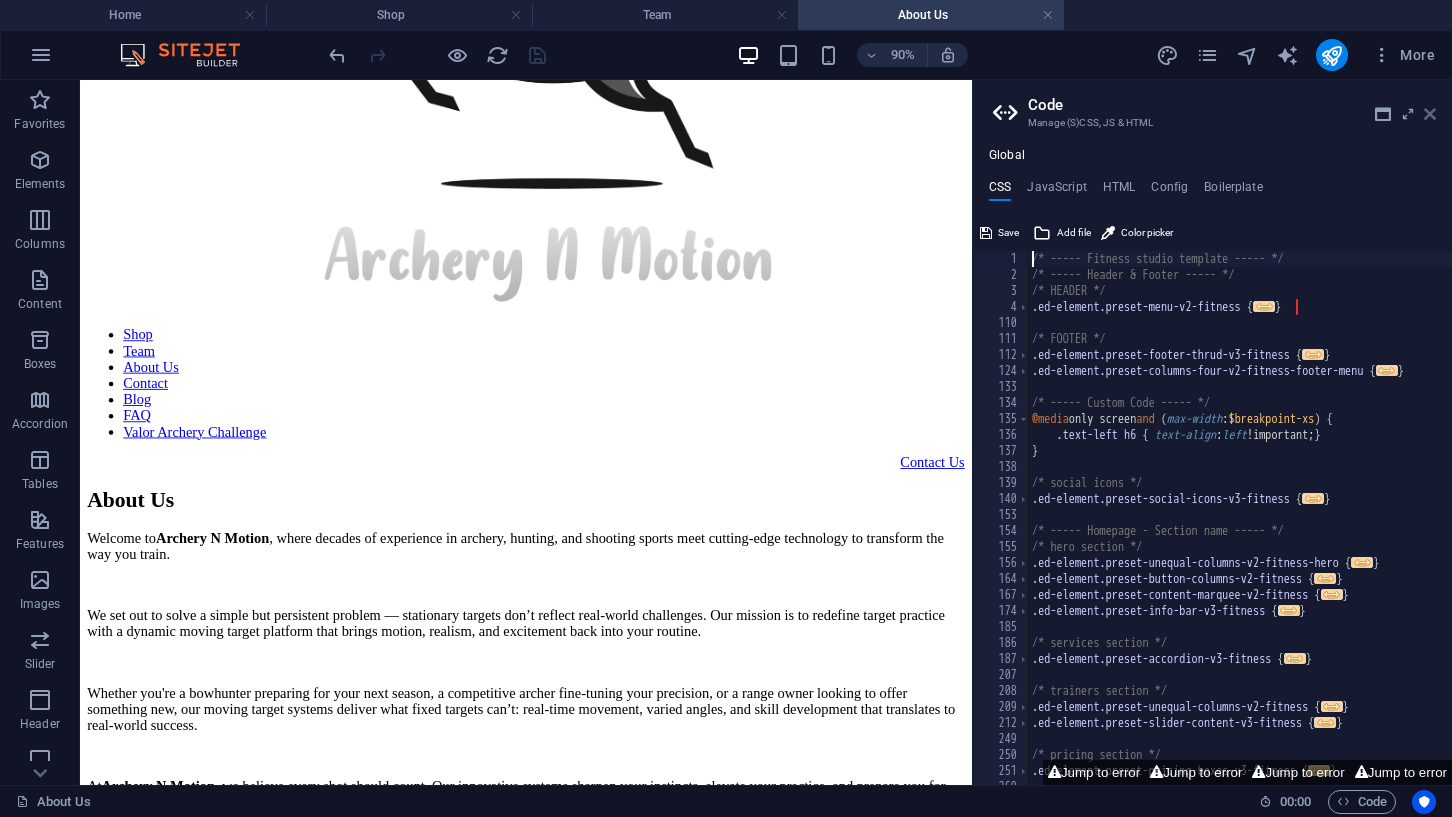 click at bounding box center [1430, 114] 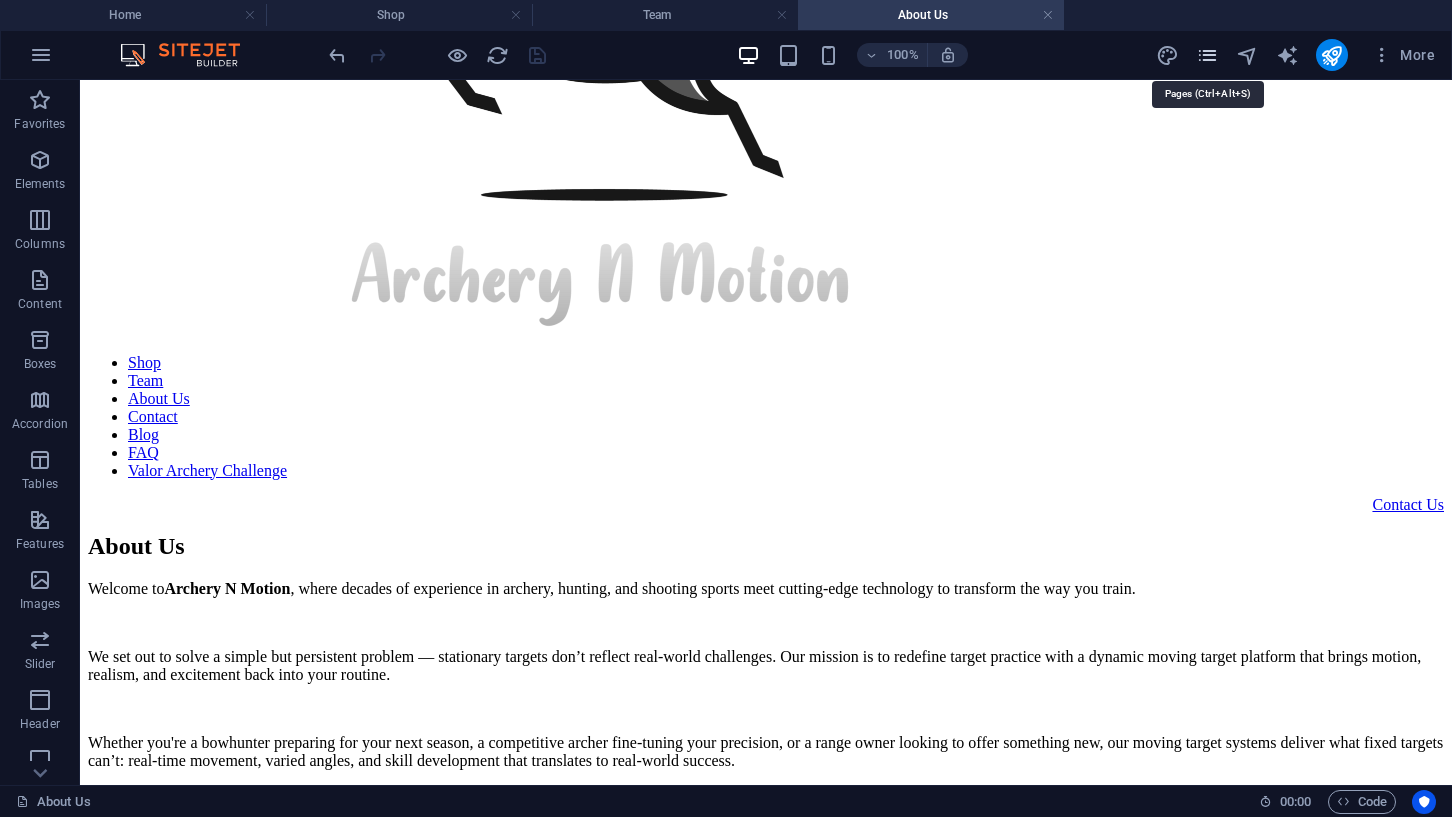 click at bounding box center (1207, 55) 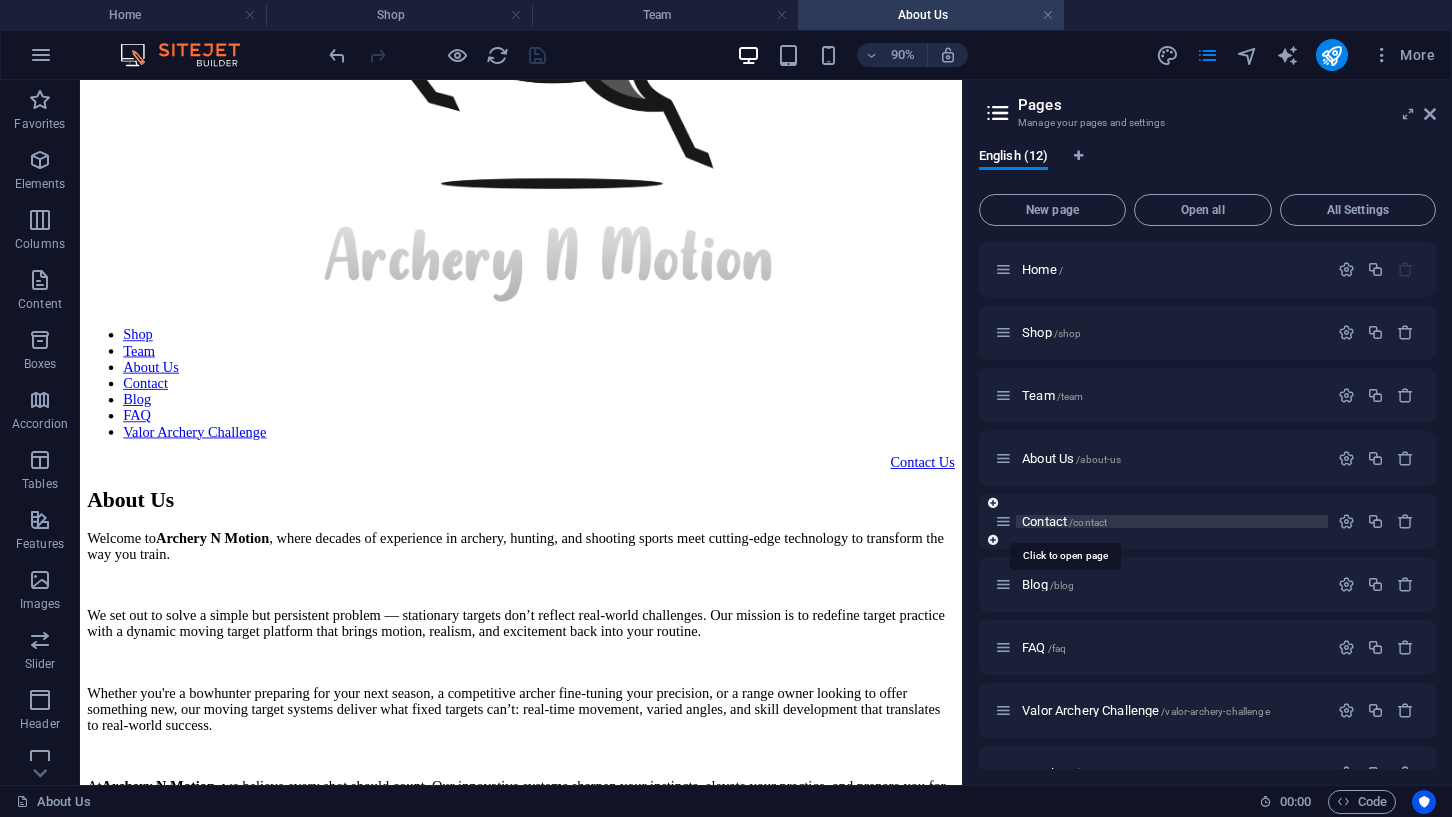 click on "Contact /contact" at bounding box center [1064, 521] 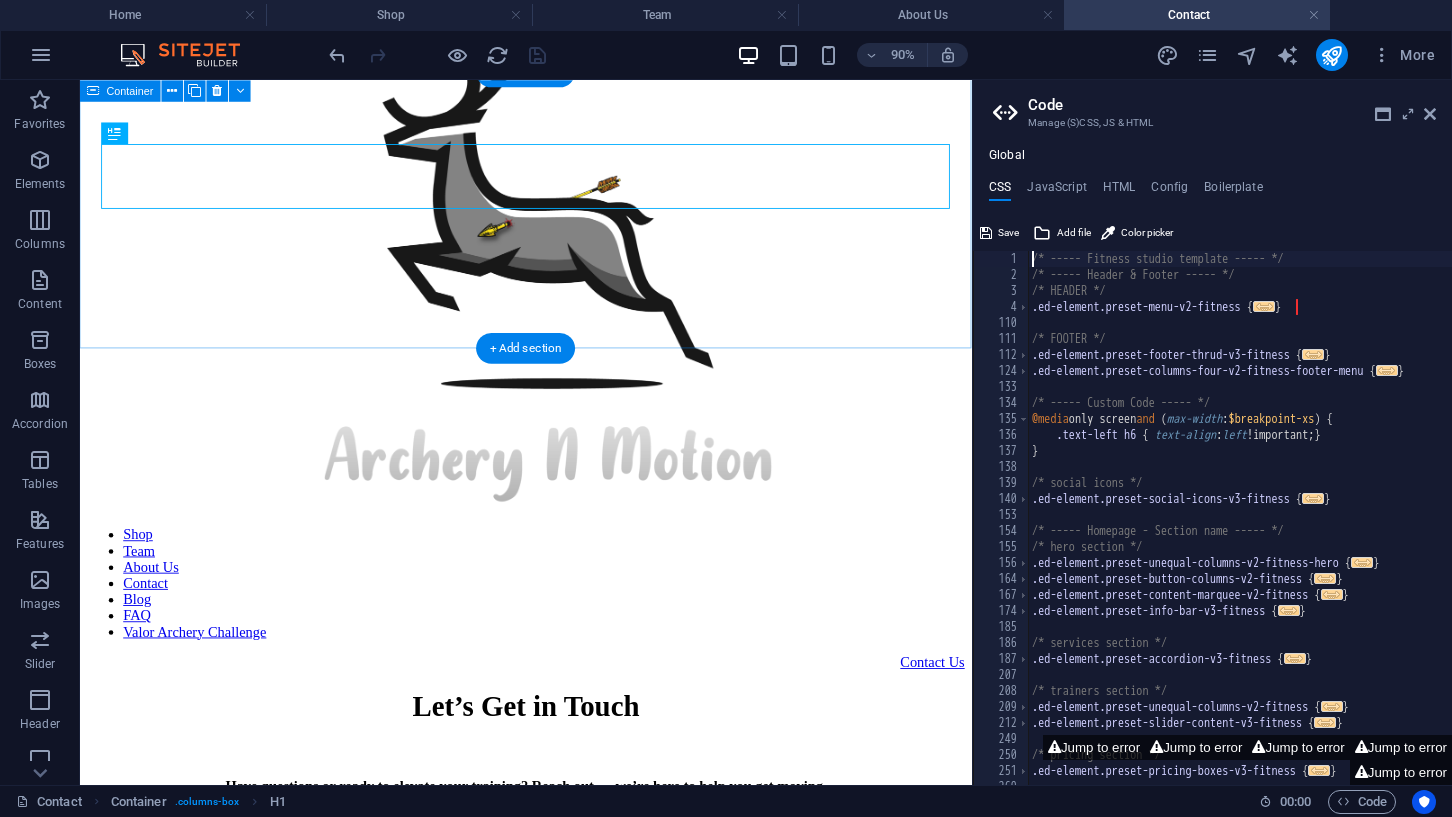 scroll, scrollTop: 124, scrollLeft: 0, axis: vertical 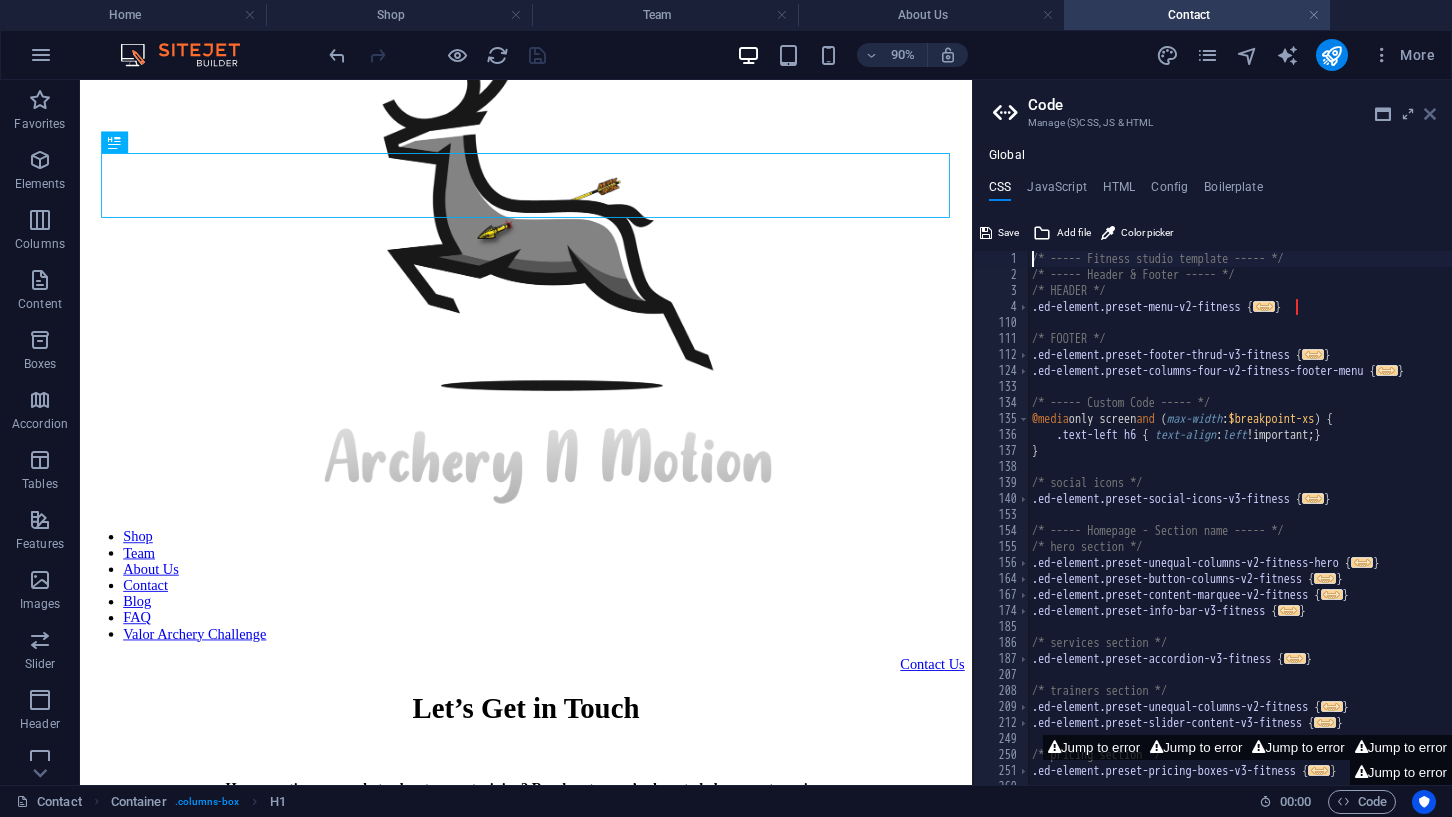 click at bounding box center [1430, 114] 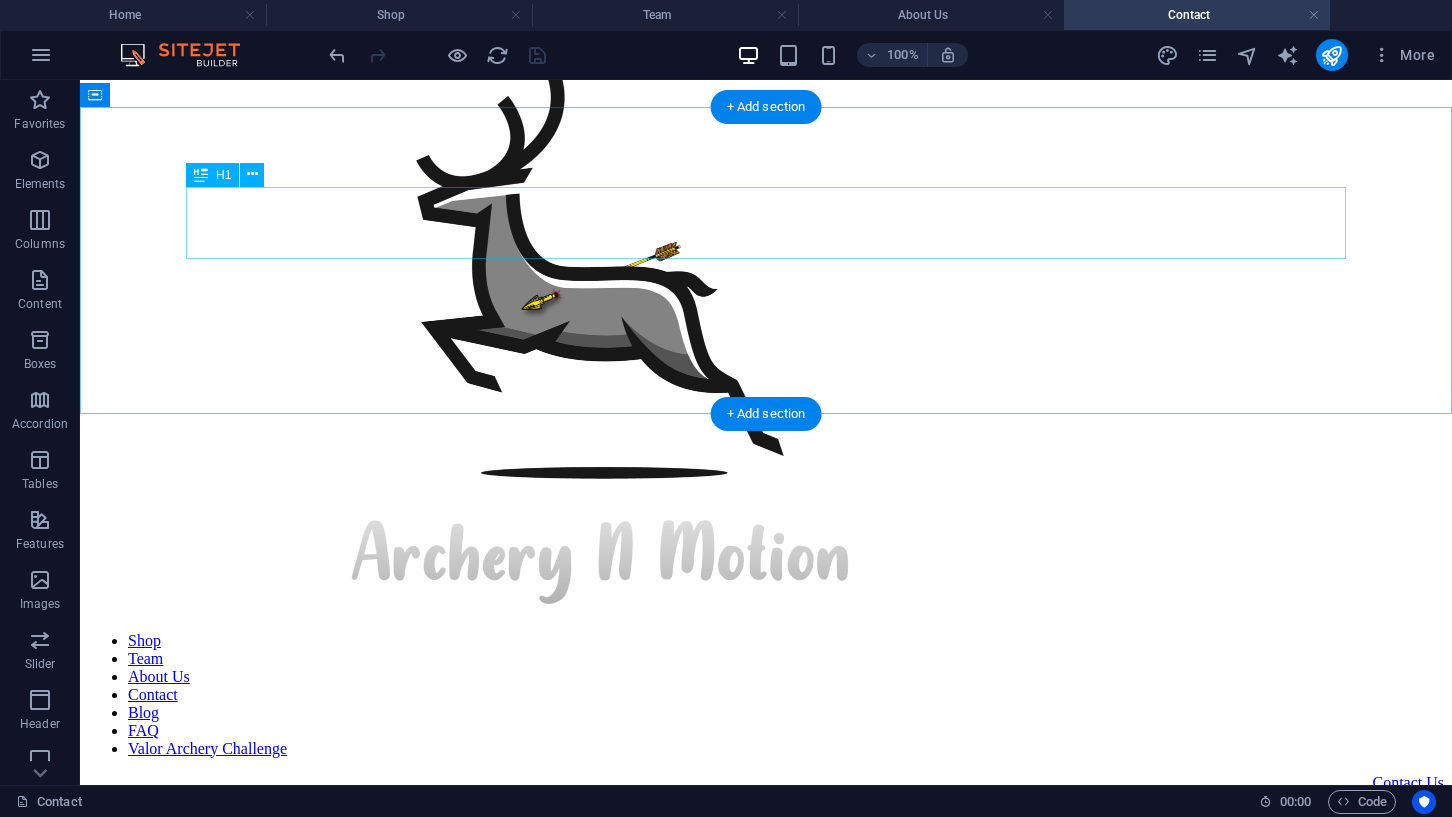 scroll, scrollTop: 73, scrollLeft: 0, axis: vertical 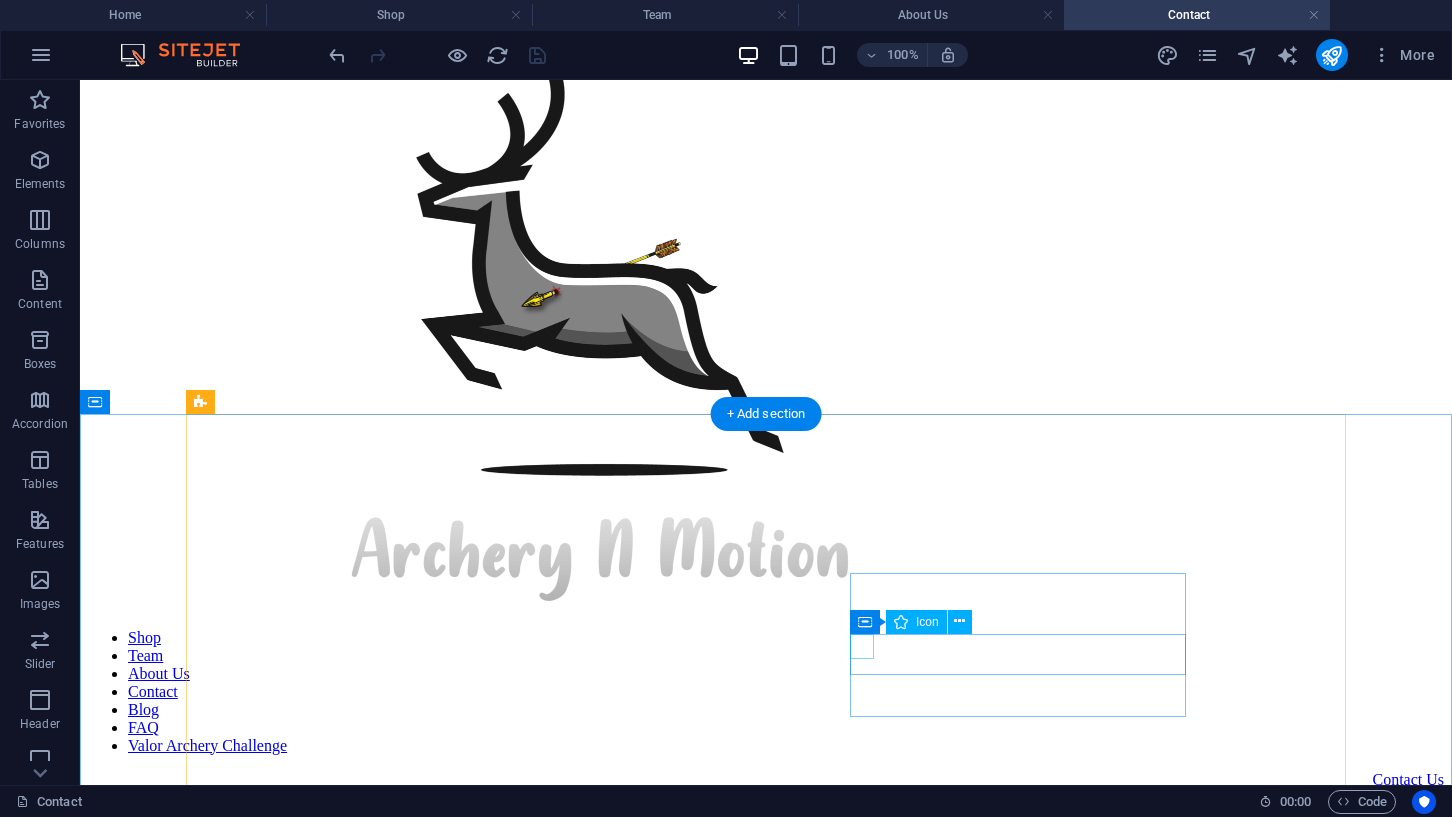 click at bounding box center [500, 1884] 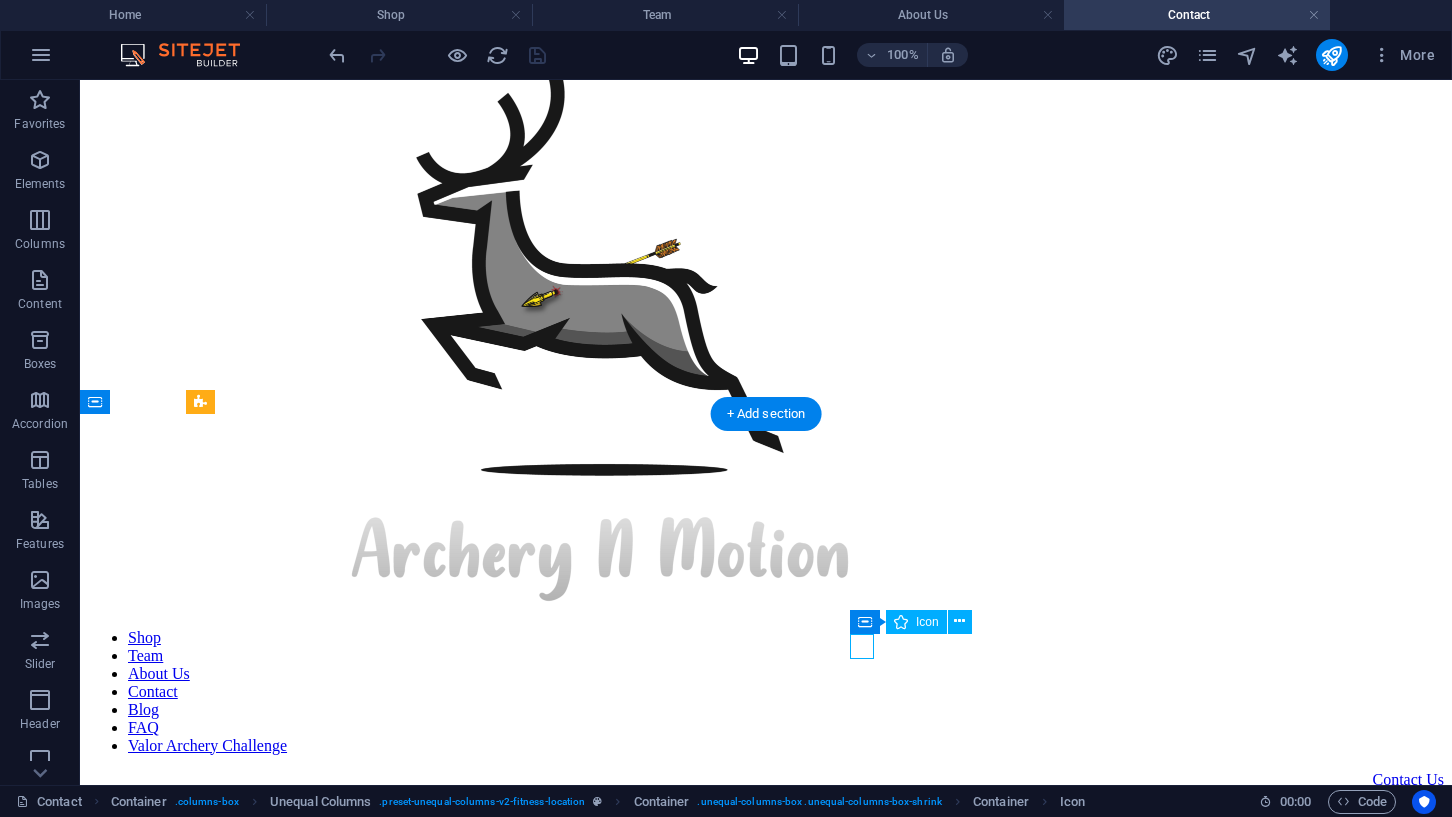 click at bounding box center (500, 1884) 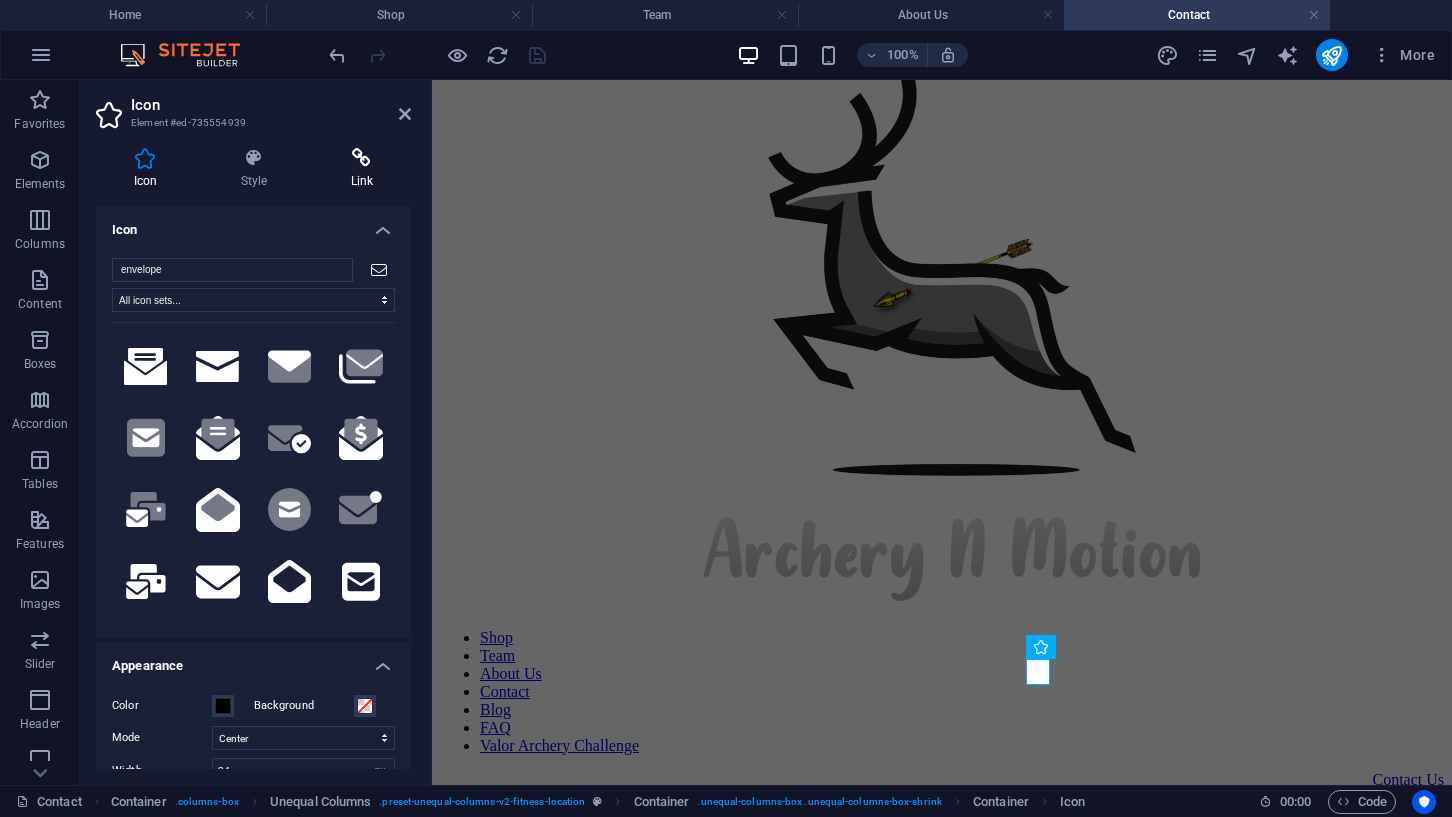 click at bounding box center [362, 158] 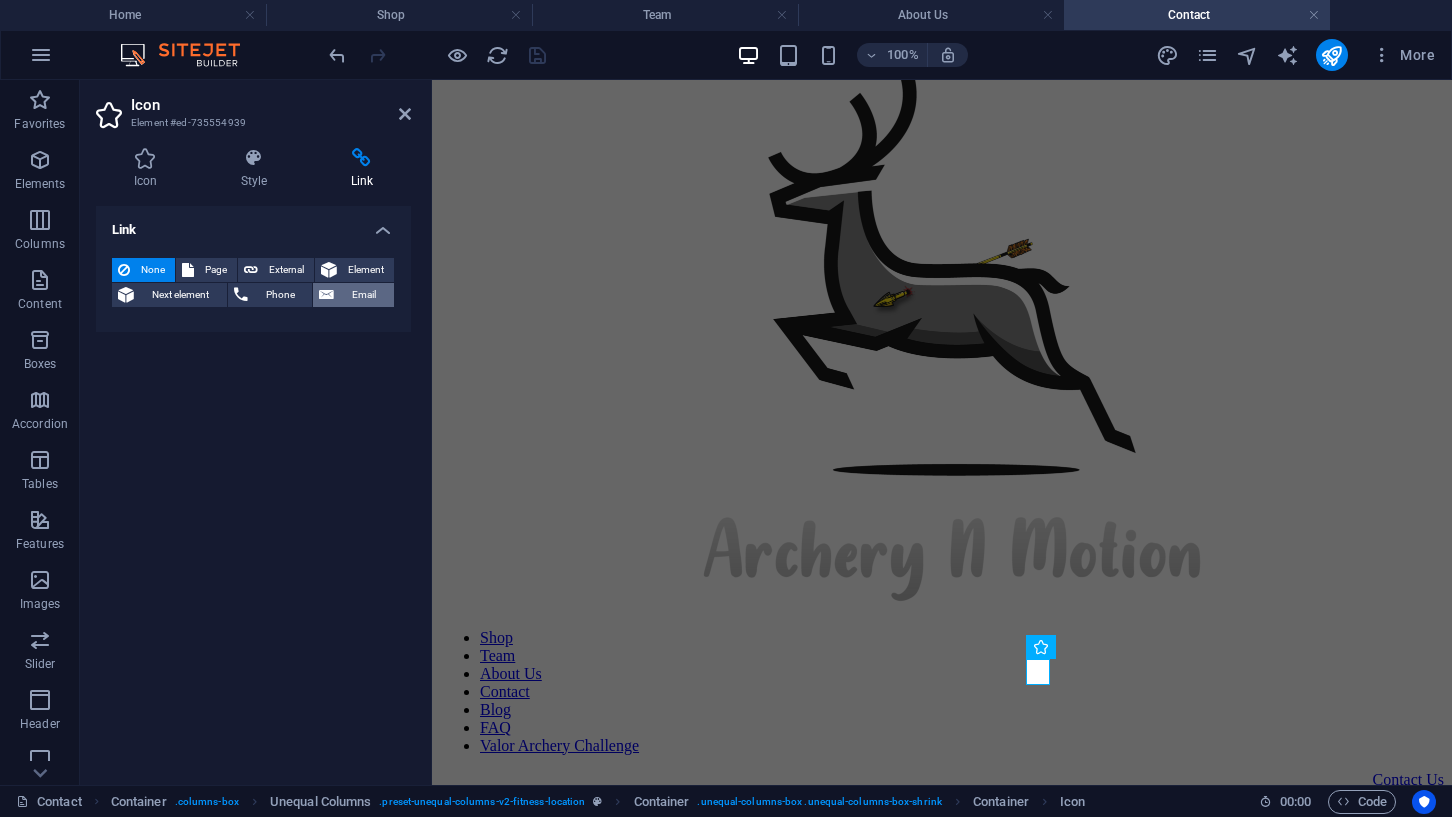click on "Email" at bounding box center (364, 295) 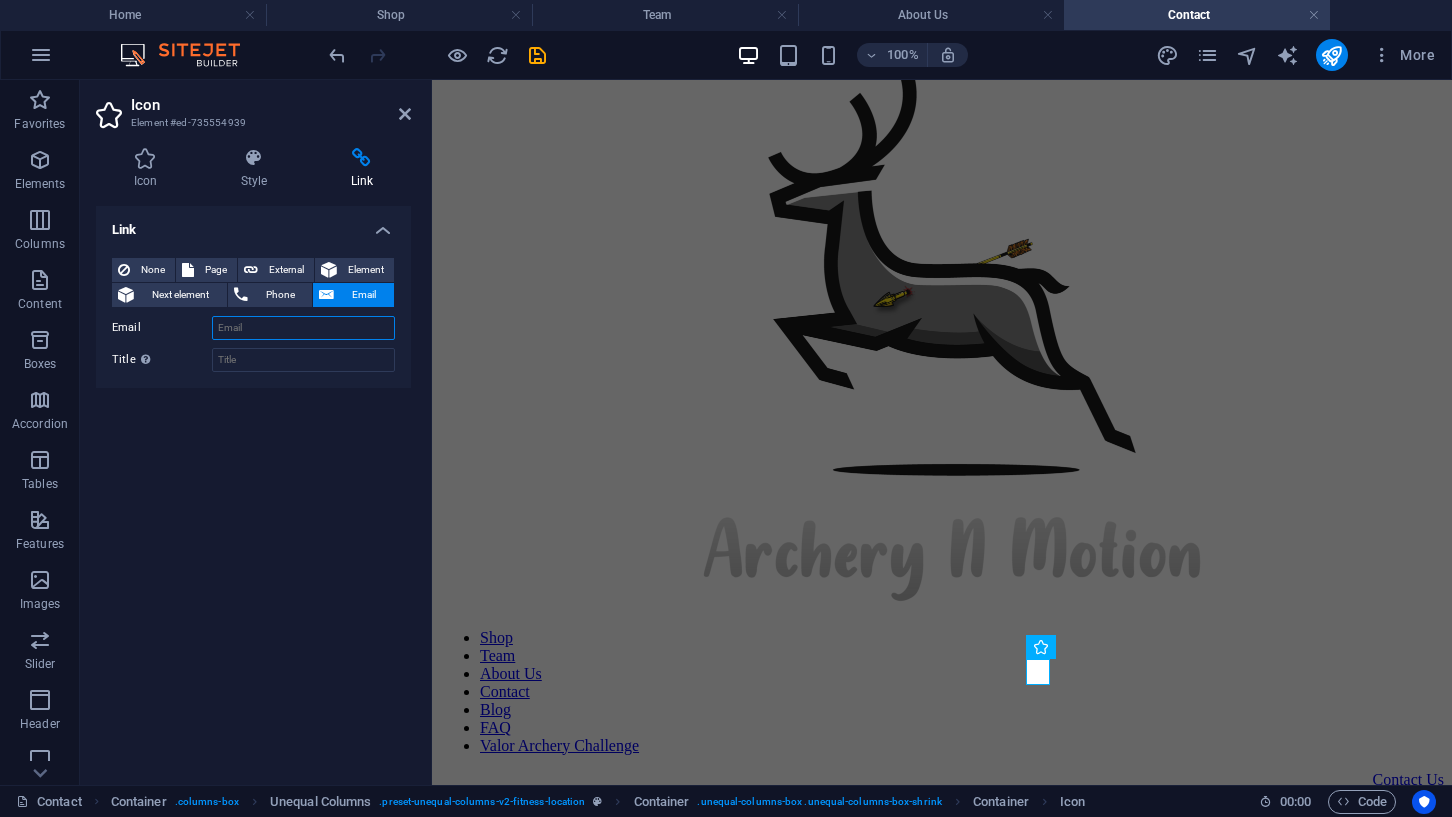 type on "f" 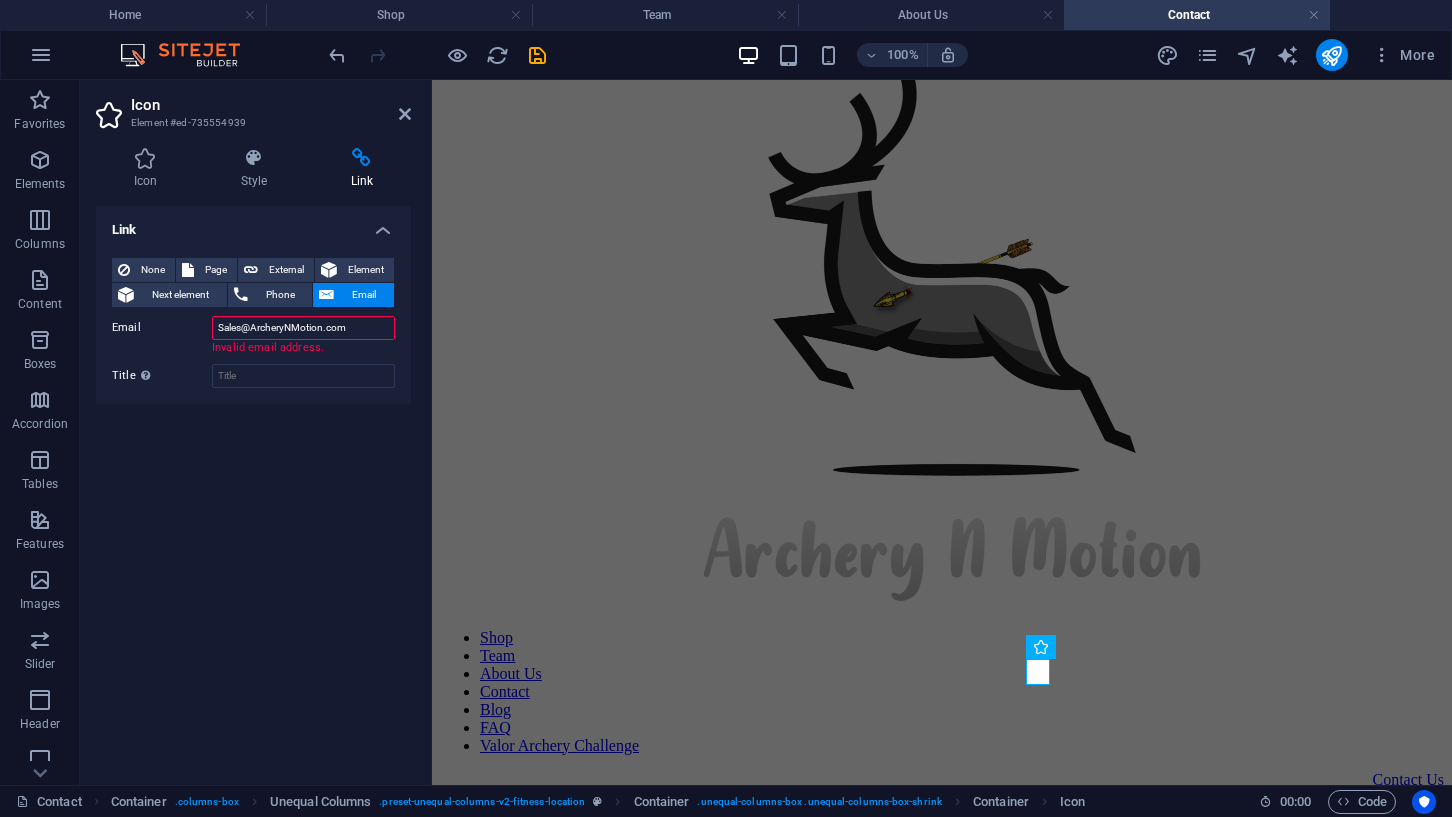 type on "Sales@ArcheryNMotion.com" 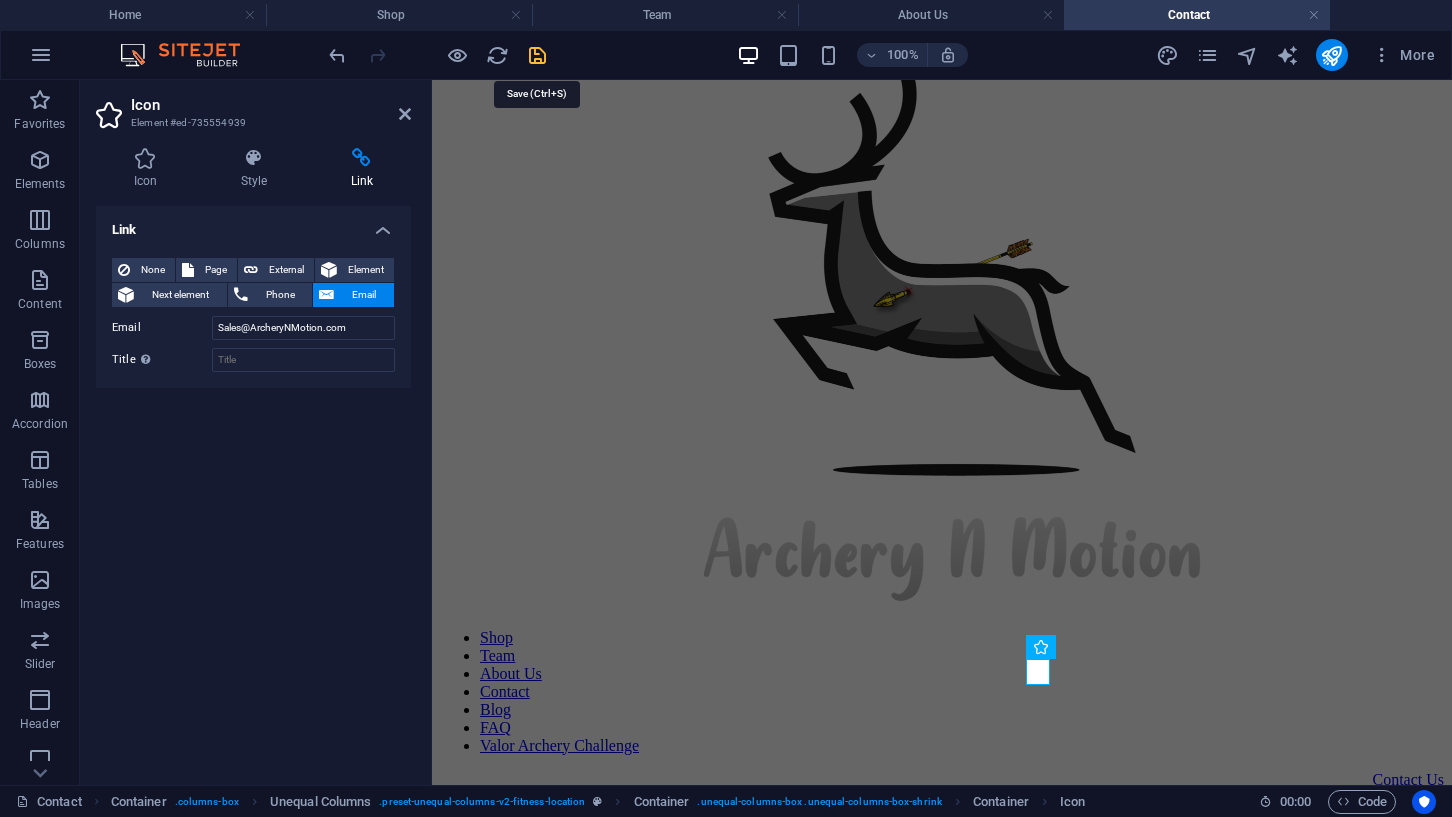 click at bounding box center (537, 55) 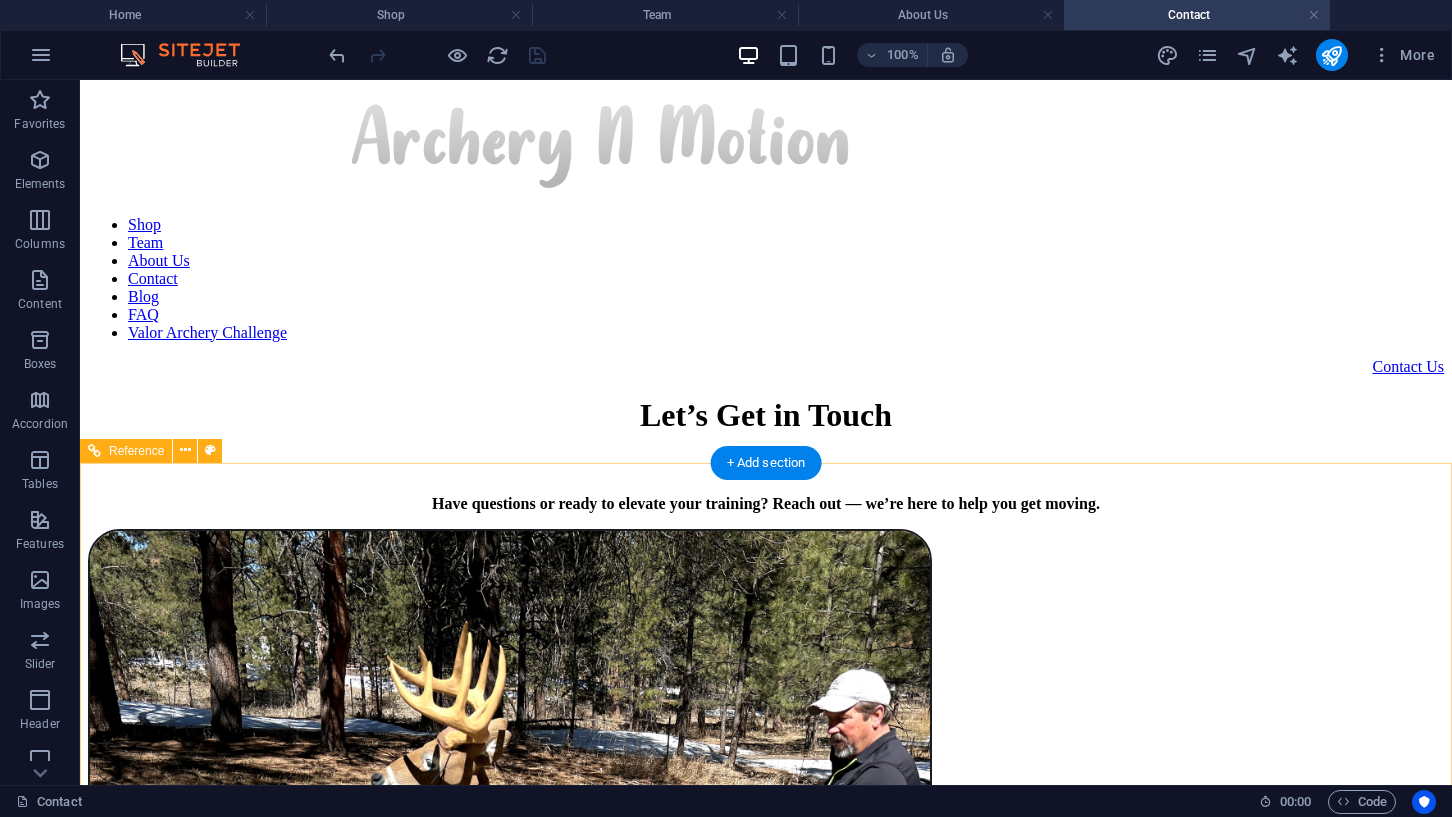 scroll, scrollTop: 511, scrollLeft: 0, axis: vertical 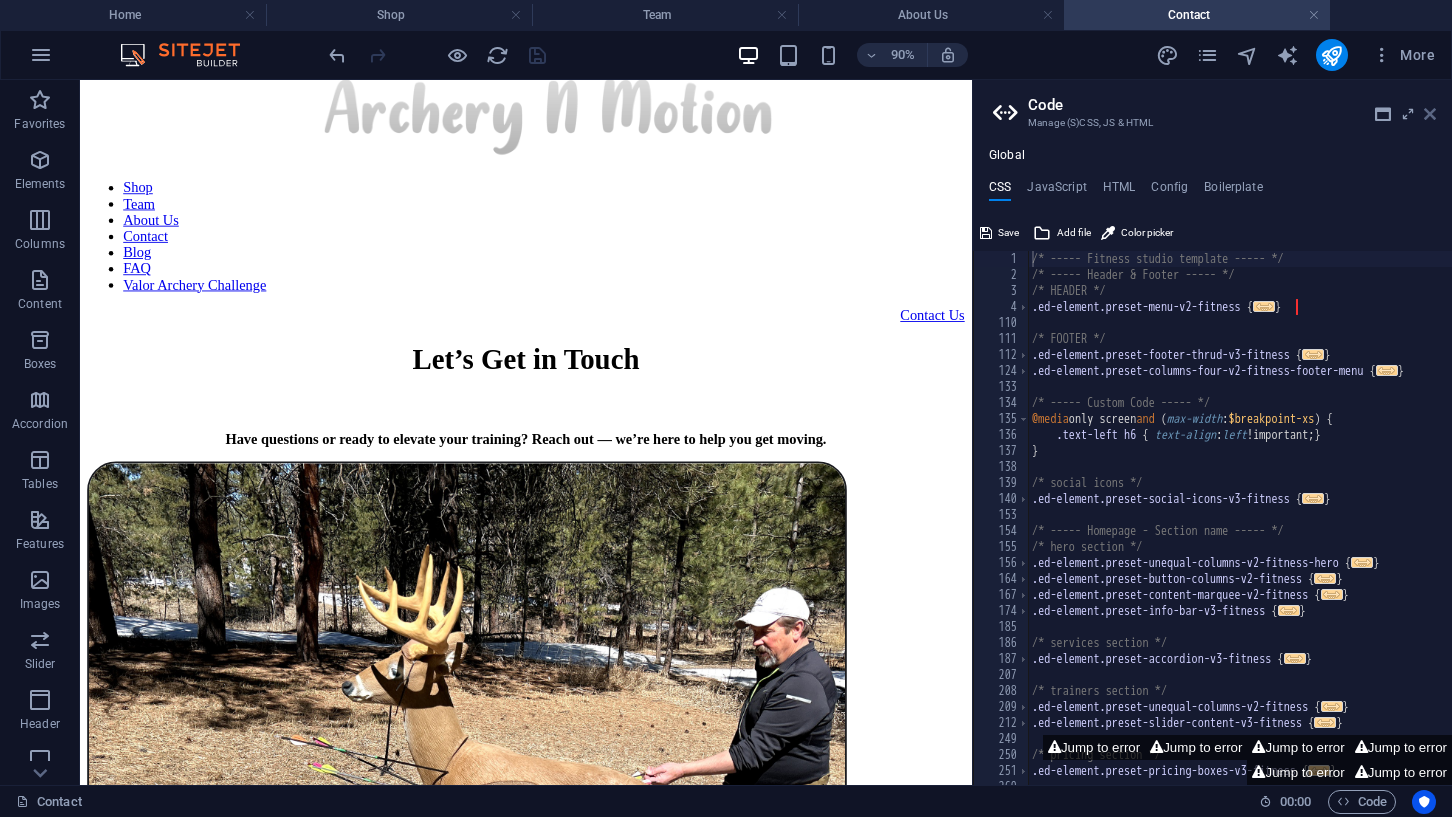 click at bounding box center (1430, 114) 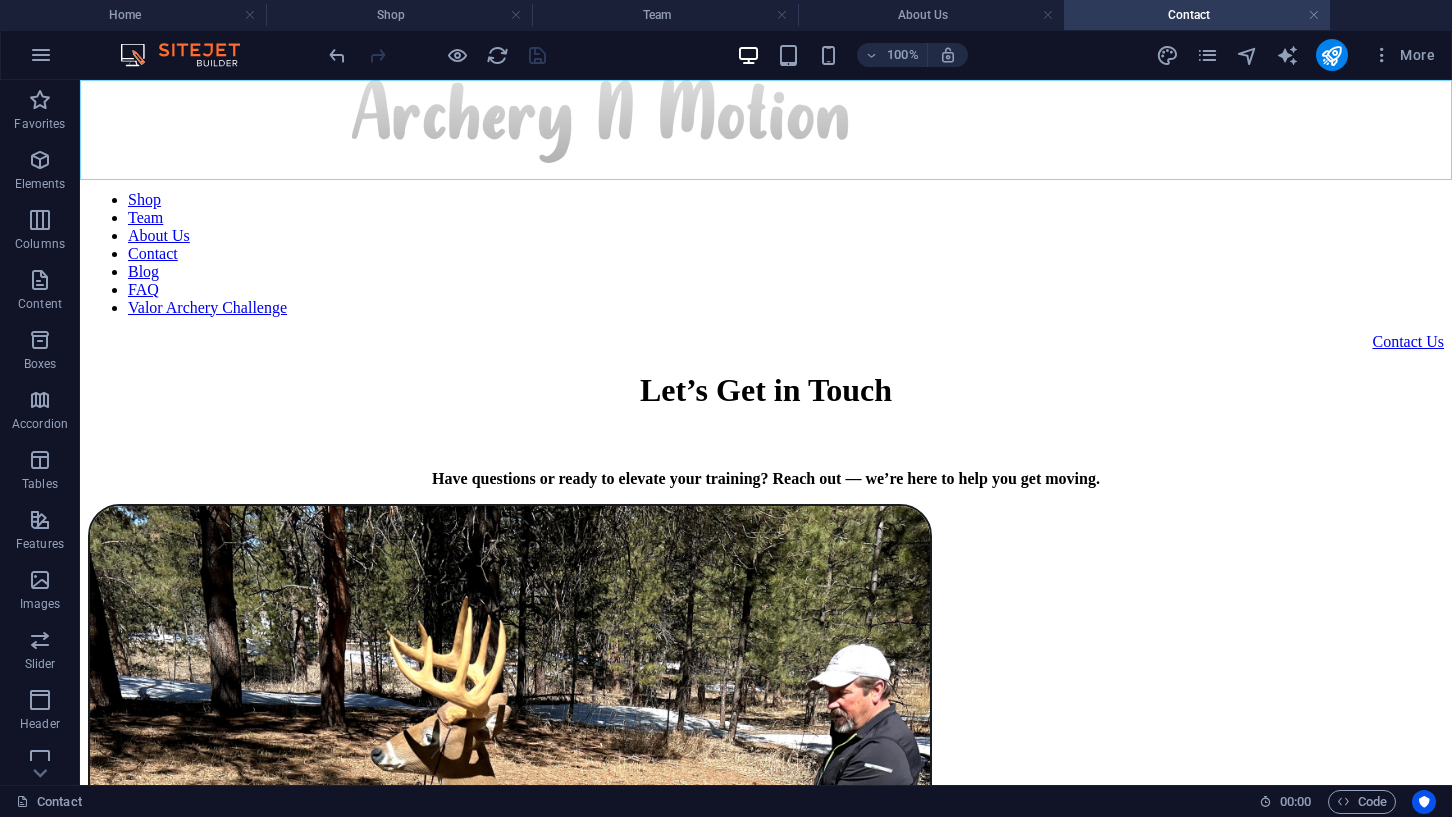 scroll, scrollTop: 486, scrollLeft: 0, axis: vertical 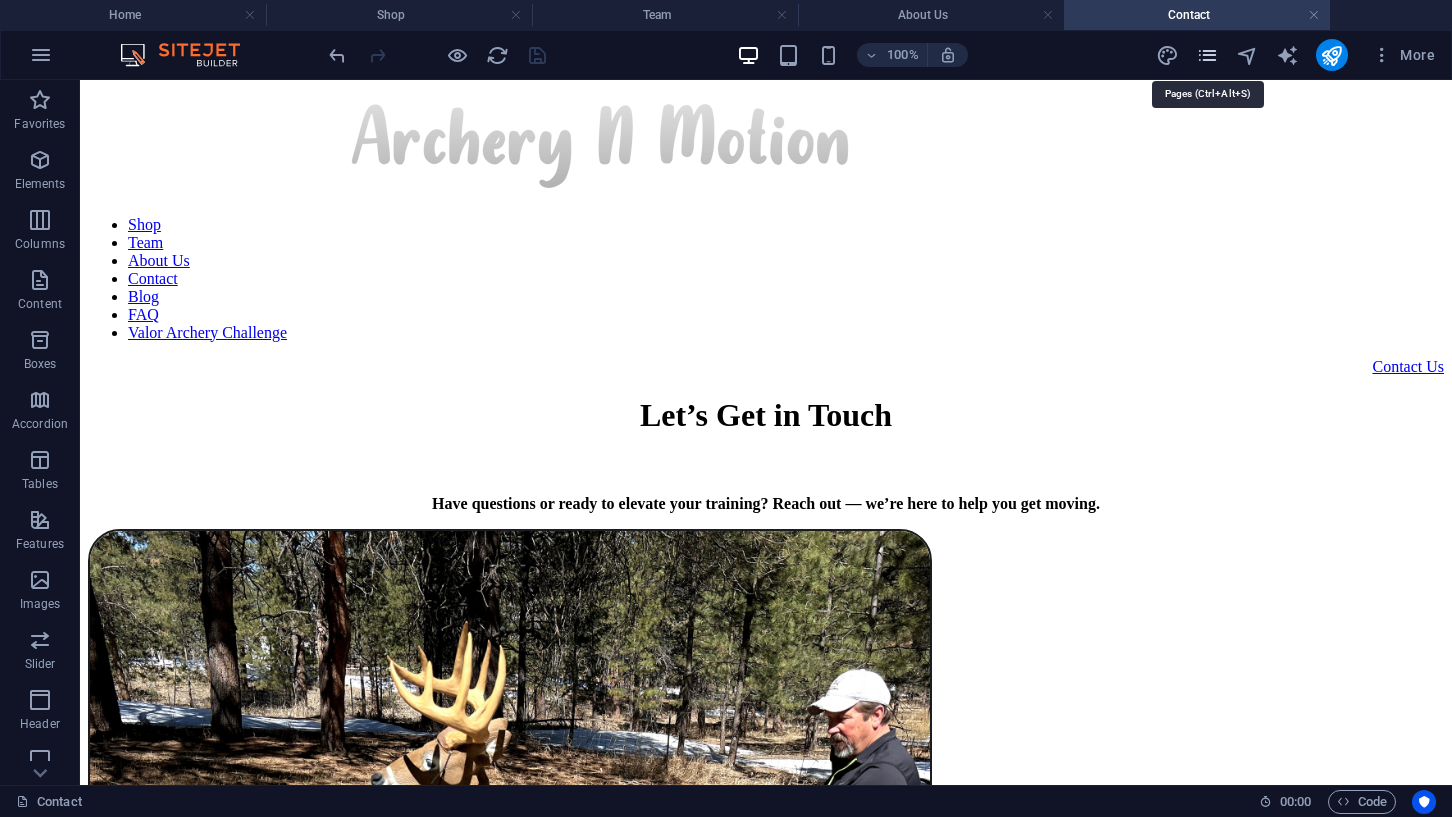 click at bounding box center [1207, 55] 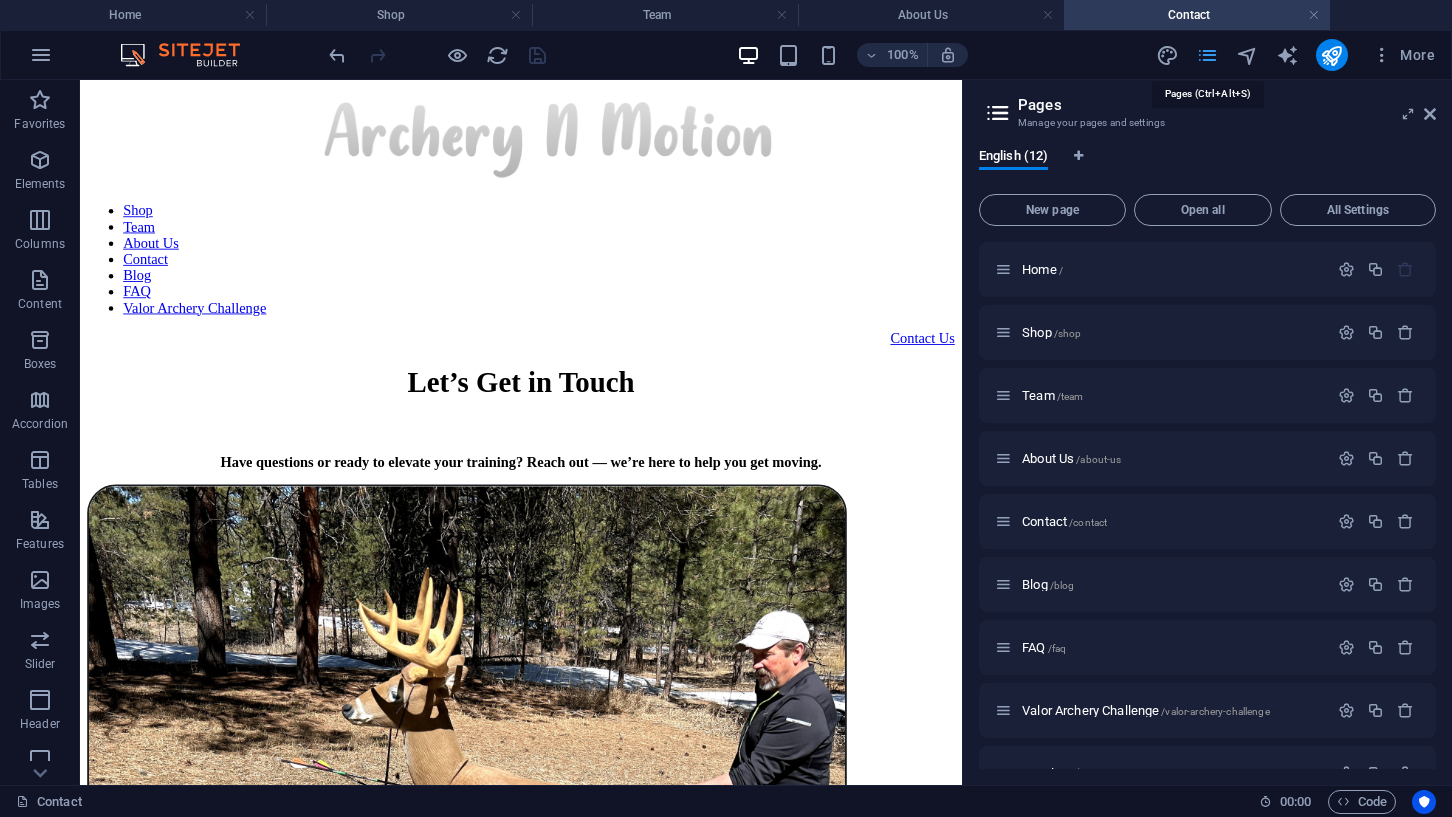 scroll, scrollTop: 511, scrollLeft: 0, axis: vertical 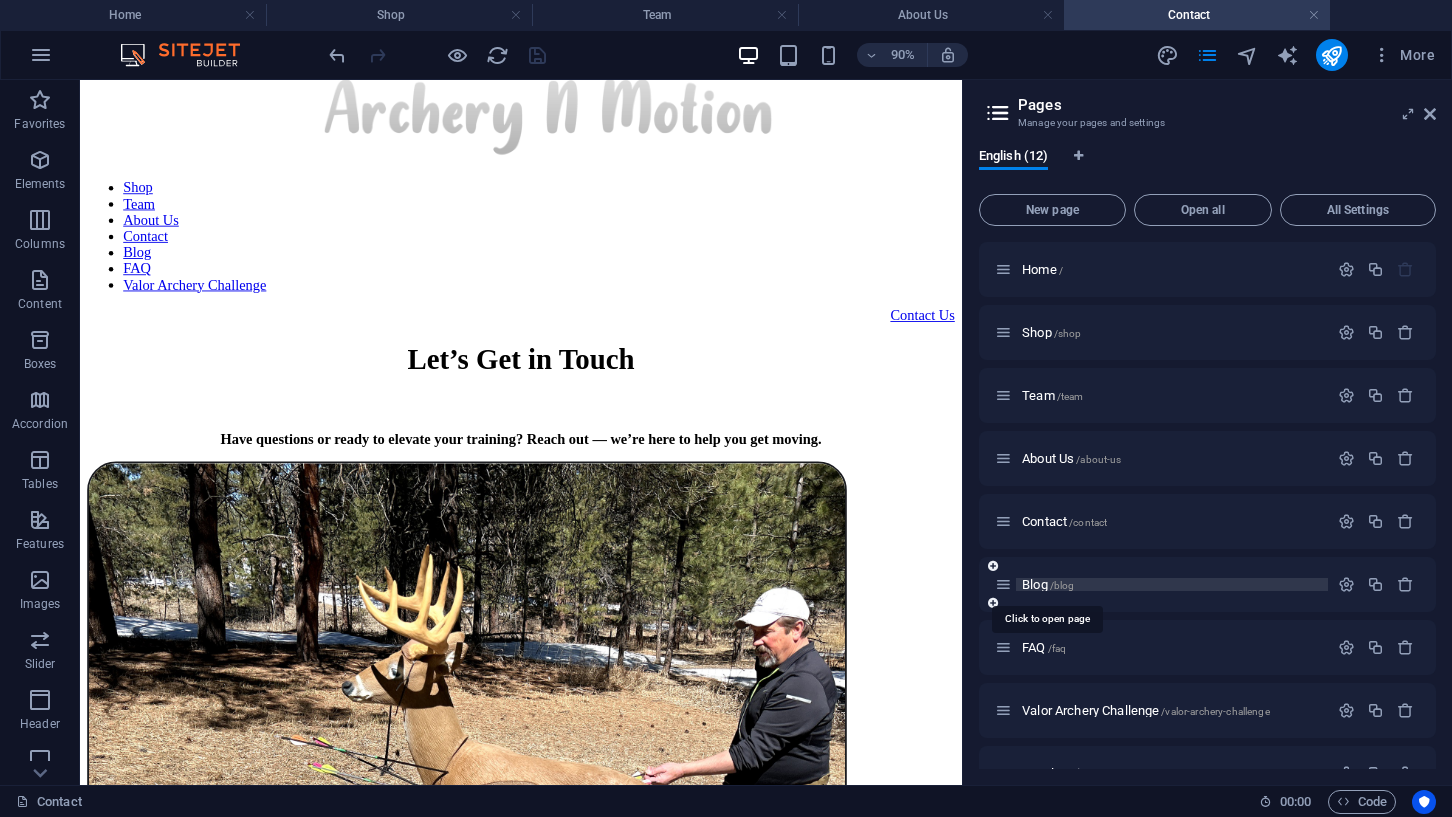 click on "Blog /blog" at bounding box center [1048, 584] 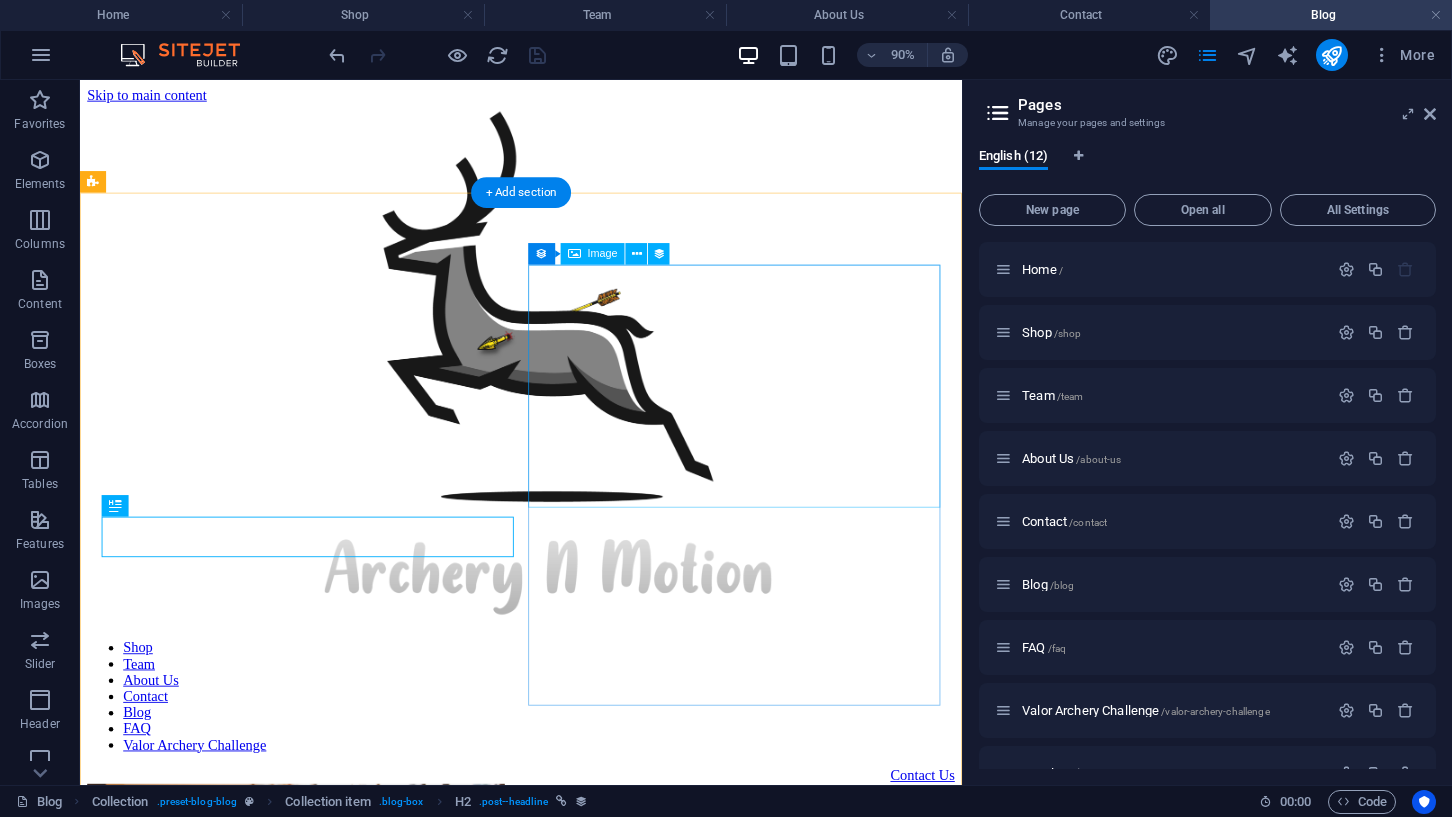 scroll, scrollTop: 116, scrollLeft: 0, axis: vertical 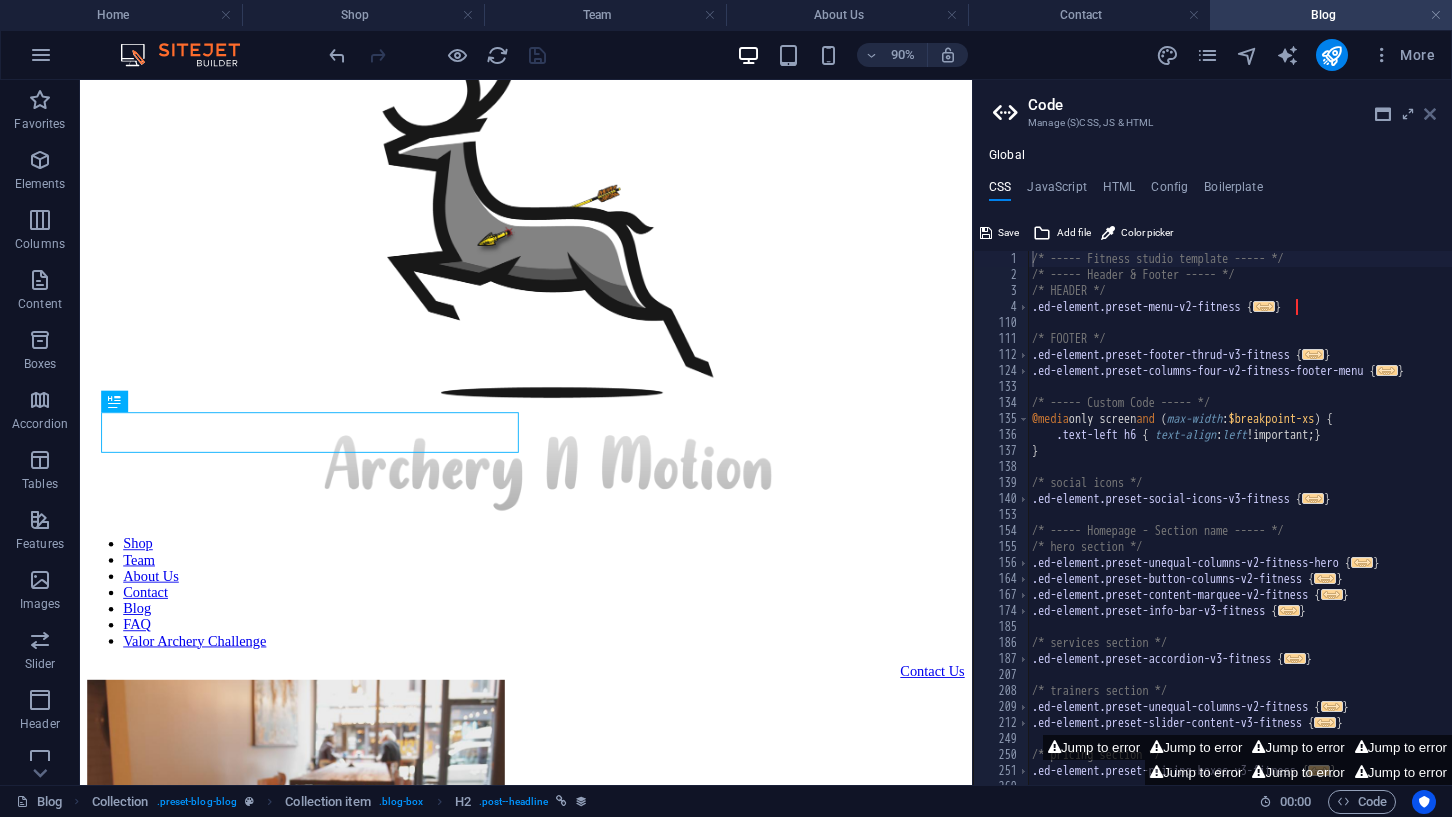 click at bounding box center [1430, 114] 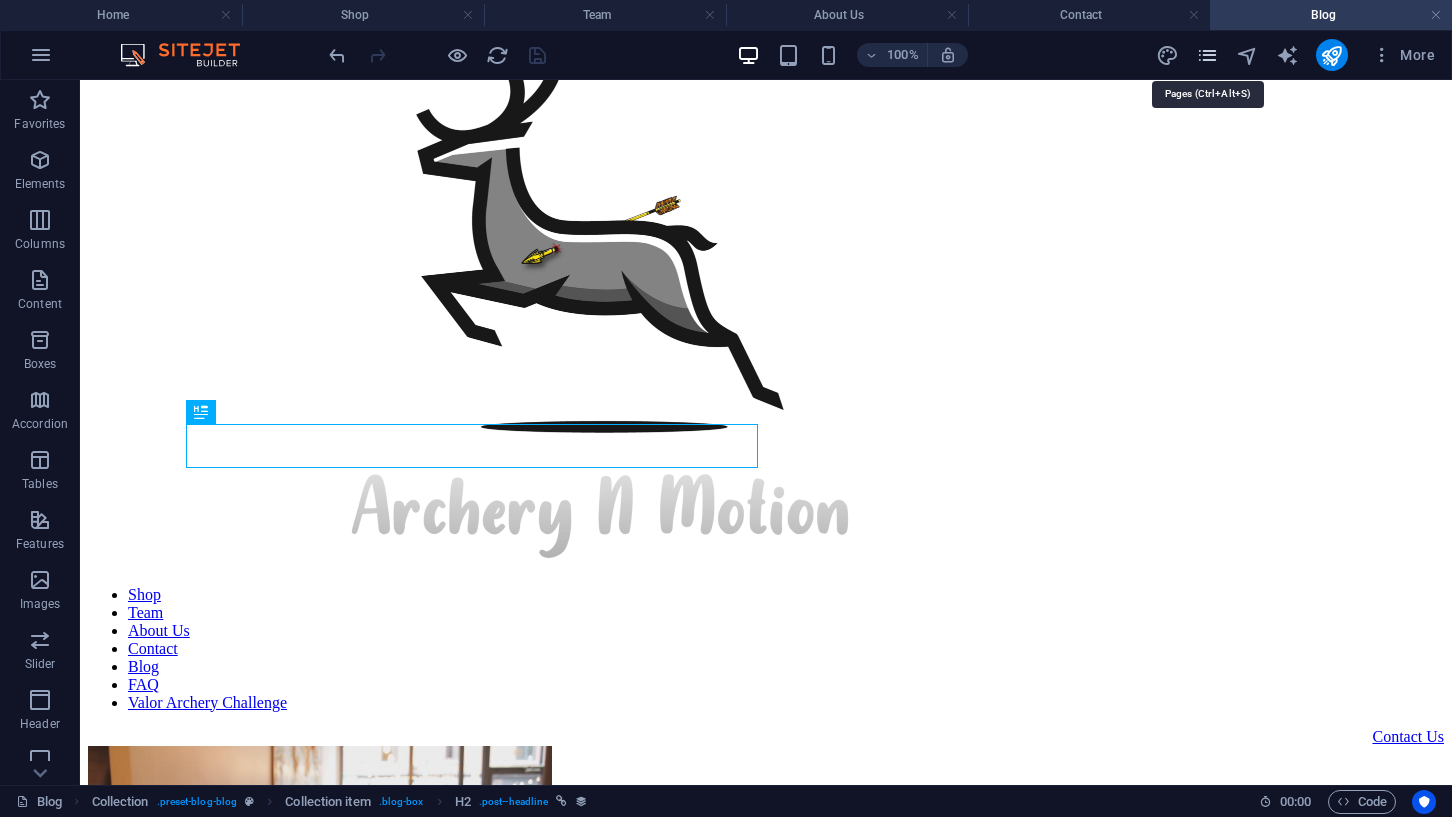 click at bounding box center [1207, 55] 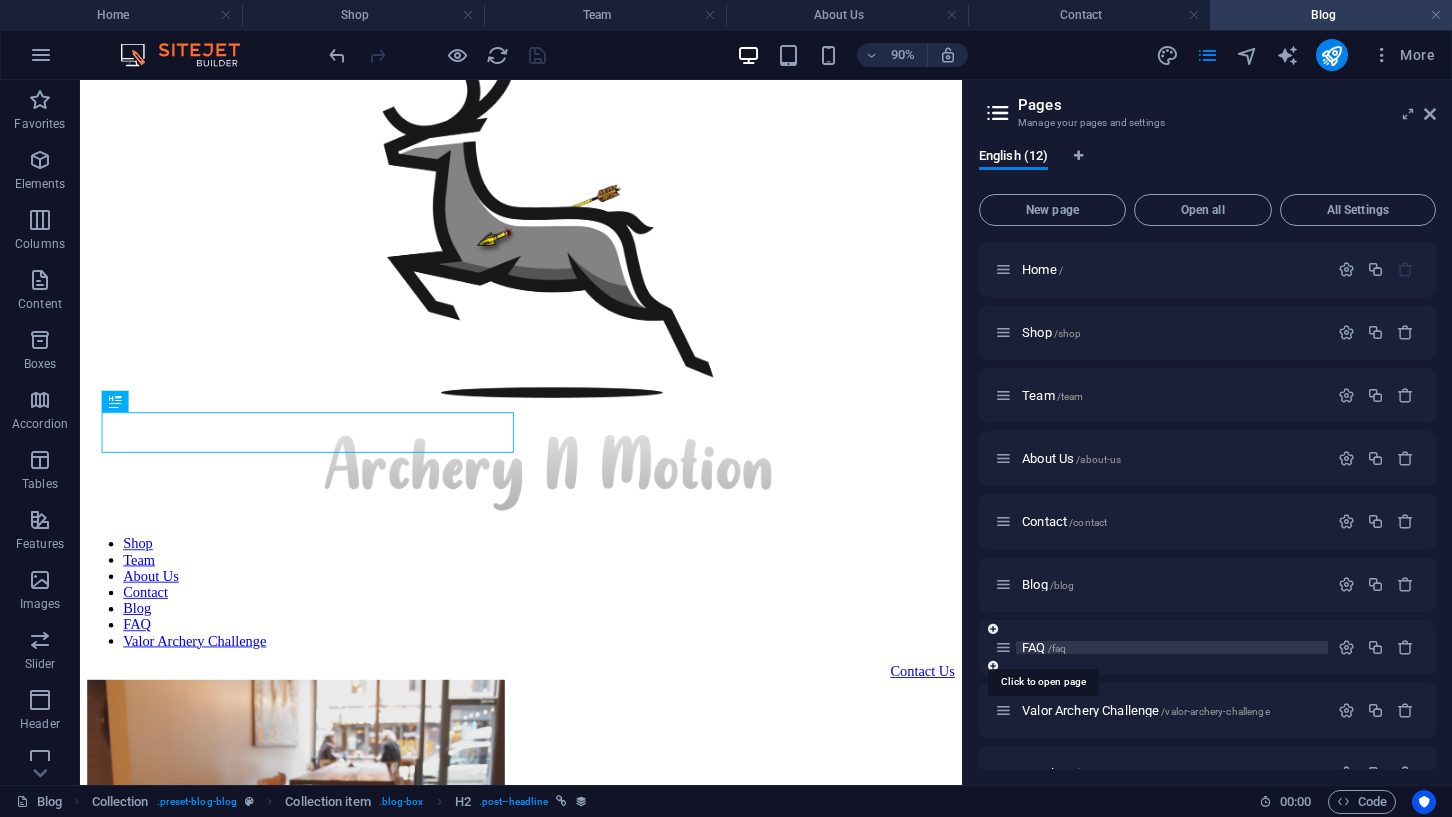 click on "FAQ /faq" at bounding box center [1044, 647] 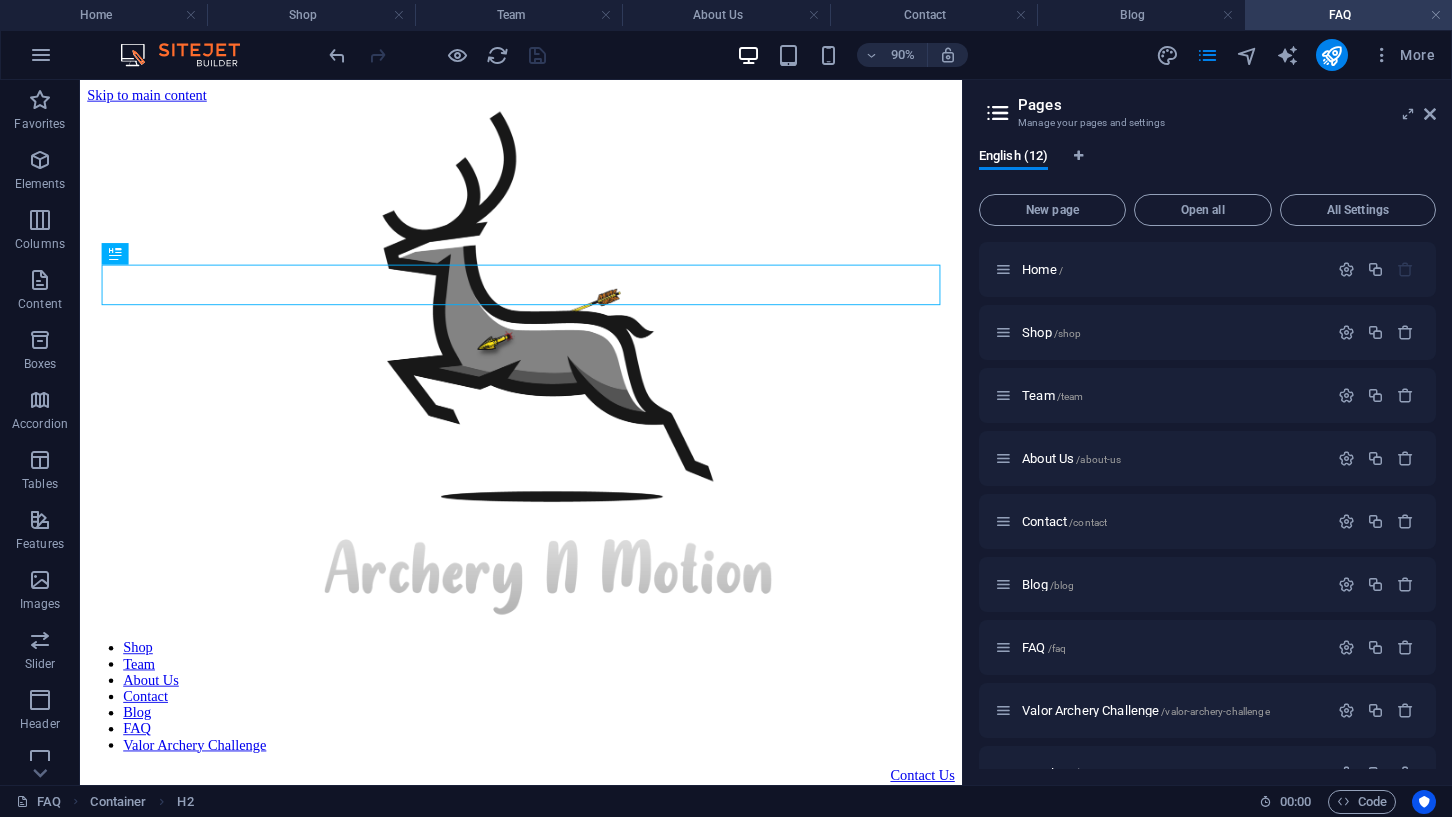scroll, scrollTop: 0, scrollLeft: 0, axis: both 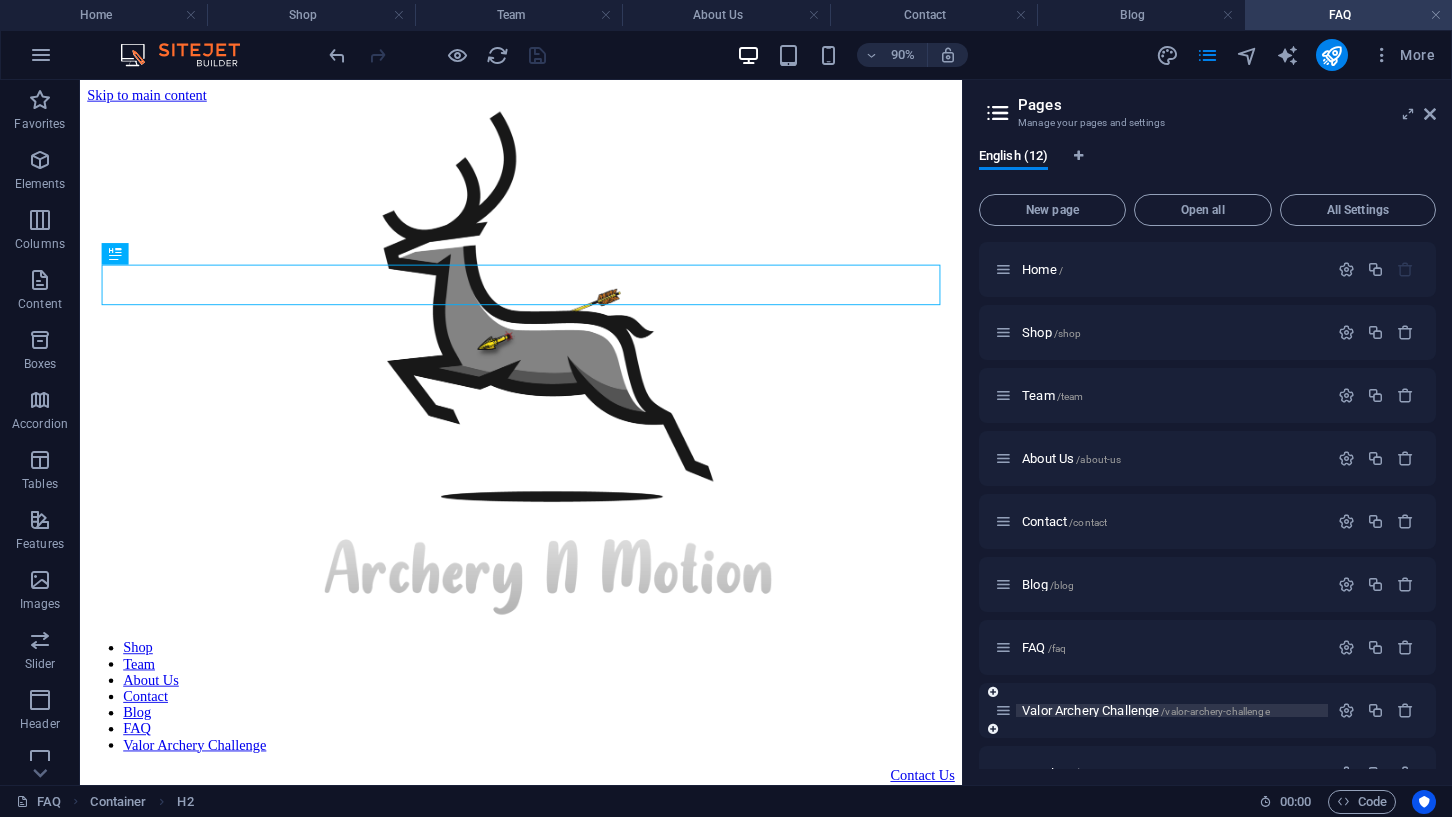 click on "Valor Archery Challenge /valor-archery-challenge" at bounding box center (1146, 710) 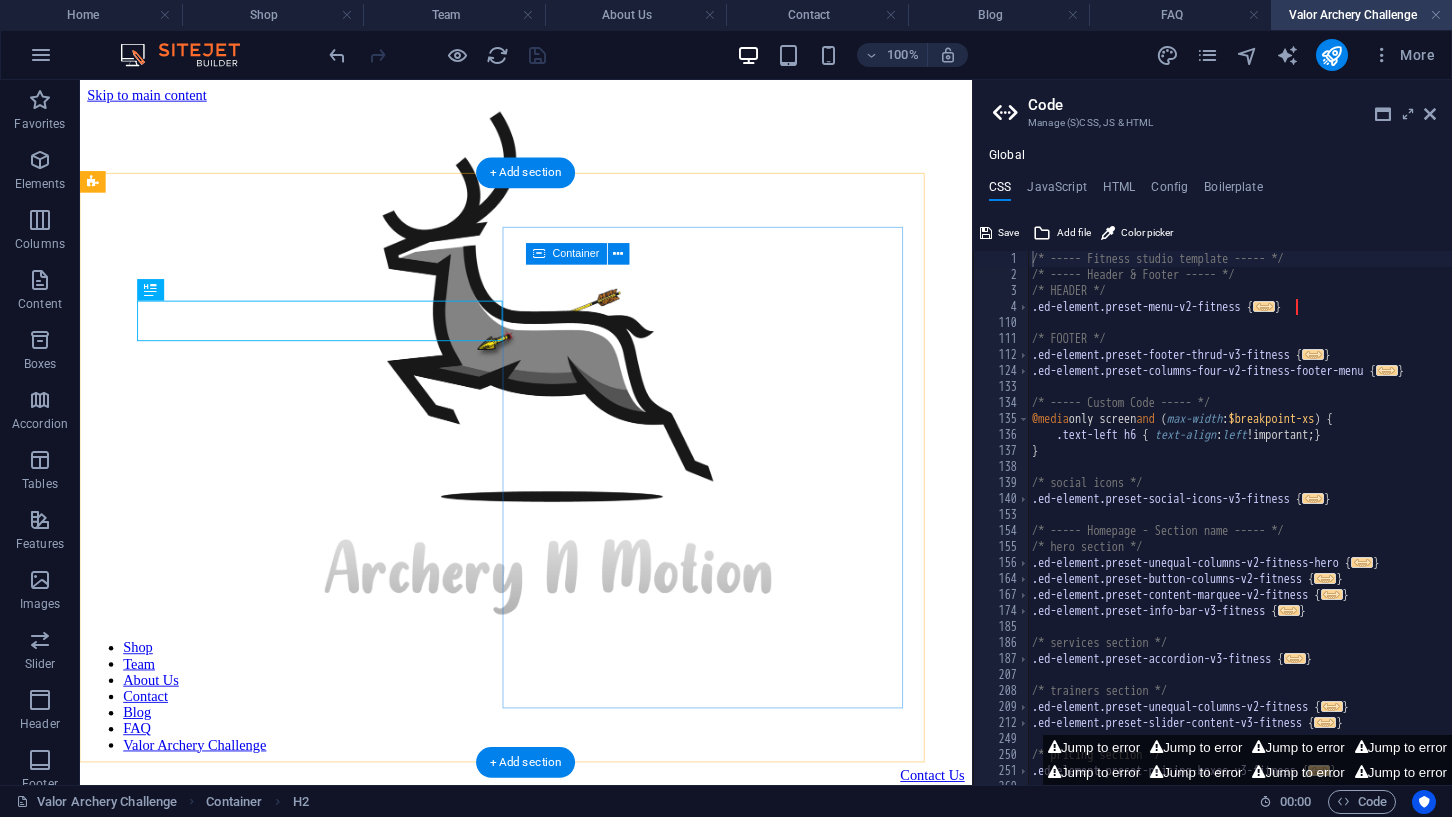scroll, scrollTop: 0, scrollLeft: 0, axis: both 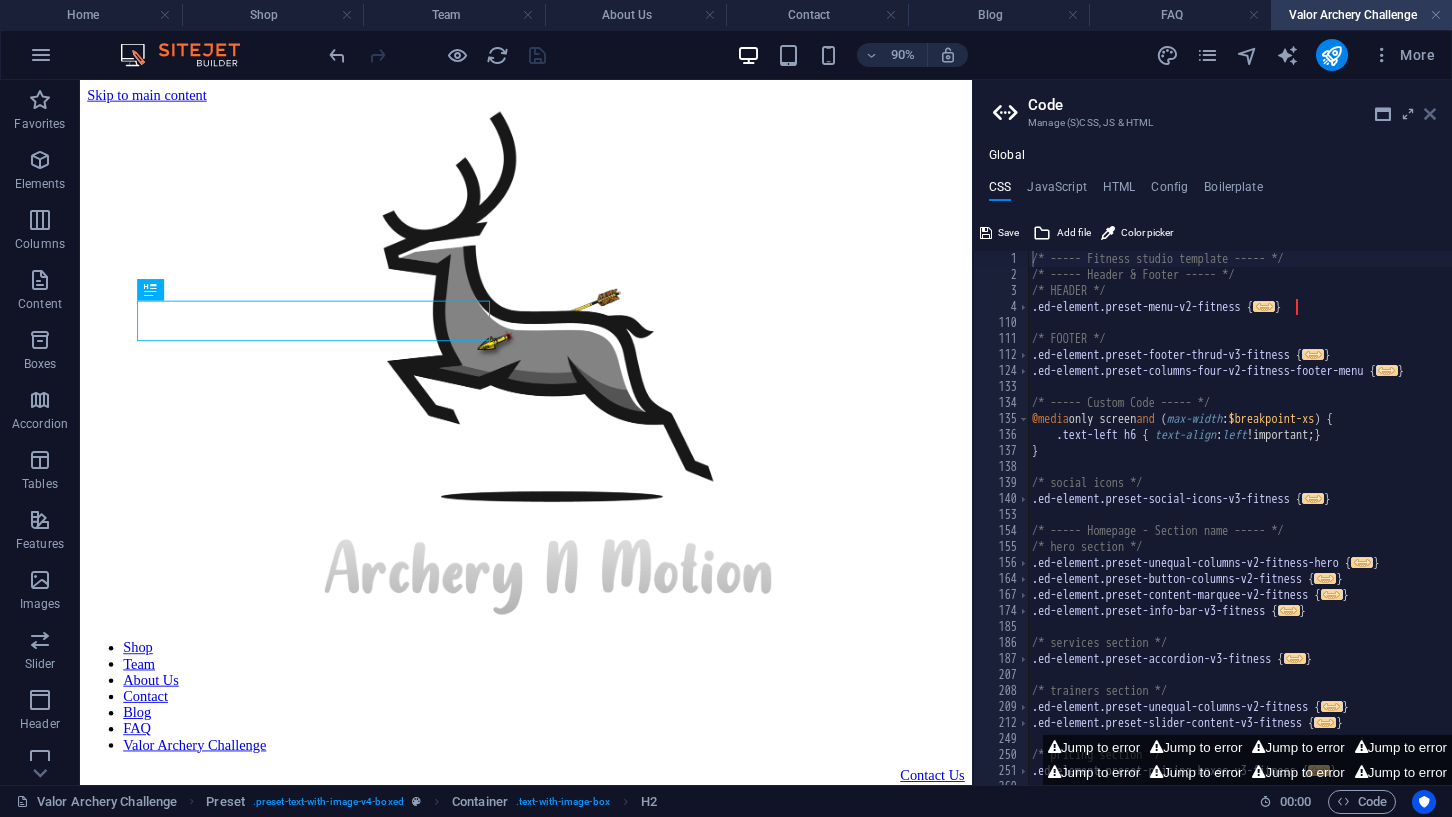 click at bounding box center (1430, 114) 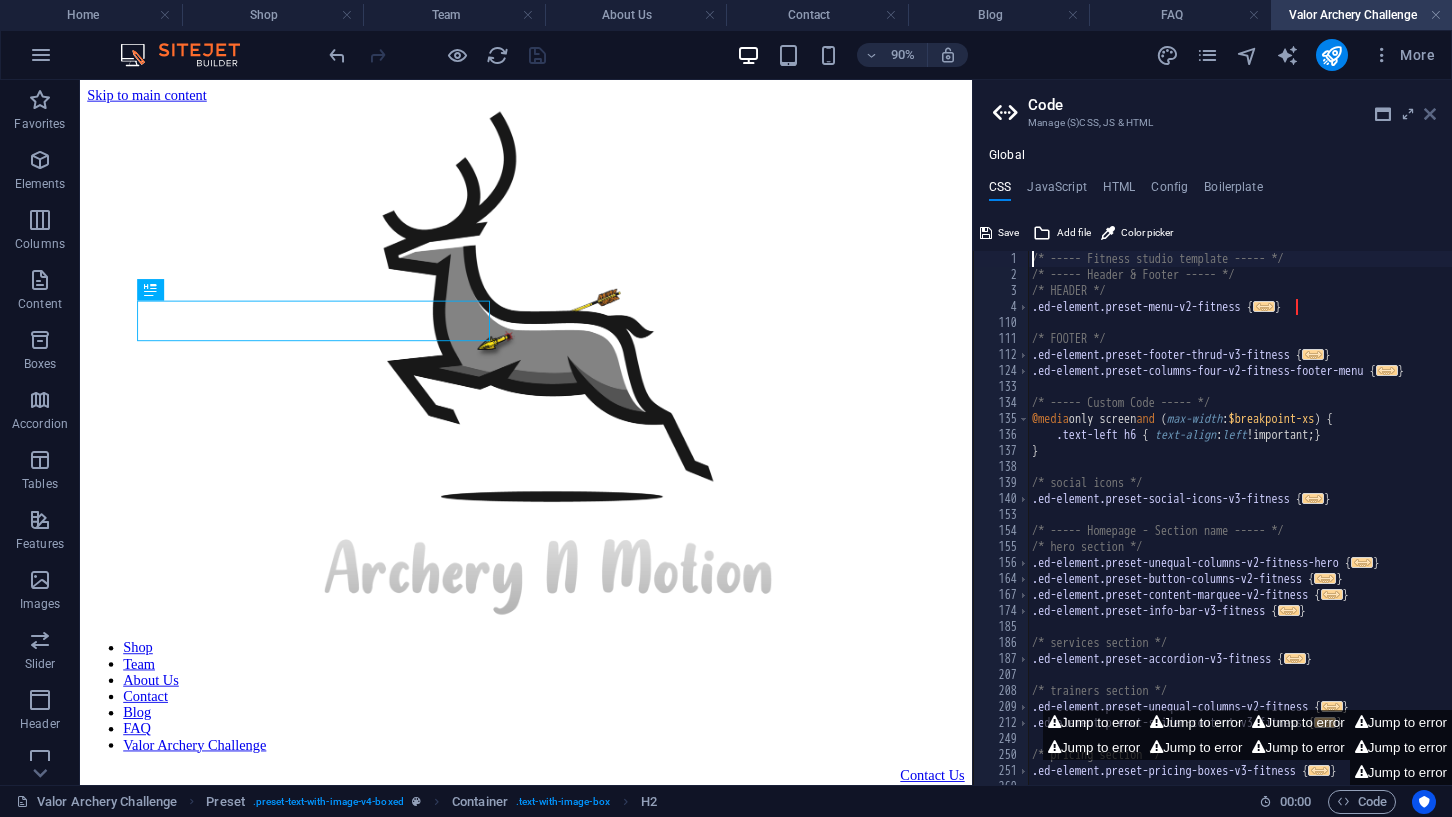 click at bounding box center [1430, 114] 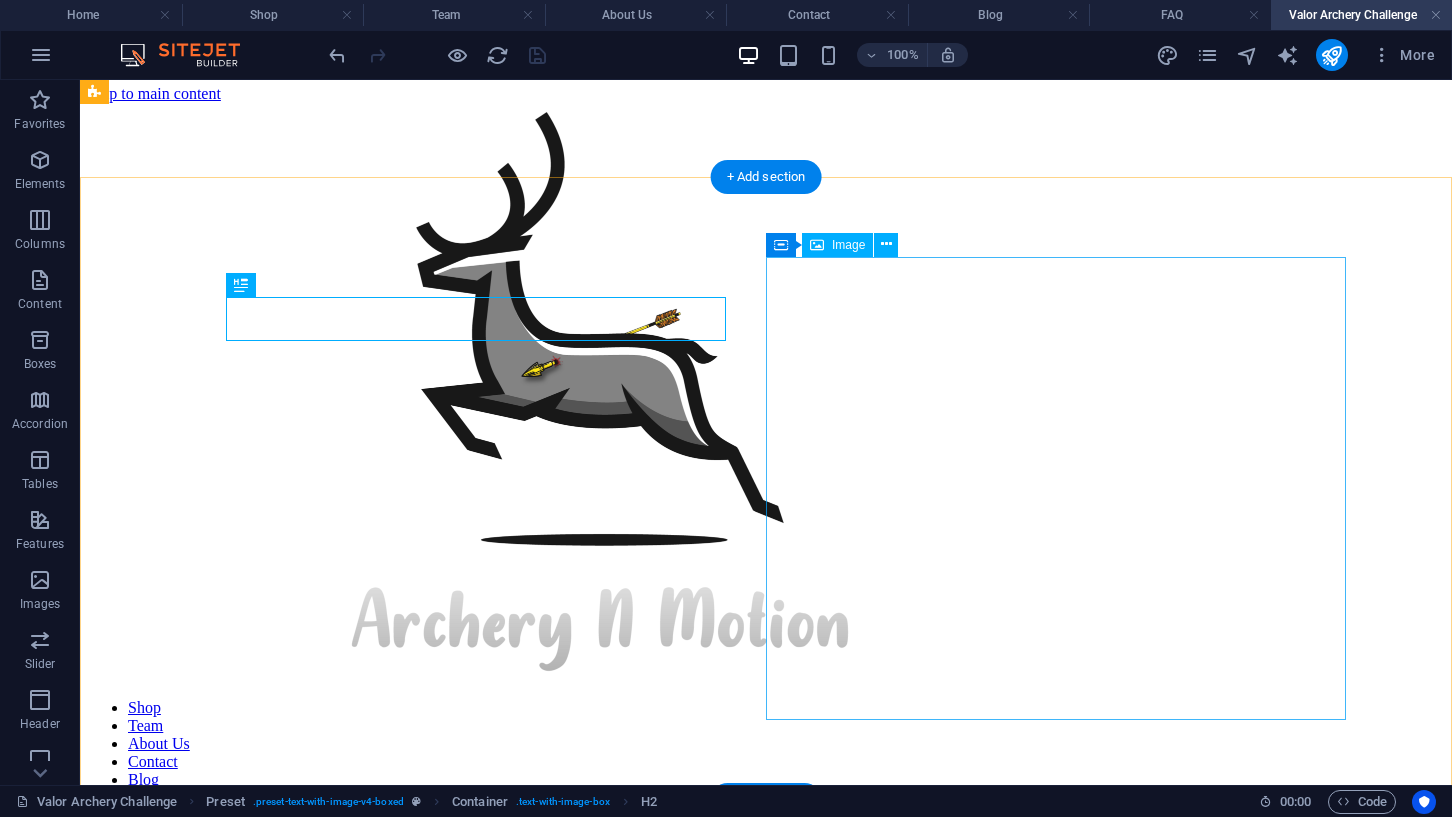 scroll, scrollTop: 1, scrollLeft: 0, axis: vertical 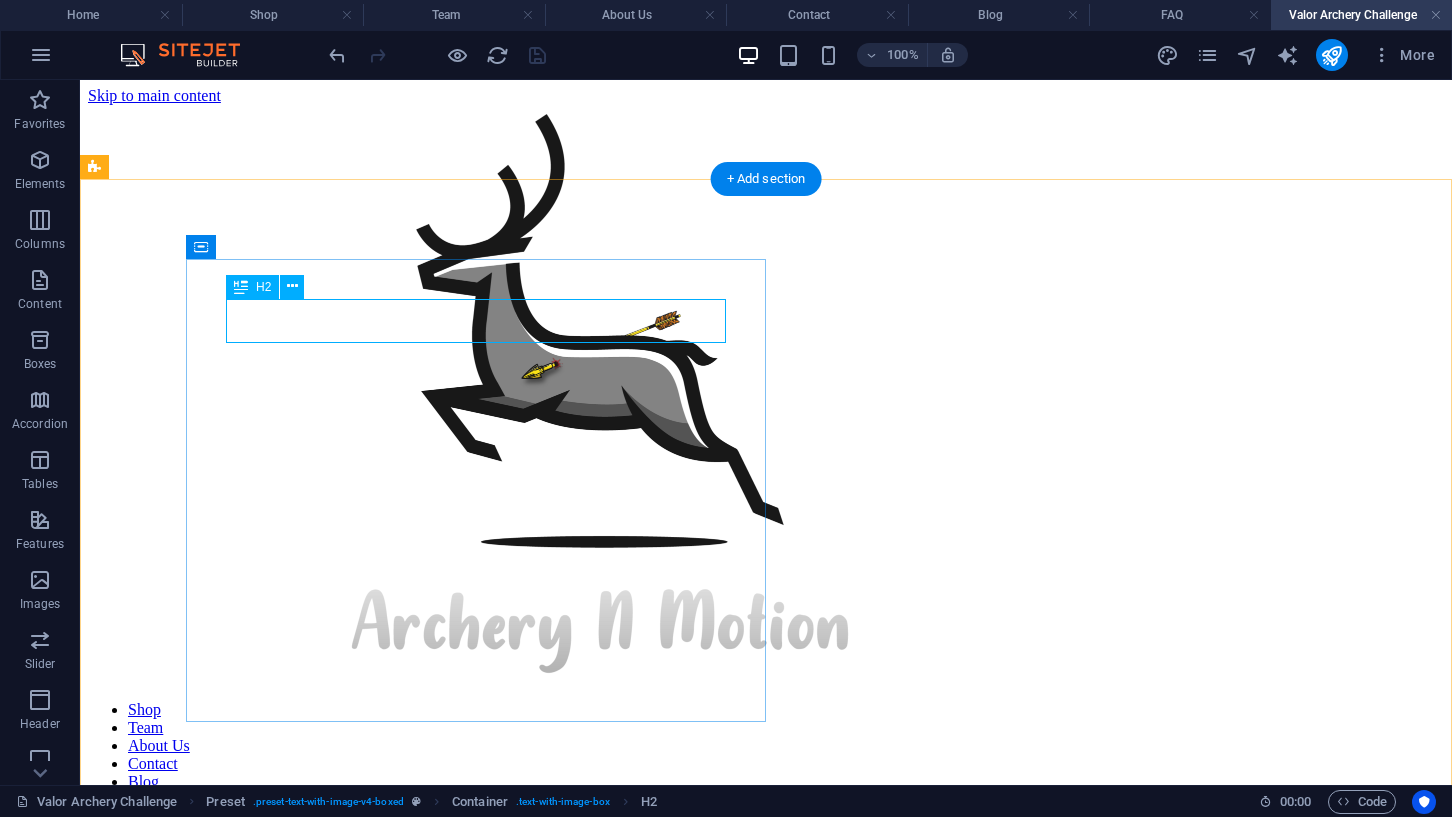 click on "Valor Archery Challenge" at bounding box center (766, 893) 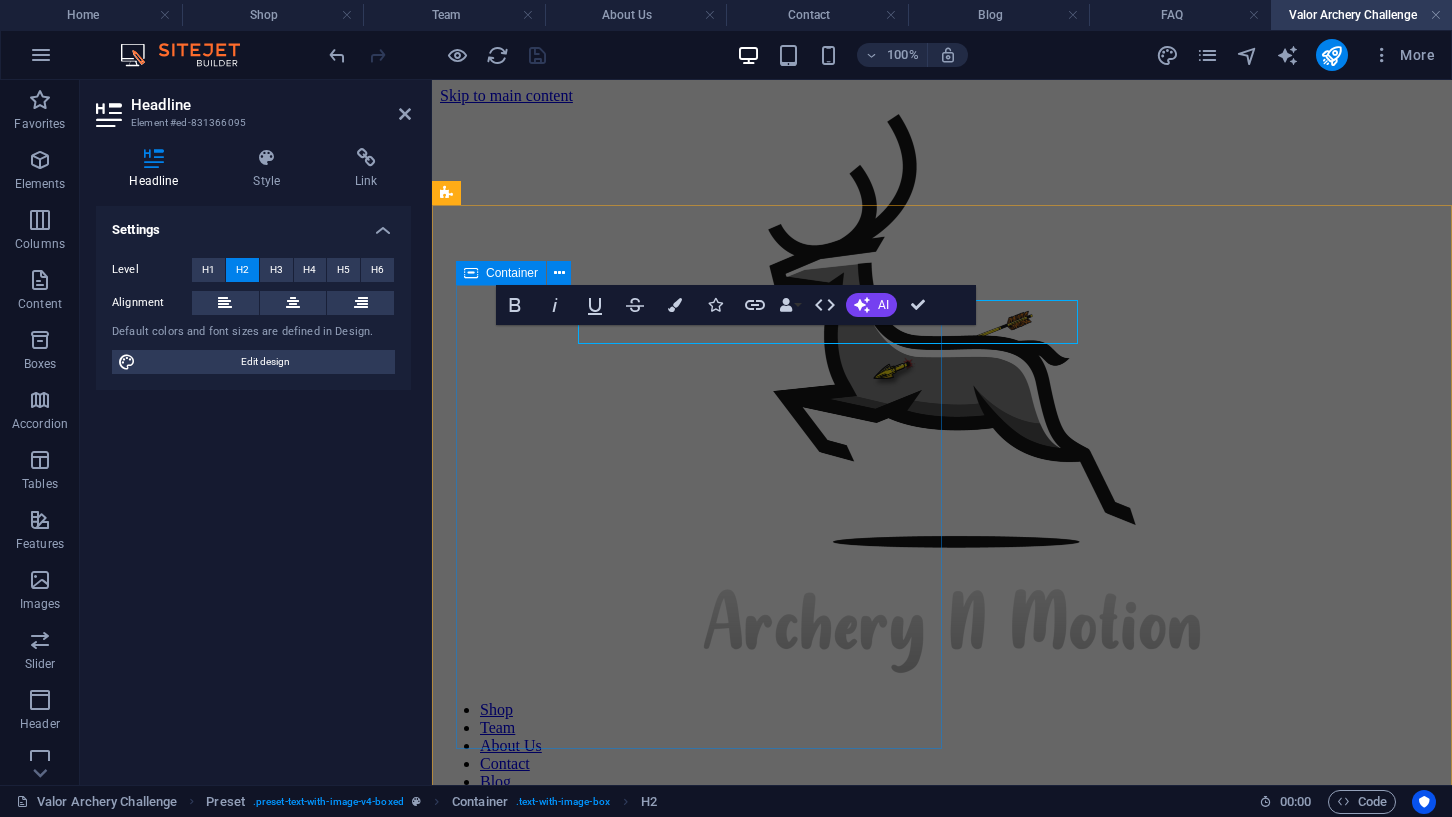 scroll, scrollTop: 0, scrollLeft: 0, axis: both 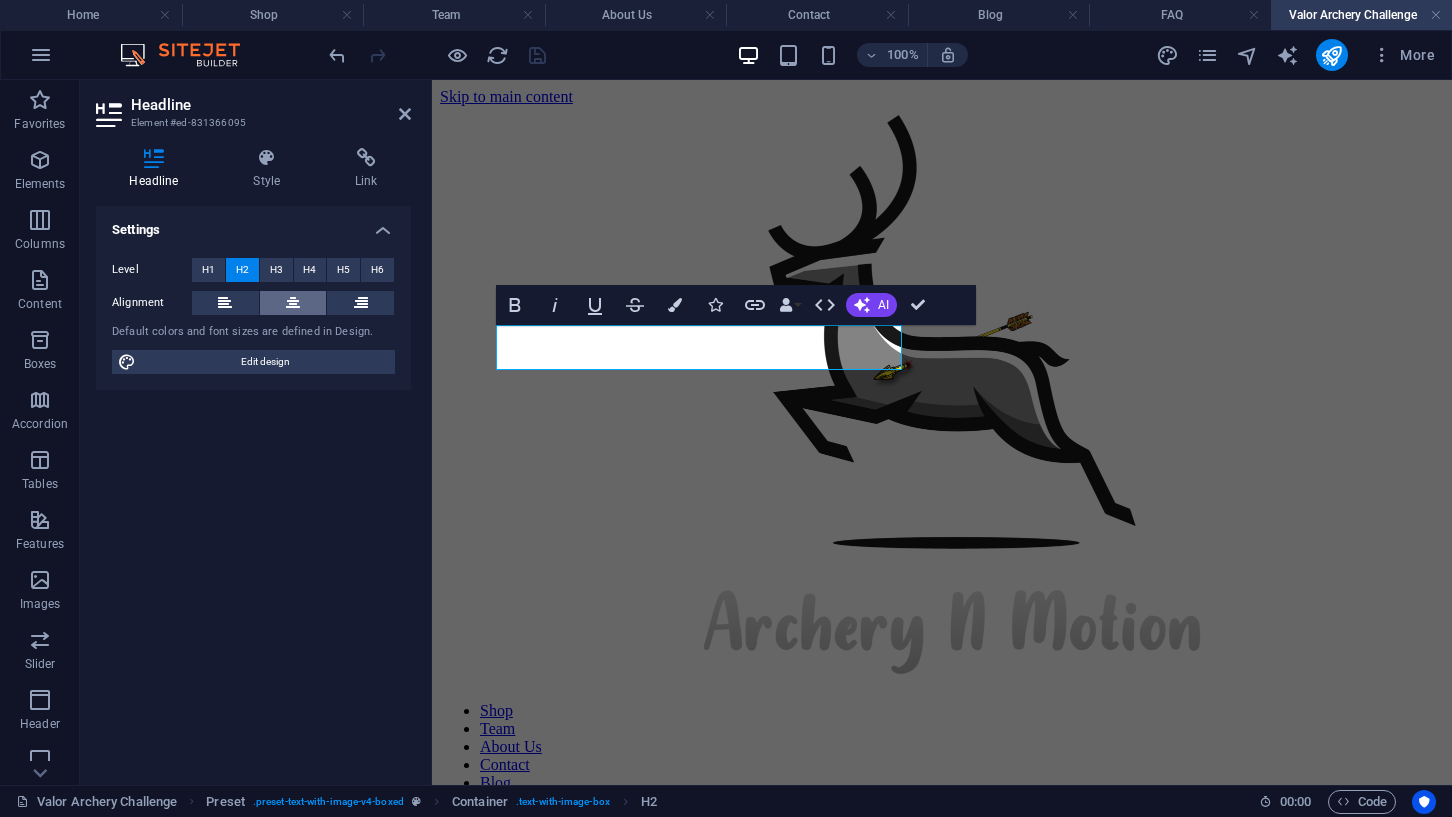 click at bounding box center [293, 303] 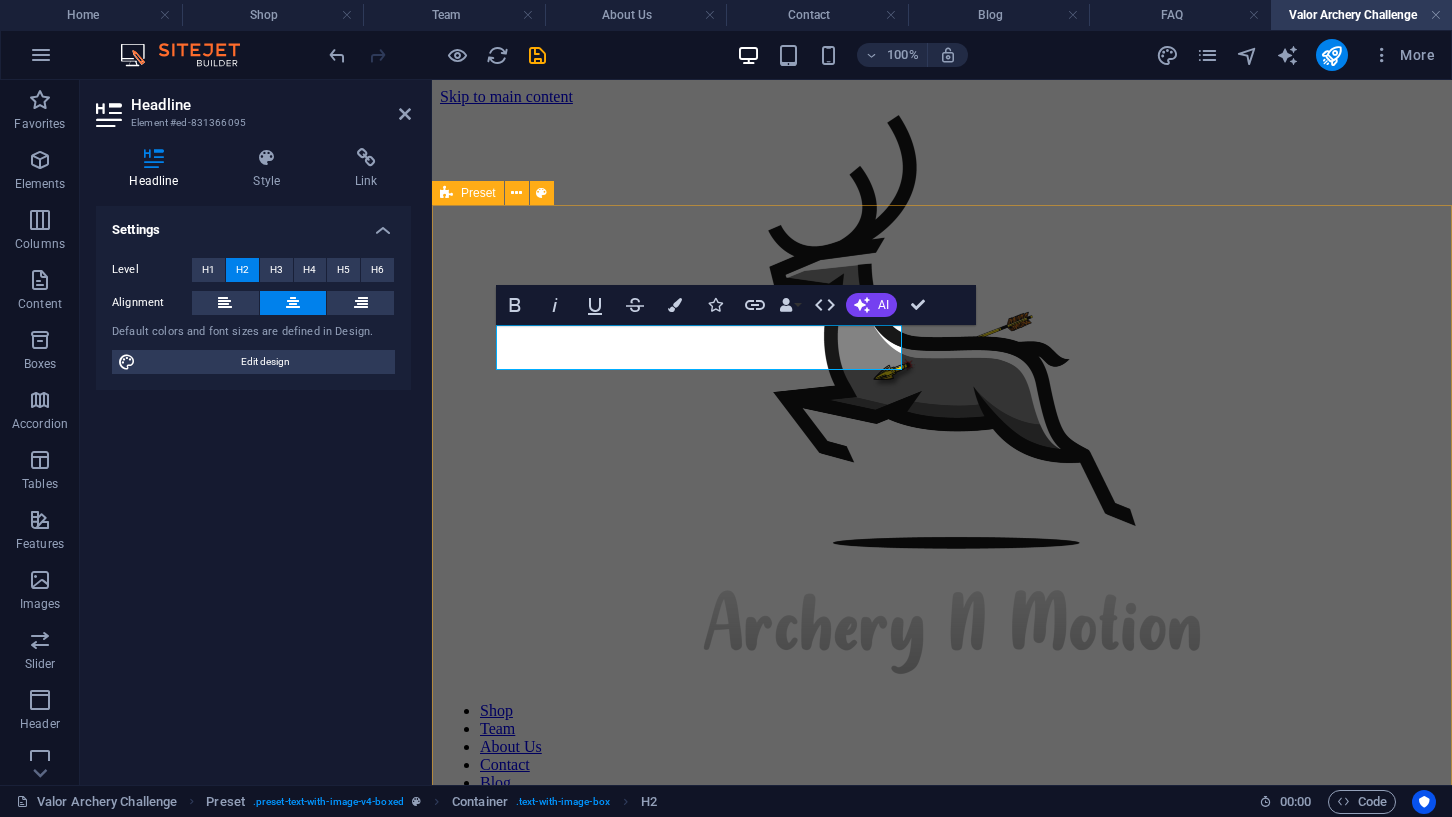 click on "Valor Archery Challenge Proudly supported by Archery N Motion, the Valor Archery Challenge hosted over five events in 2025 — with our innovative moving targets featured at several of them. Designed with the military community in mind — including active-duty personnel, National Guard, Reserve, veterans, and military families — these 3D archery events aim to strengthen bonds, promote well-being, and build camaraderie through outdoor recreation and therapeutic archery experiences. While Valor Archery Challenge is mission-focused on serving those who serve, these events are proudly open to the public — welcoming young and old, new and experienced archers alike." at bounding box center (942, 1392) 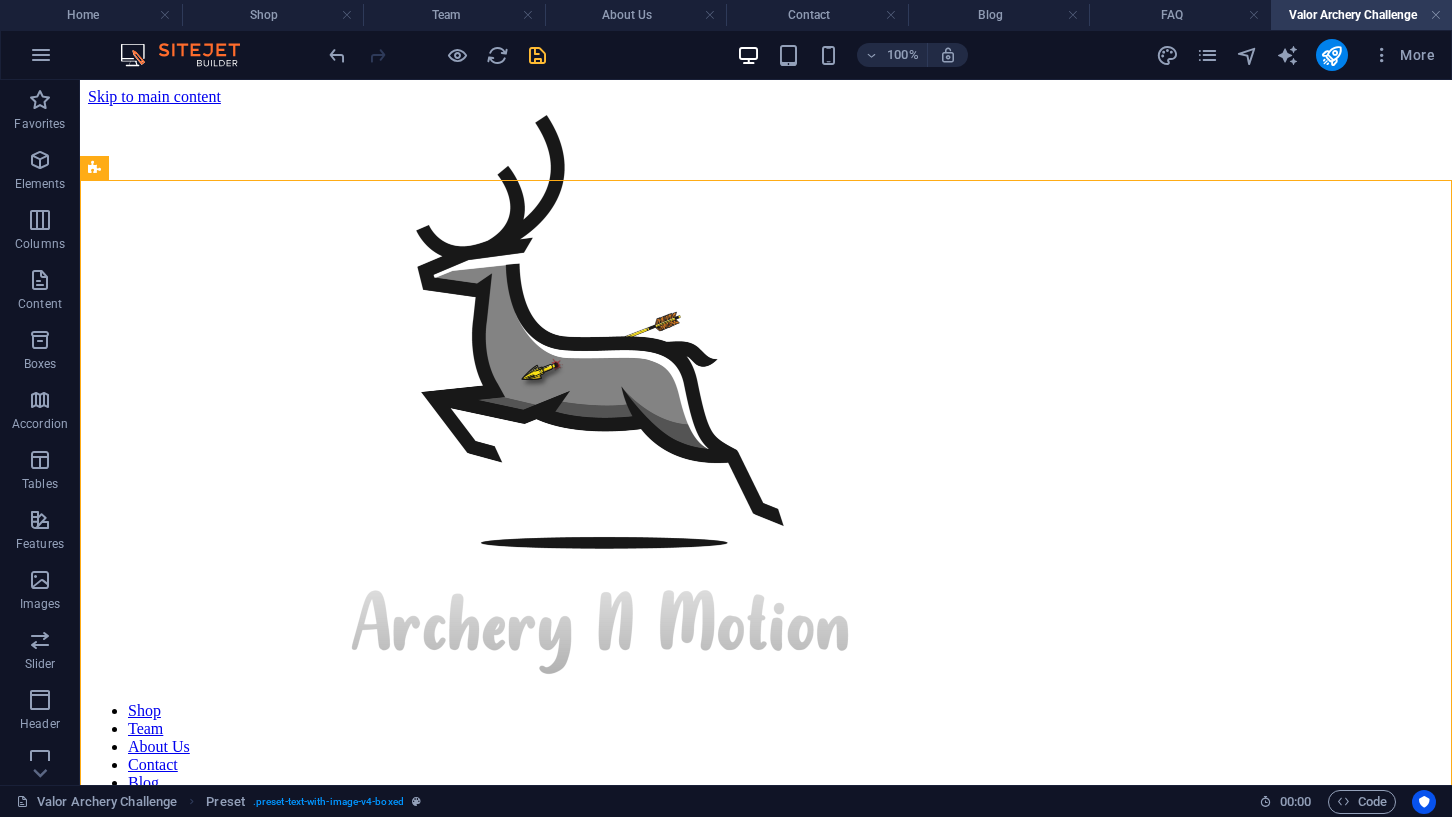 click at bounding box center (537, 55) 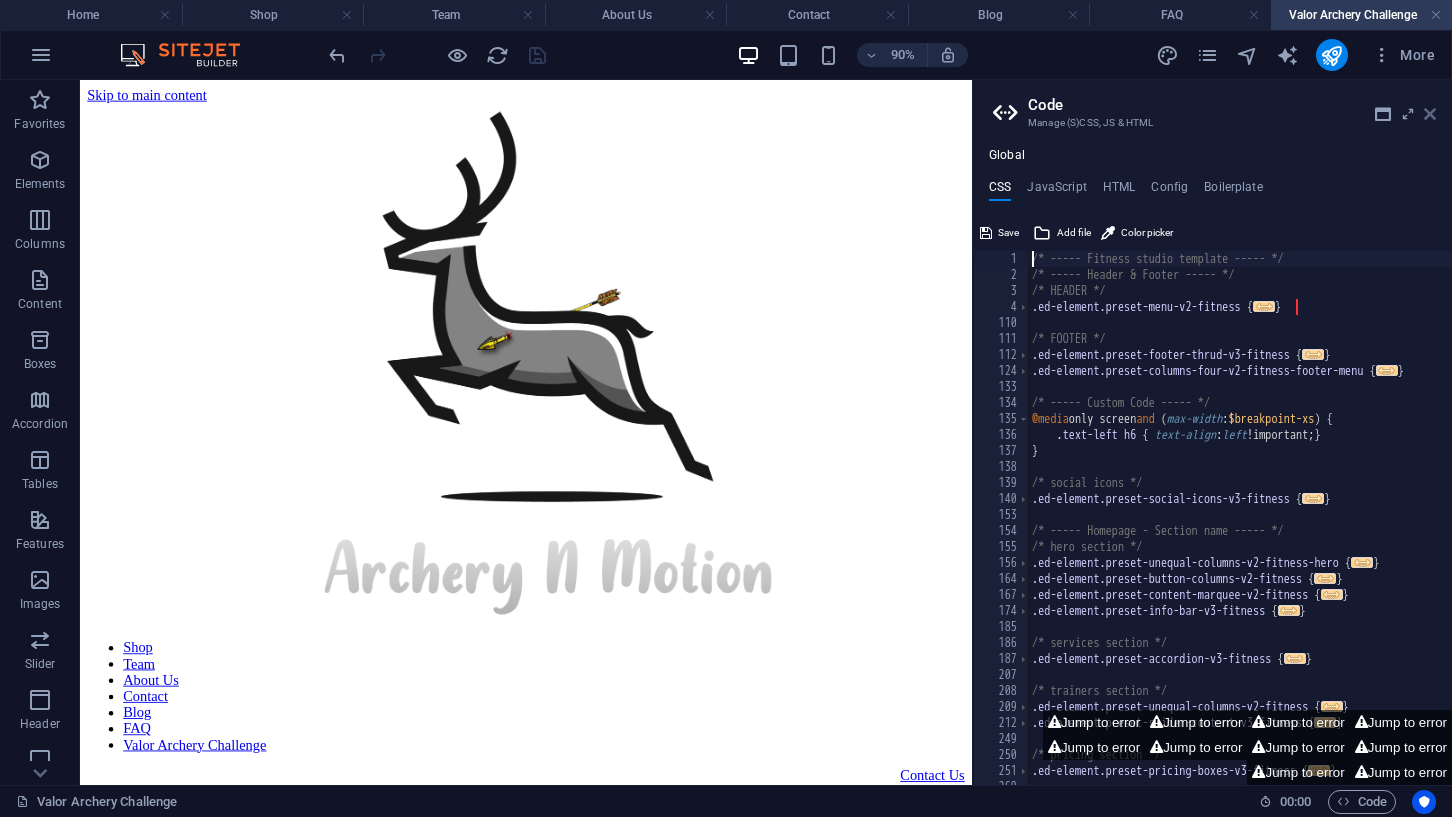 click at bounding box center (1430, 114) 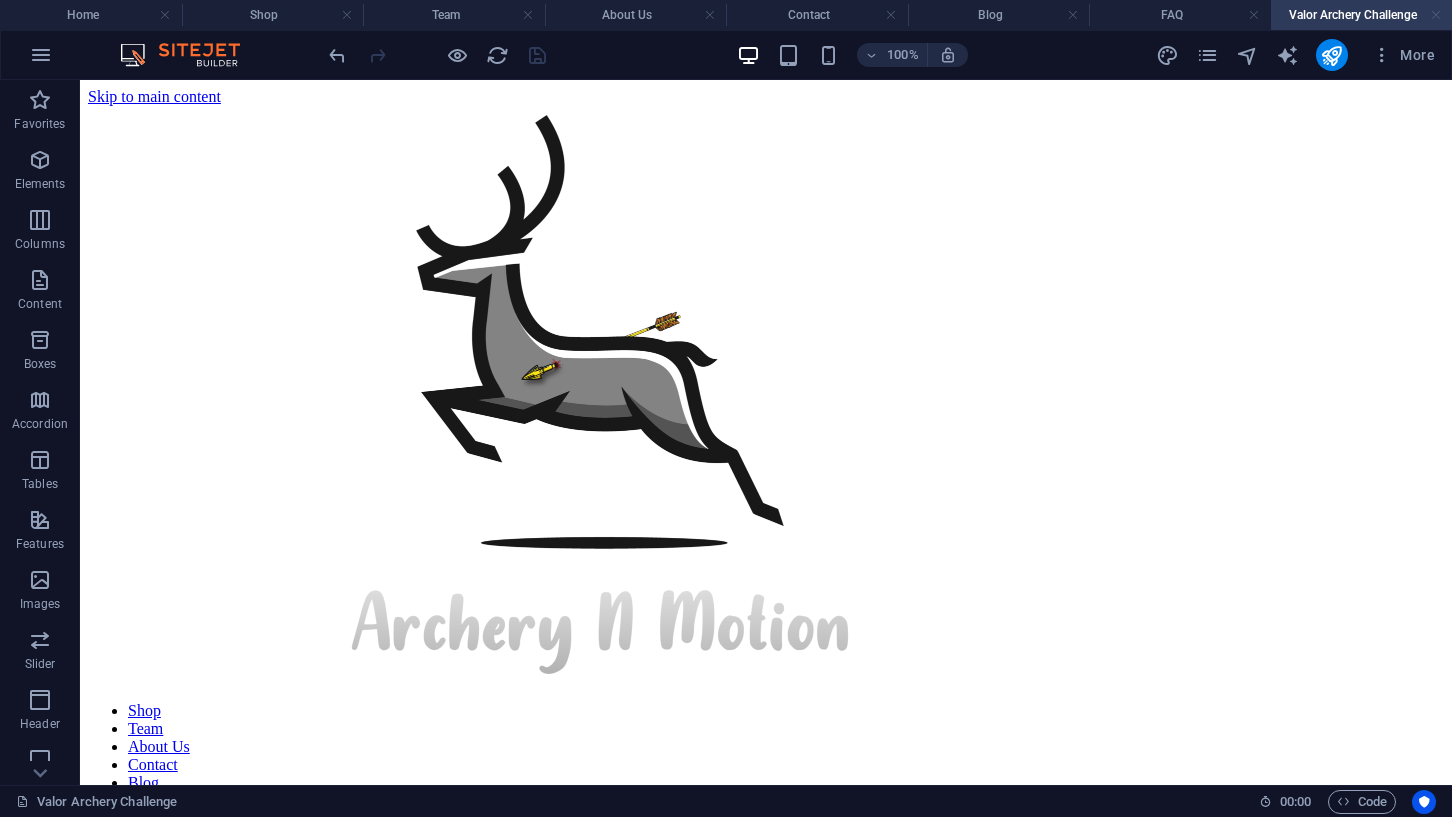 click at bounding box center (1436, 15) 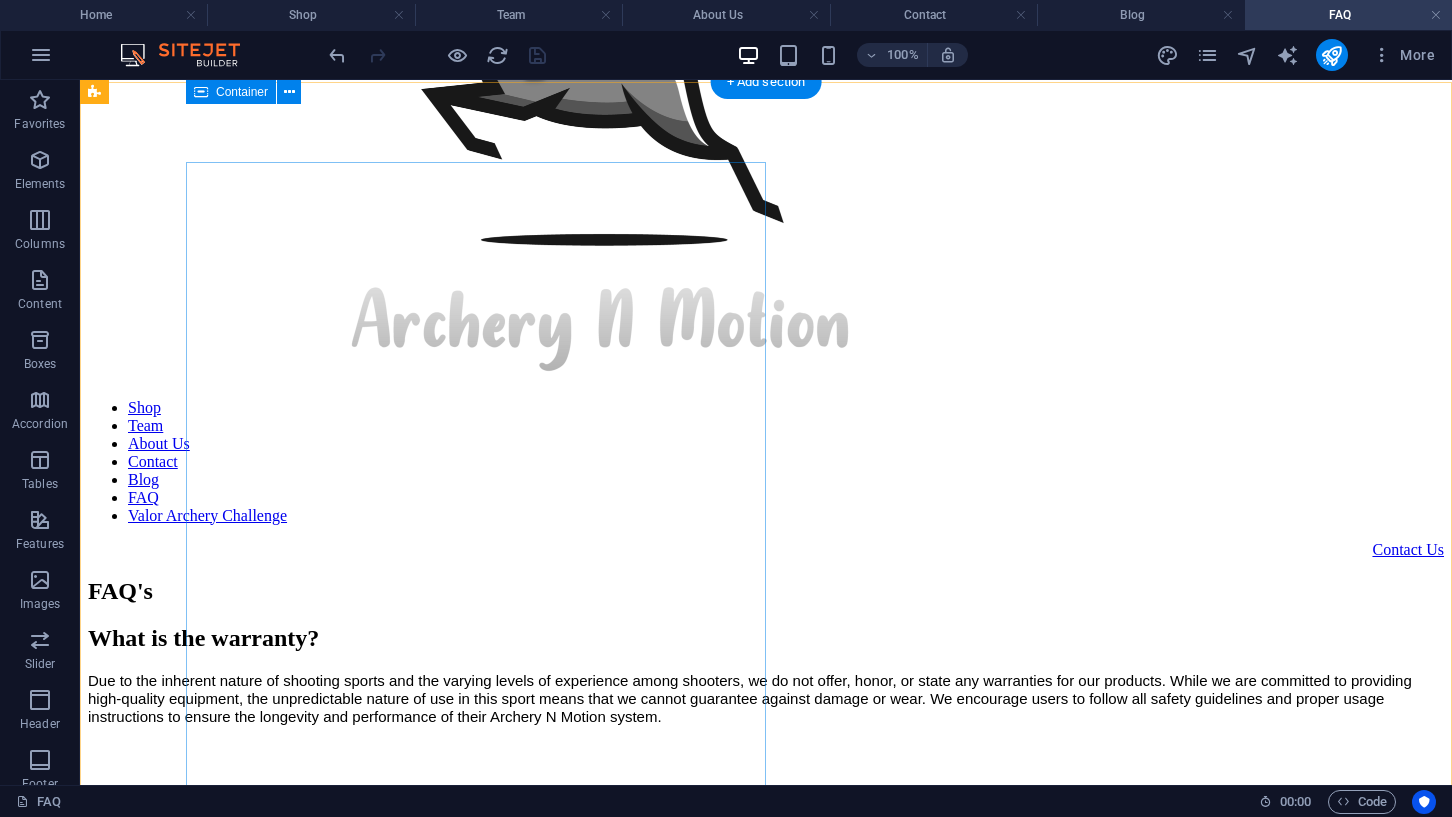 scroll, scrollTop: 0, scrollLeft: 0, axis: both 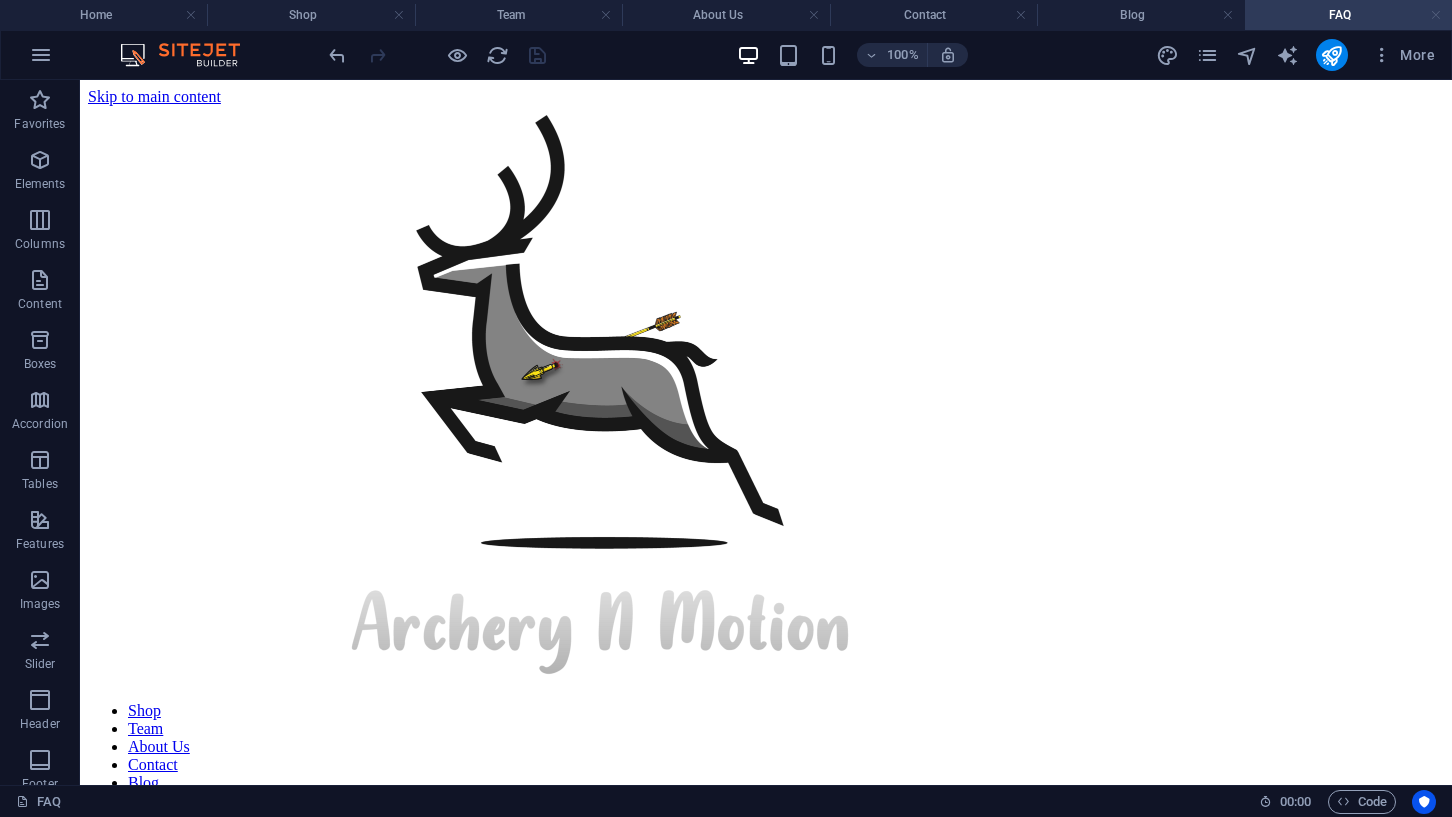 click at bounding box center [1436, 15] 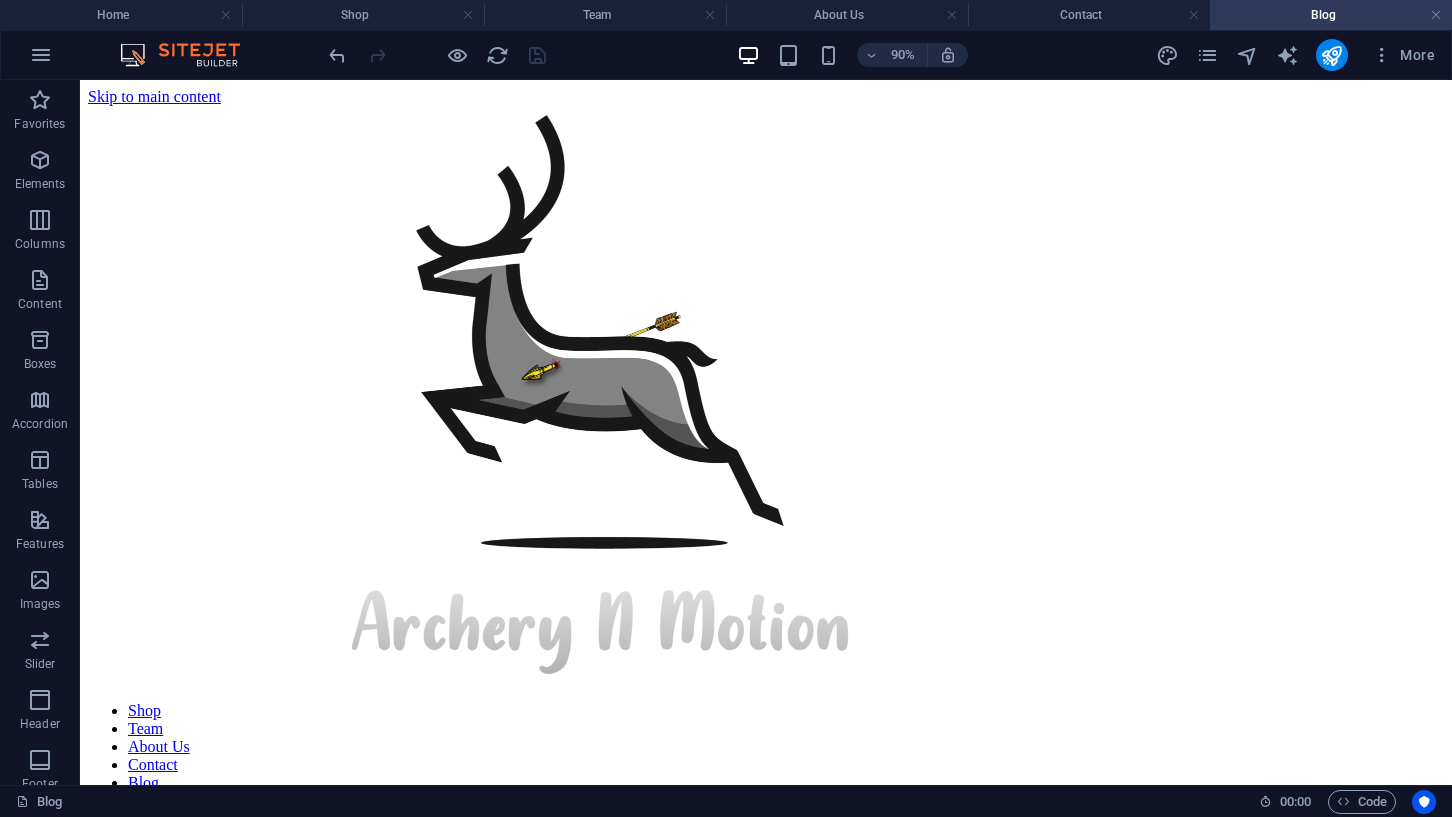 scroll, scrollTop: 116, scrollLeft: 0, axis: vertical 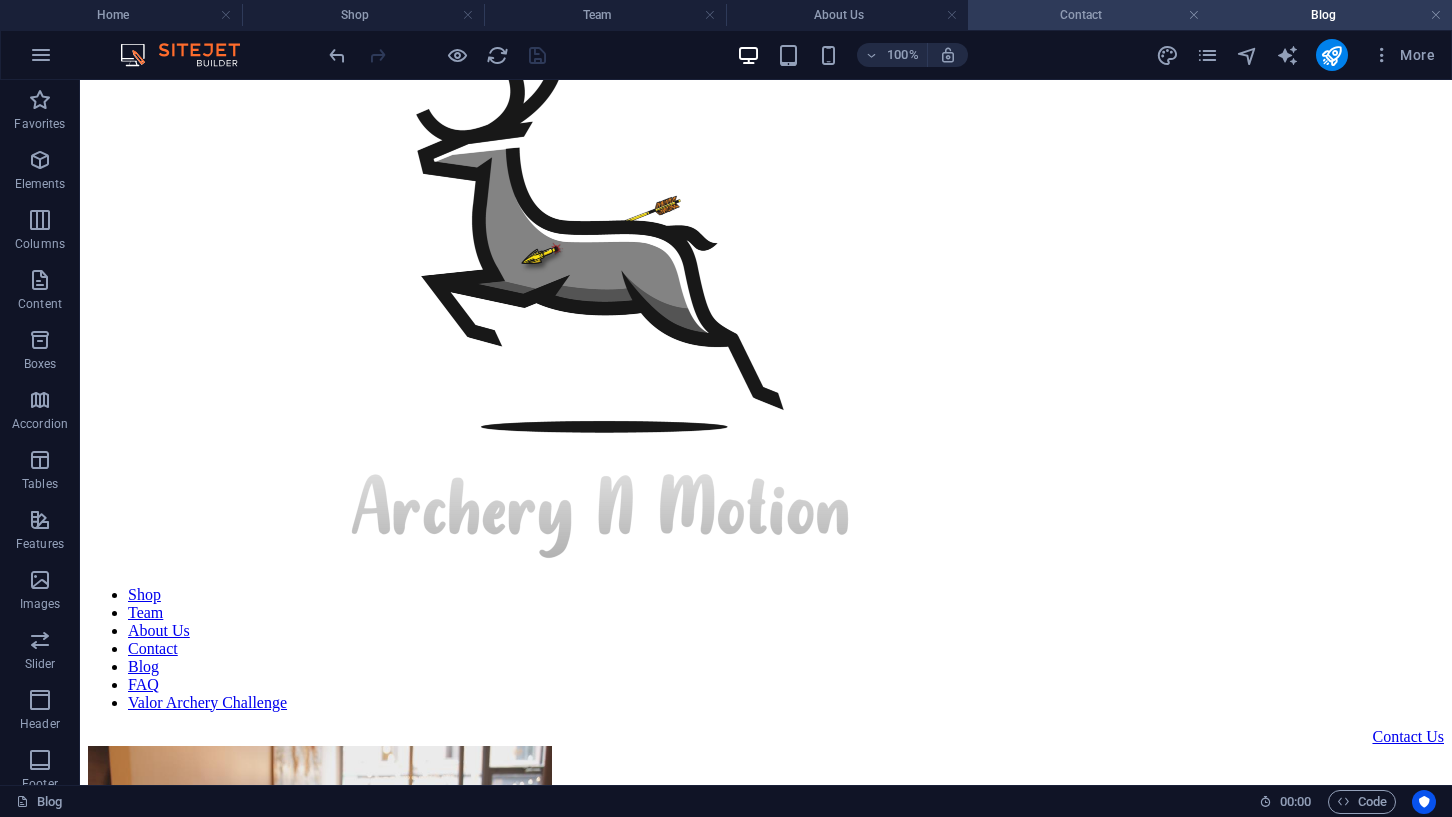 click on "Contact" at bounding box center (1089, 15) 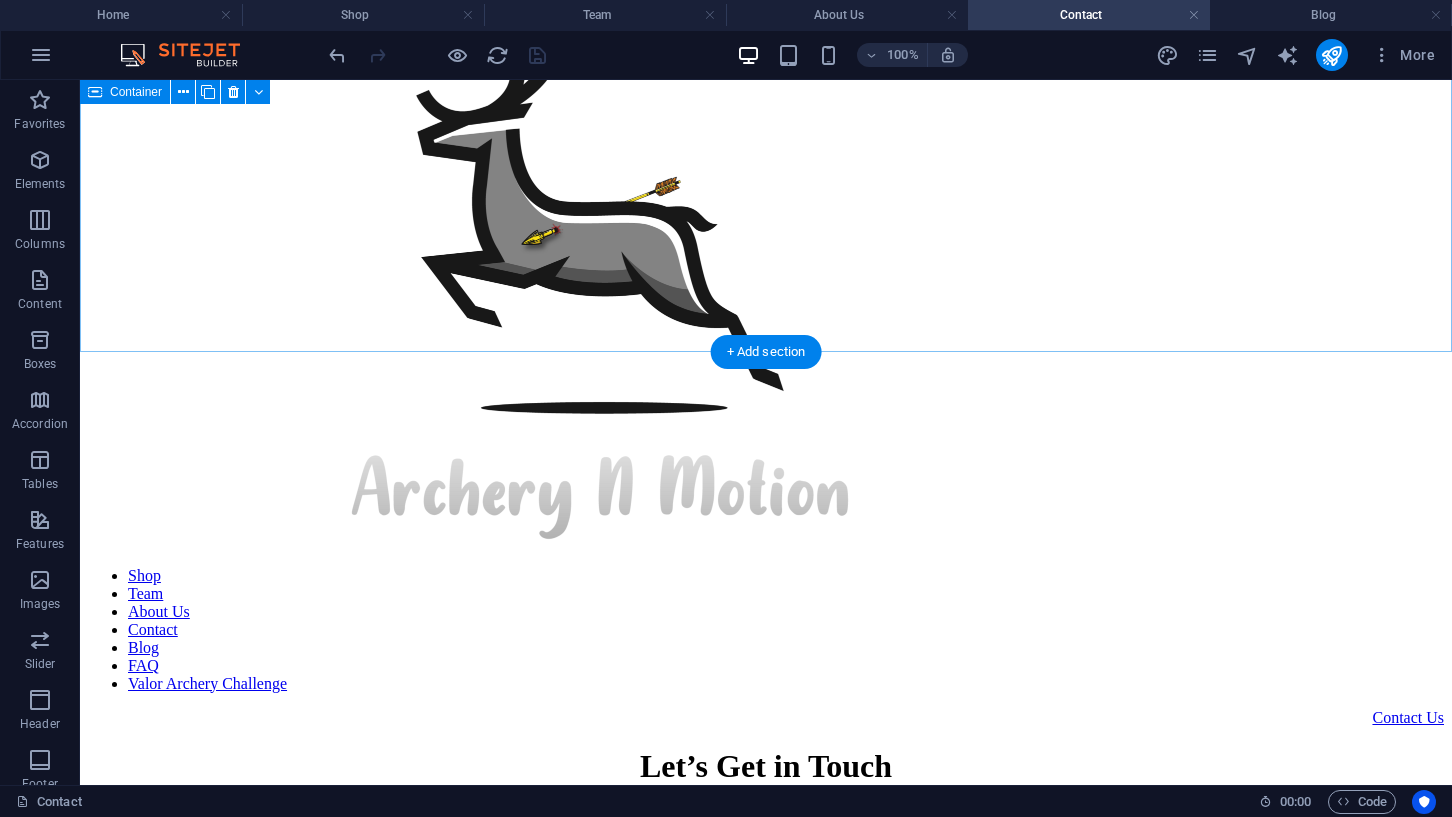 scroll, scrollTop: 134, scrollLeft: 0, axis: vertical 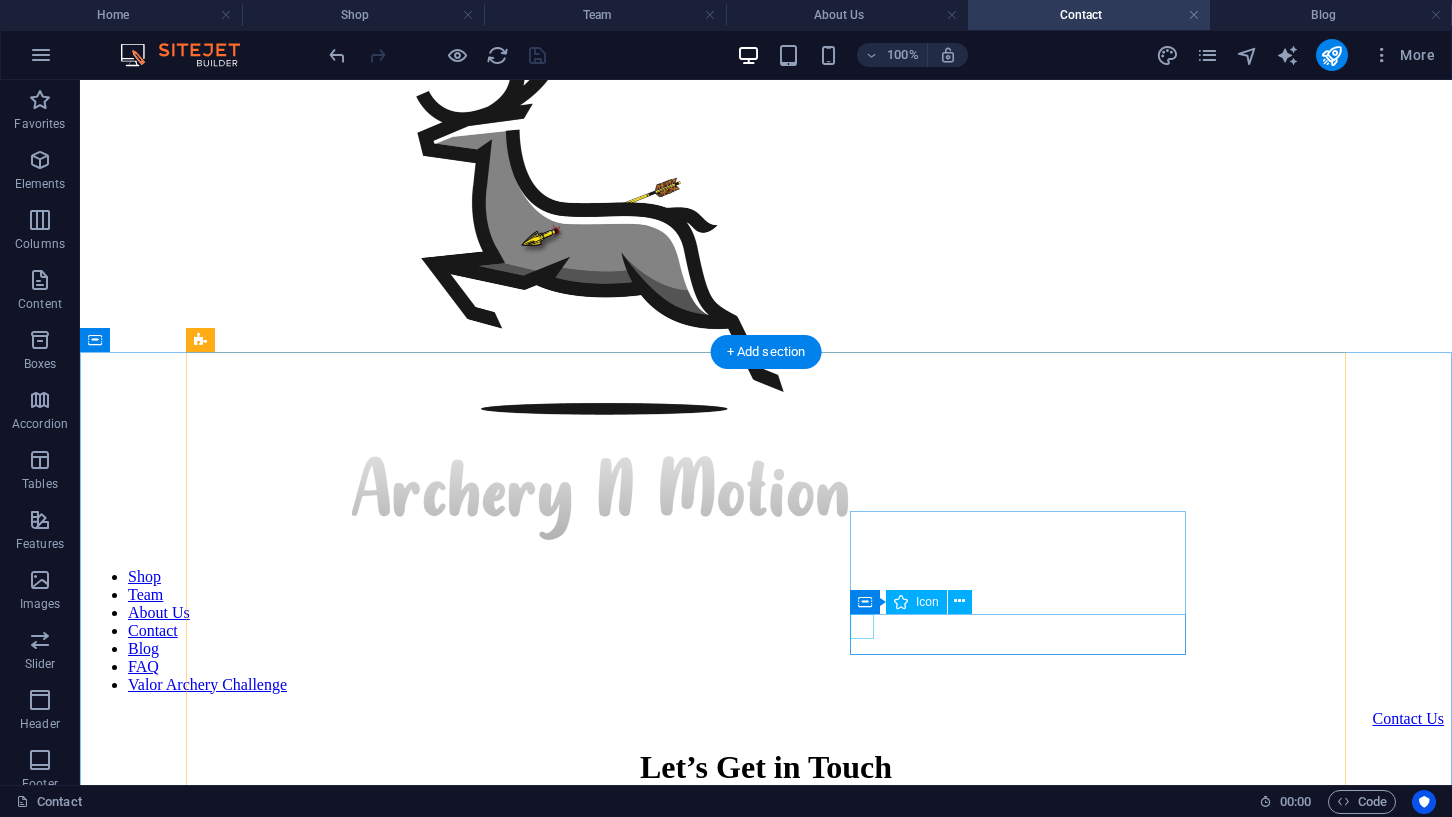 click at bounding box center (500, 1914) 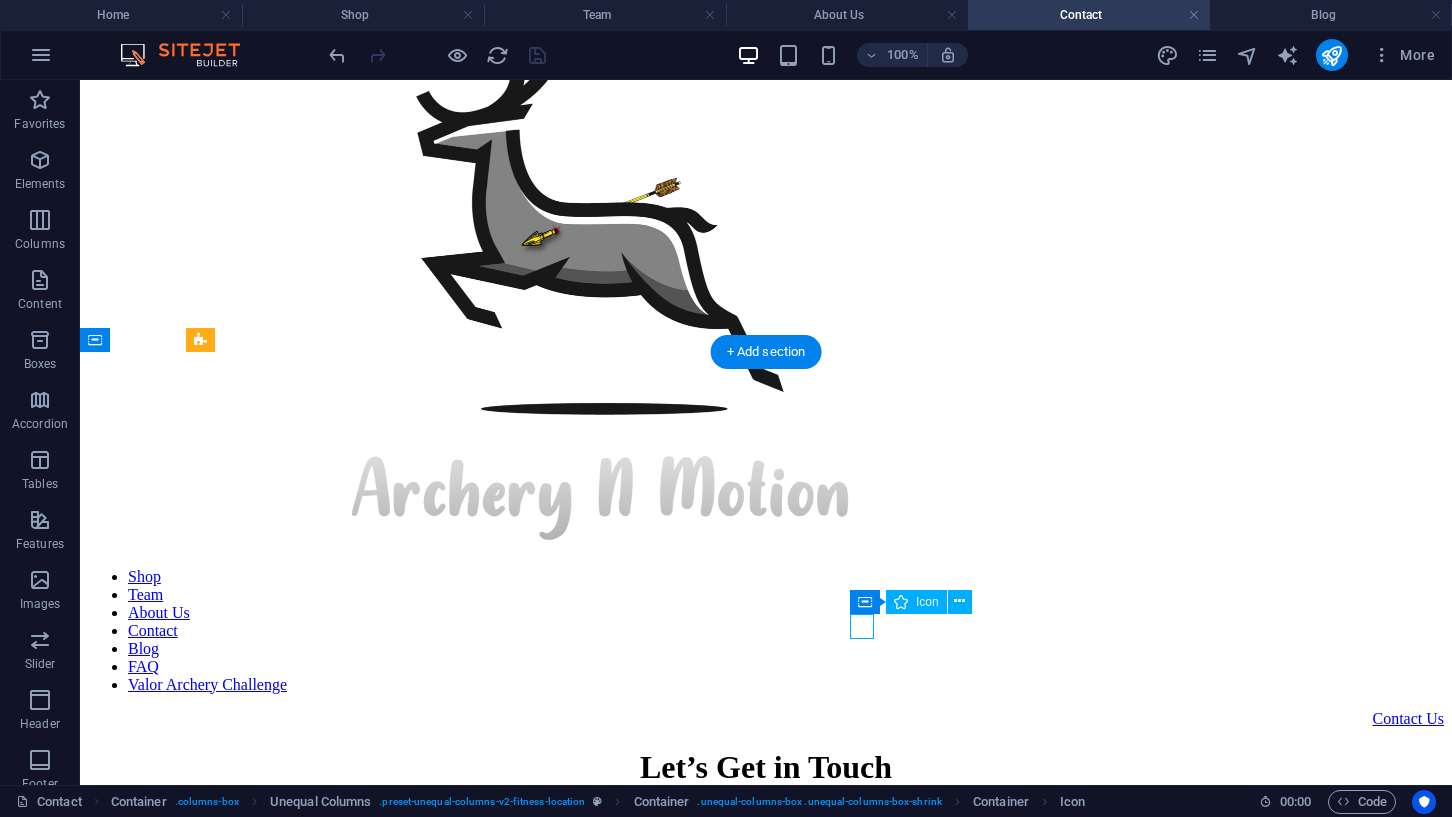 click at bounding box center (500, 1914) 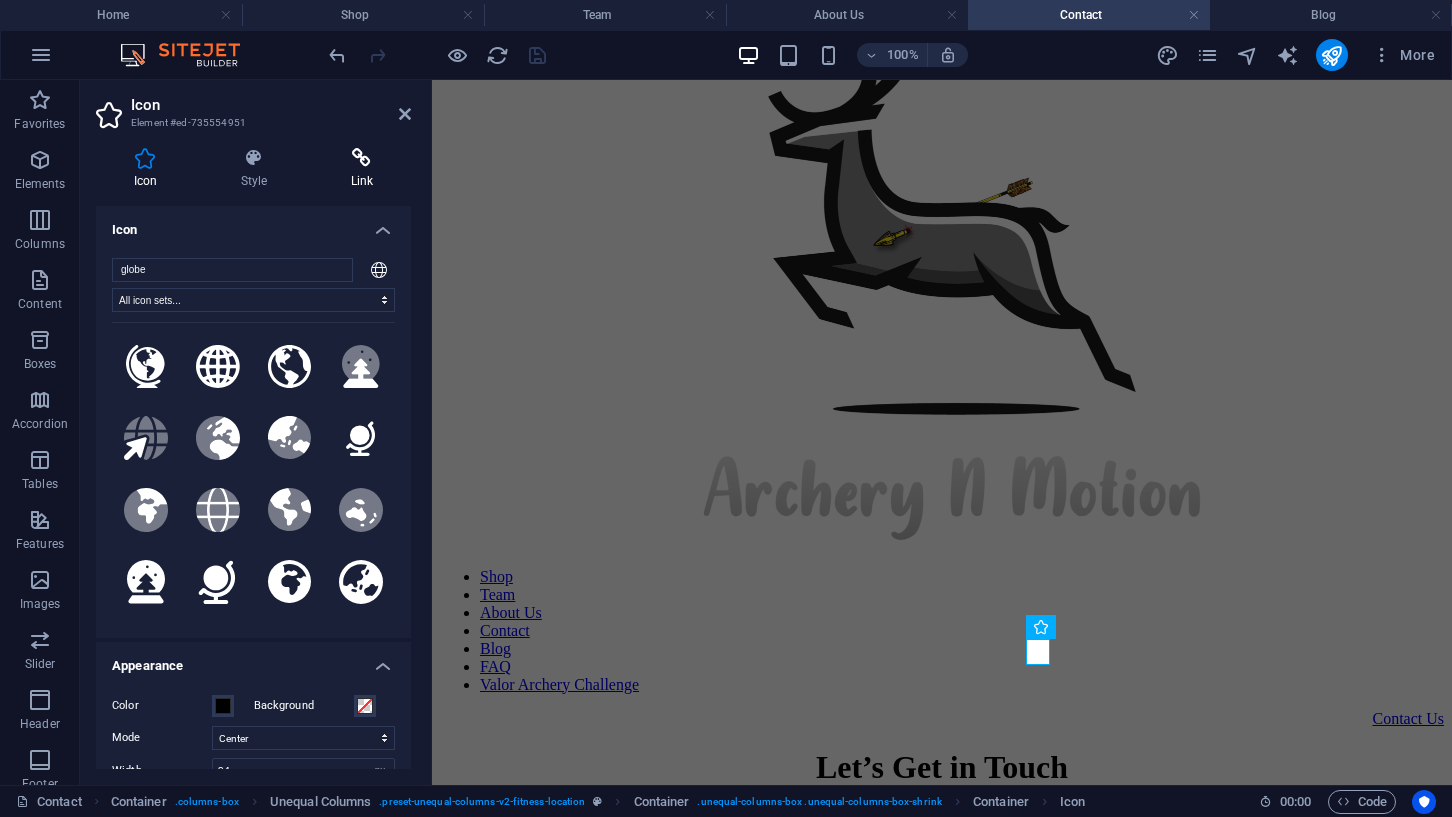 click on "Link" at bounding box center [362, 169] 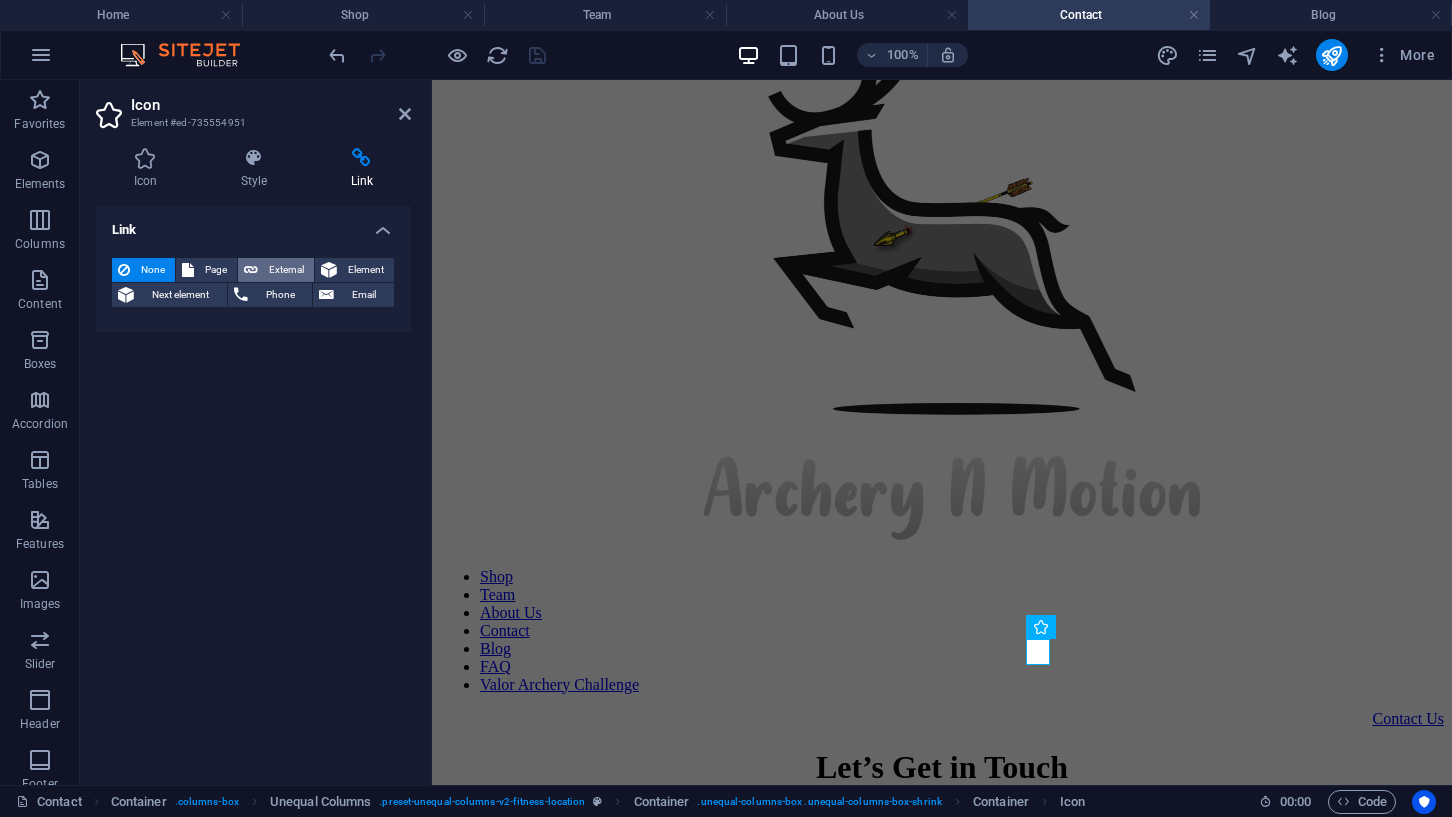 click on "External" at bounding box center [286, 270] 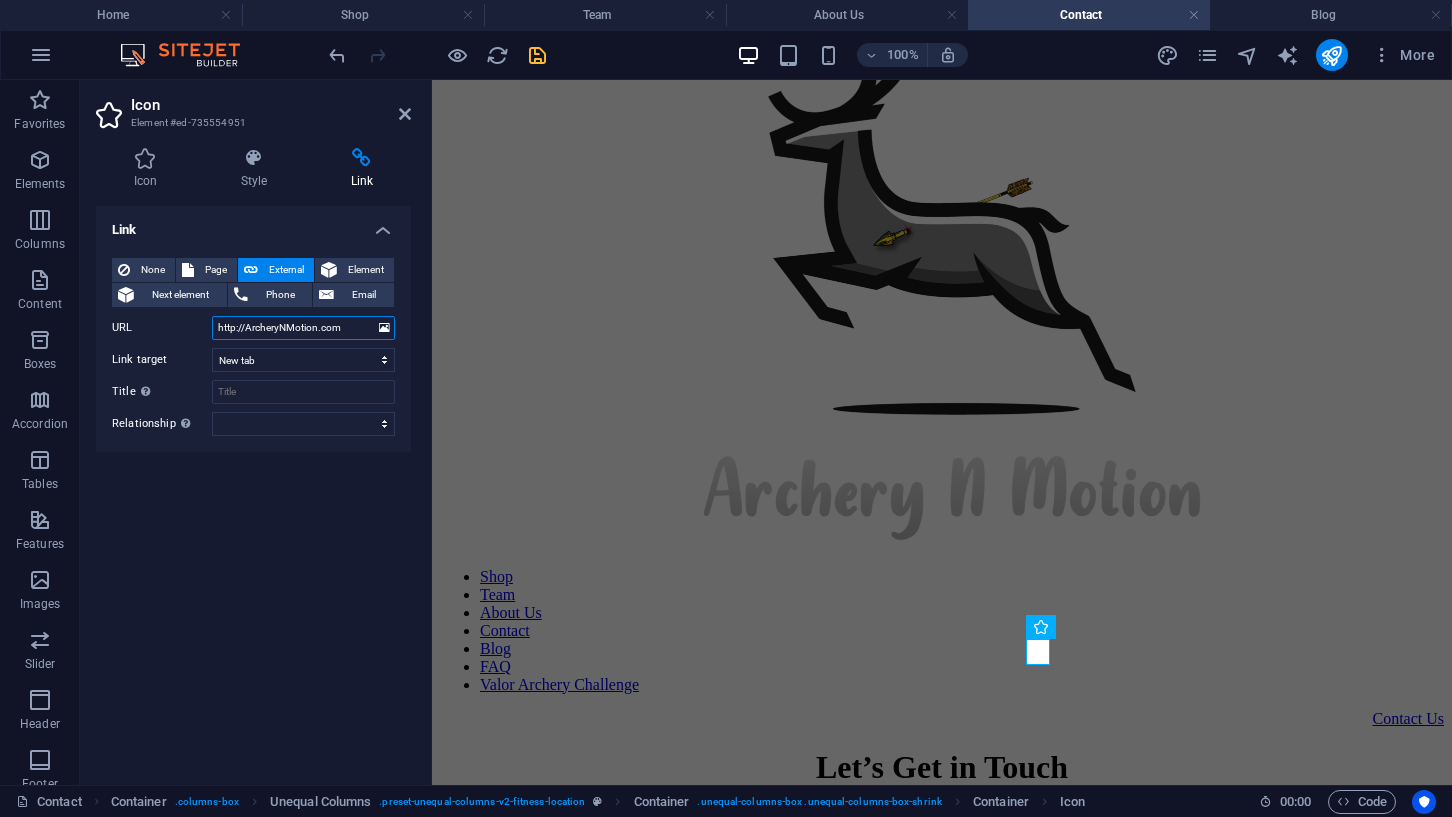 type on "http://ArcheryNMotion.com" 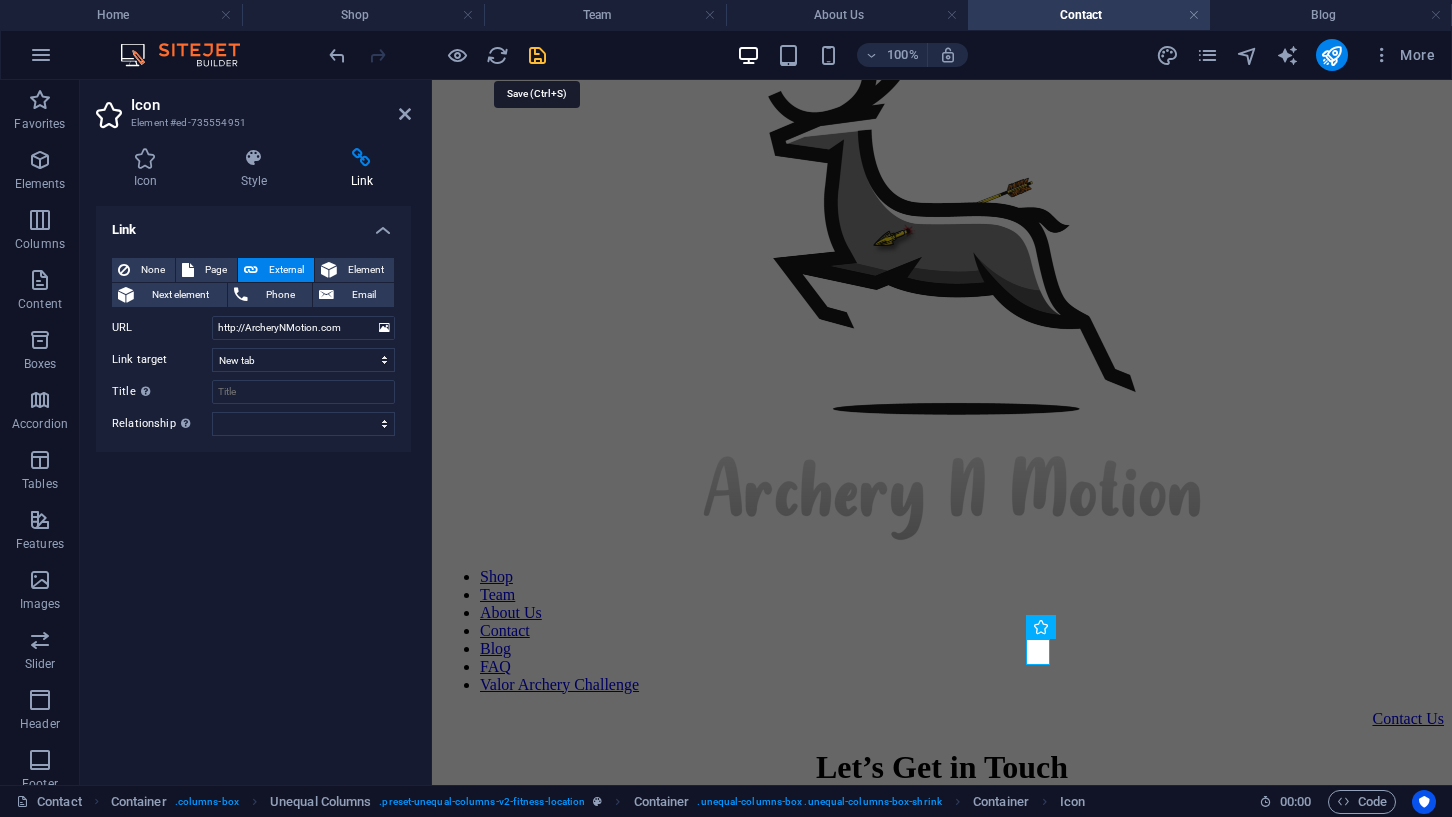 click at bounding box center (537, 55) 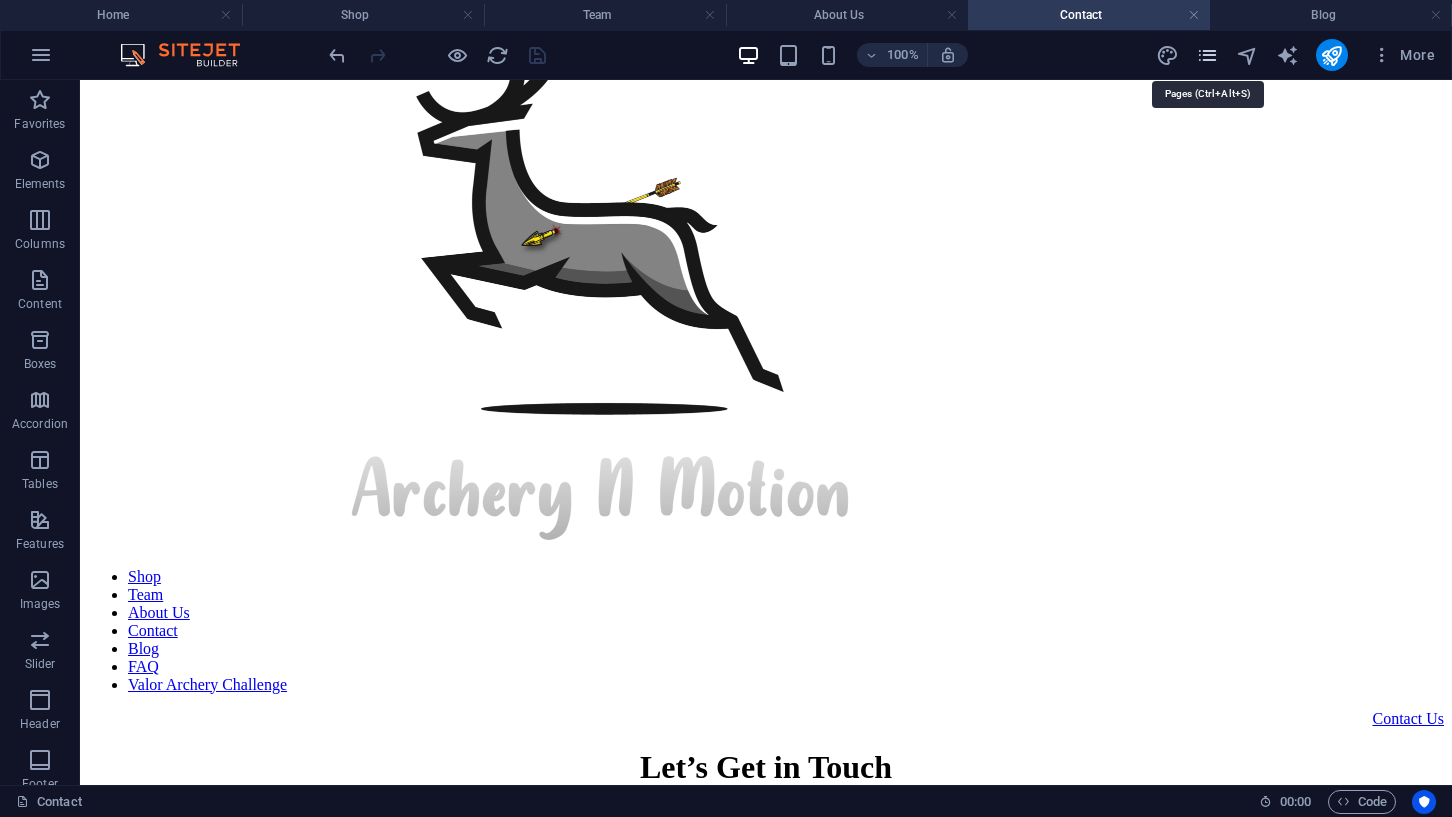 click at bounding box center (1207, 55) 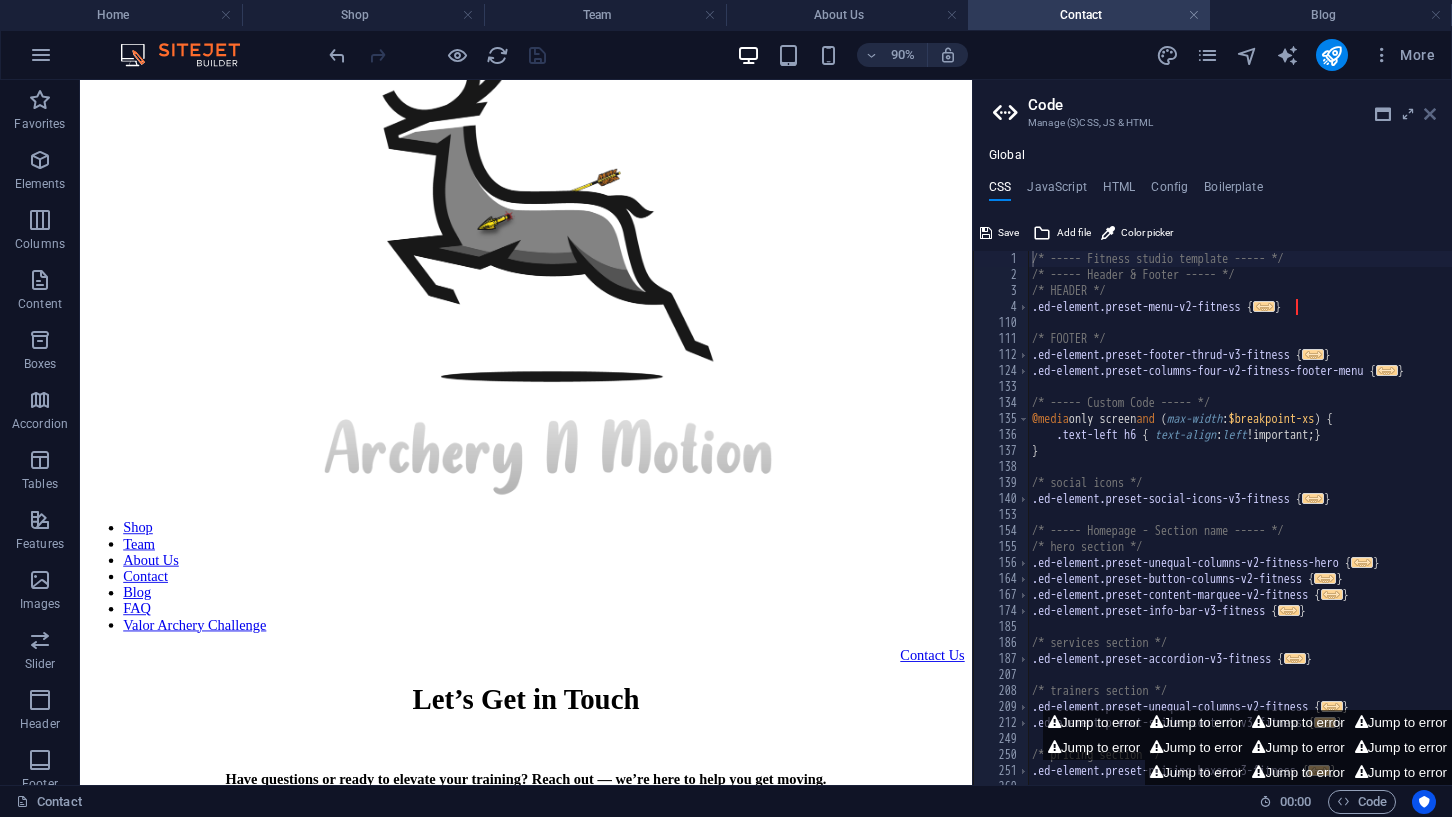 click at bounding box center (1430, 114) 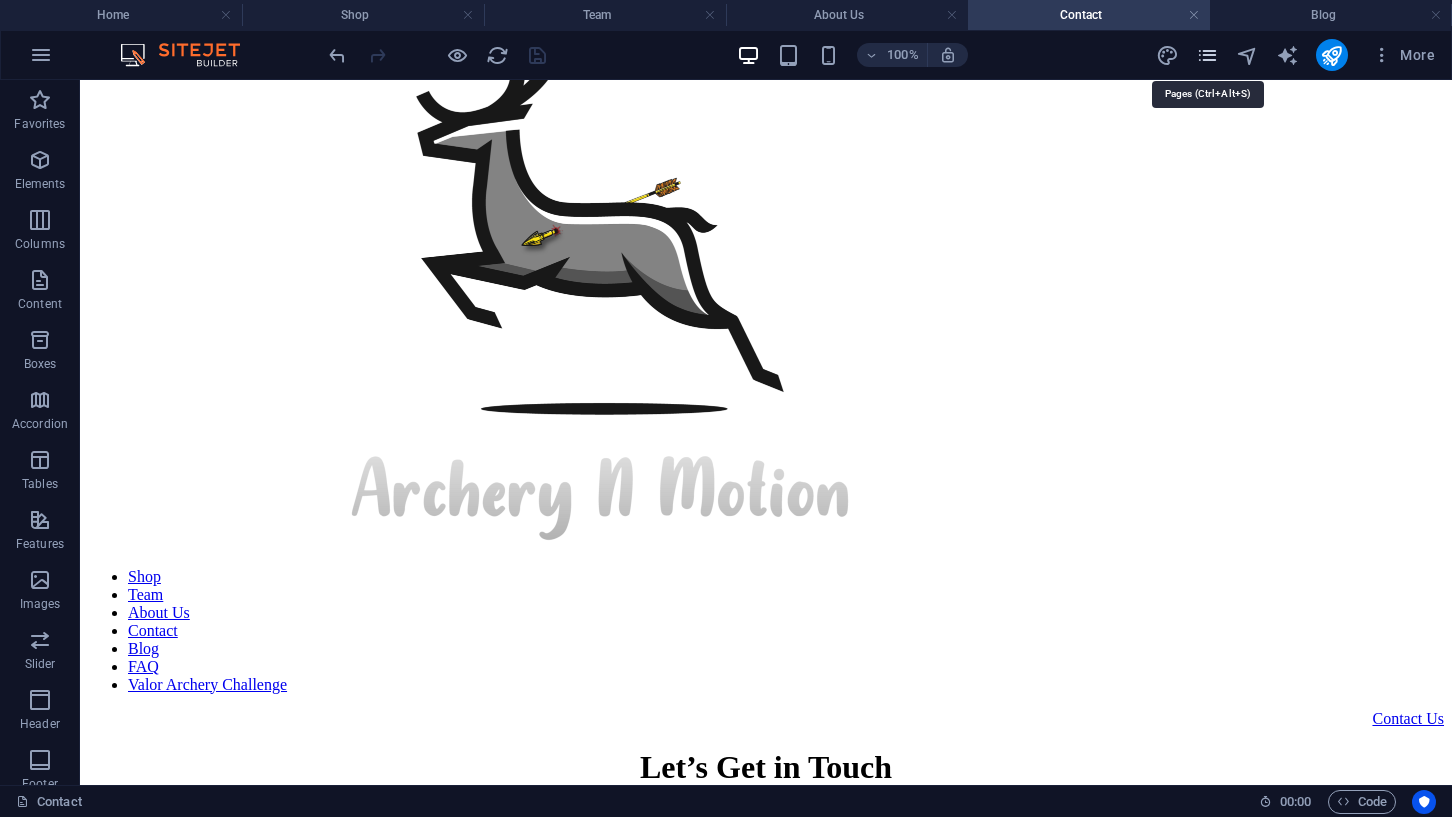 click at bounding box center [1207, 55] 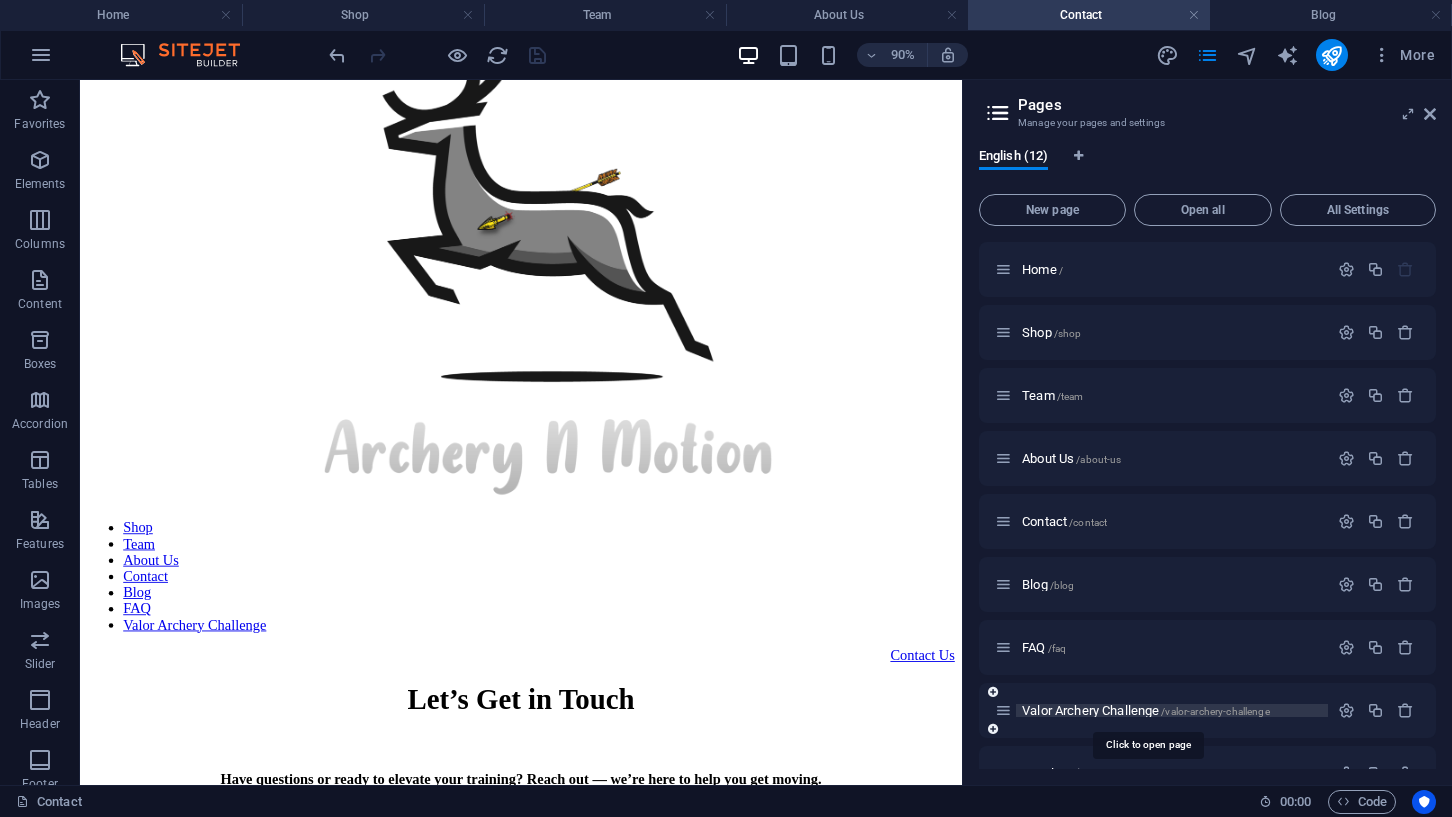 click on "Valor Archery Challenge /valor-archery-challenge" at bounding box center [1146, 710] 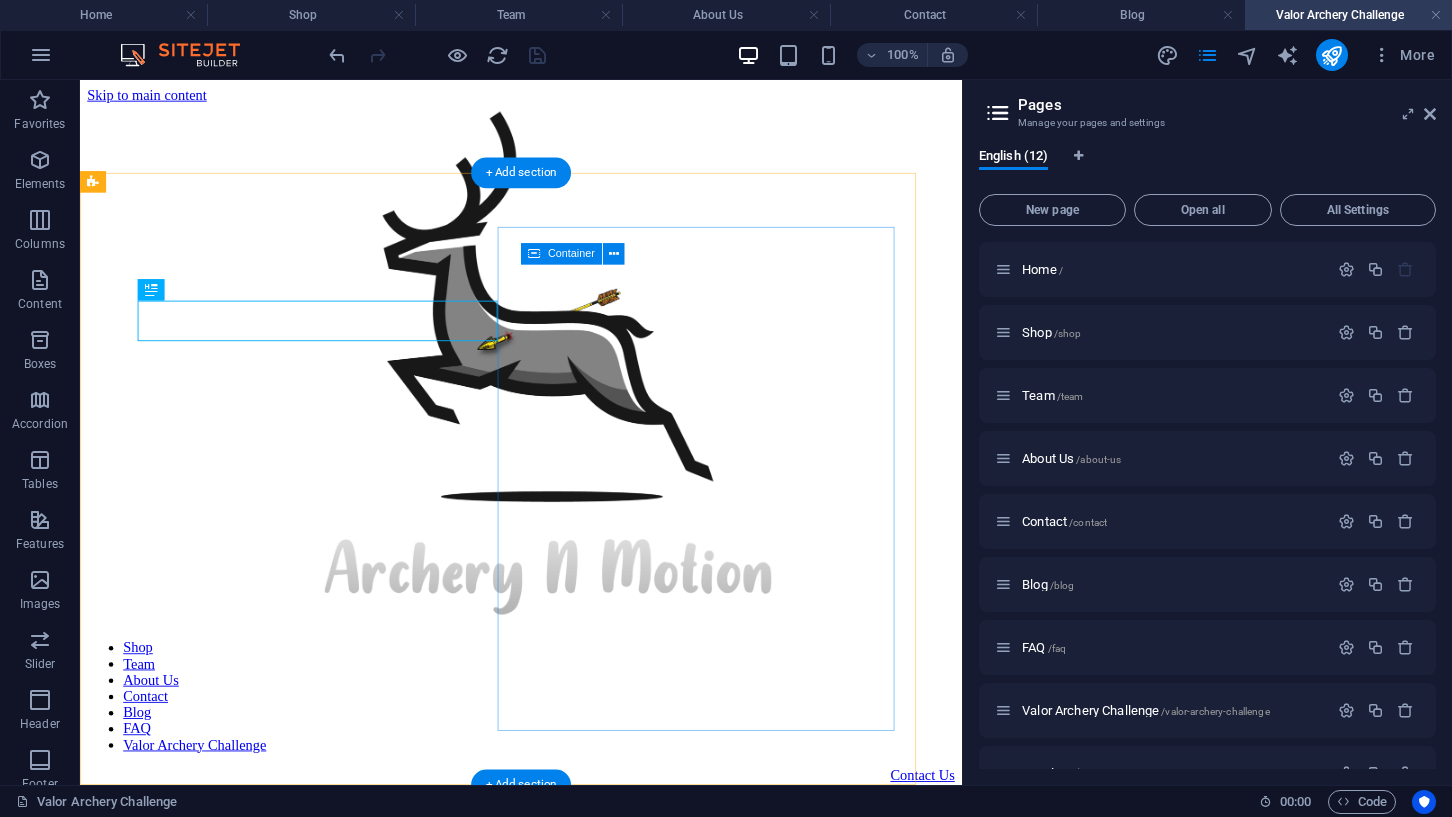 scroll, scrollTop: 0, scrollLeft: 0, axis: both 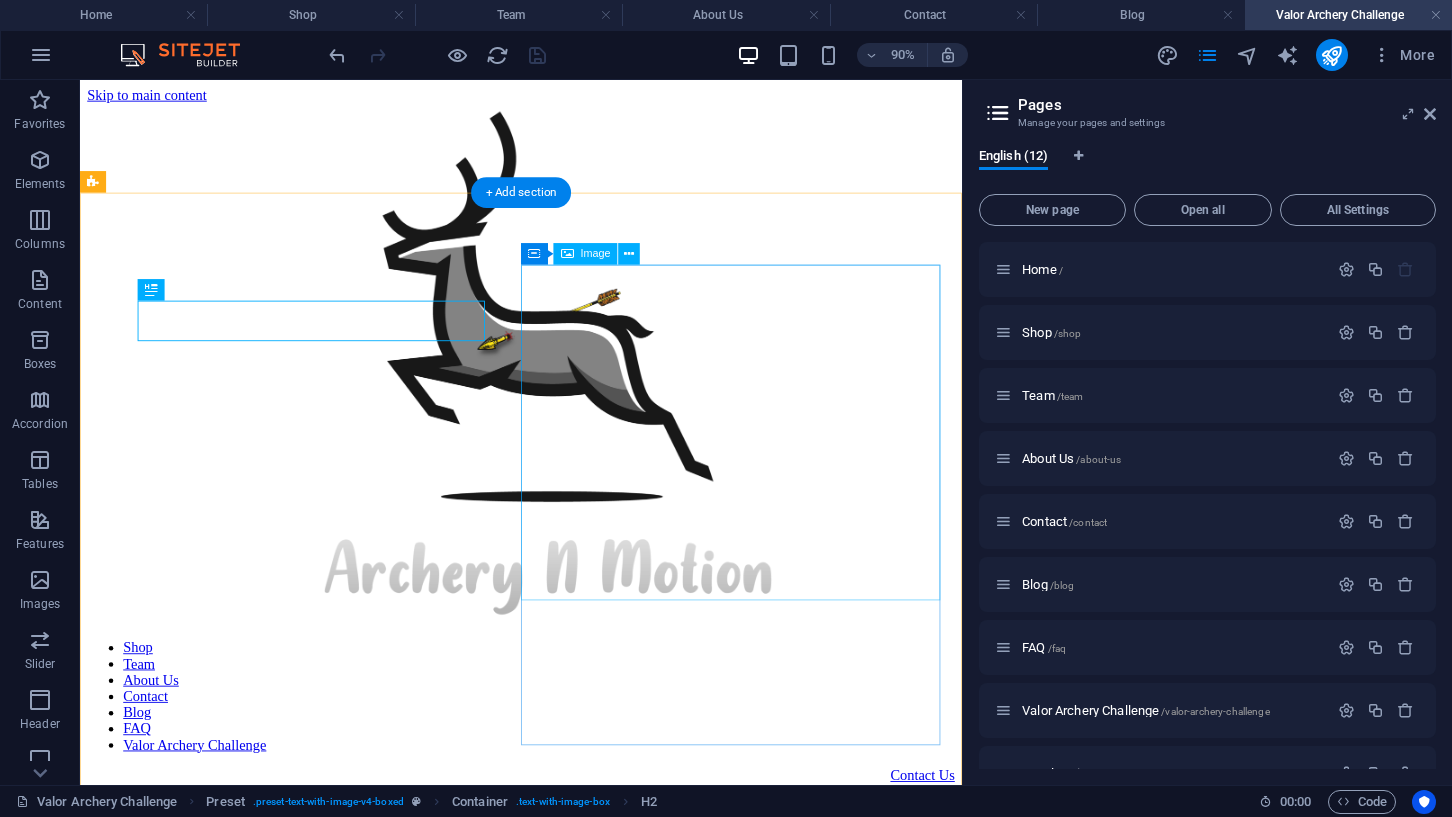 click at bounding box center [570, 1496] 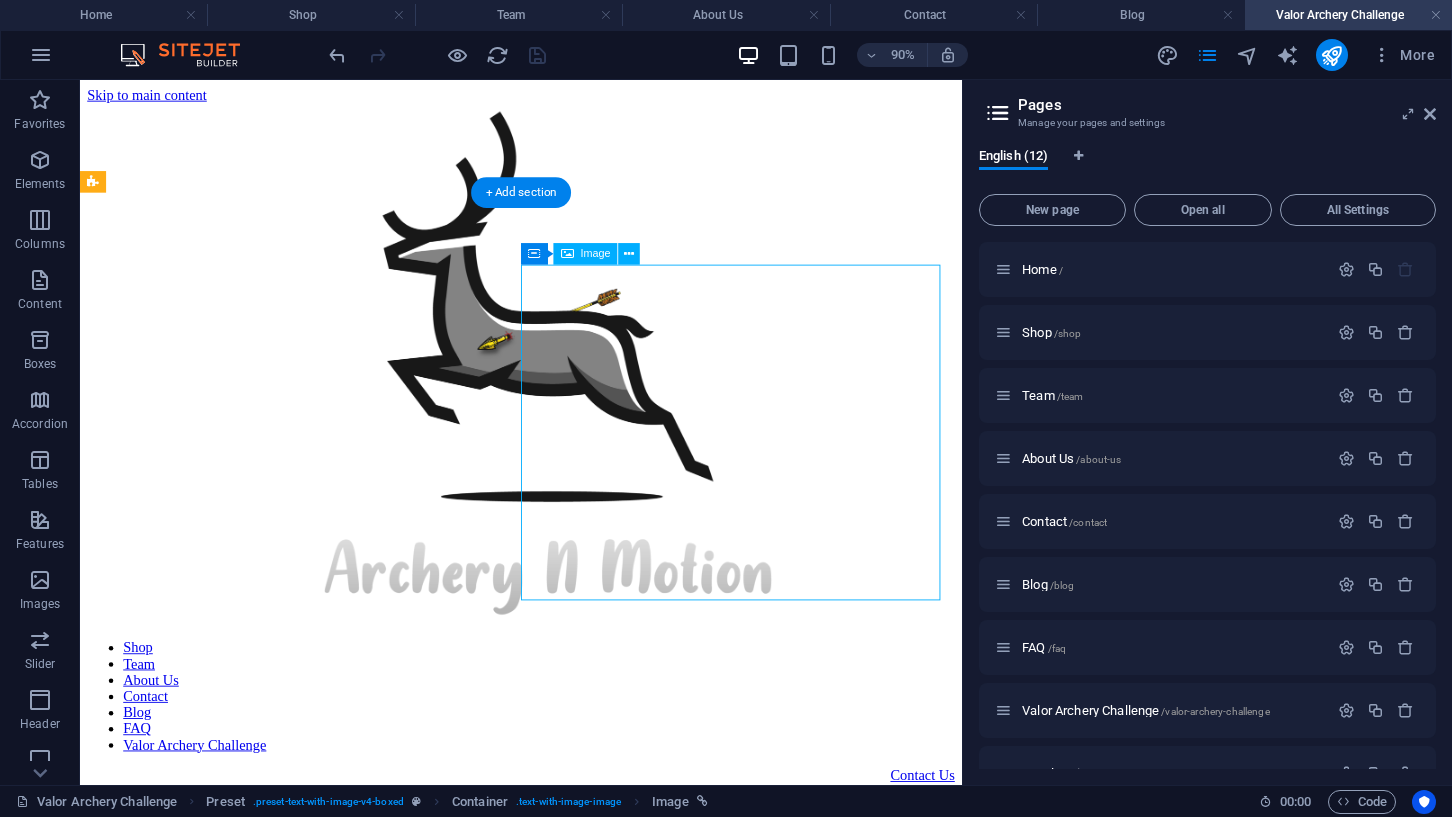 click at bounding box center [570, 1496] 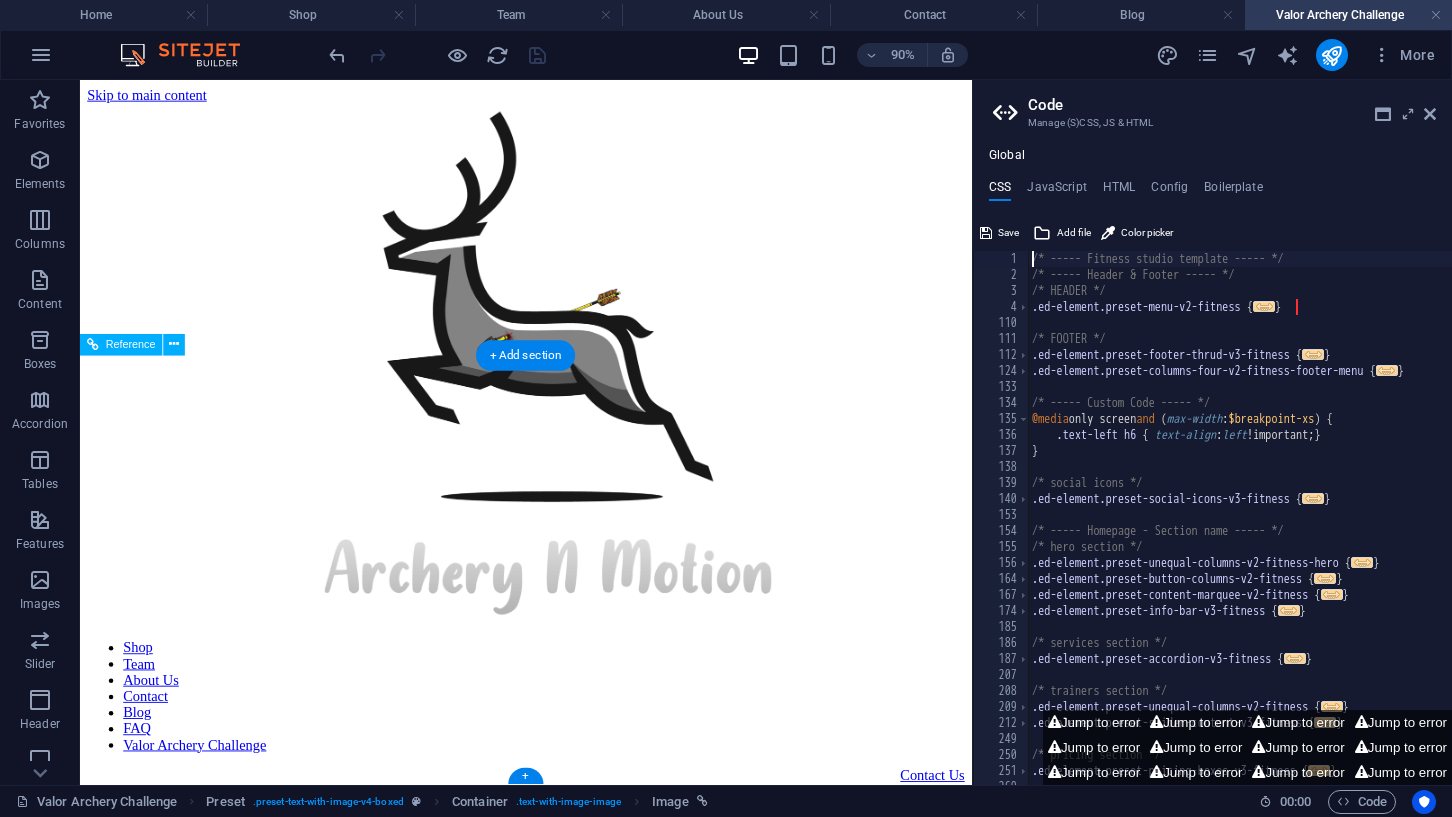 scroll, scrollTop: 513, scrollLeft: 0, axis: vertical 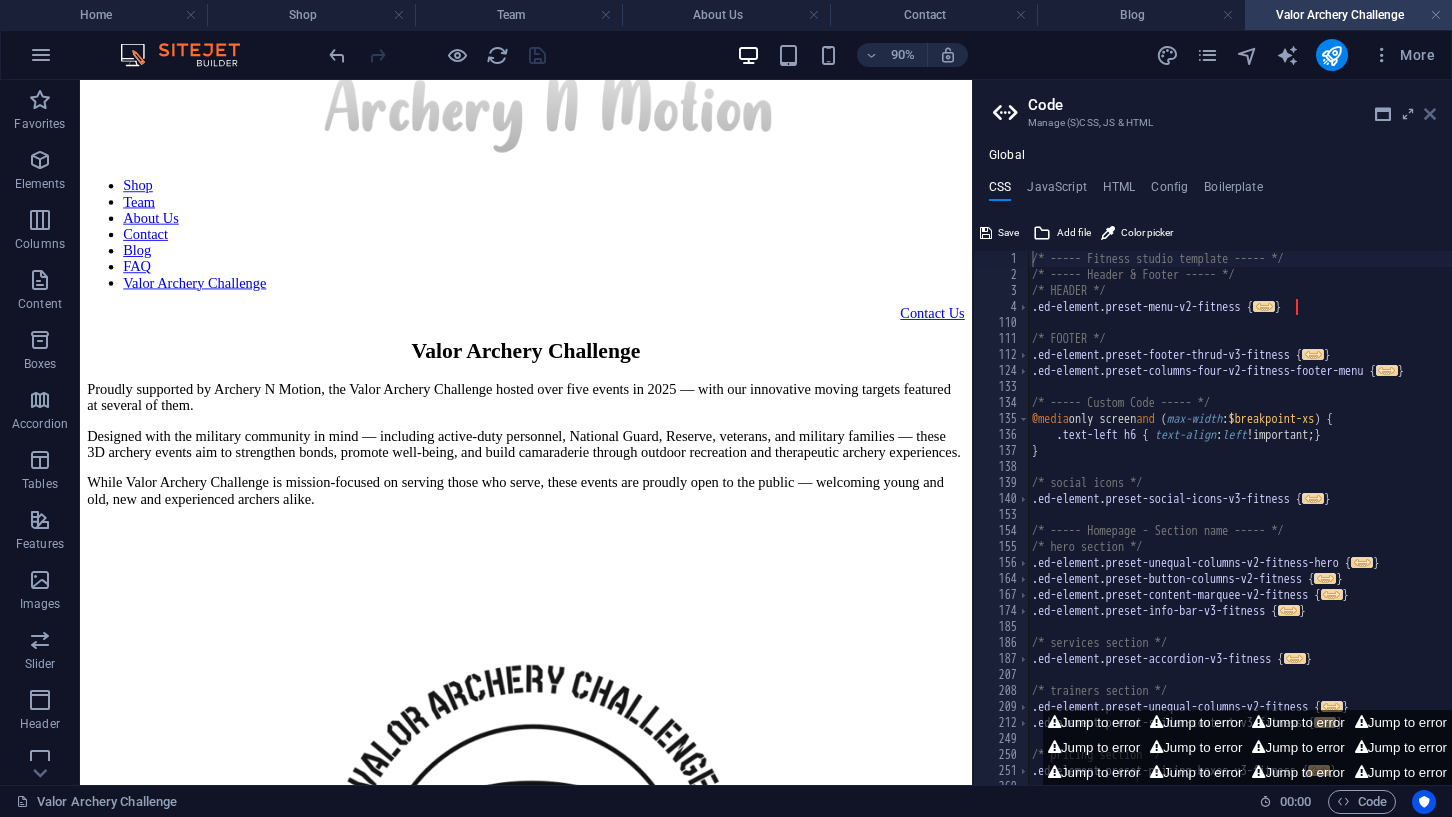 click at bounding box center [1430, 114] 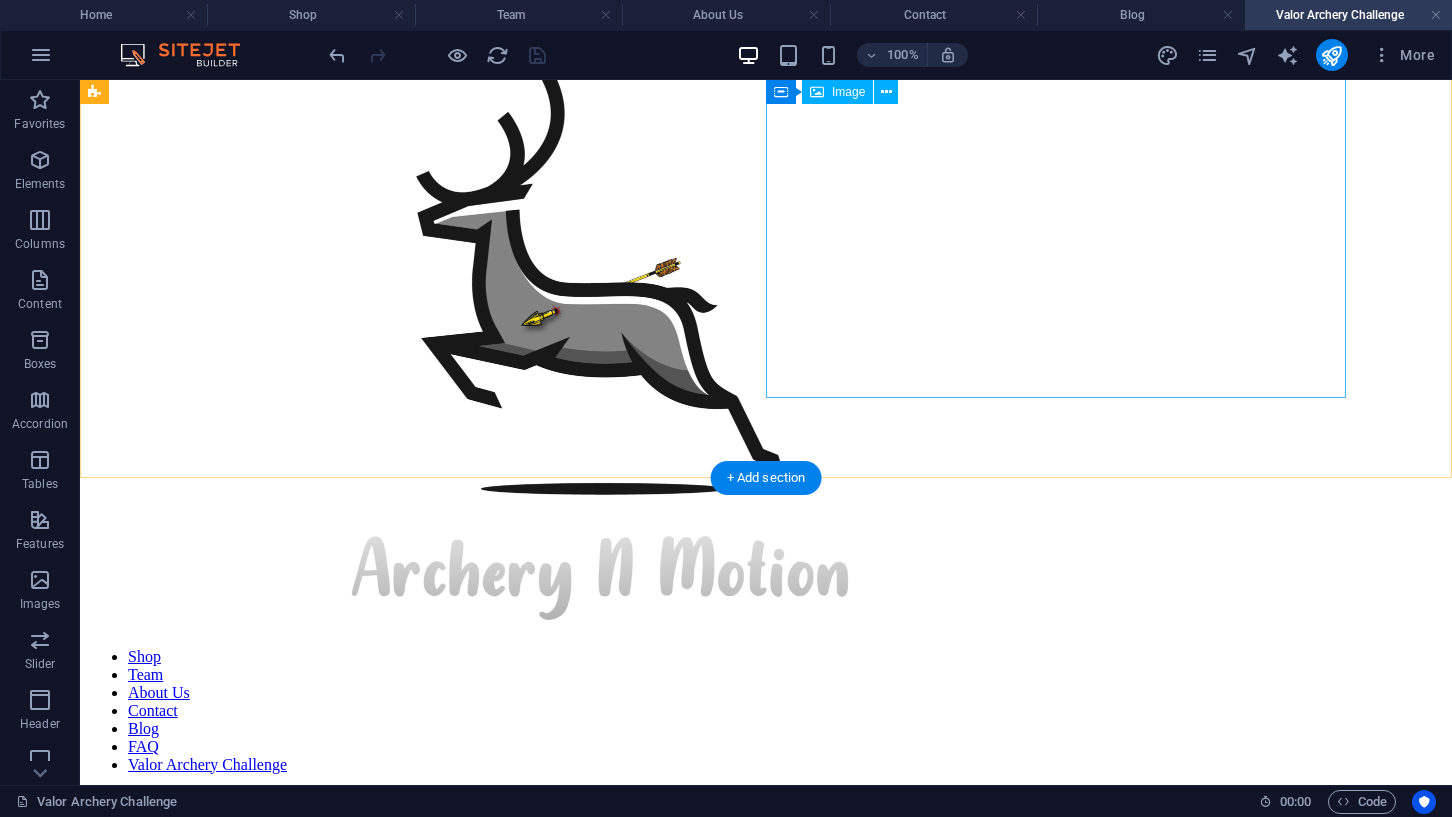 scroll, scrollTop: 0, scrollLeft: 0, axis: both 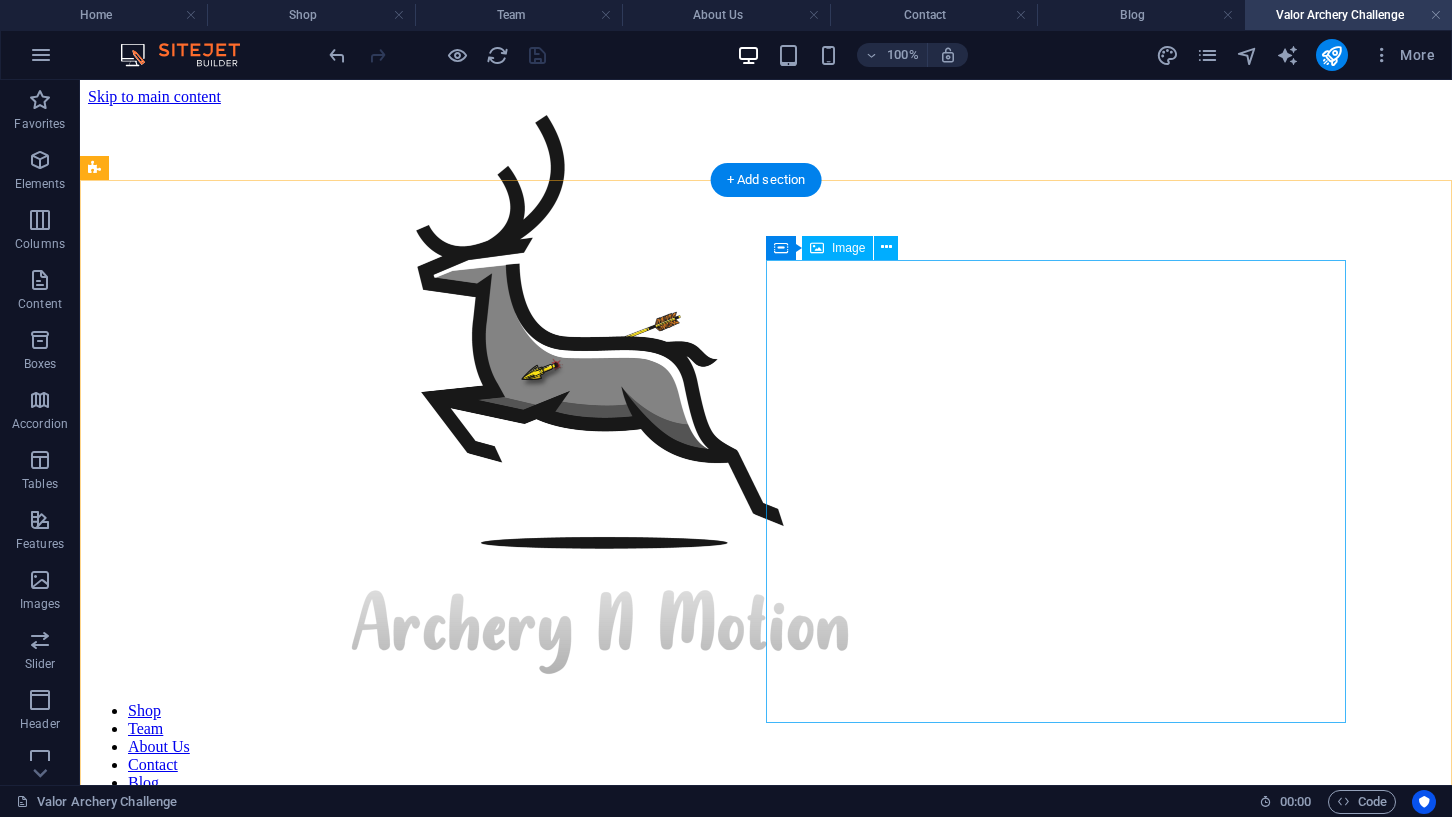 click at bounding box center (766, 1598) 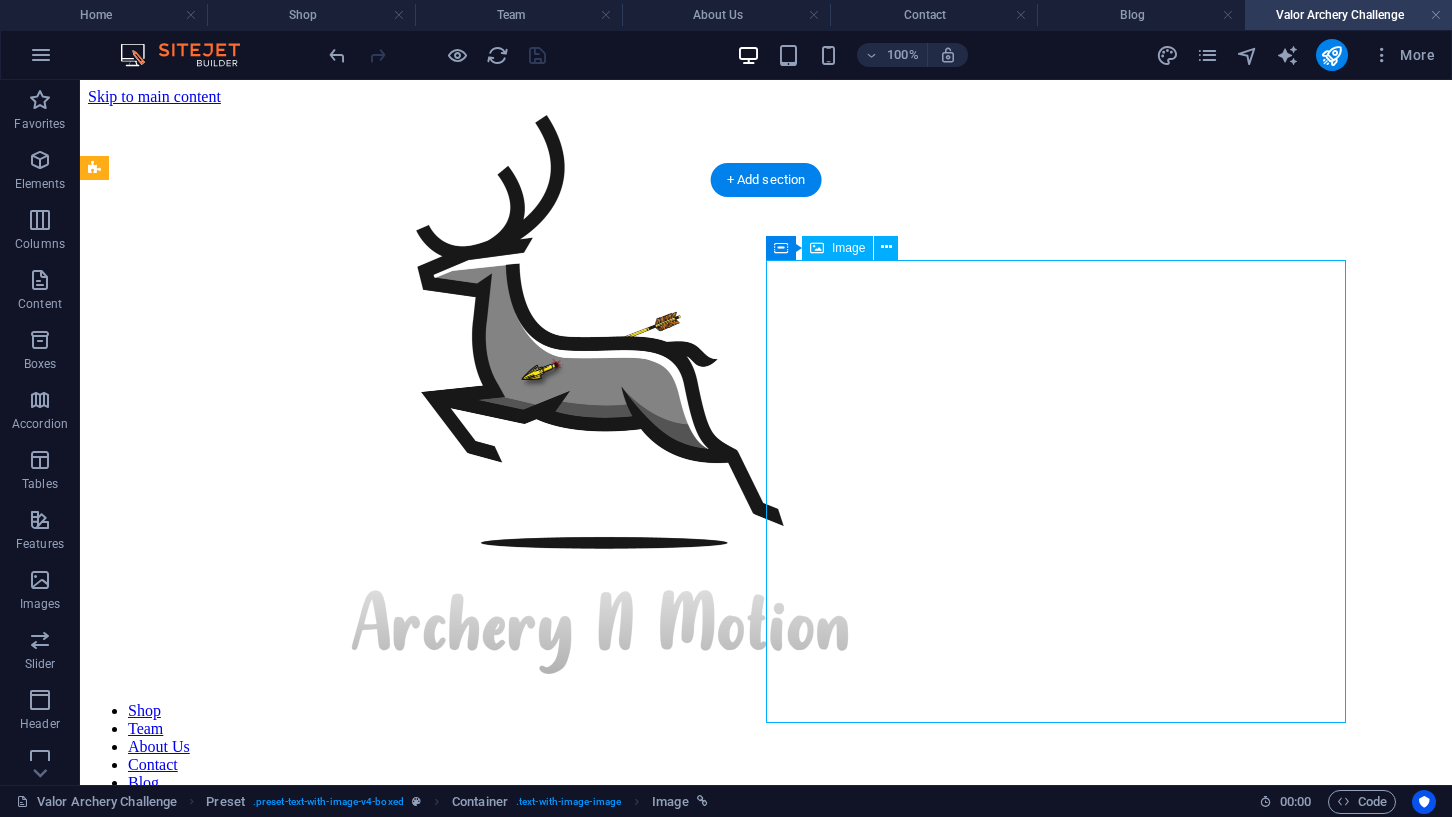 click at bounding box center [766, 1598] 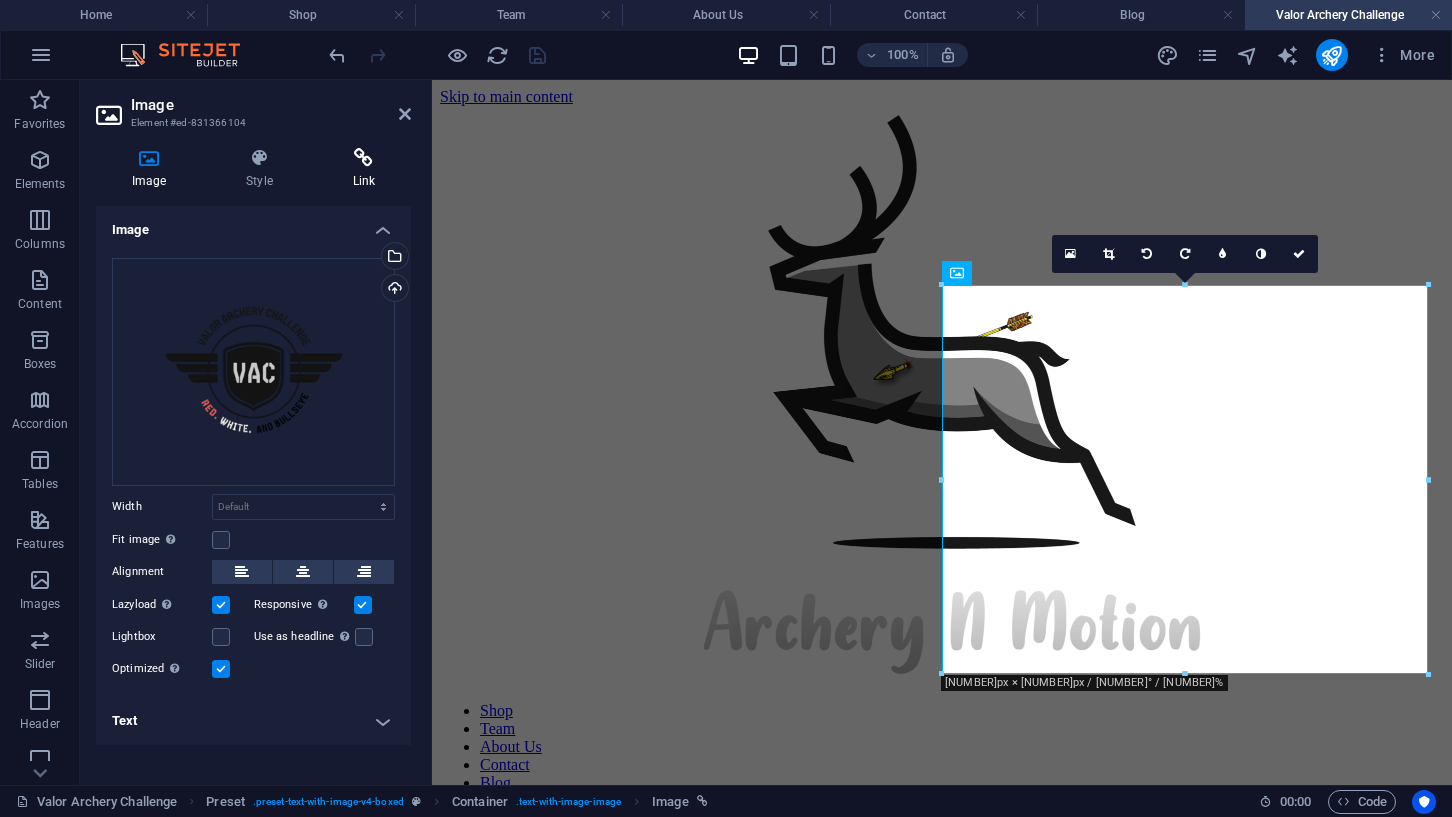 click at bounding box center [364, 158] 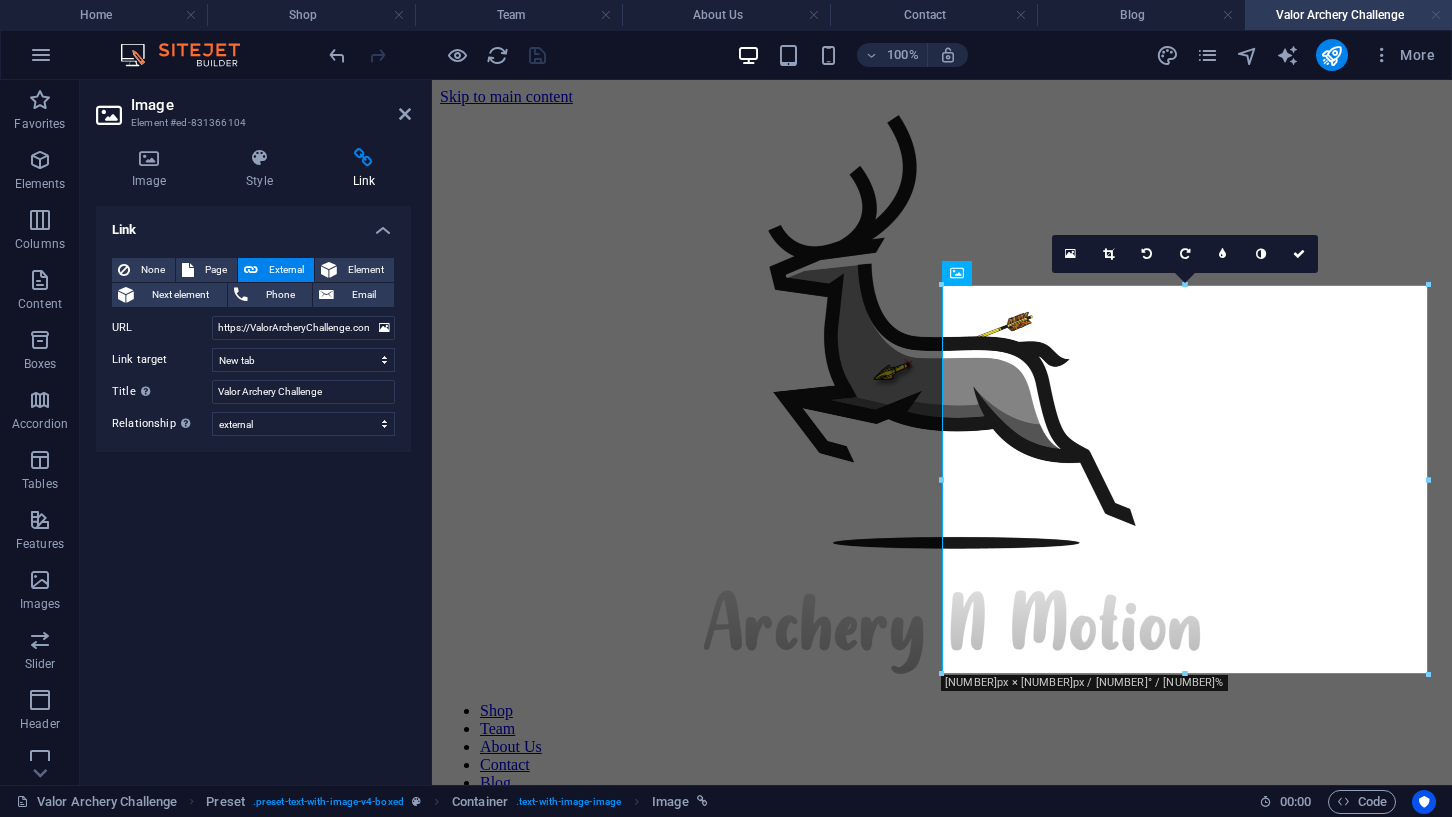 click at bounding box center (1436, 15) 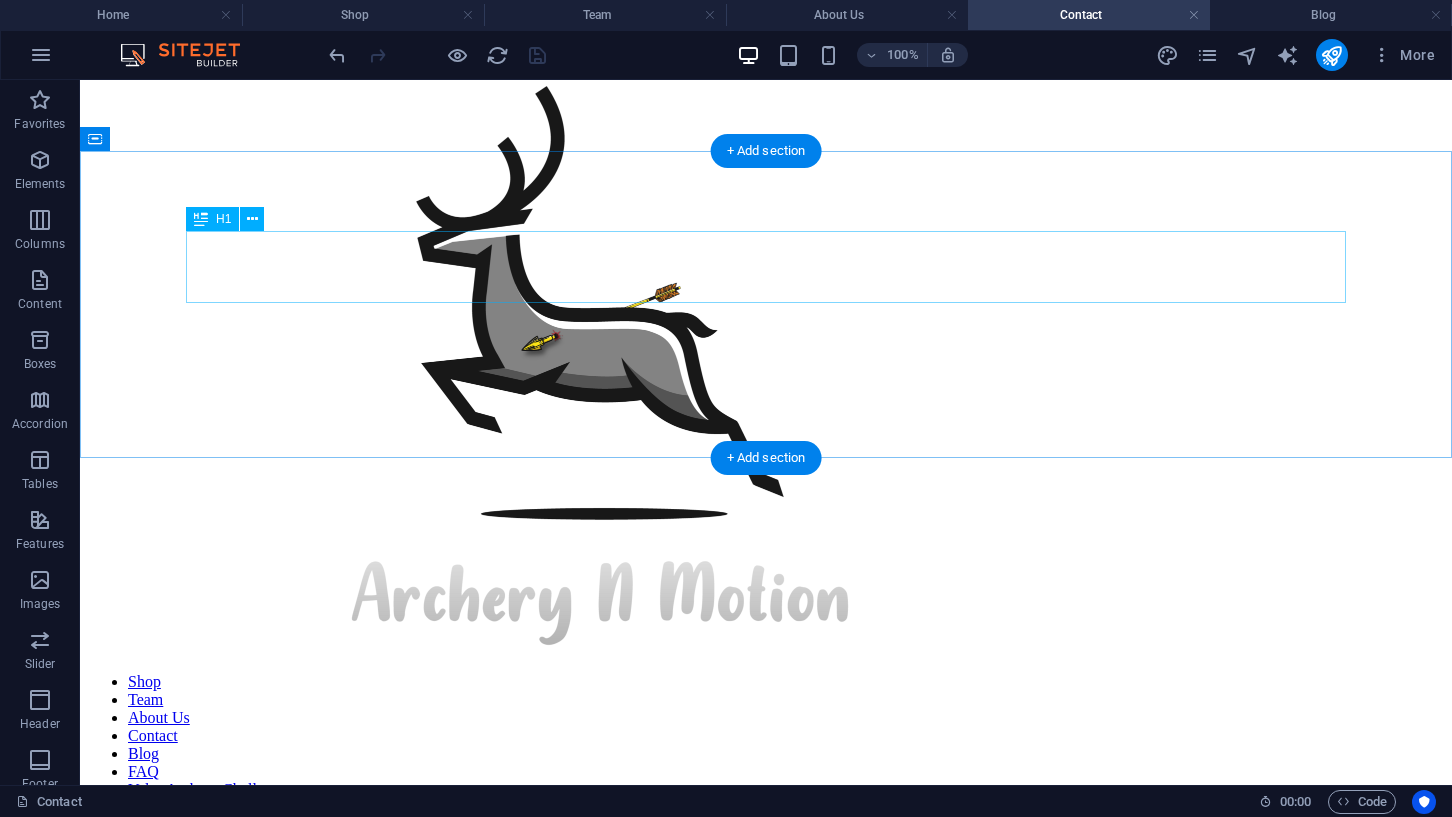 scroll, scrollTop: 0, scrollLeft: 0, axis: both 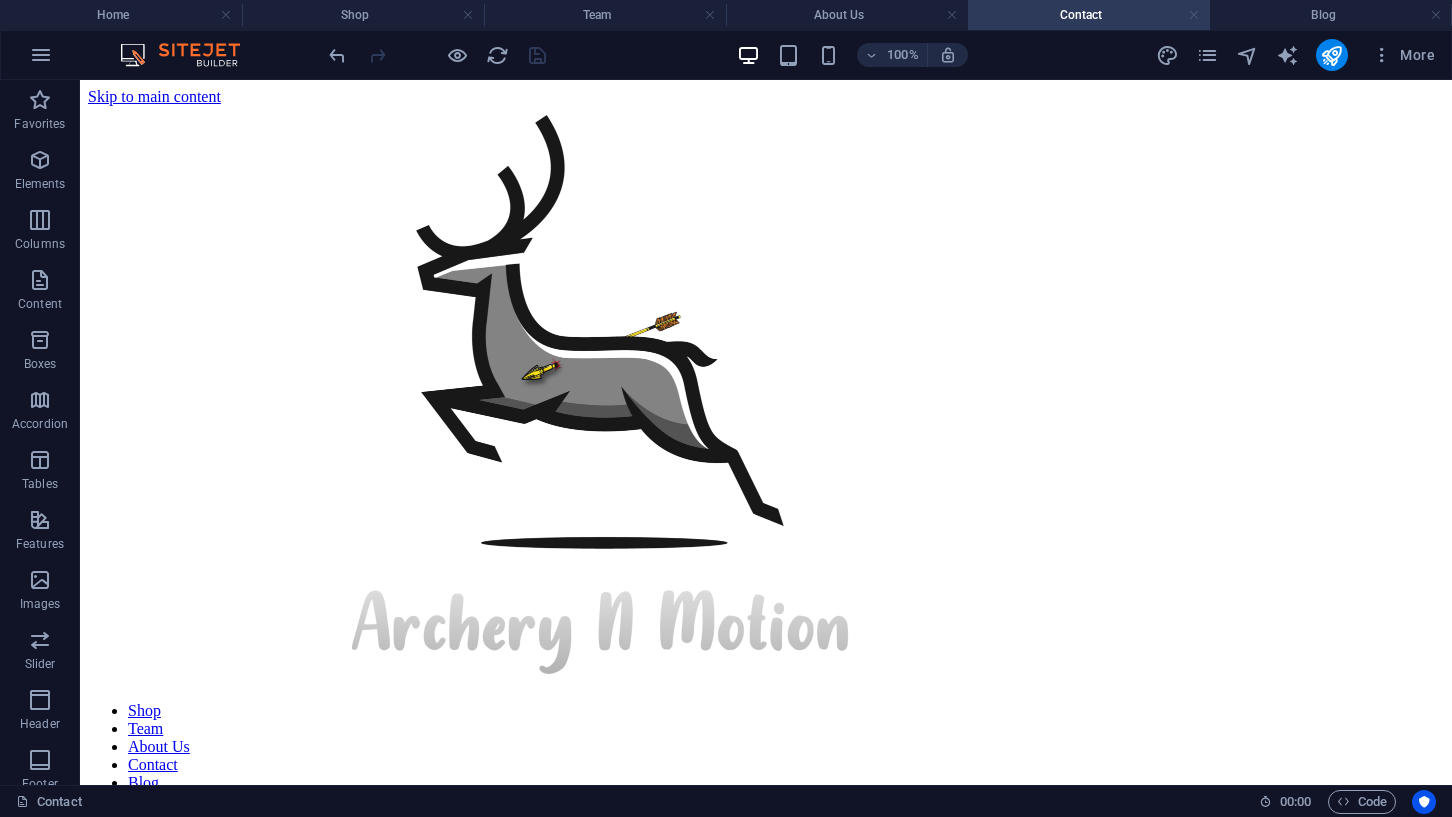 click at bounding box center (1194, 15) 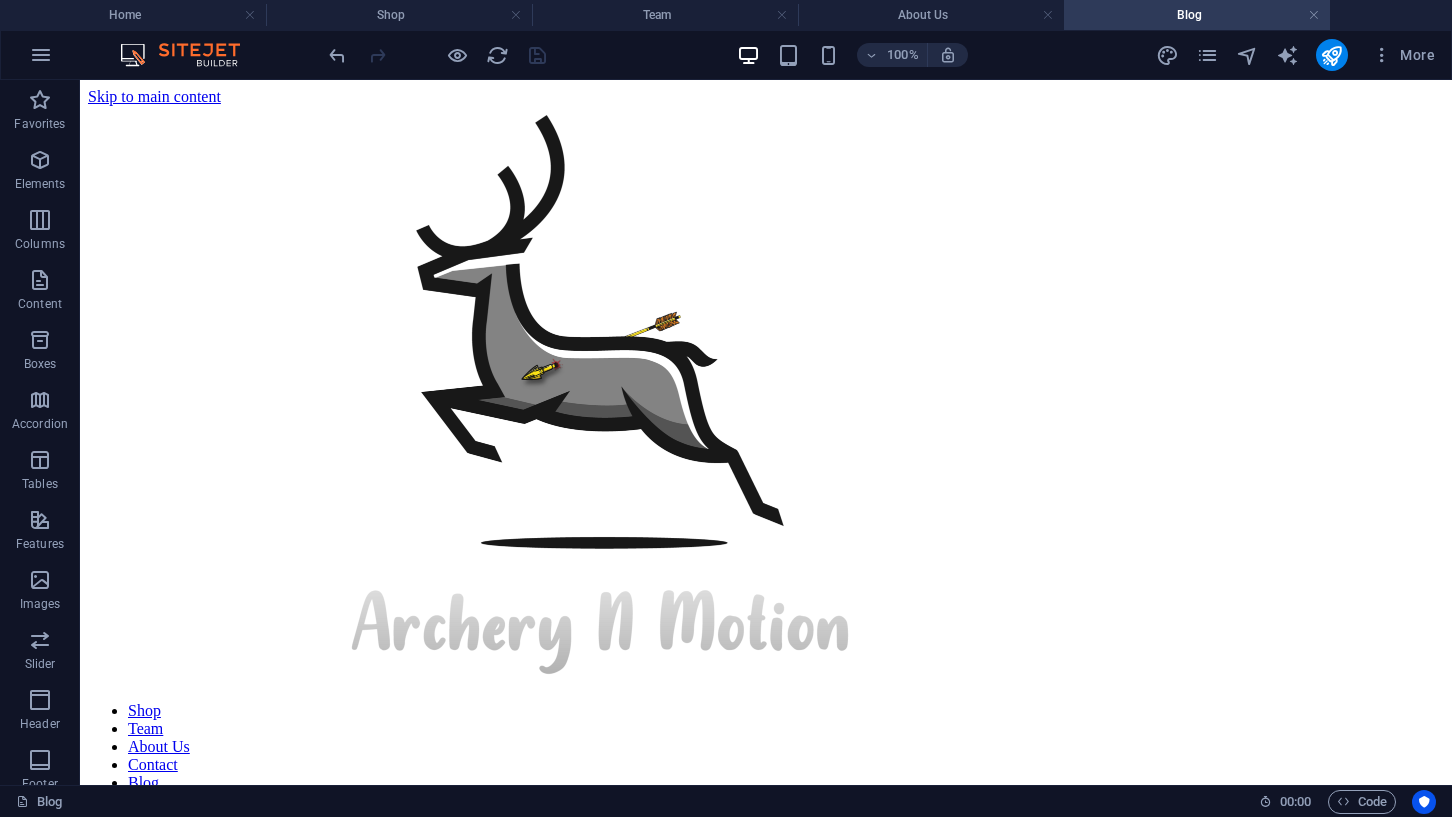 scroll, scrollTop: 116, scrollLeft: 0, axis: vertical 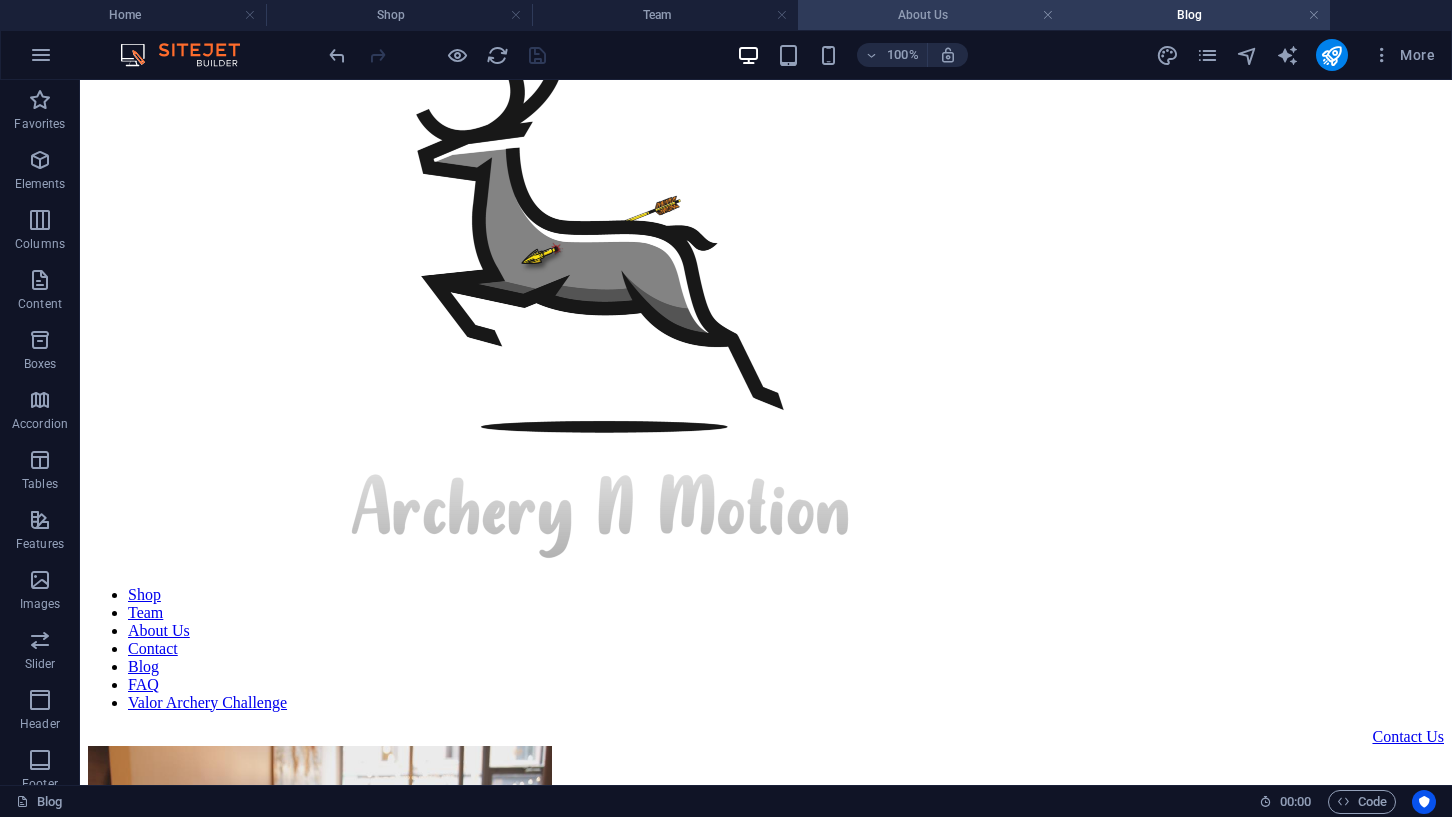 click on "About Us" at bounding box center [931, 15] 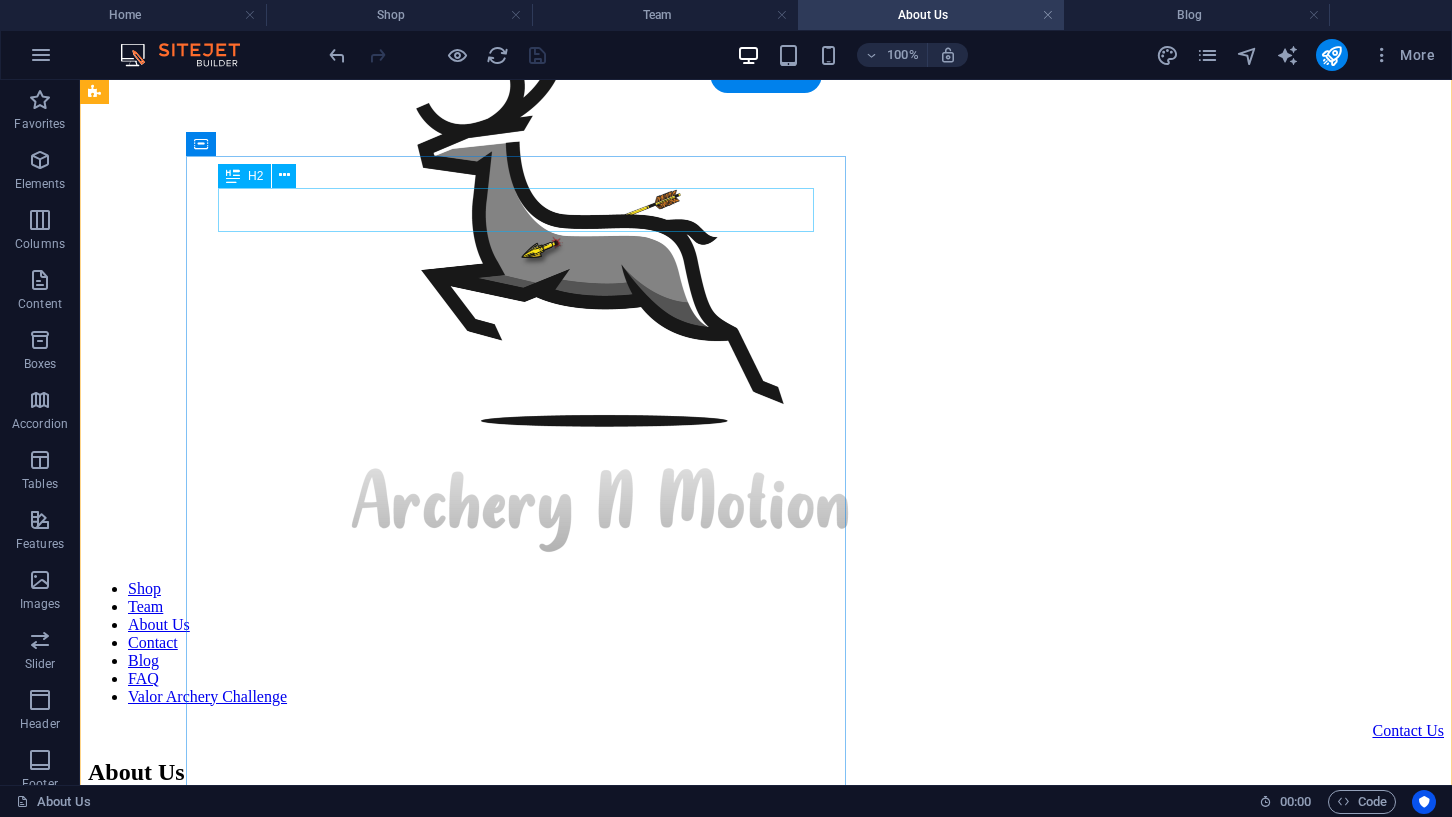 scroll, scrollTop: 142, scrollLeft: 0, axis: vertical 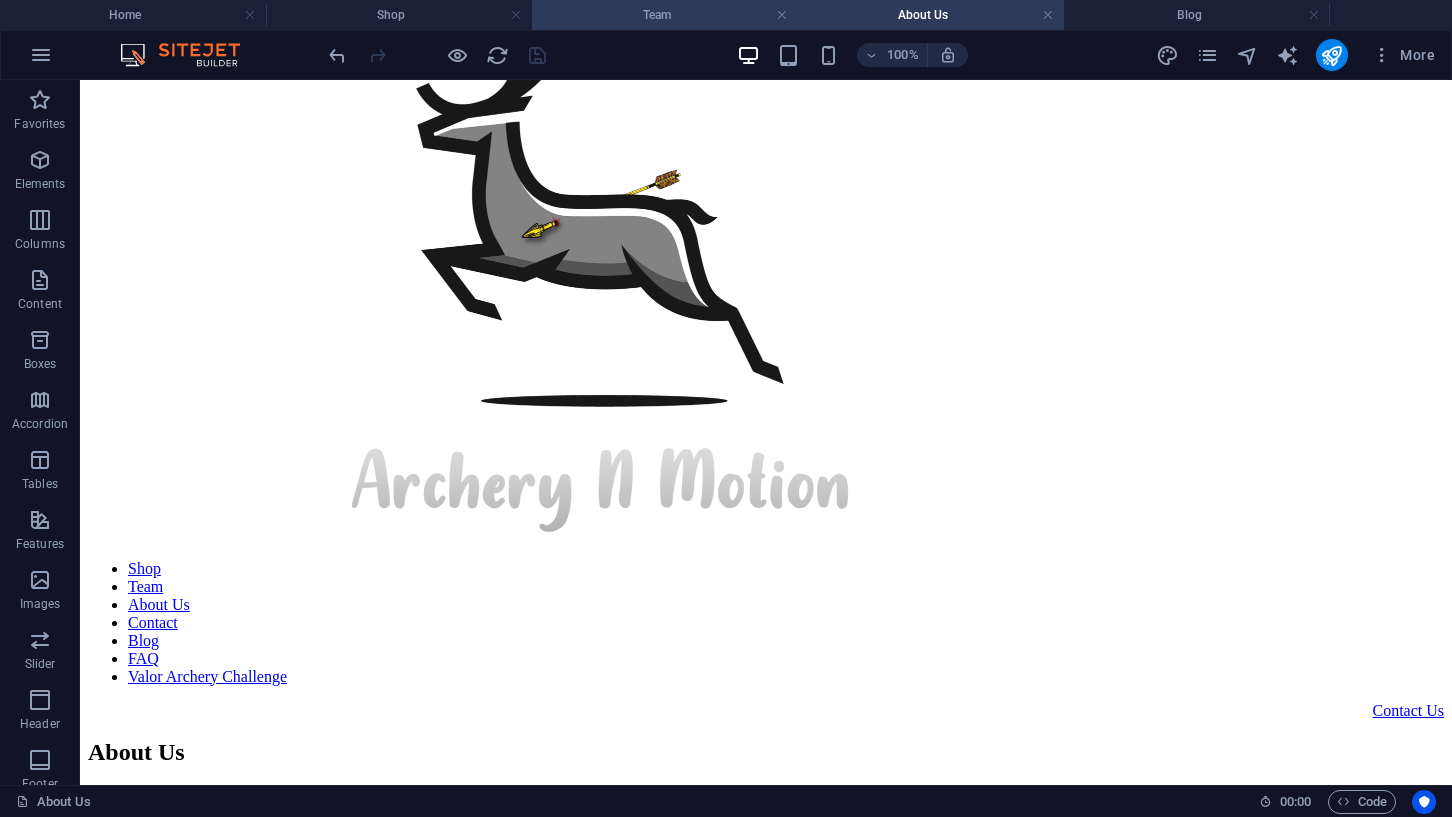 click on "Team" at bounding box center [665, 15] 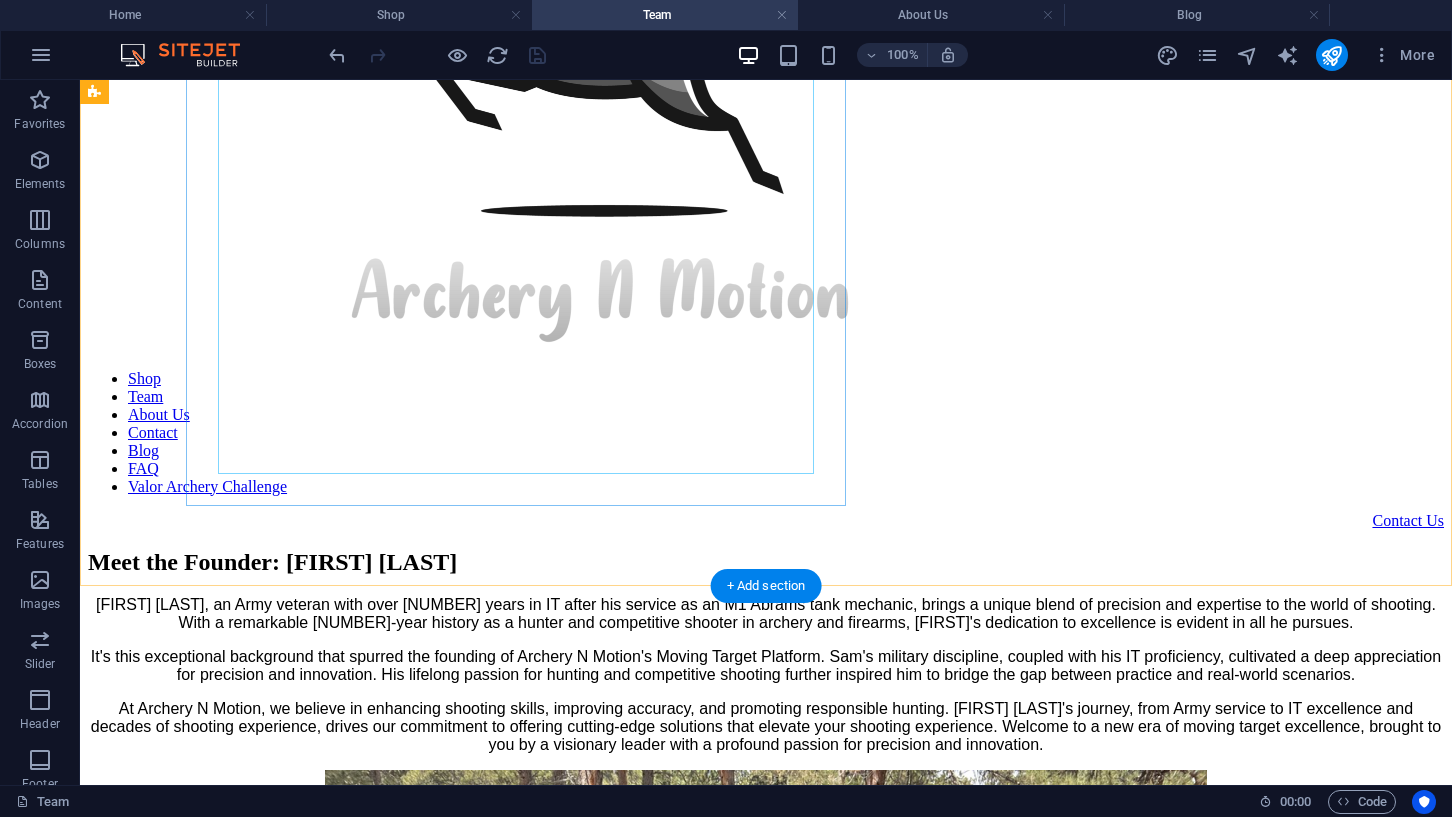 scroll, scrollTop: 342, scrollLeft: 0, axis: vertical 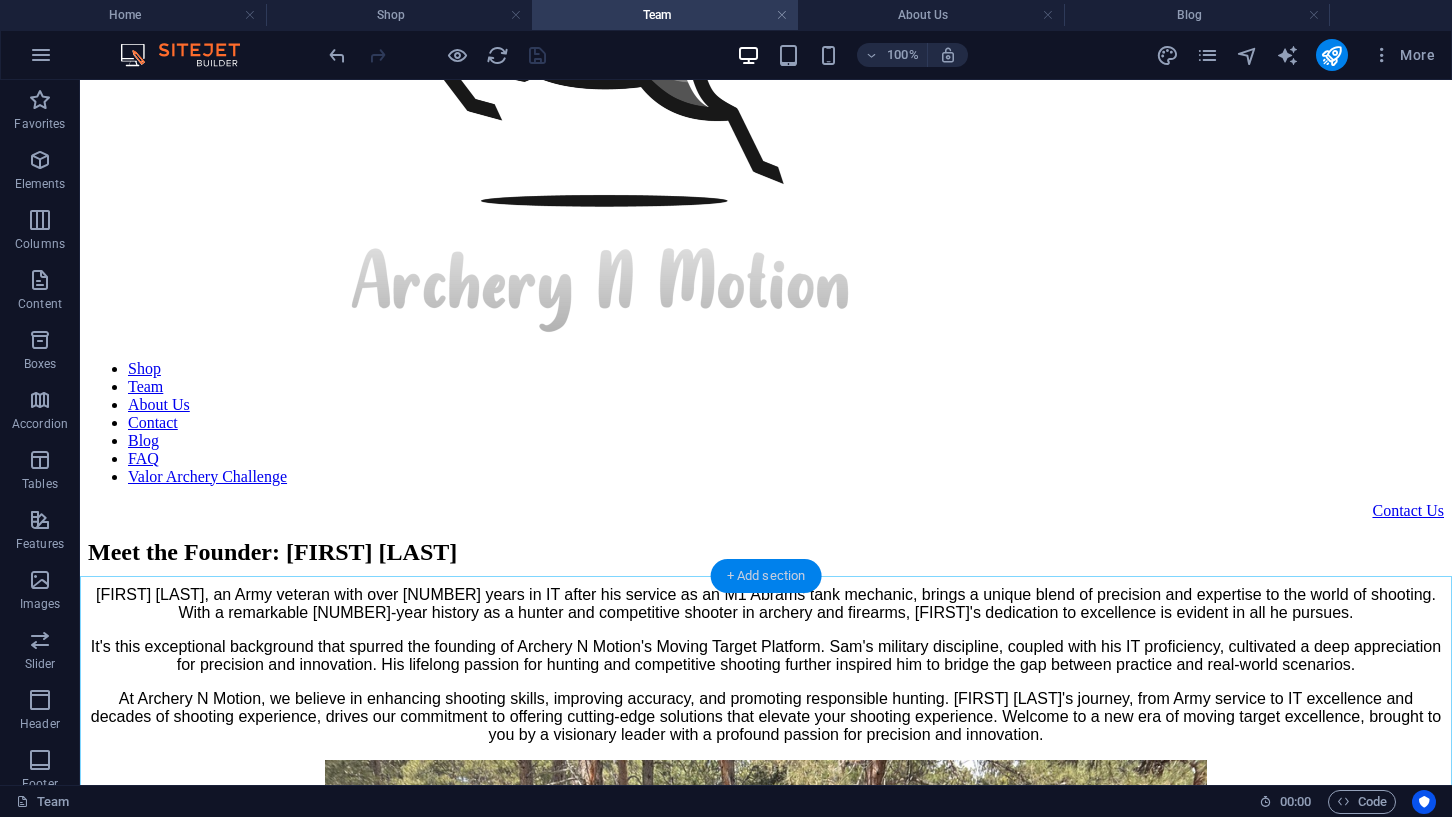 click on "+ Add section" at bounding box center [766, 576] 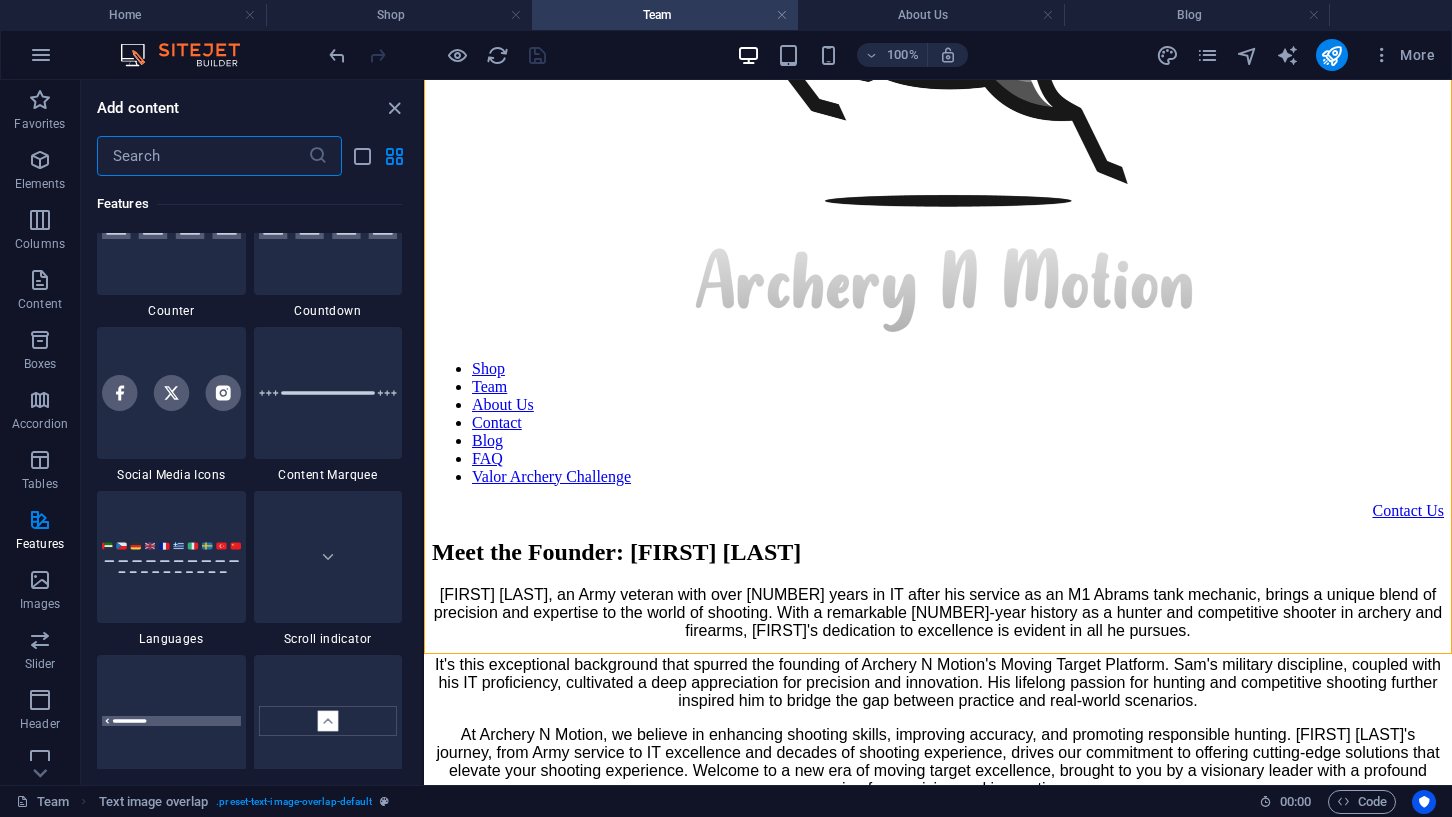 scroll, scrollTop: 8983, scrollLeft: 0, axis: vertical 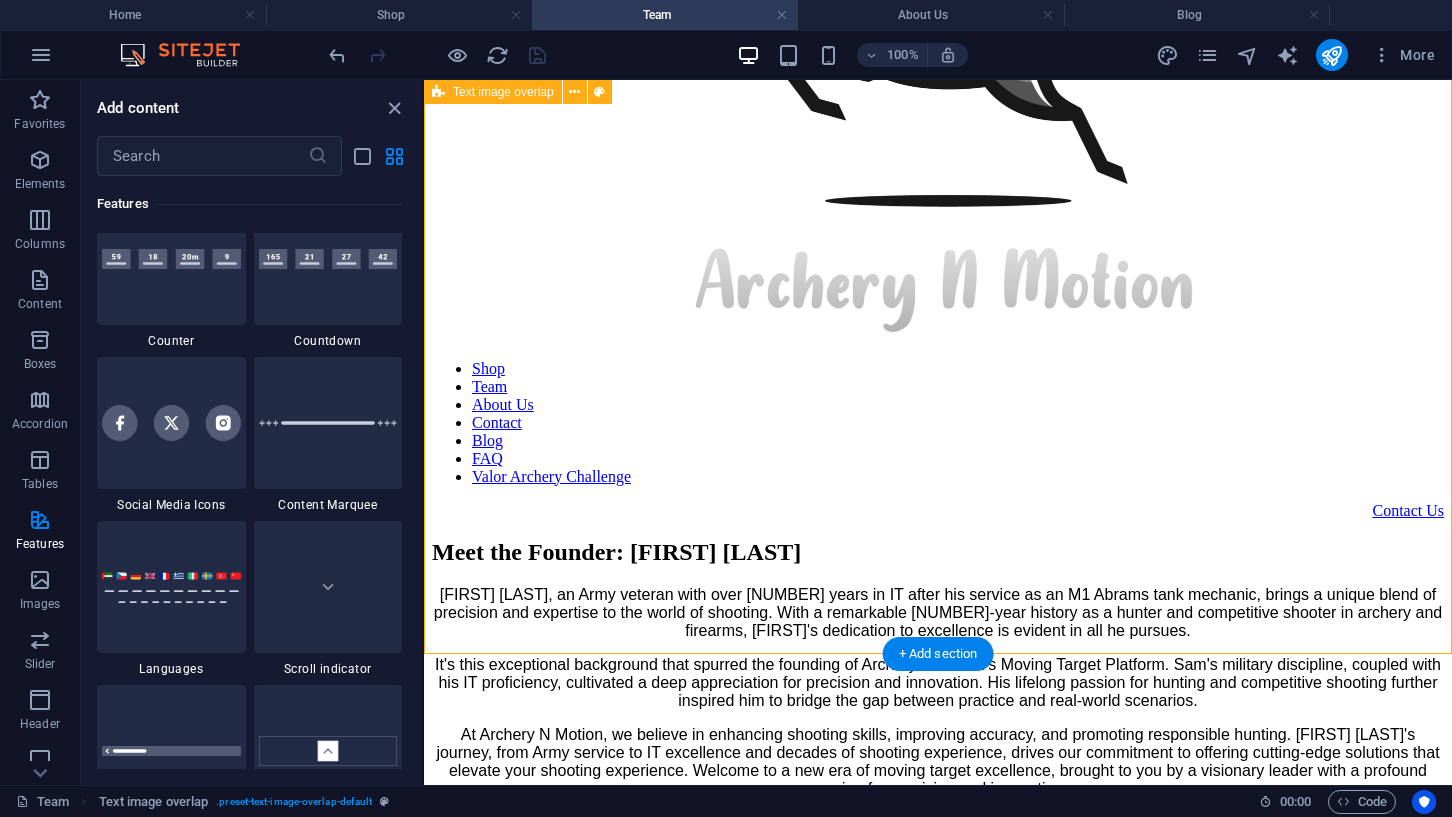 click on "Meet the Founder: [FIRST] [LAST] [FIRST] [LAST], an Army veteran with over [NUMBER] years in IT after his service as an M1 Abrams tank mechanic, brings a unique blend of precision and expertise to the world of shooting. With a remarkable [NUMBER]-year history as a hunter and competitive shooter in archery and firearms, [FIRST]'s dedication to excellence is evident in all he pursues. It's this exceptional background that spurred the founding of Archery N Motion's Moving Target Platform. [FIRST]'s military discipline, coupled with his IT proficiency, cultivated a deep appreciation for precision and innovation. His lifelong passion for hunting and competitive shooting further inspired him to bridge the gap between practice and real-world scenarios." at bounding box center (938, 916) 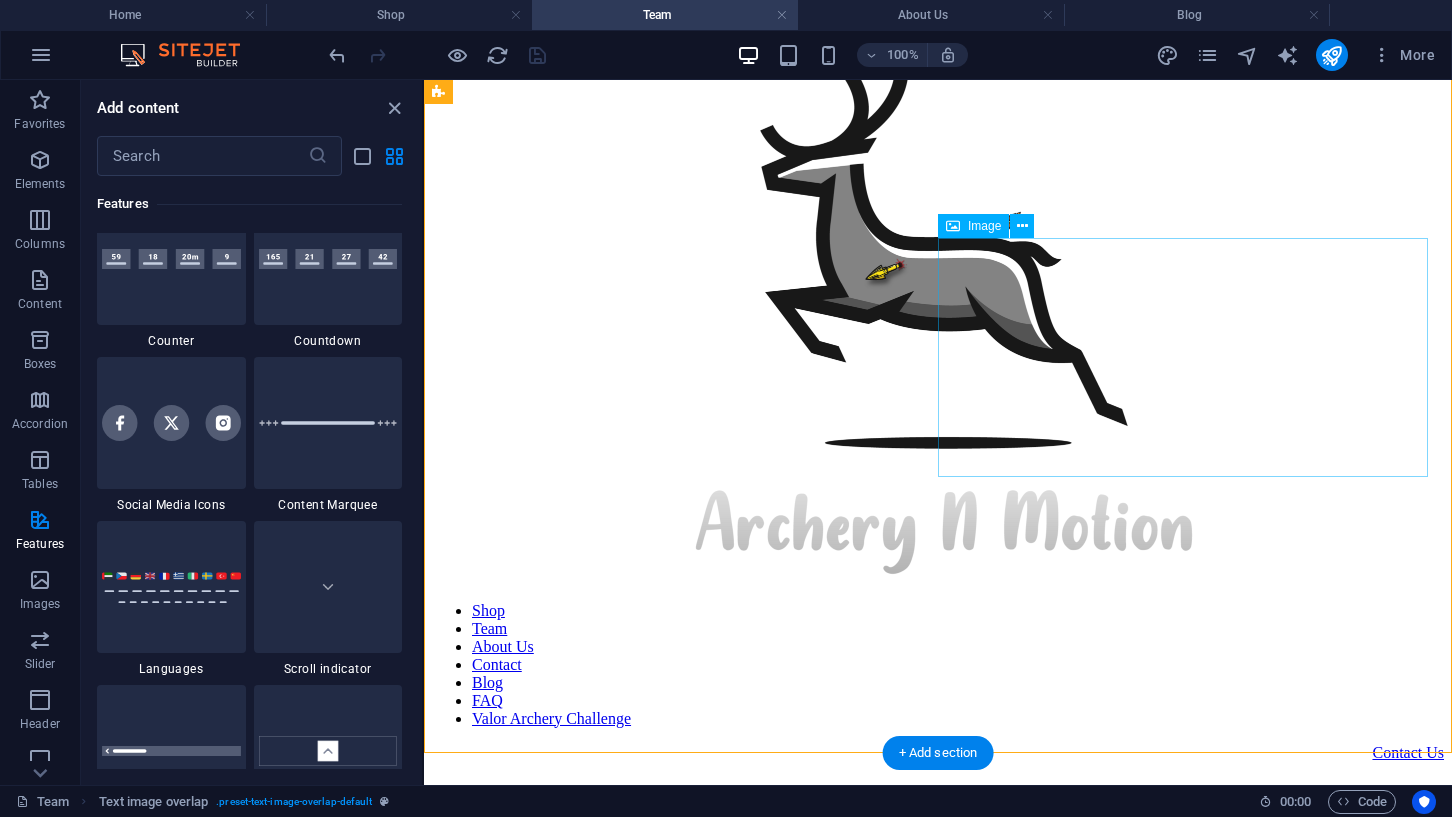 scroll, scrollTop: 0, scrollLeft: 0, axis: both 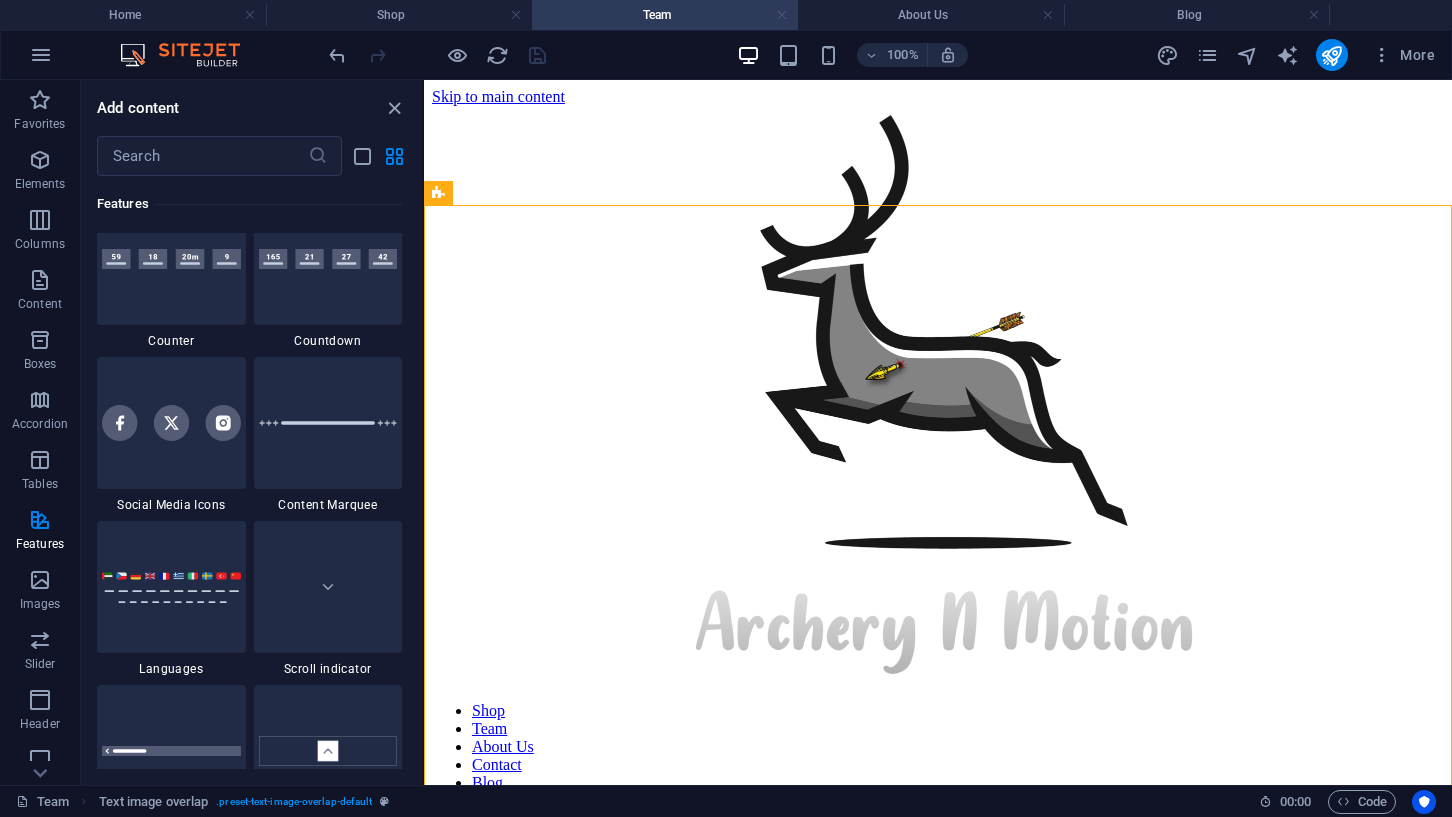 click at bounding box center (782, 15) 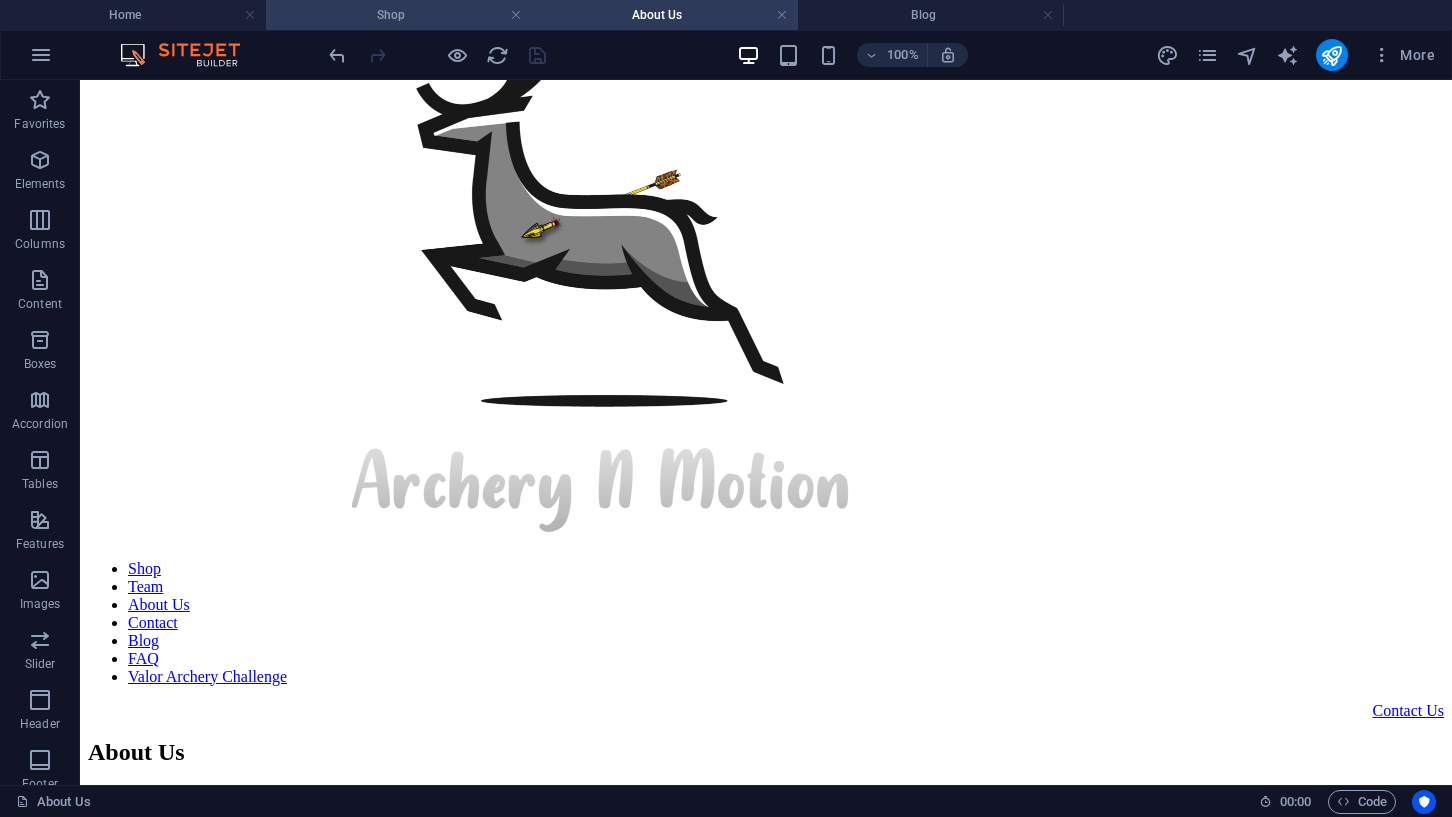 click on "Shop" at bounding box center [399, 15] 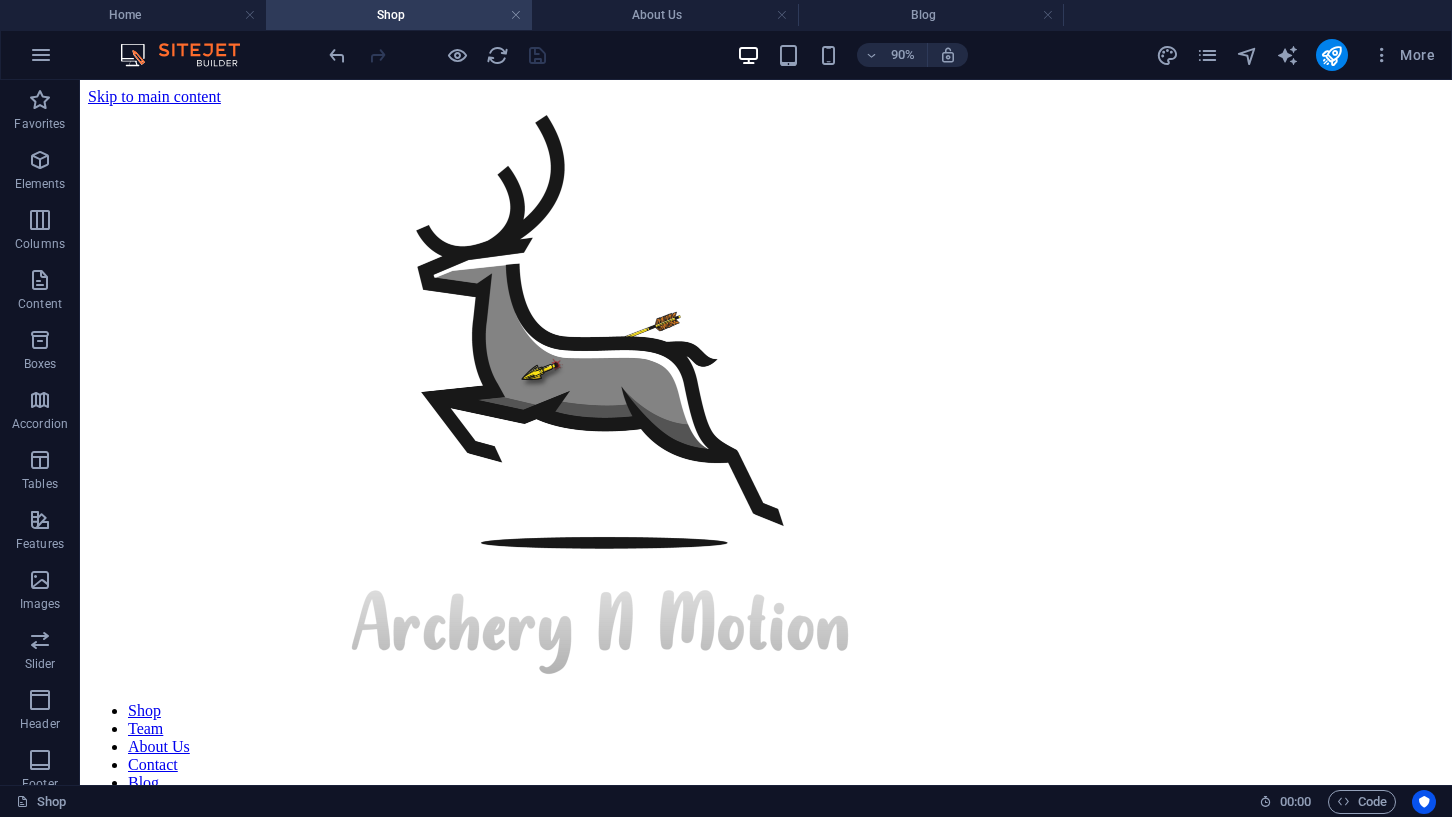 scroll, scrollTop: 0, scrollLeft: 0, axis: both 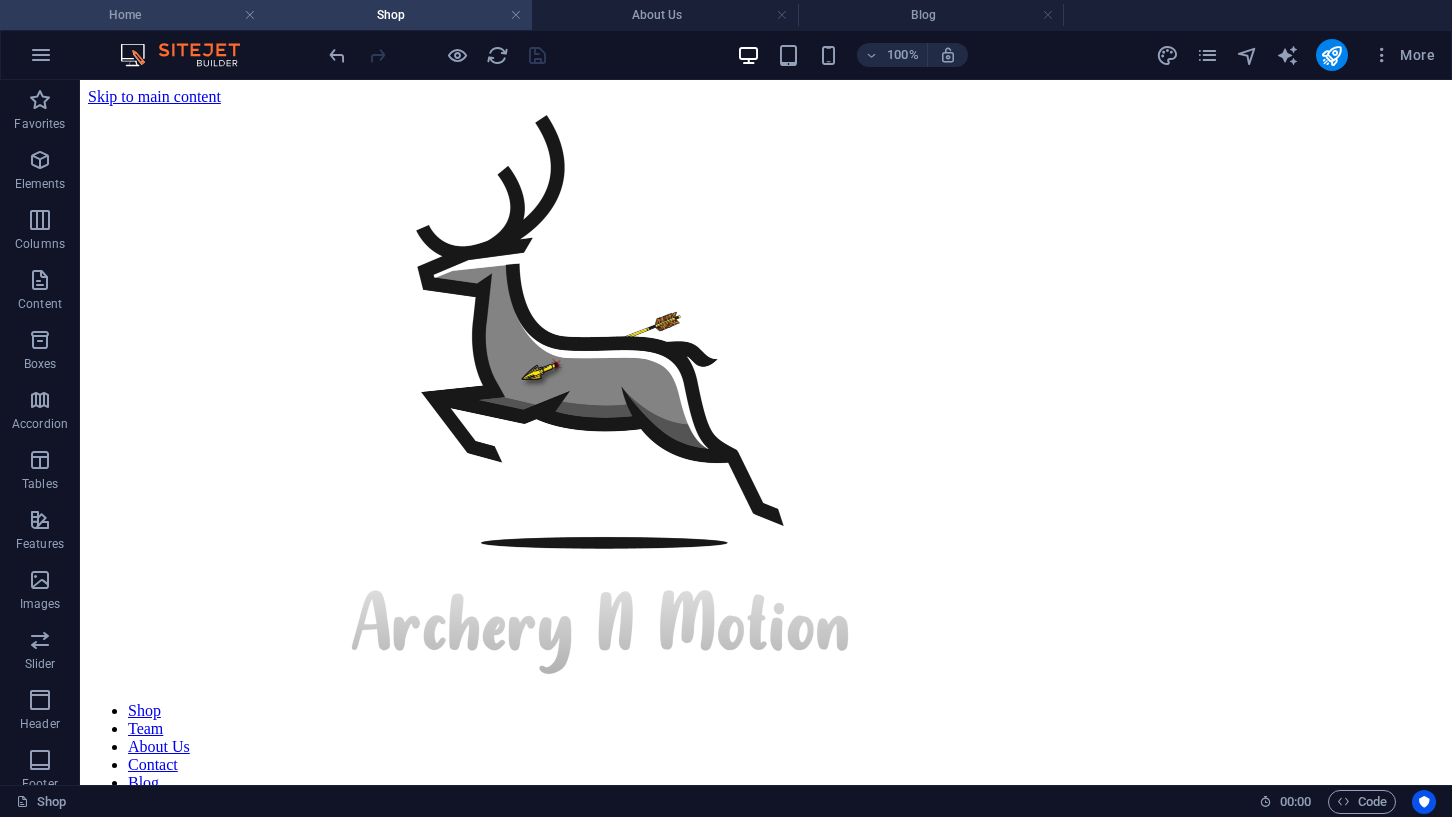 click on "Home" at bounding box center (133, 15) 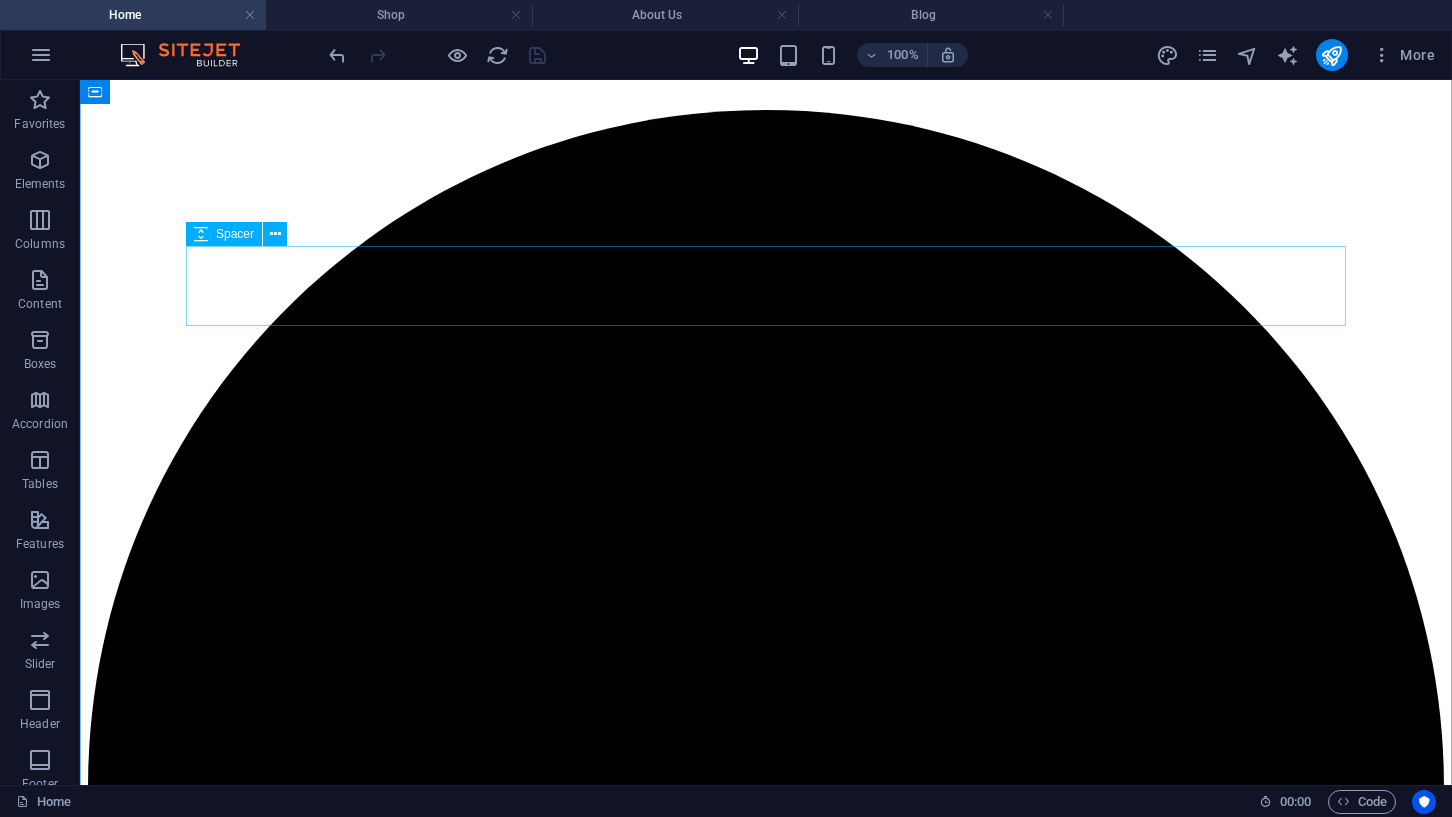 scroll, scrollTop: 2889, scrollLeft: 0, axis: vertical 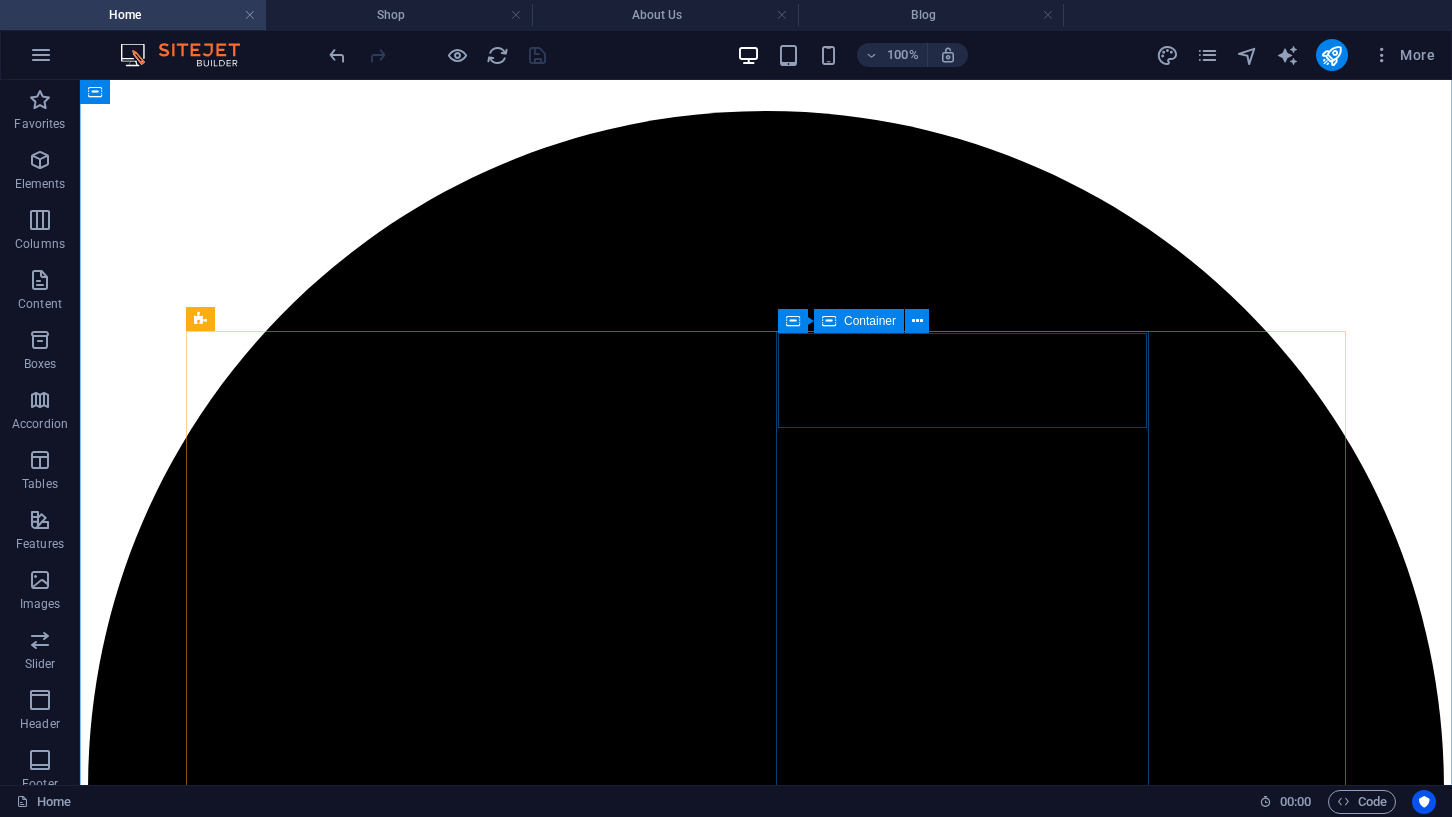 click on "The Monster" at bounding box center [766, 19406] 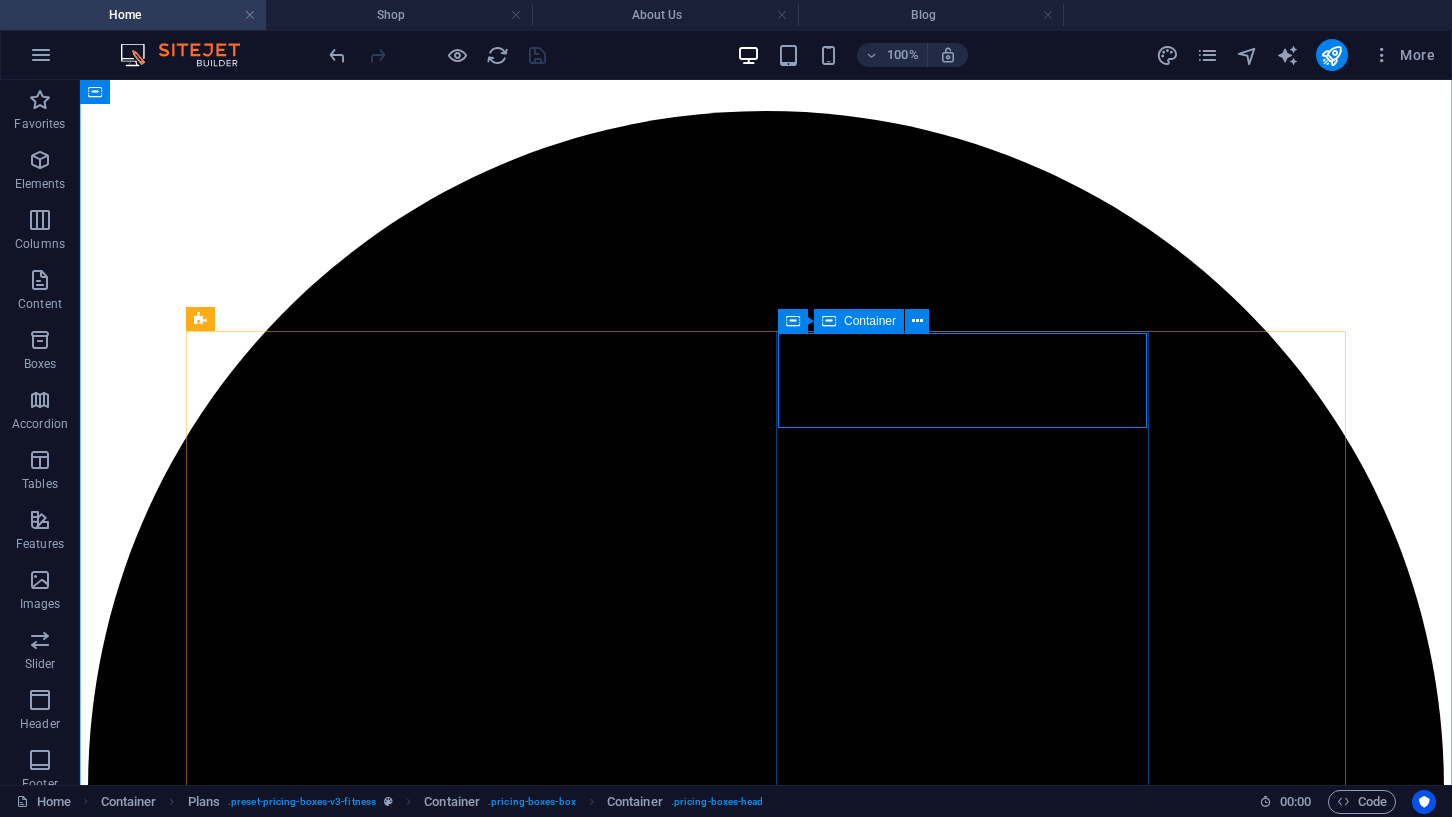 click on "The Monster" at bounding box center (766, 19406) 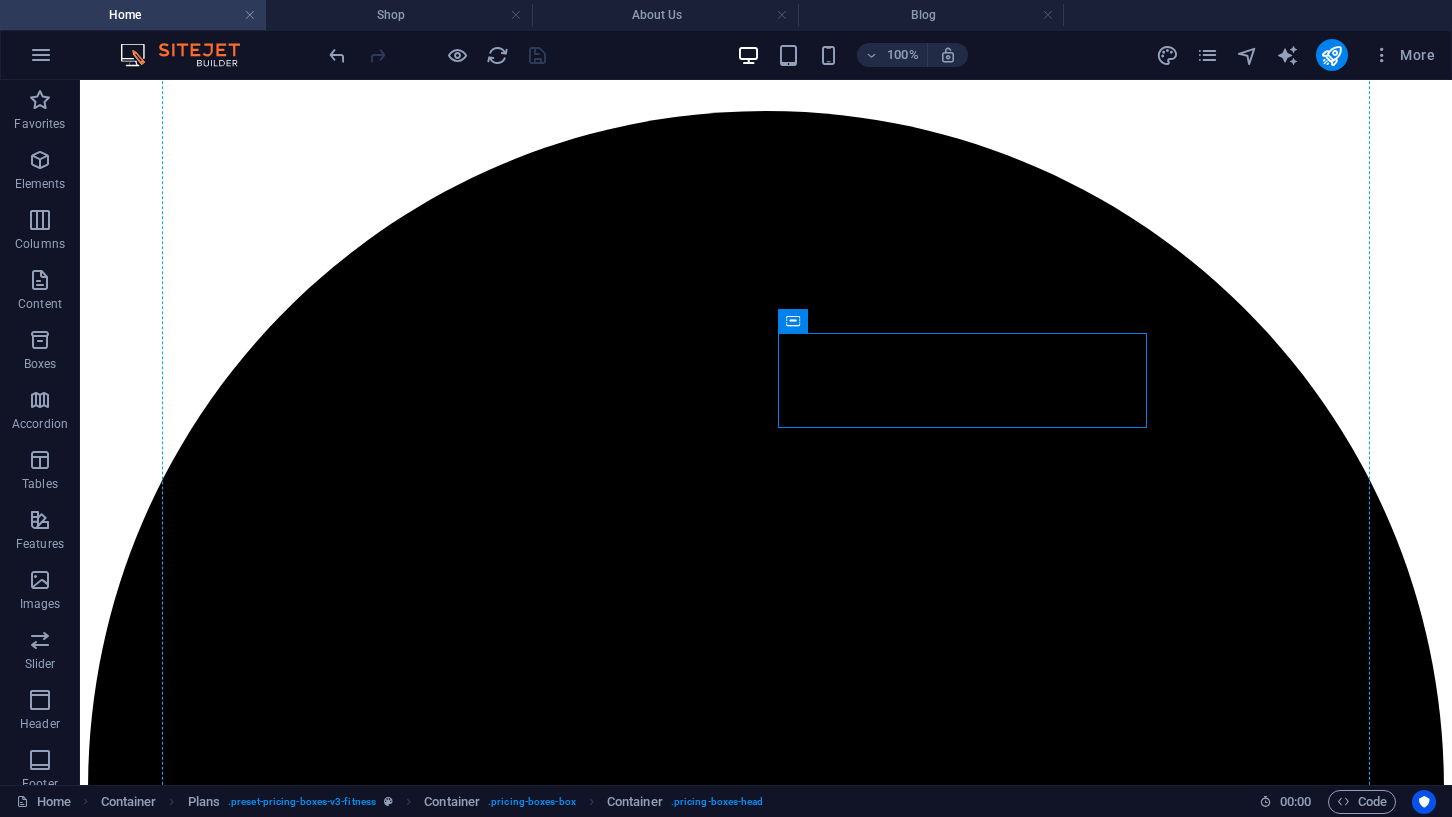 drag, startPoint x: 1143, startPoint y: 337, endPoint x: 310, endPoint y: 390, distance: 834.6844 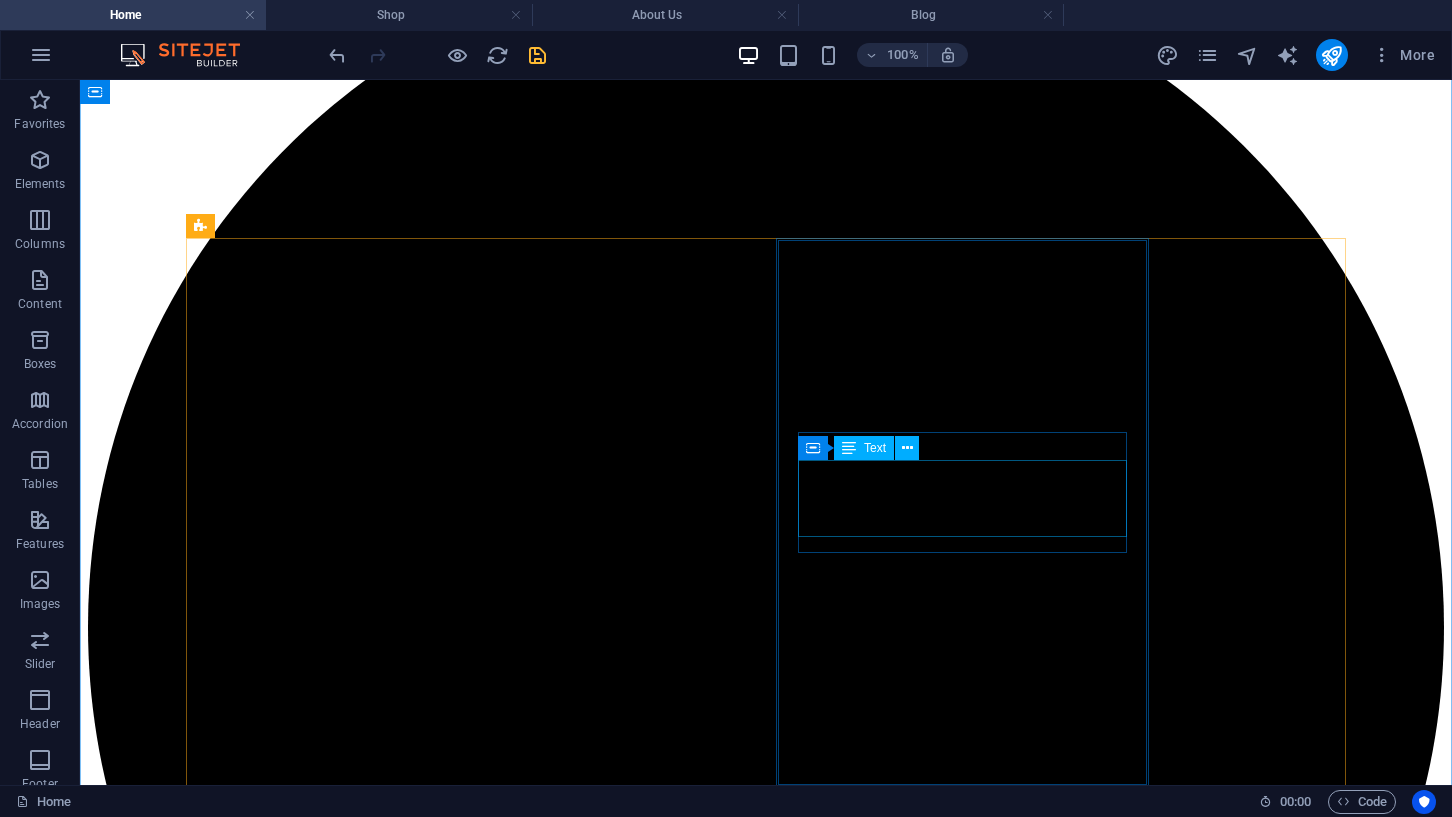 scroll, scrollTop: 3089, scrollLeft: 0, axis: vertical 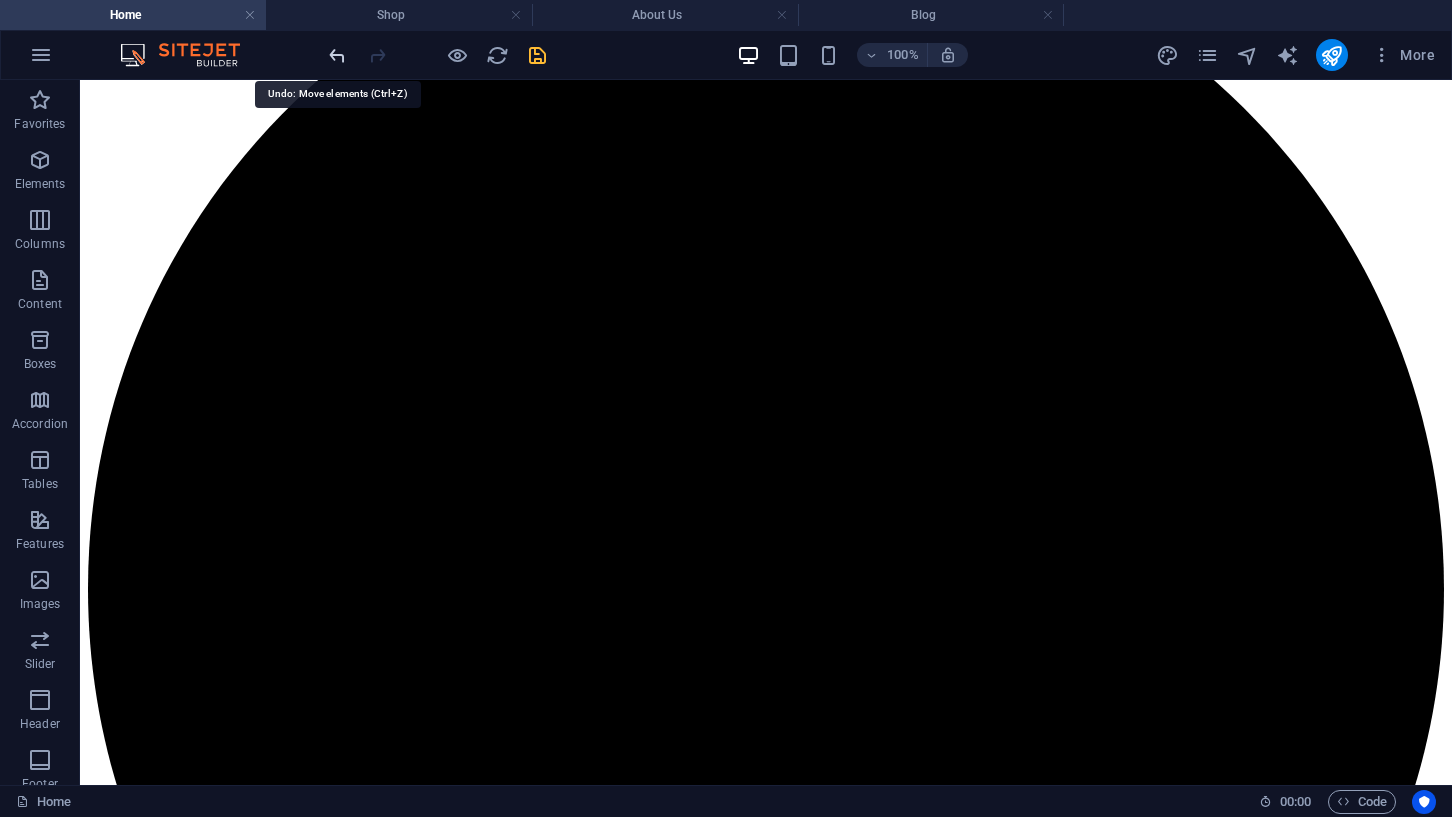 click at bounding box center (337, 55) 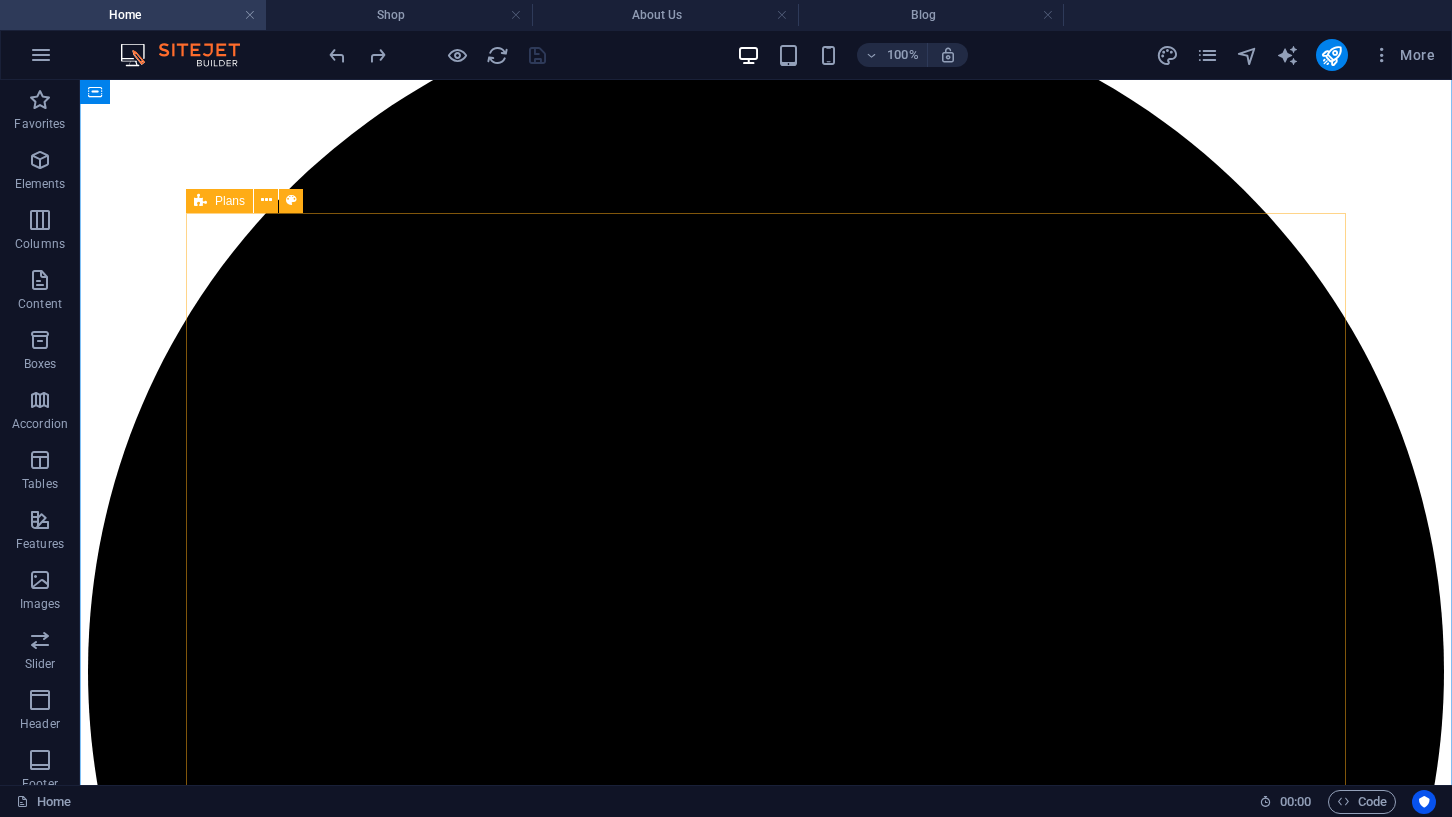 click on "Linear Moving Target [NUMBER] foot linear distance - straight line Solar or 110v Power options Indoor or Outdoor Use $[PRICE] Buy now The Monster [NUMBER] linear foot (Expandable) oval track design 36v Battery powered self propelled system Offering a variety of shot options - Quartering to, Quartering away, Frontal, Broadside and [NUMBER]' distance change $[PRICE] Buy now" at bounding box center (766, 19238) 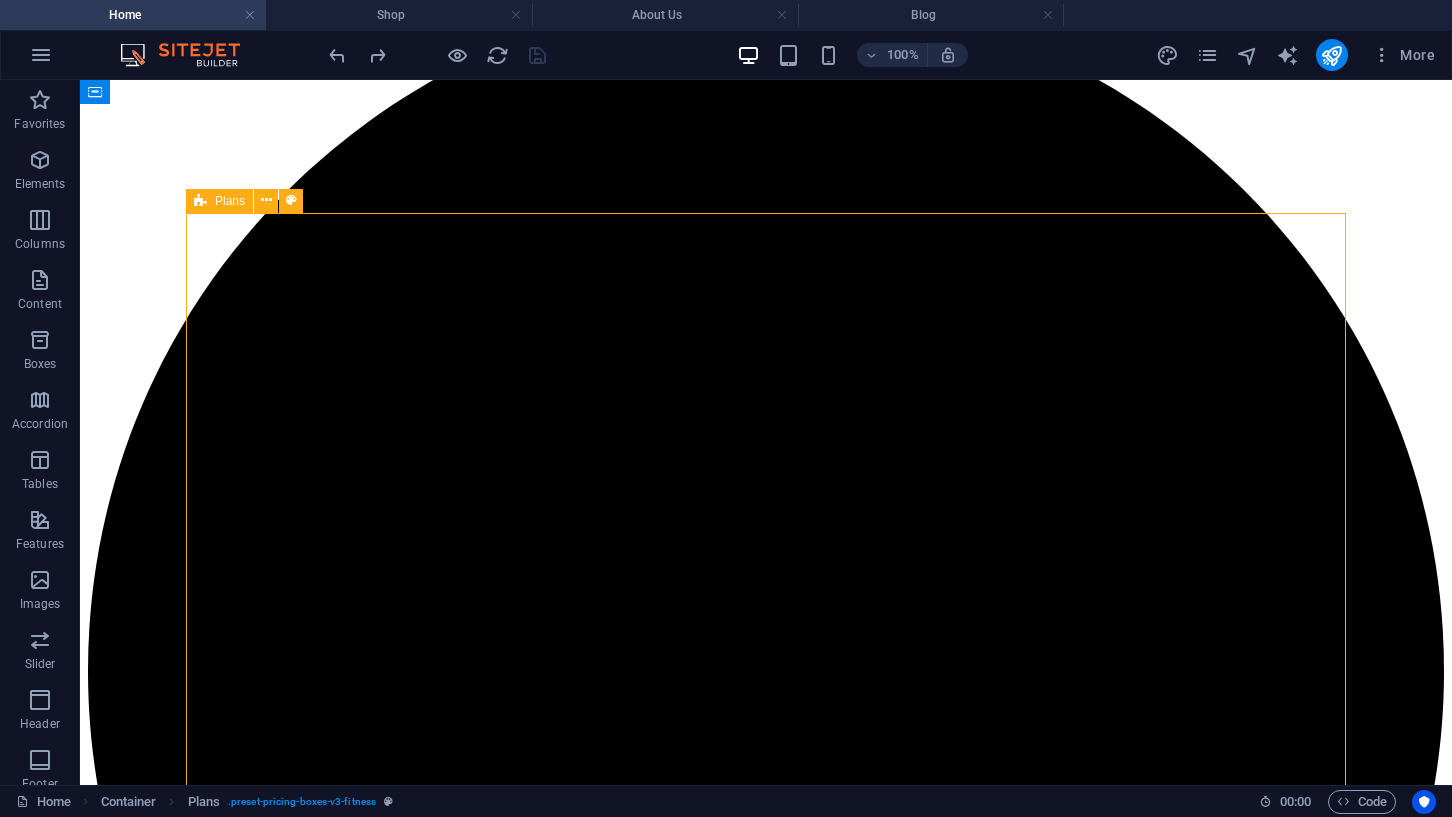 click on "Linear Moving Target [NUMBER] foot linear distance - straight line Solar or 110v Power options Indoor or Outdoor Use $[PRICE] Buy now The Monster [NUMBER] linear foot (Expandable) oval track design 36v Battery powered self propelled system Offering a variety of shot options - Quartering to, Quartering away, Frontal, Broadside and [NUMBER]' distance change $[PRICE] Buy now" at bounding box center (766, 19238) 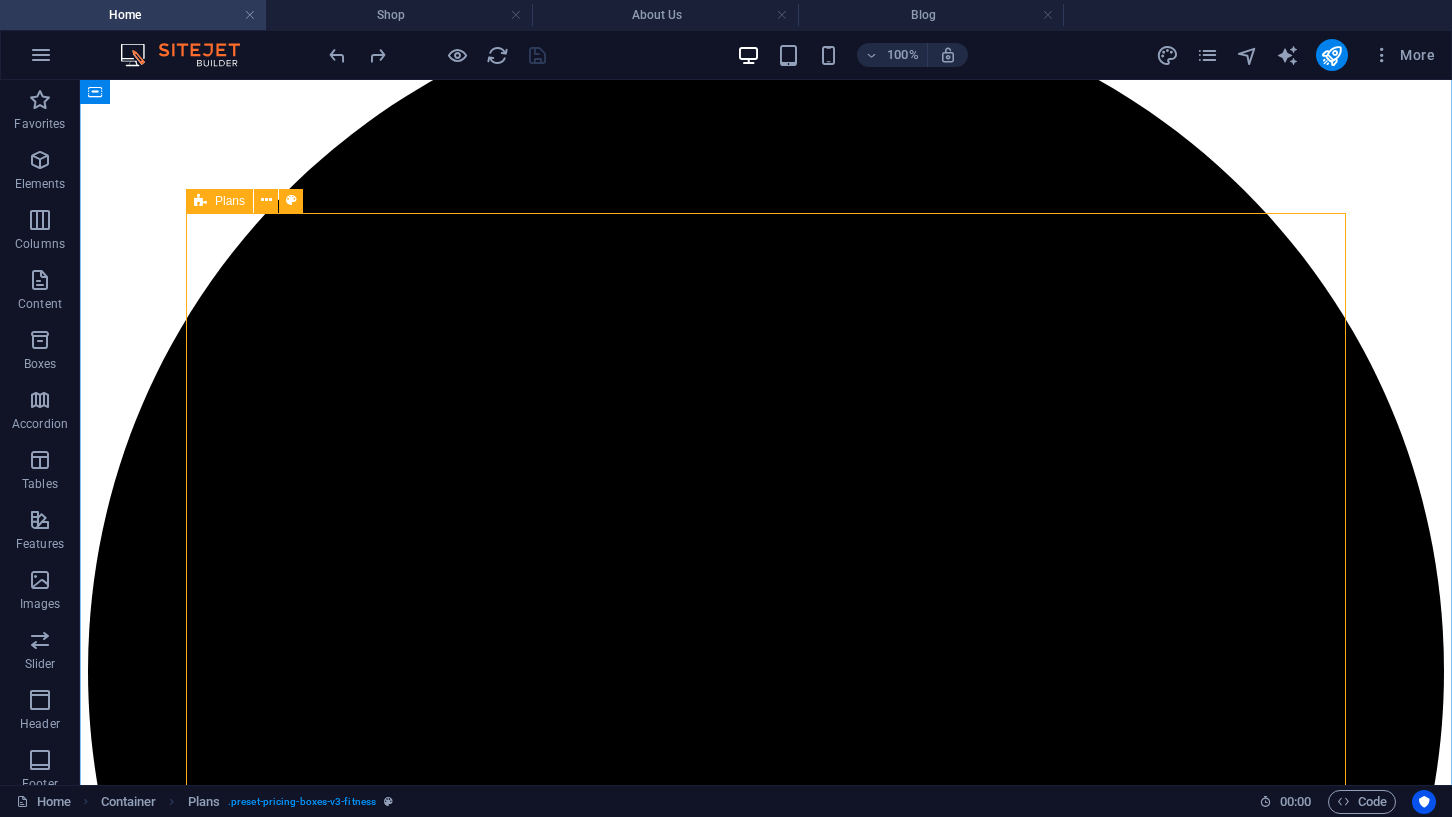 click on "Linear Moving Target [NUMBER] foot linear distance - straight line Solar or 110v Power options Indoor or Outdoor Use $[PRICE] Buy now The Monster [NUMBER] linear foot (Expandable) oval track design 36v Battery powered self propelled system Offering a variety of shot options - Quartering to, Quartering away, Frontal, Broadside and [NUMBER]' distance change $[PRICE] Buy now" at bounding box center [766, 19238] 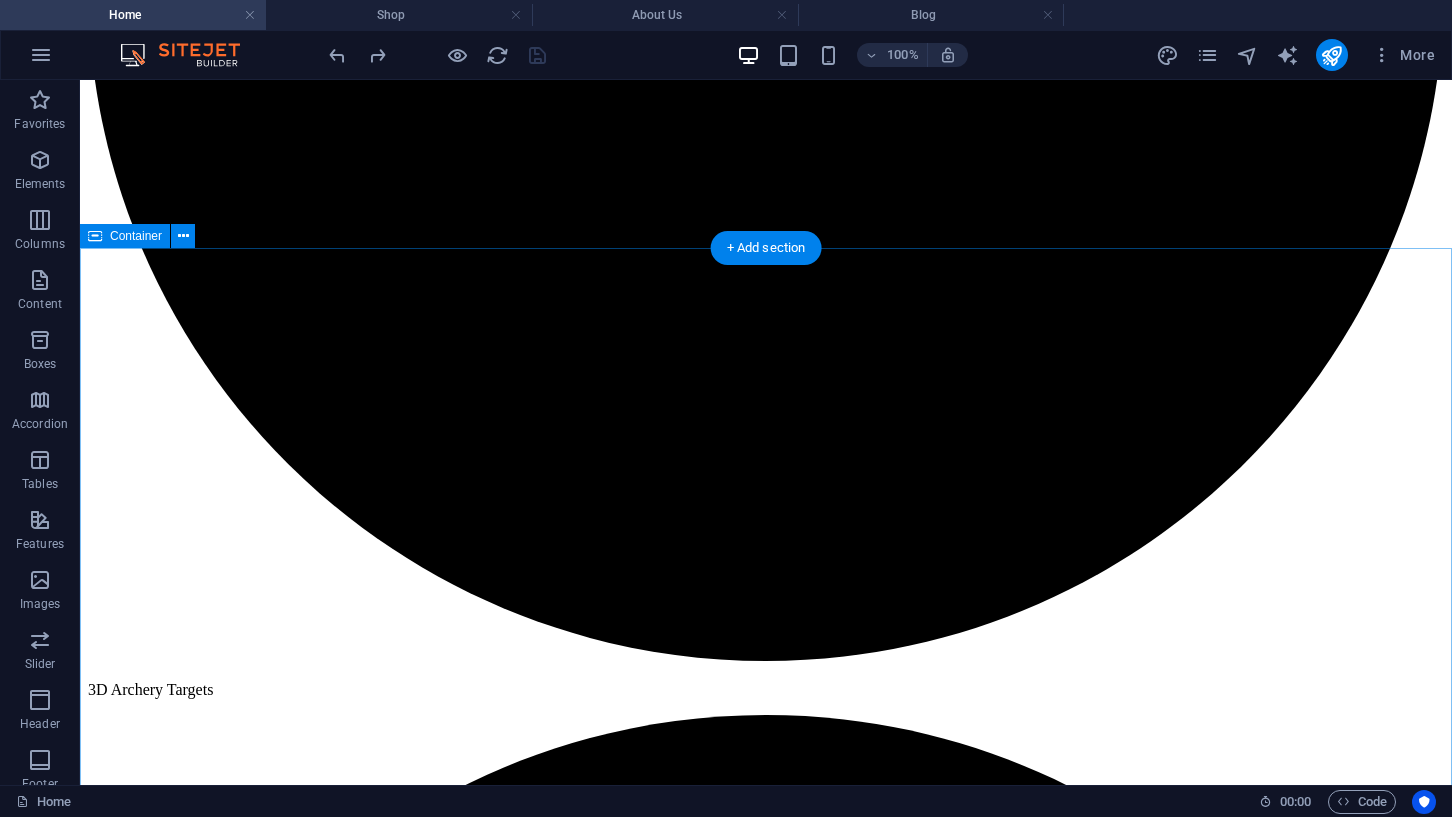 scroll, scrollTop: 3696, scrollLeft: 0, axis: vertical 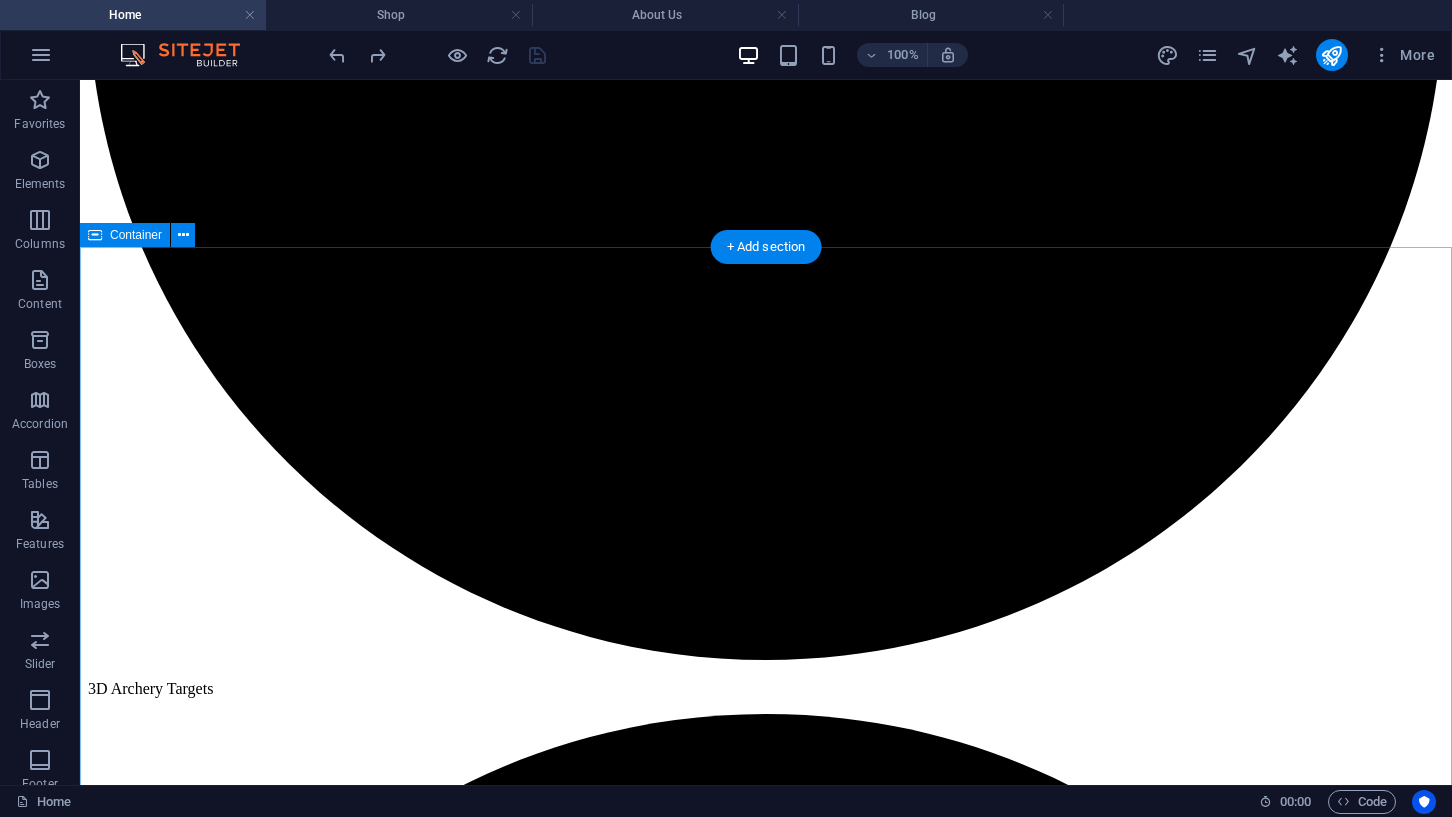 click on "Our clients Early adopters of Archery N Motion elevate realism and challenge with moving targets—whether for novelty shots or next-level training, these clients lead the way in modern archery practice. -[NUMBER]Kg Colorado Bowhunters Association “Lorem ipsum dolor sit amet, consectetur adipiscing elit. Consectetur auctor id viverra nunc, ultrices convallis sit ultrices. Lorem ipsum dolor sit amet, consectetur adipiscing elit. Consectetur auctor id viverra nunc, ultrices convallis sit ultrices. Lorem ipsum dolor sit amet, consectetur adipiscing elit. Consectetur auctor id viverra nunc, ultrices convallis sit ultrices.” American Bowmen Archery Range - [CITY], [STATE] American Bowmen Archery Range  utilizes the  Archery N Motion Linear System -[NUMBER]Kg Valor Archery Challenge Valor Archery Challenge  proudly incorporates both the  Linear  and  Monster -[NUMBER]Kg Colorado Bowhunters Association American Bowmen Archery Range - [CITY], [STATE] American Bowmen Archery Range  utilizes the  Archery N Motion Linear System [NUMBER] [NUMBER]" at bounding box center [766, 22405] 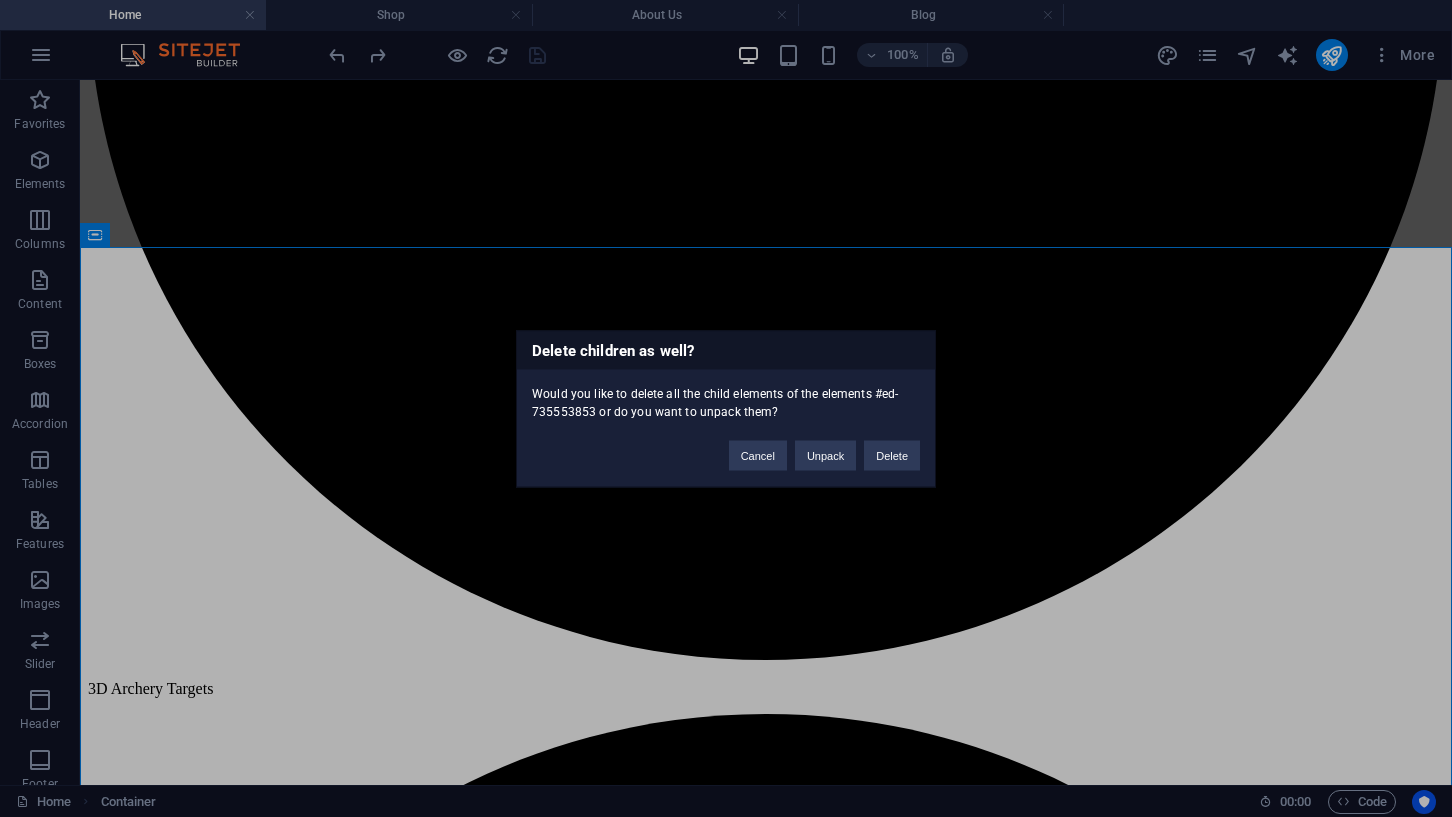type 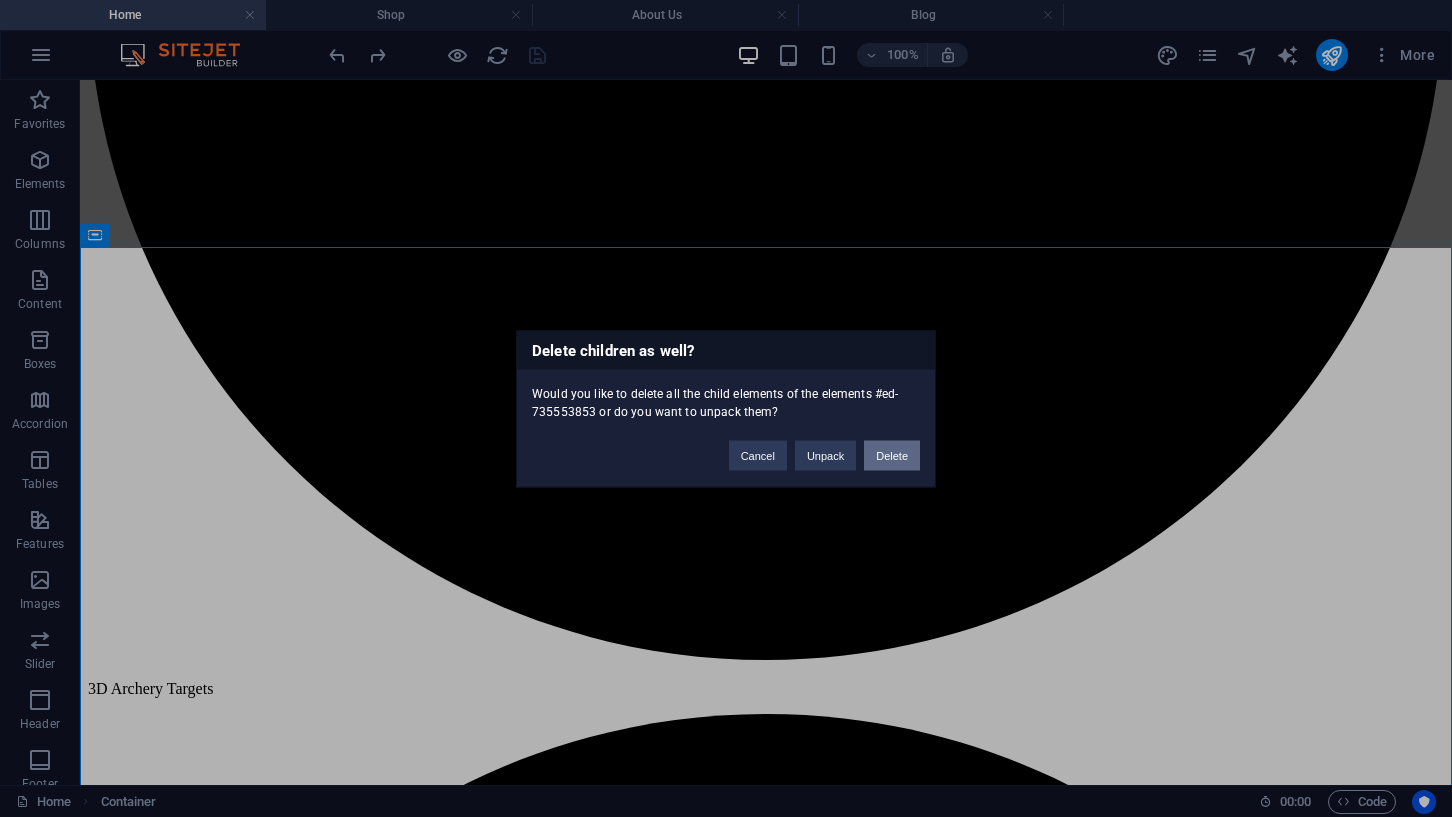 click on "Delete" at bounding box center (892, 455) 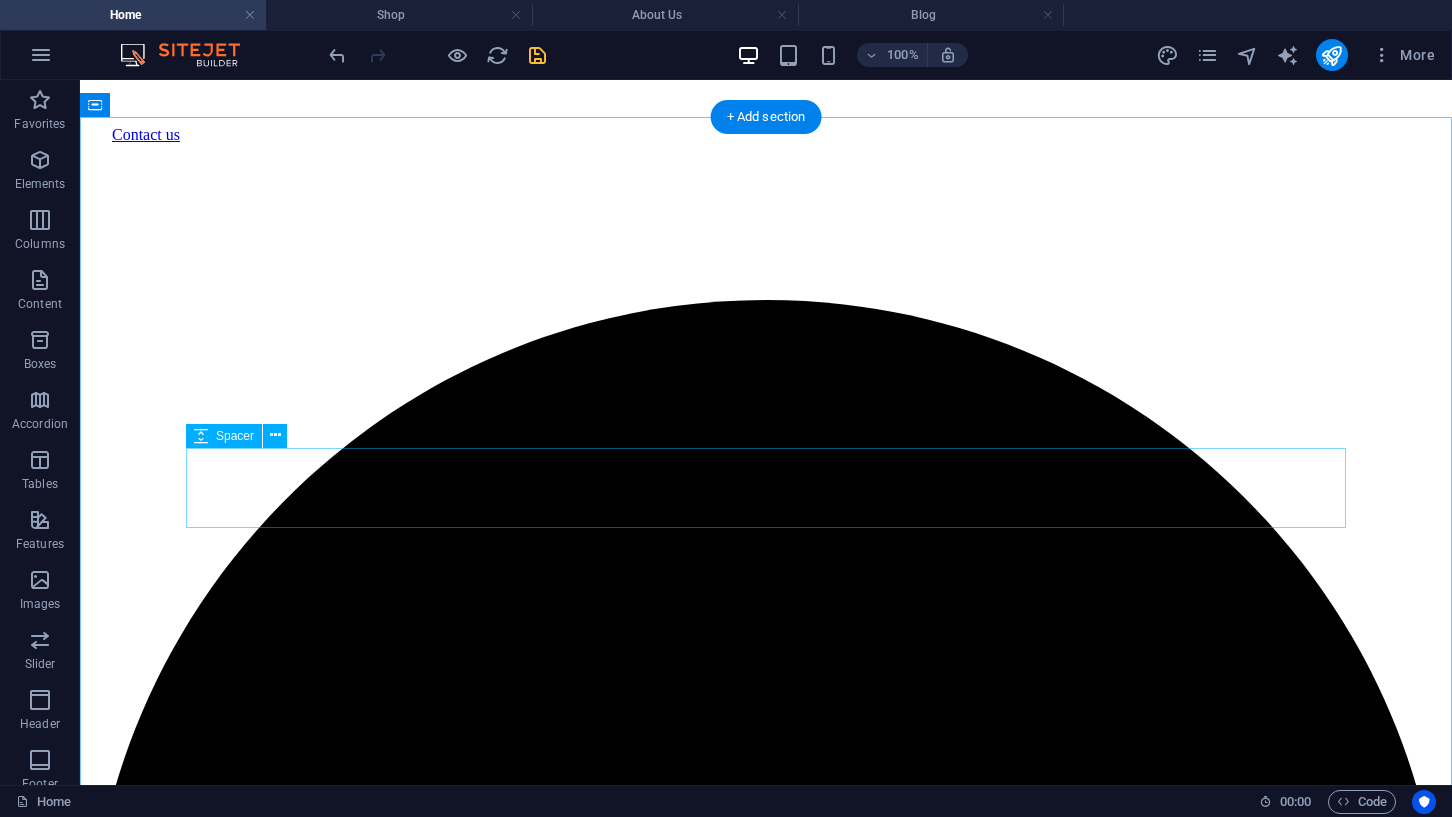 scroll, scrollTop: 2701, scrollLeft: 0, axis: vertical 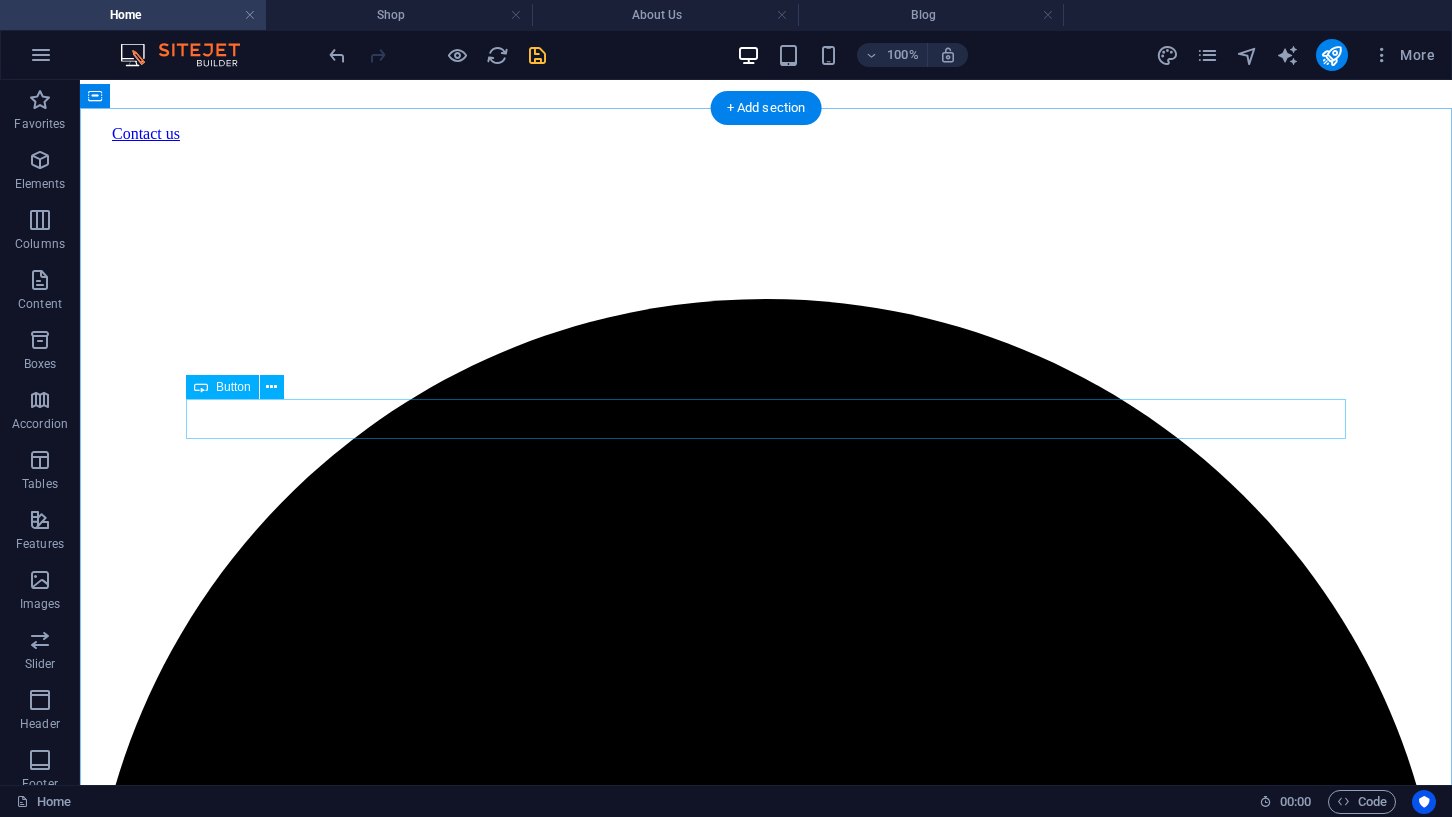 click on "see all pricing plans" at bounding box center [766, 18884] 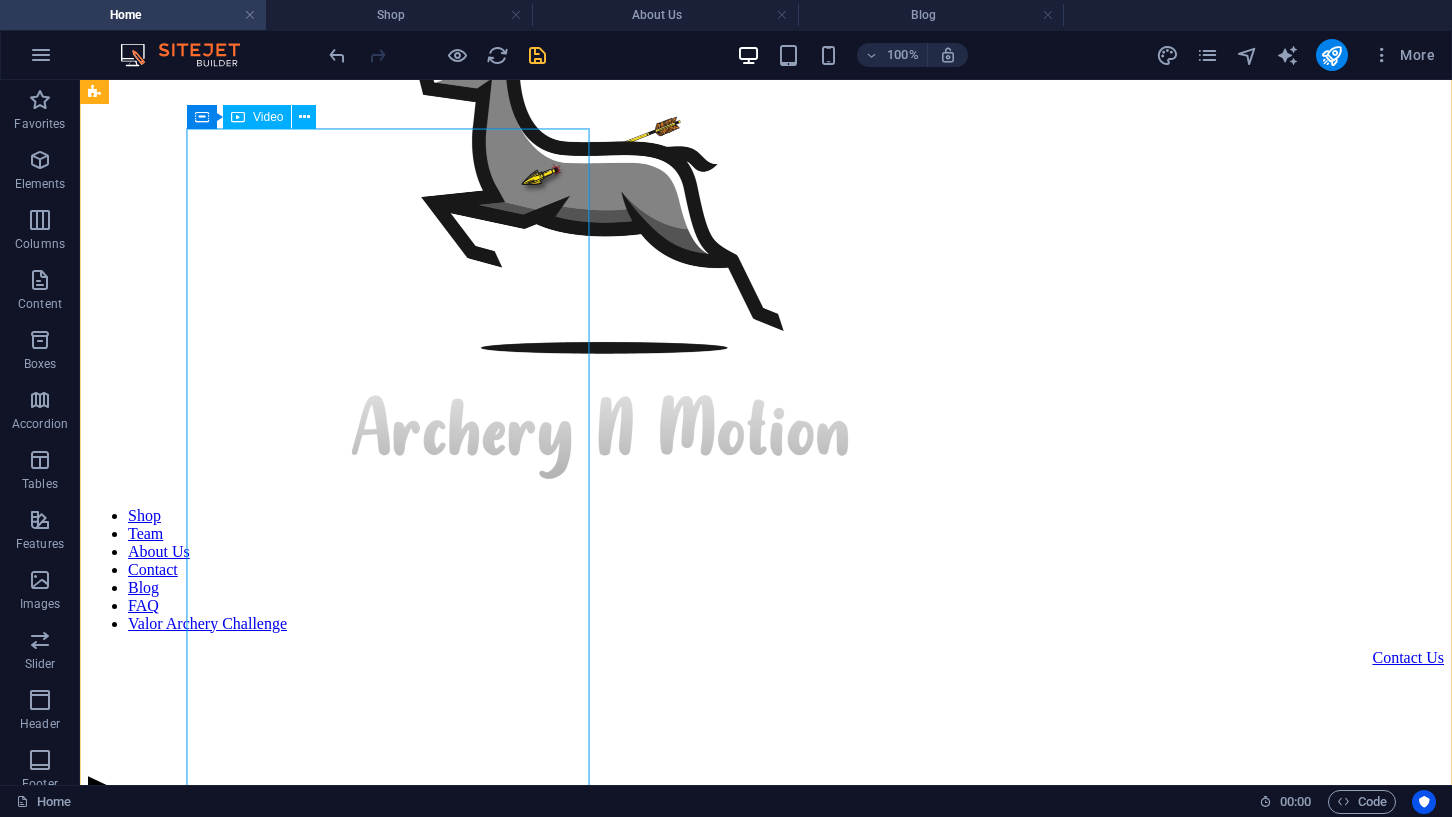scroll, scrollTop: 196, scrollLeft: 0, axis: vertical 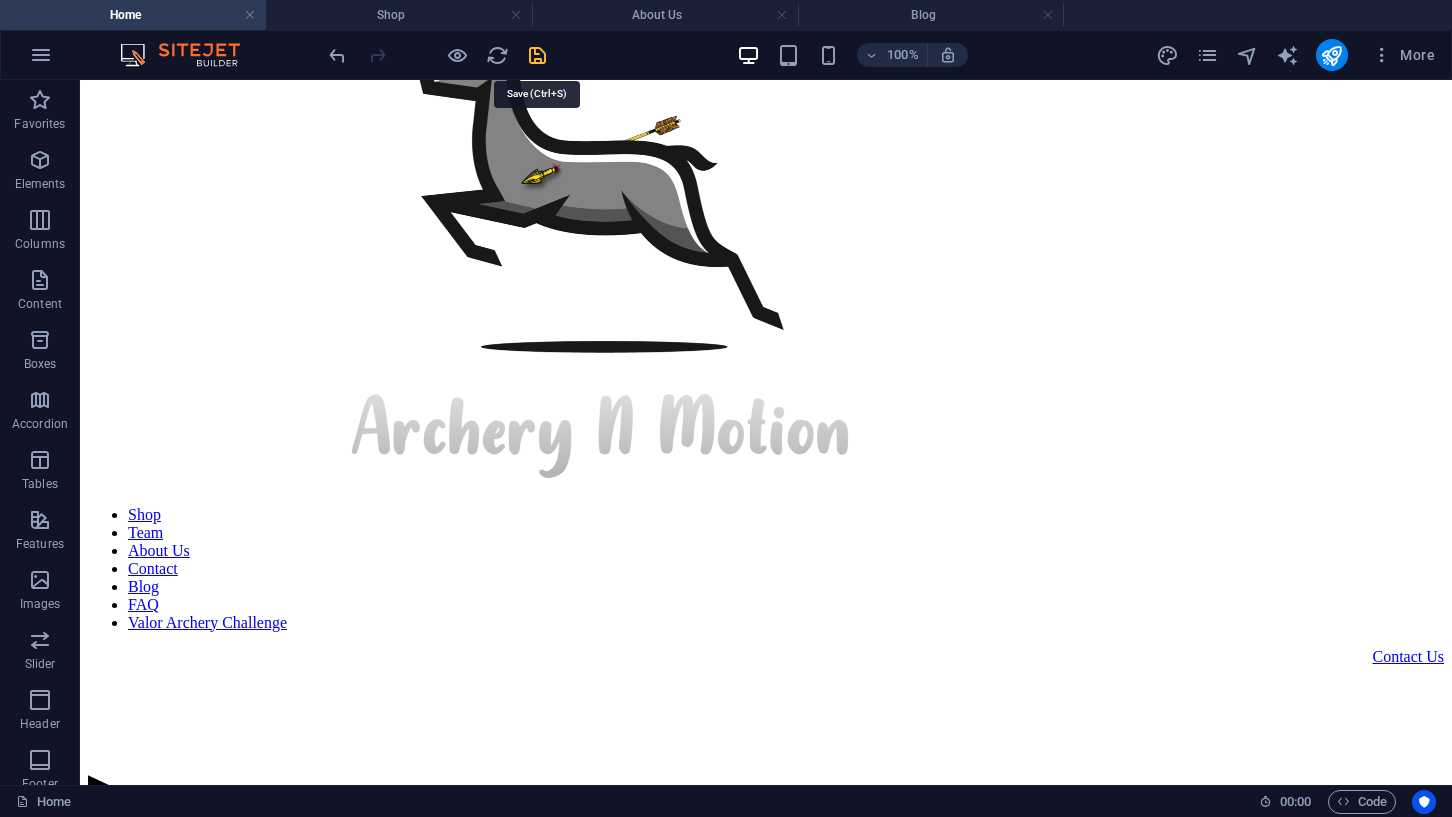 click at bounding box center [537, 55] 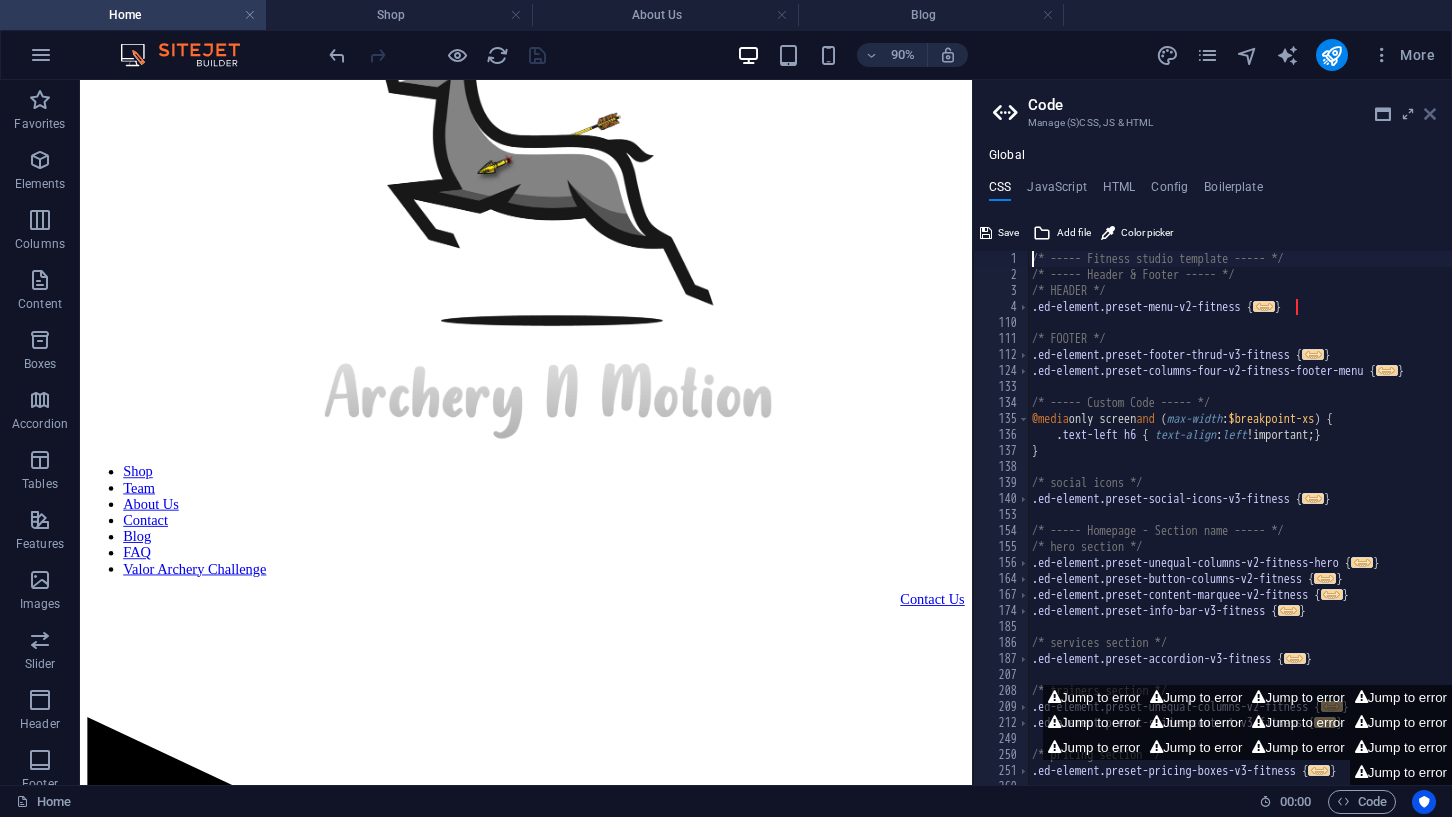 click at bounding box center [1430, 114] 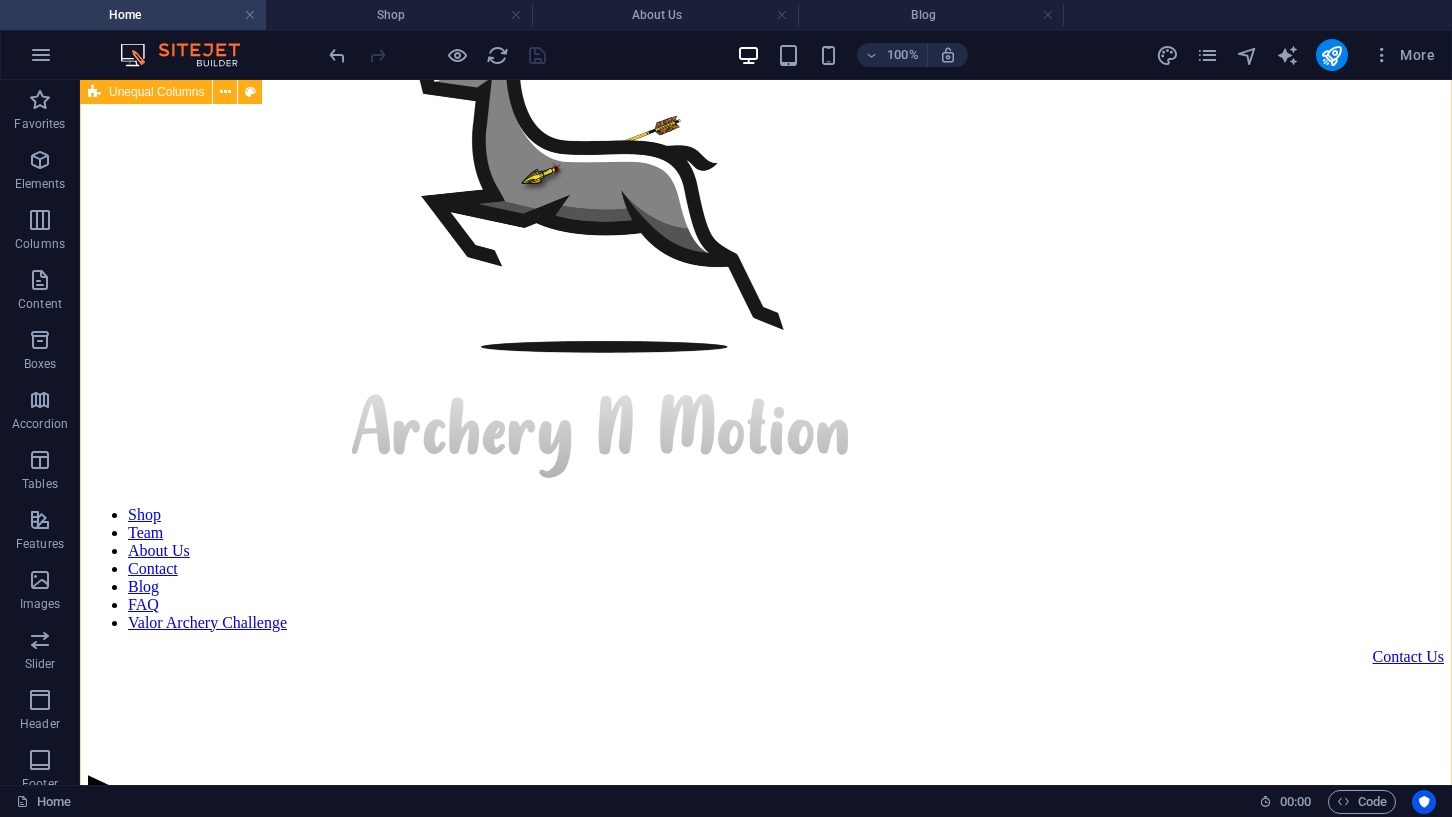 scroll, scrollTop: 0, scrollLeft: 0, axis: both 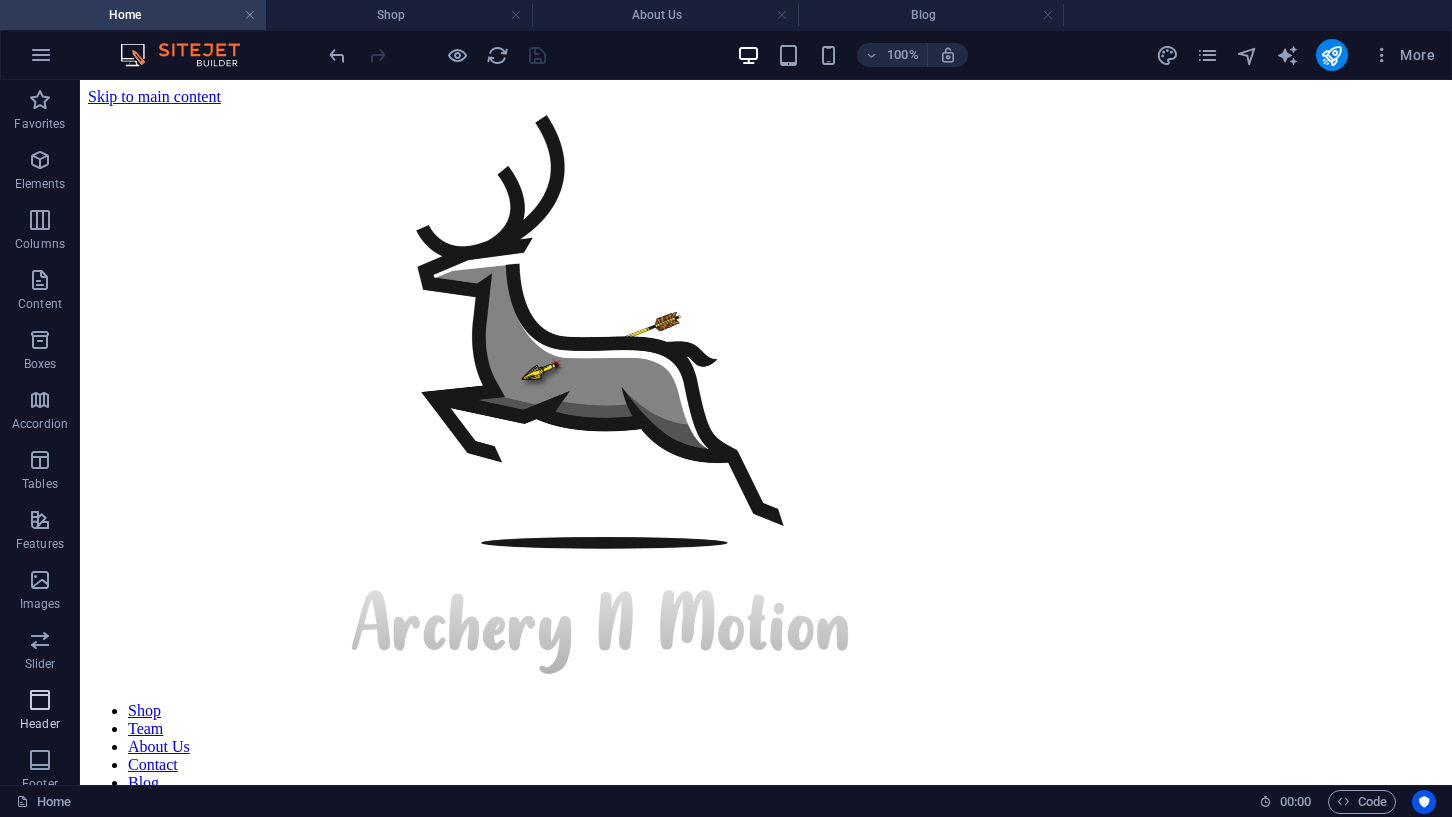 click at bounding box center (40, 700) 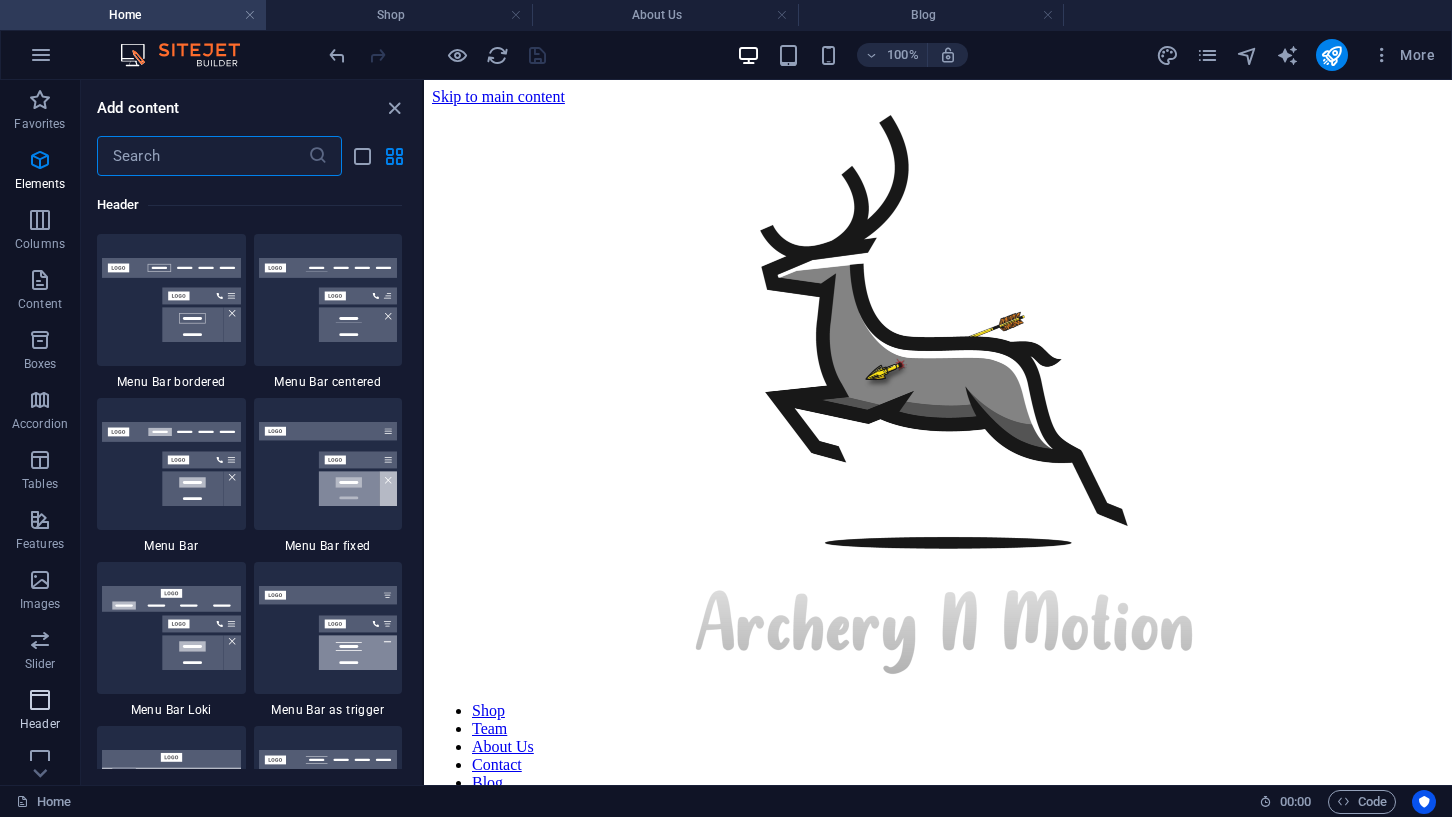 scroll, scrollTop: 12042, scrollLeft: 0, axis: vertical 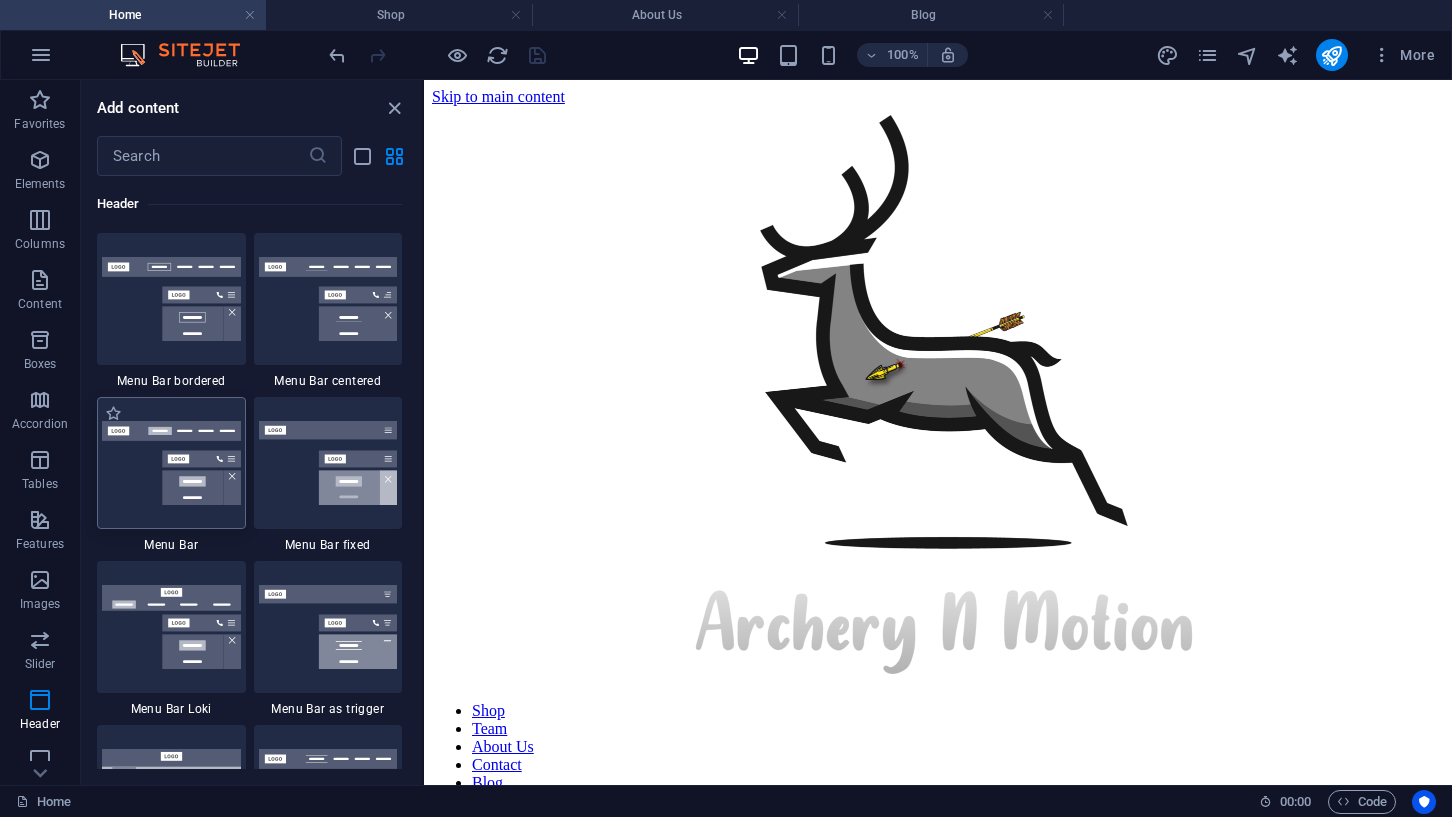 click at bounding box center (171, 463) 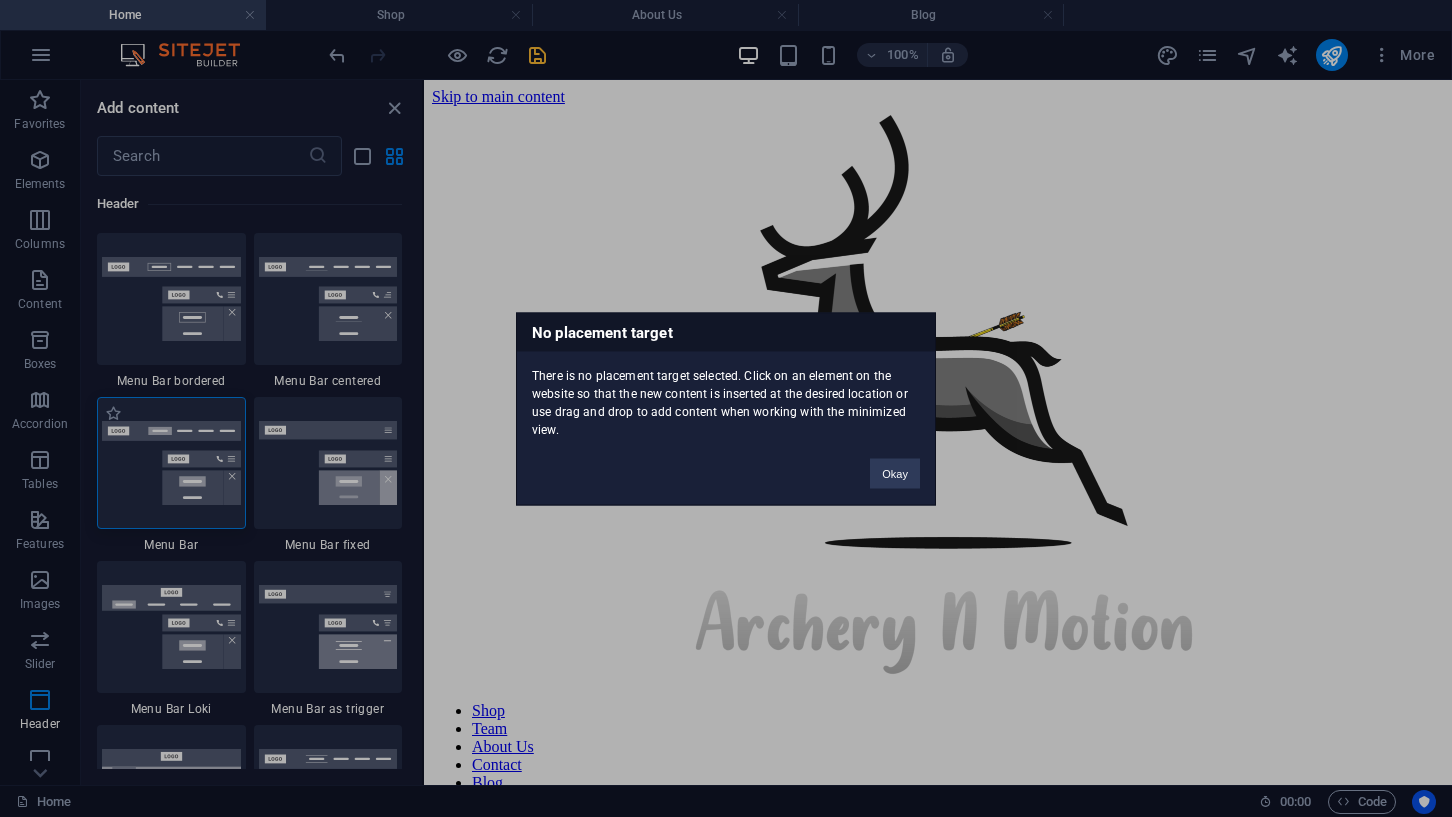 click on "No placement target There is no placement target selected. Click on an element on the website so that the new content is inserted at the desired location or use drag and drop to add content when working with the minimized view. Okay" at bounding box center (726, 408) 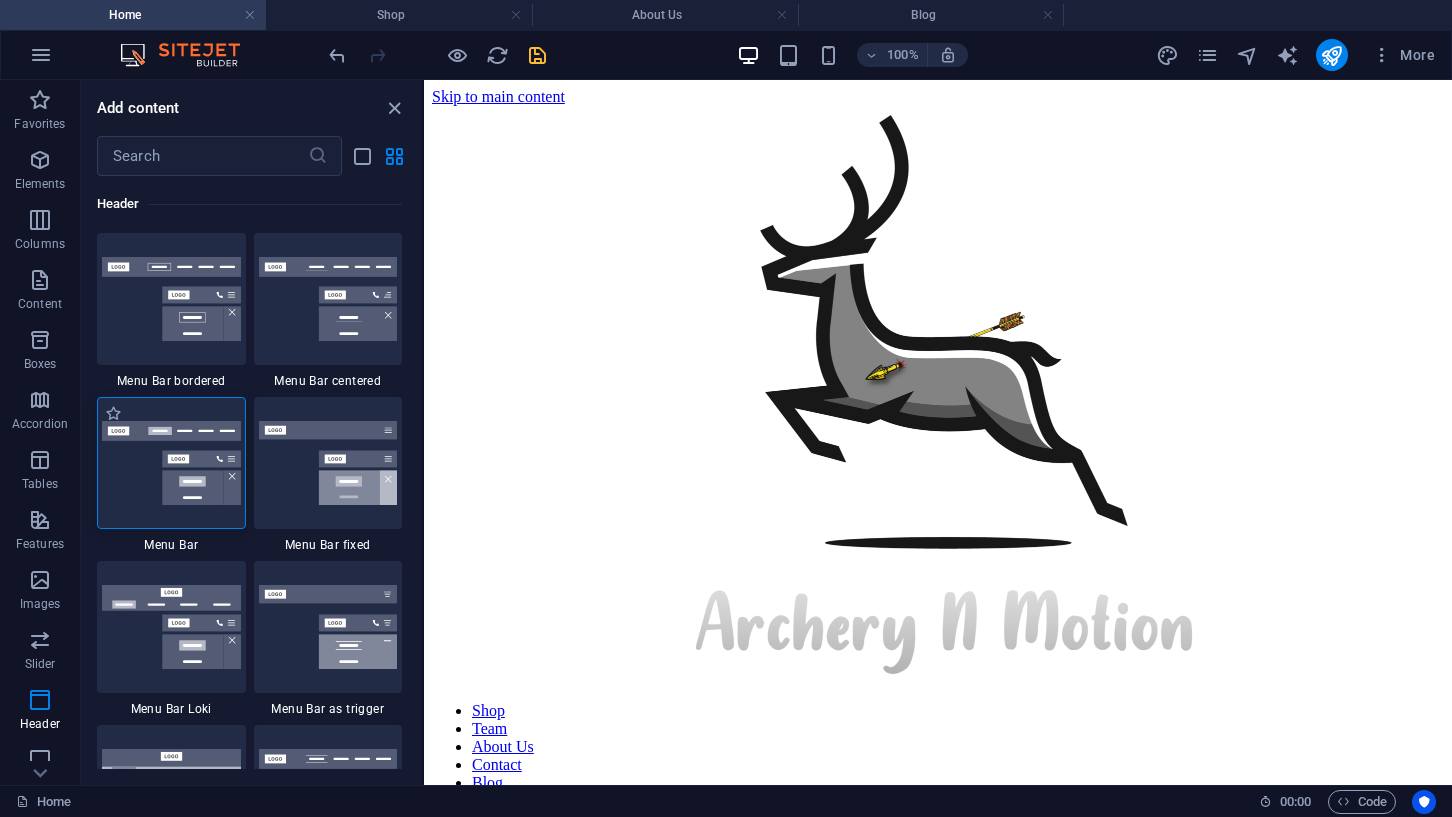 click at bounding box center (171, 463) 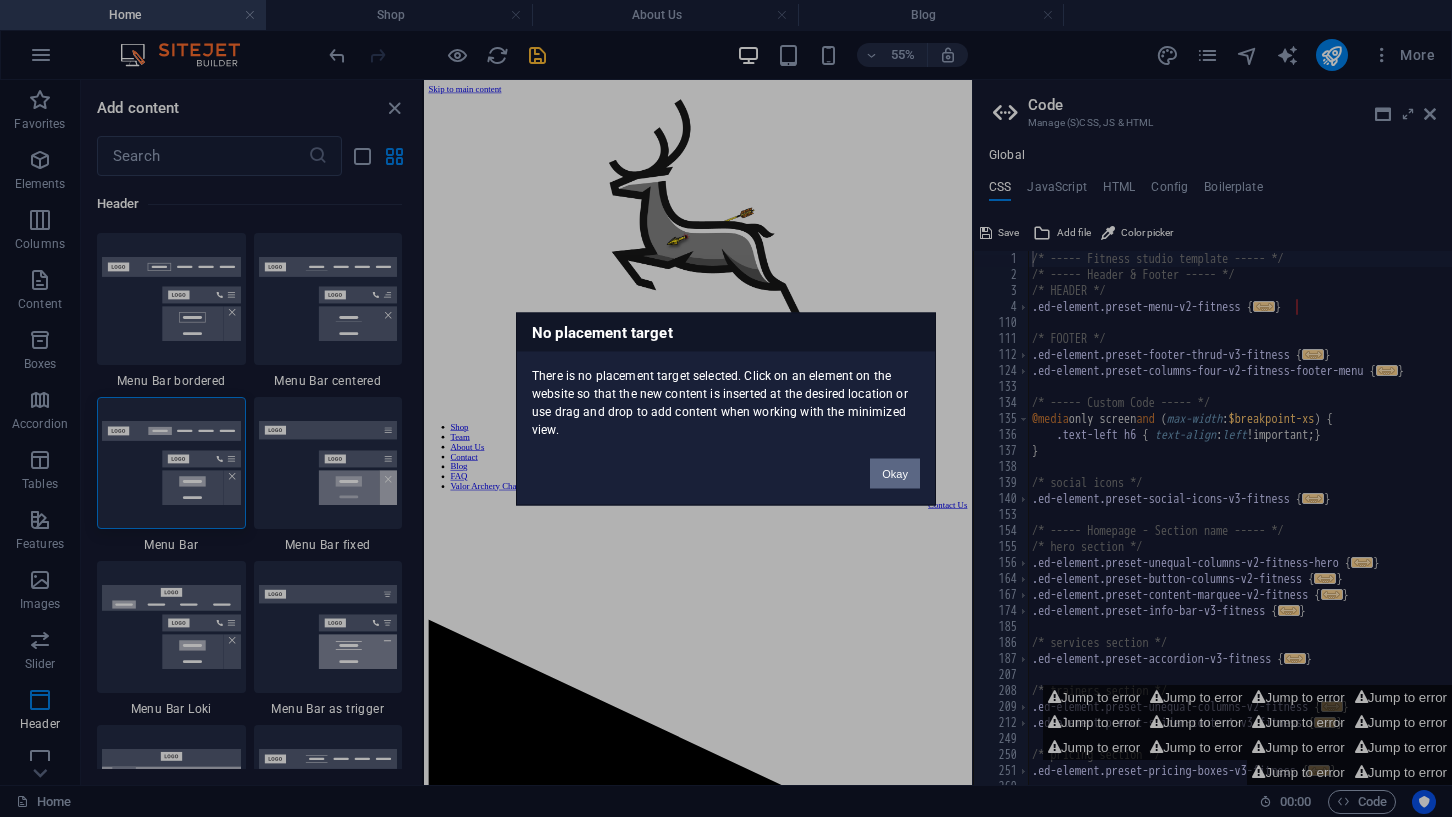 click on "Okay" at bounding box center [895, 473] 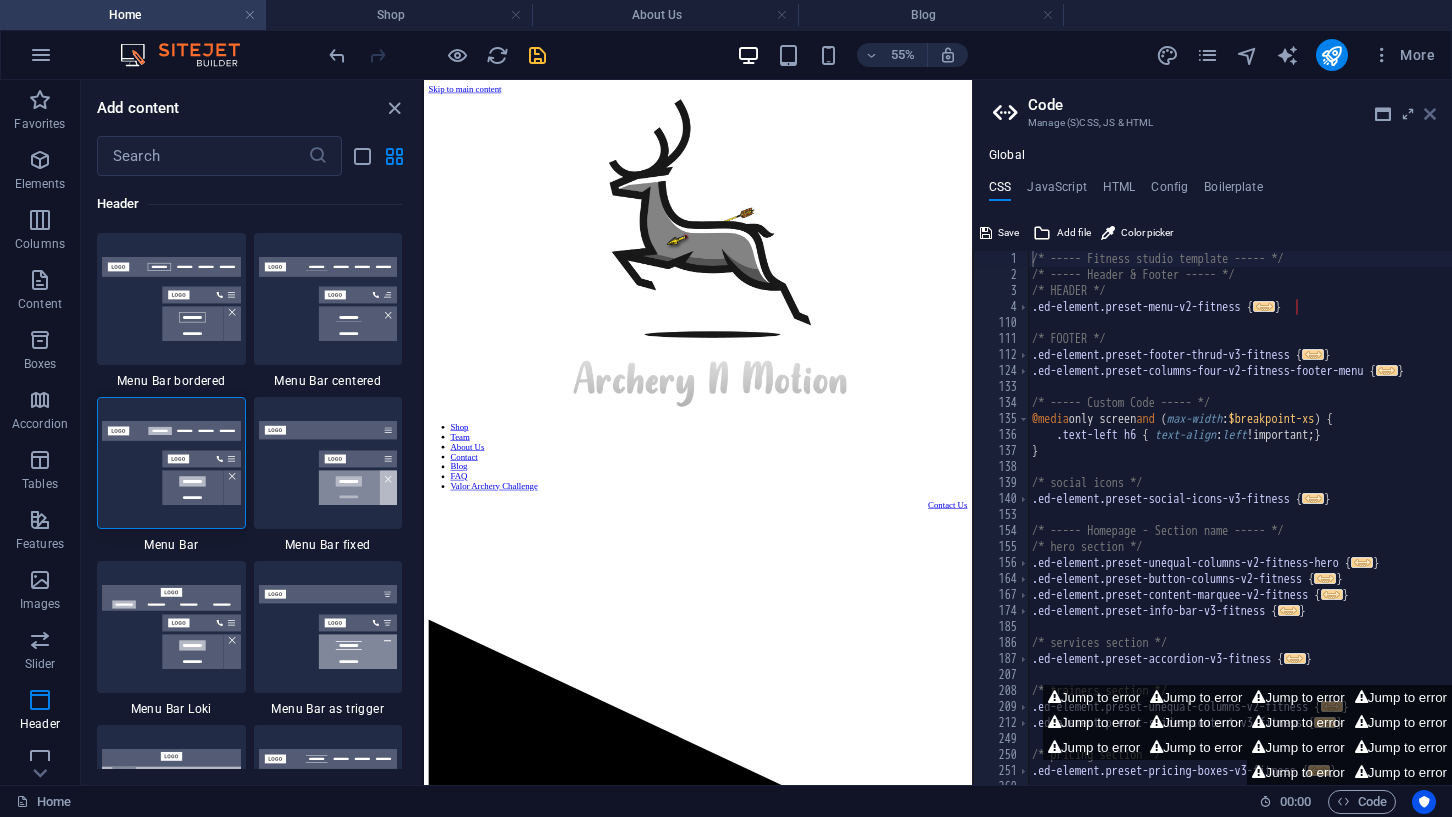 click at bounding box center [1430, 114] 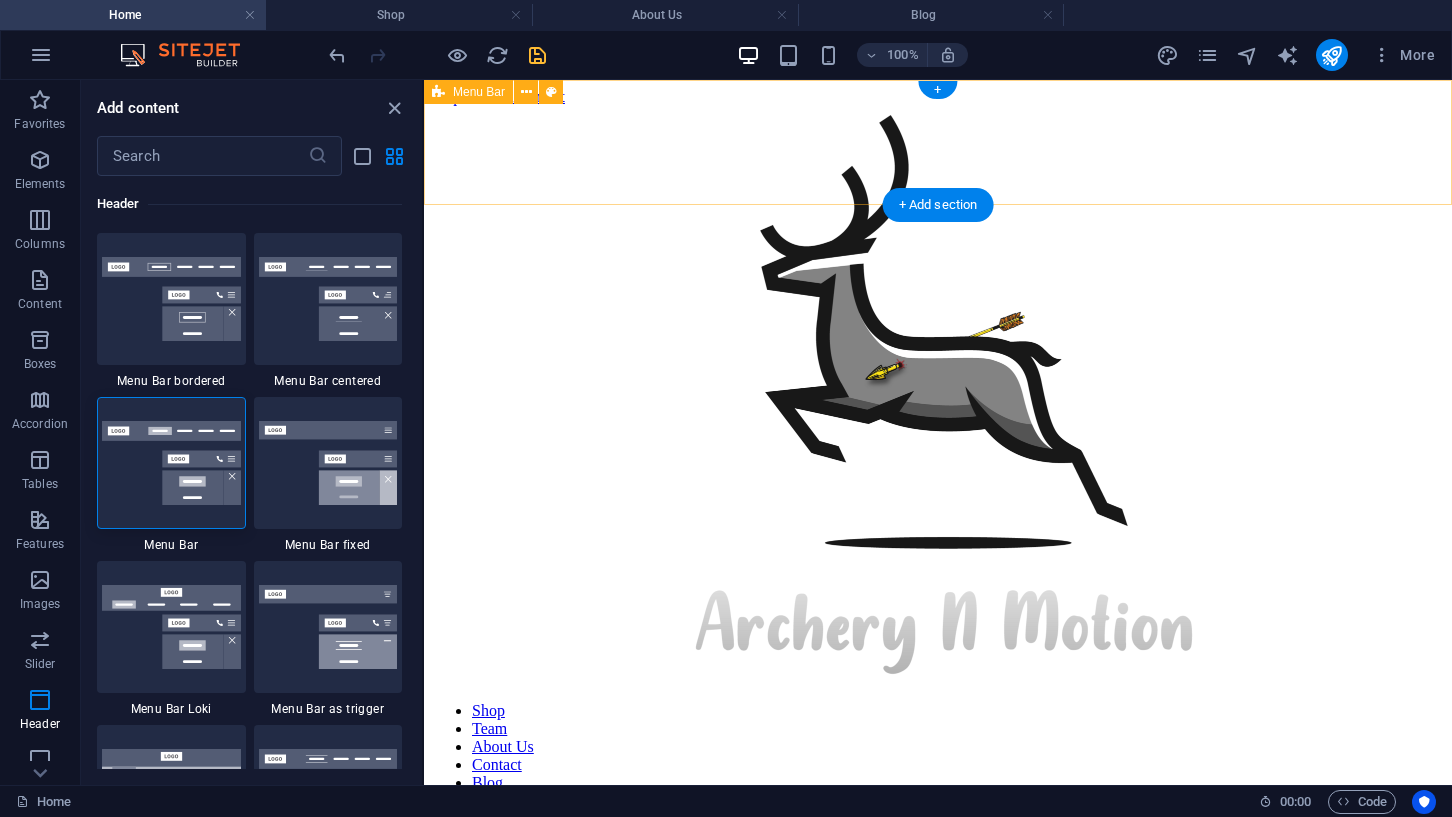 click on "Shop Team About Us Contact Blog FAQ Valor Archery Challenge Contact Us" at bounding box center (938, 484) 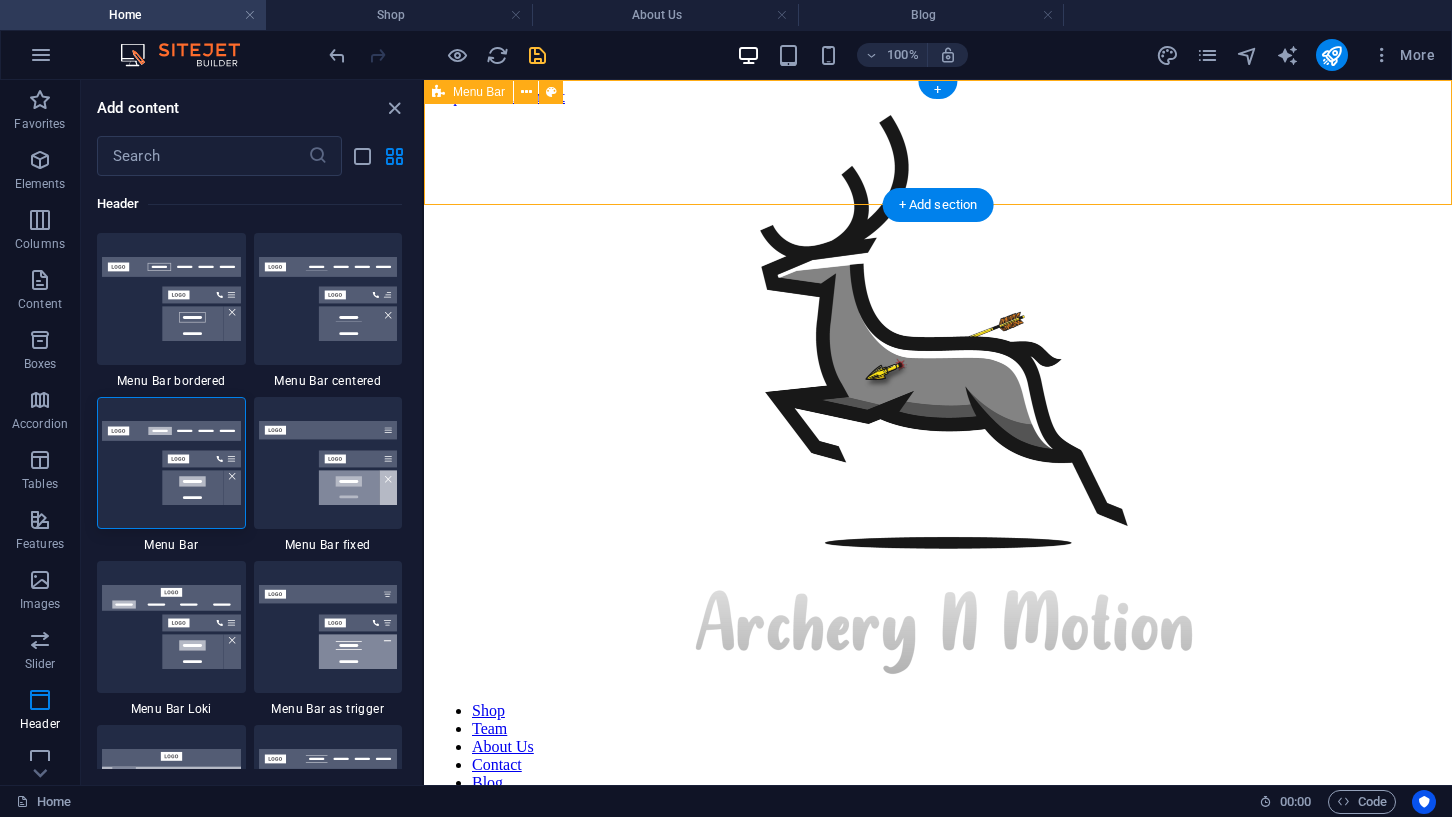 click on "Shop Team About Us Contact Blog FAQ Valor Archery Challenge Contact Us" at bounding box center (938, 484) 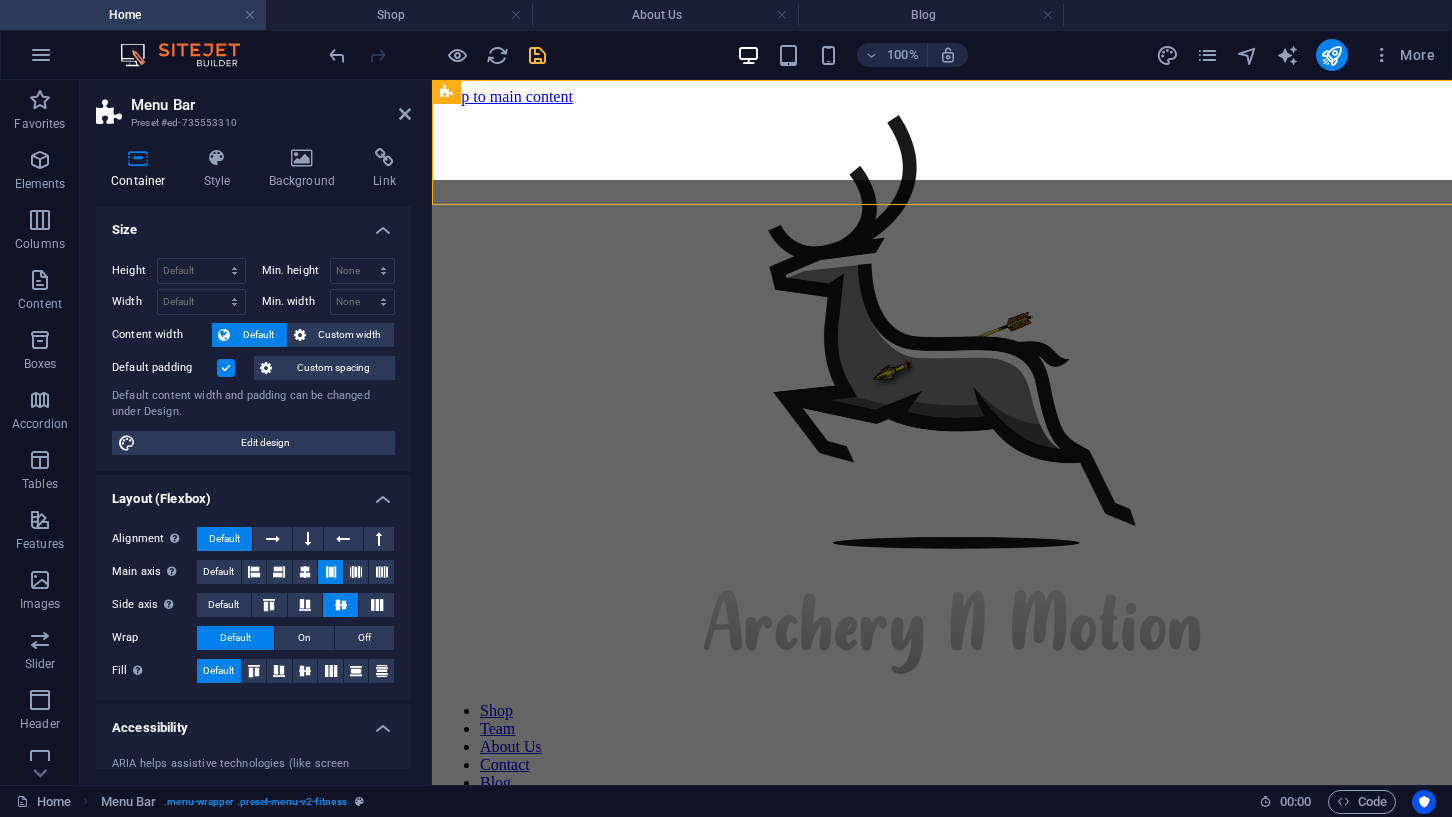 click at bounding box center [429, 432] 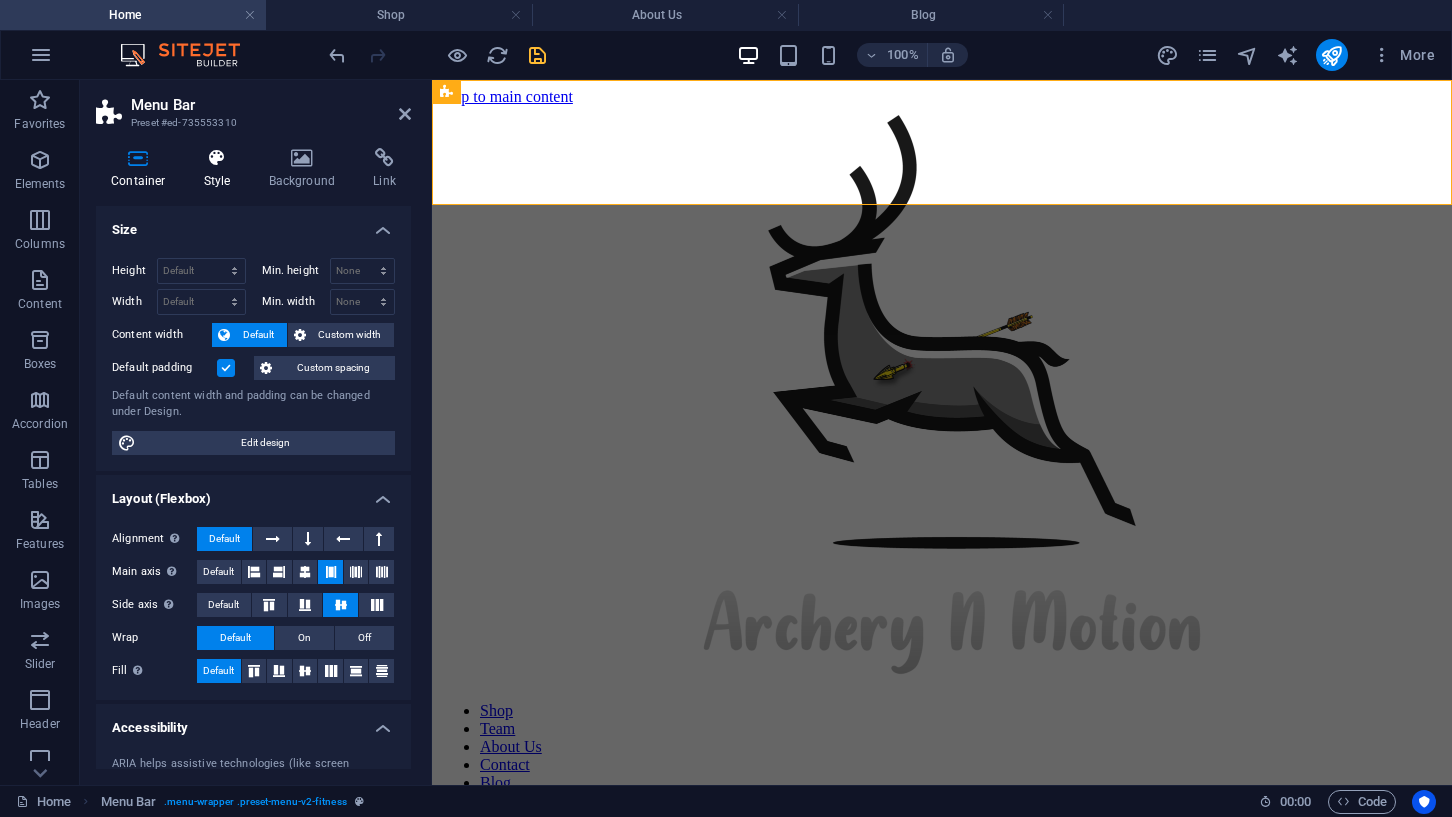 click at bounding box center [217, 158] 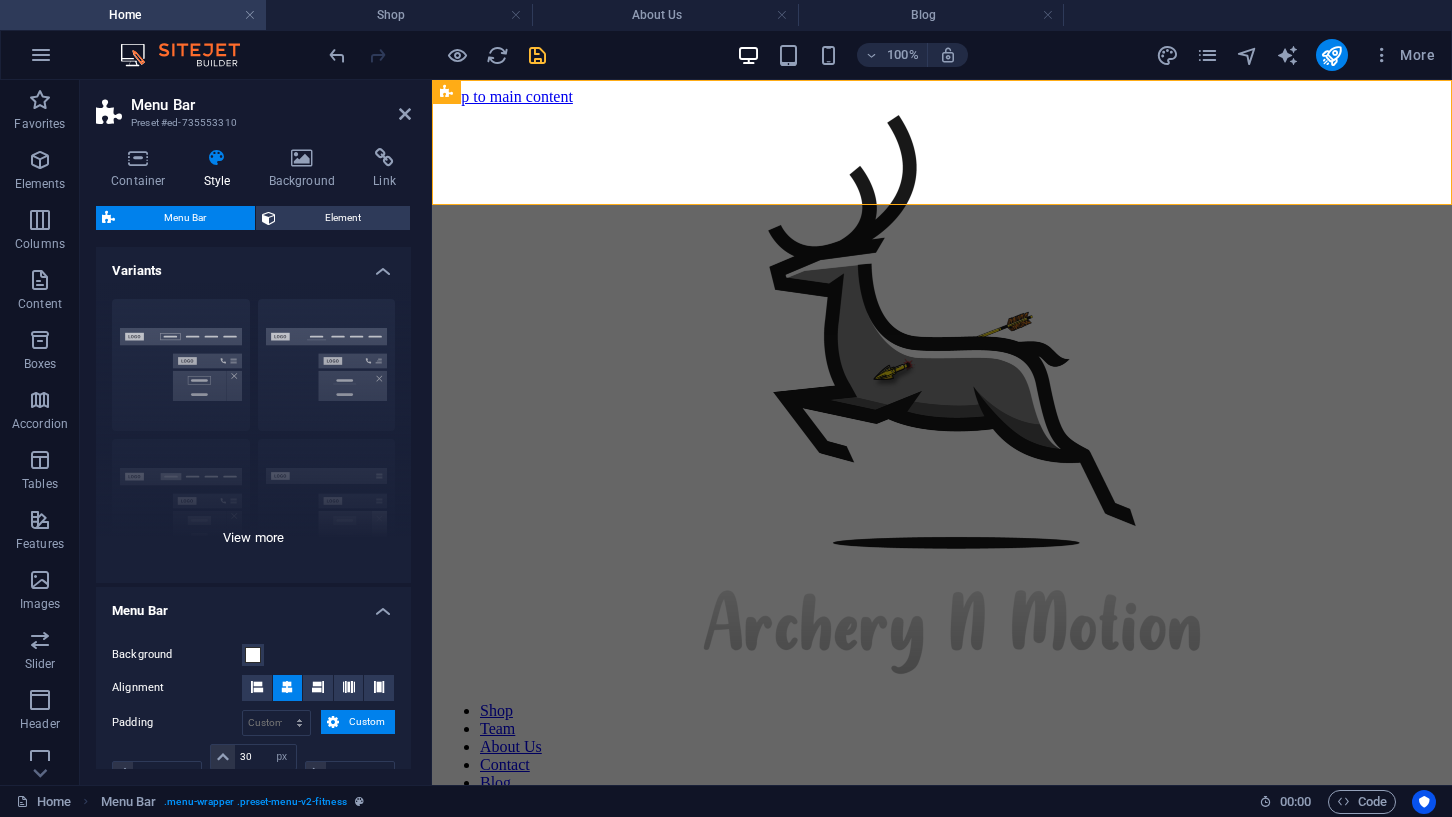 click on "Border Centered Default Fixed Loki Trigger Wide XXL" at bounding box center [253, 433] 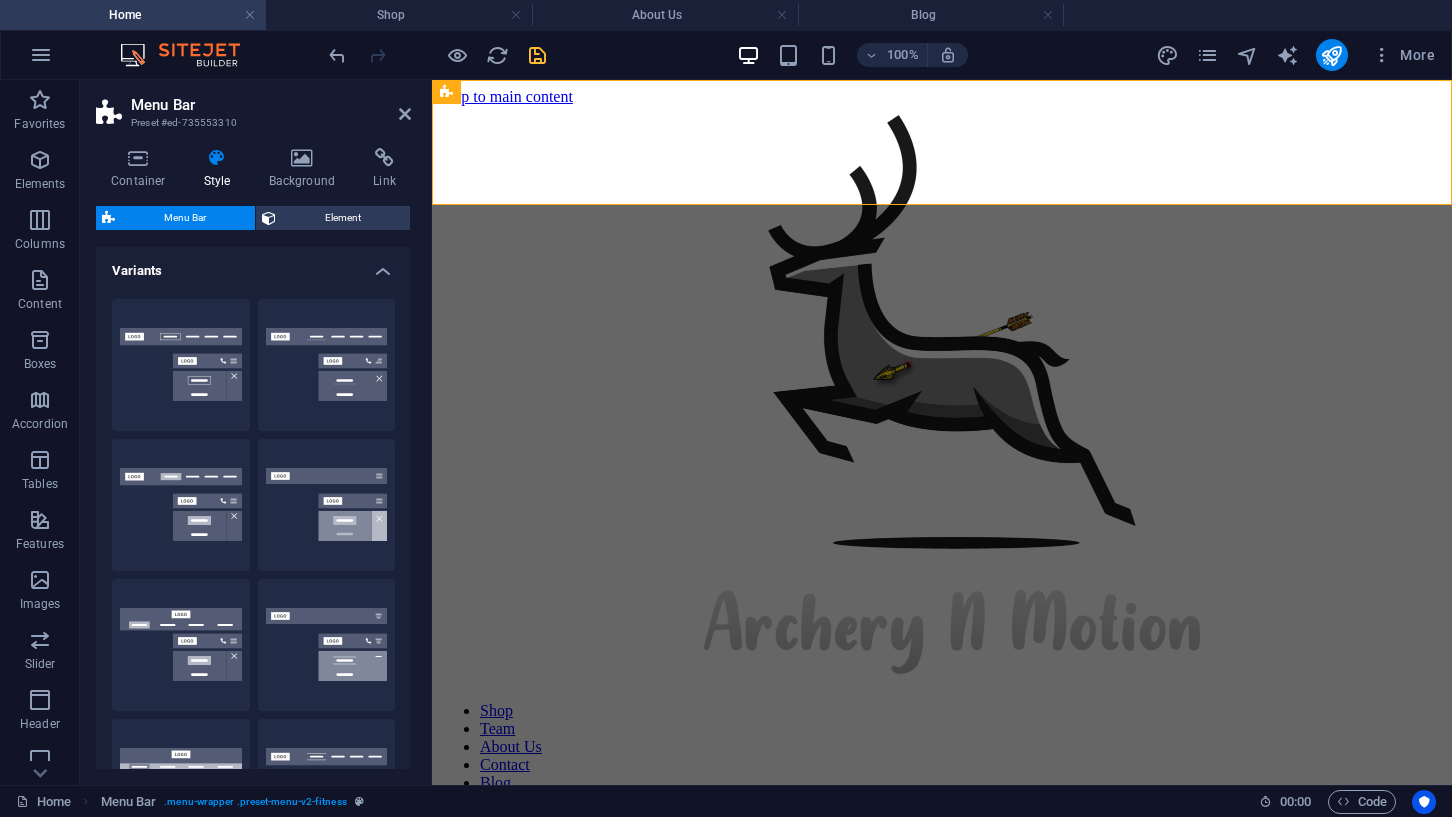 click on "Border" at bounding box center [181, 365] 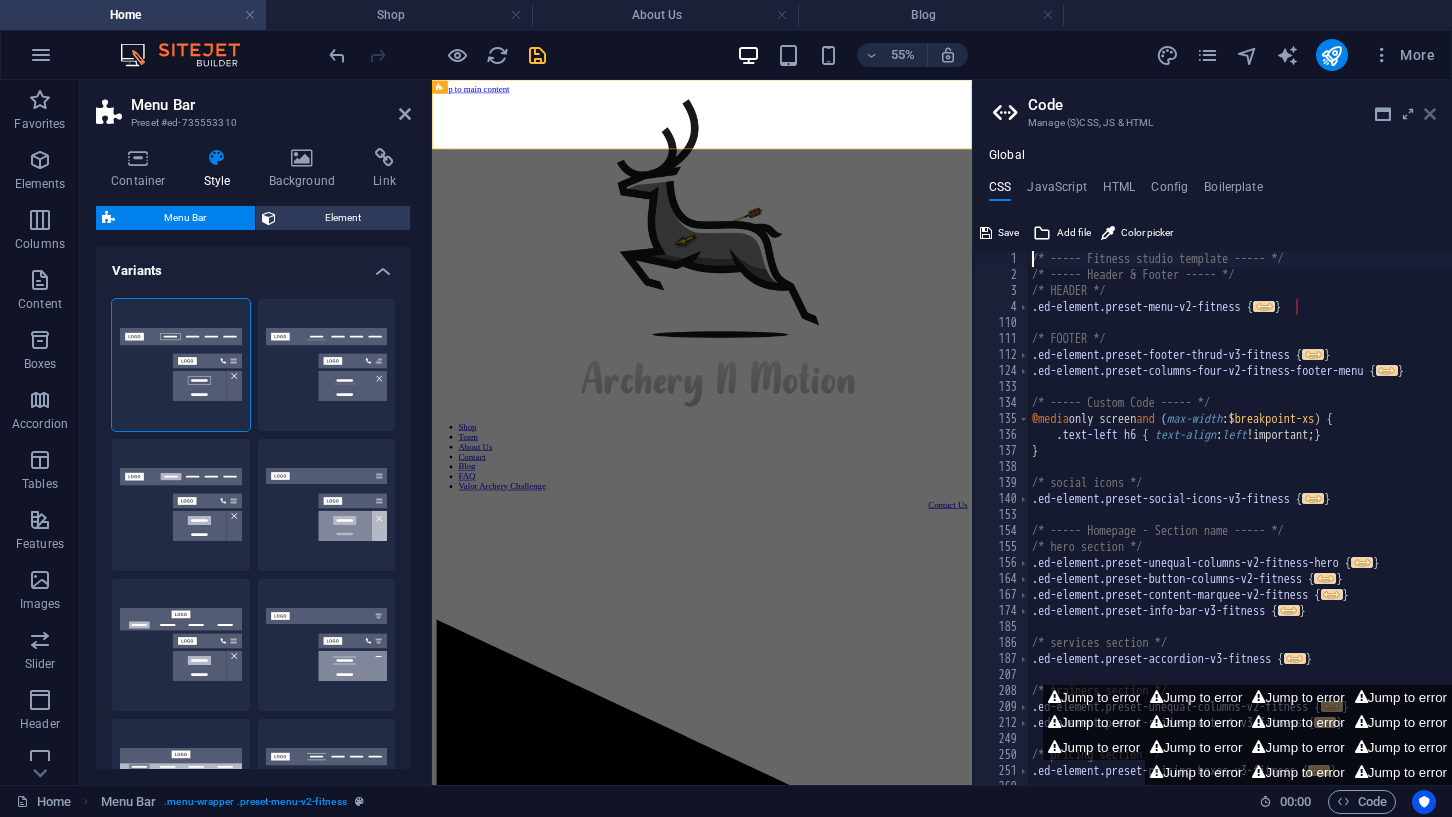 click at bounding box center (1430, 114) 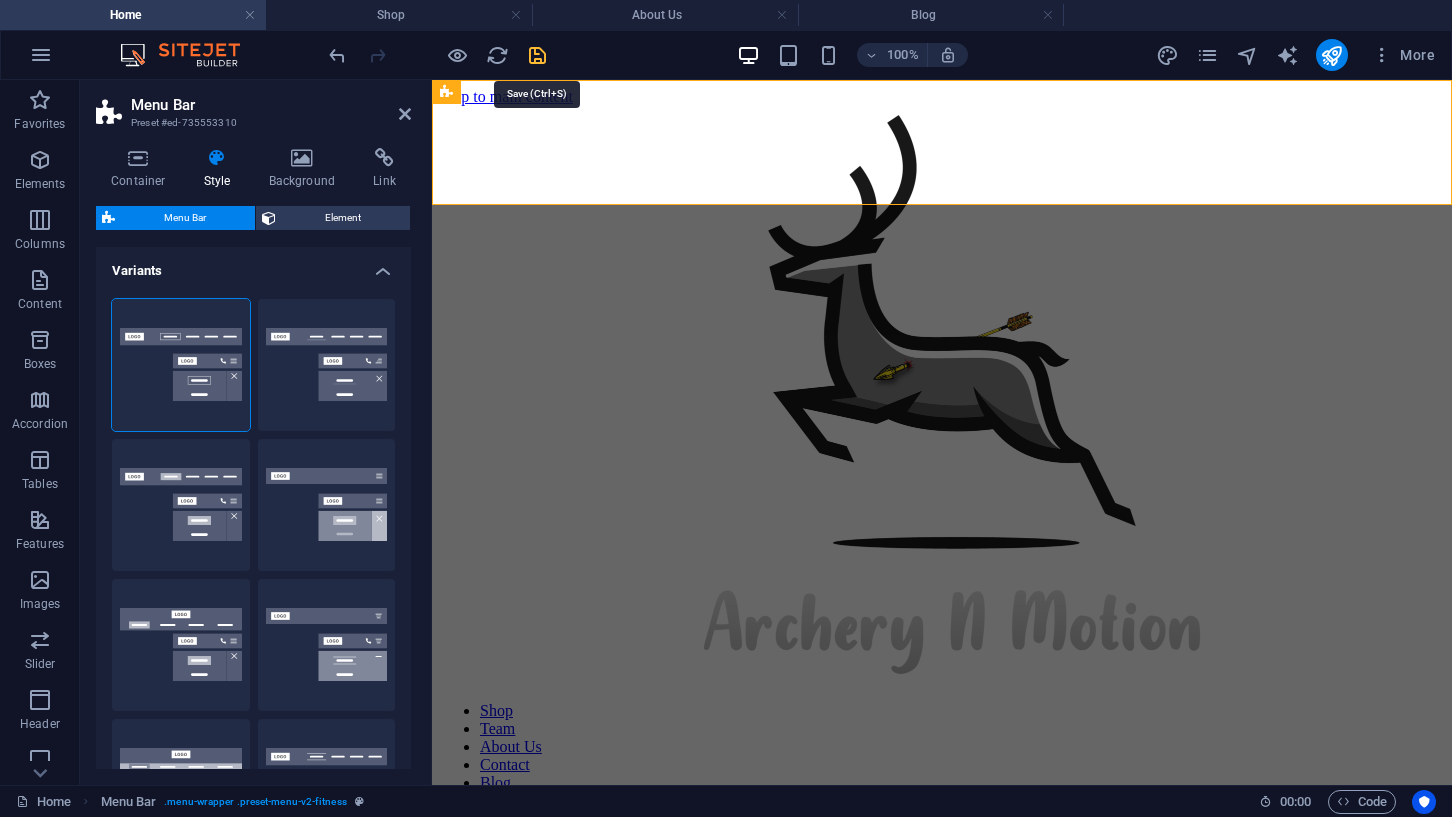 click at bounding box center (537, 55) 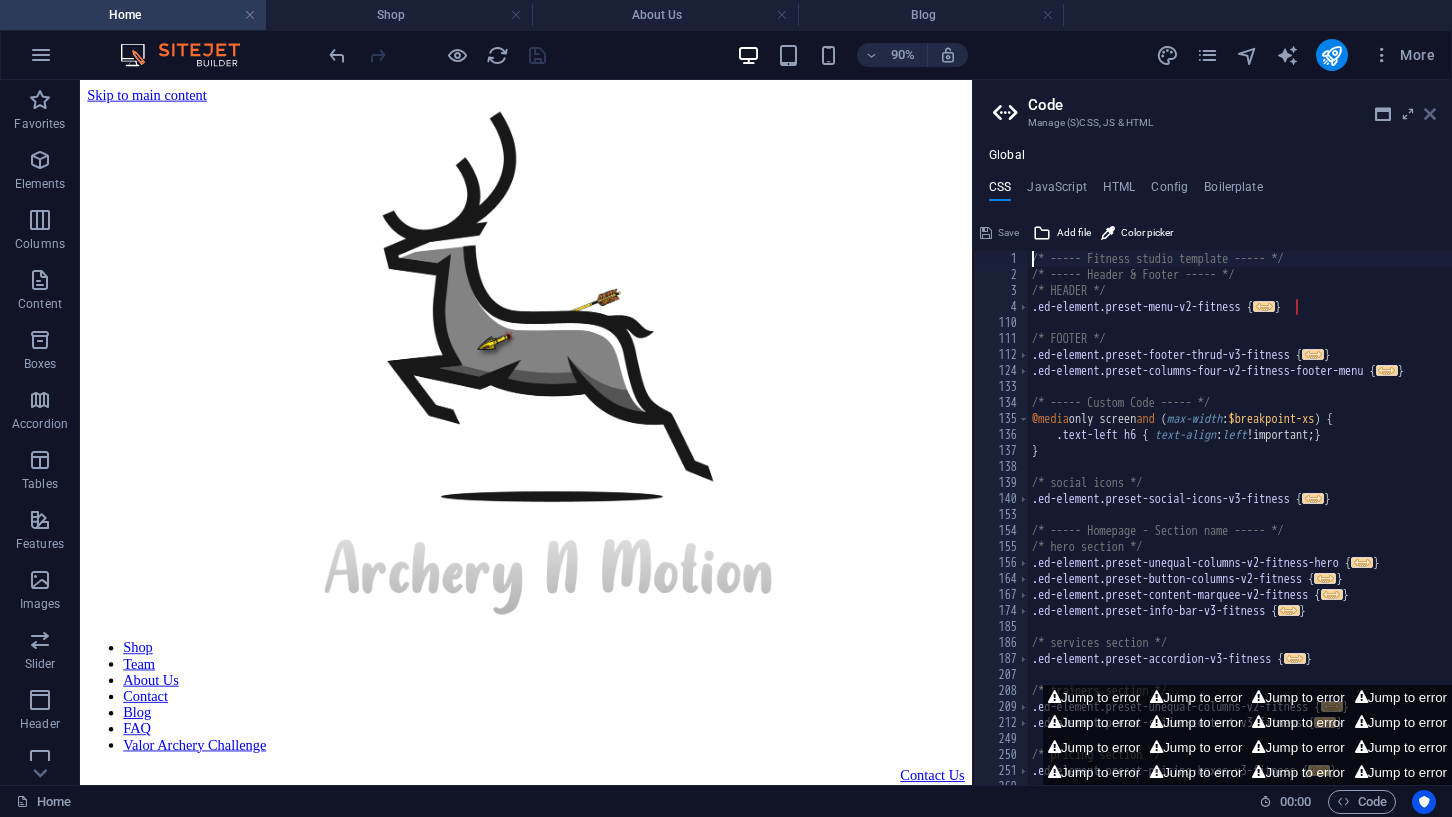 click at bounding box center [1430, 114] 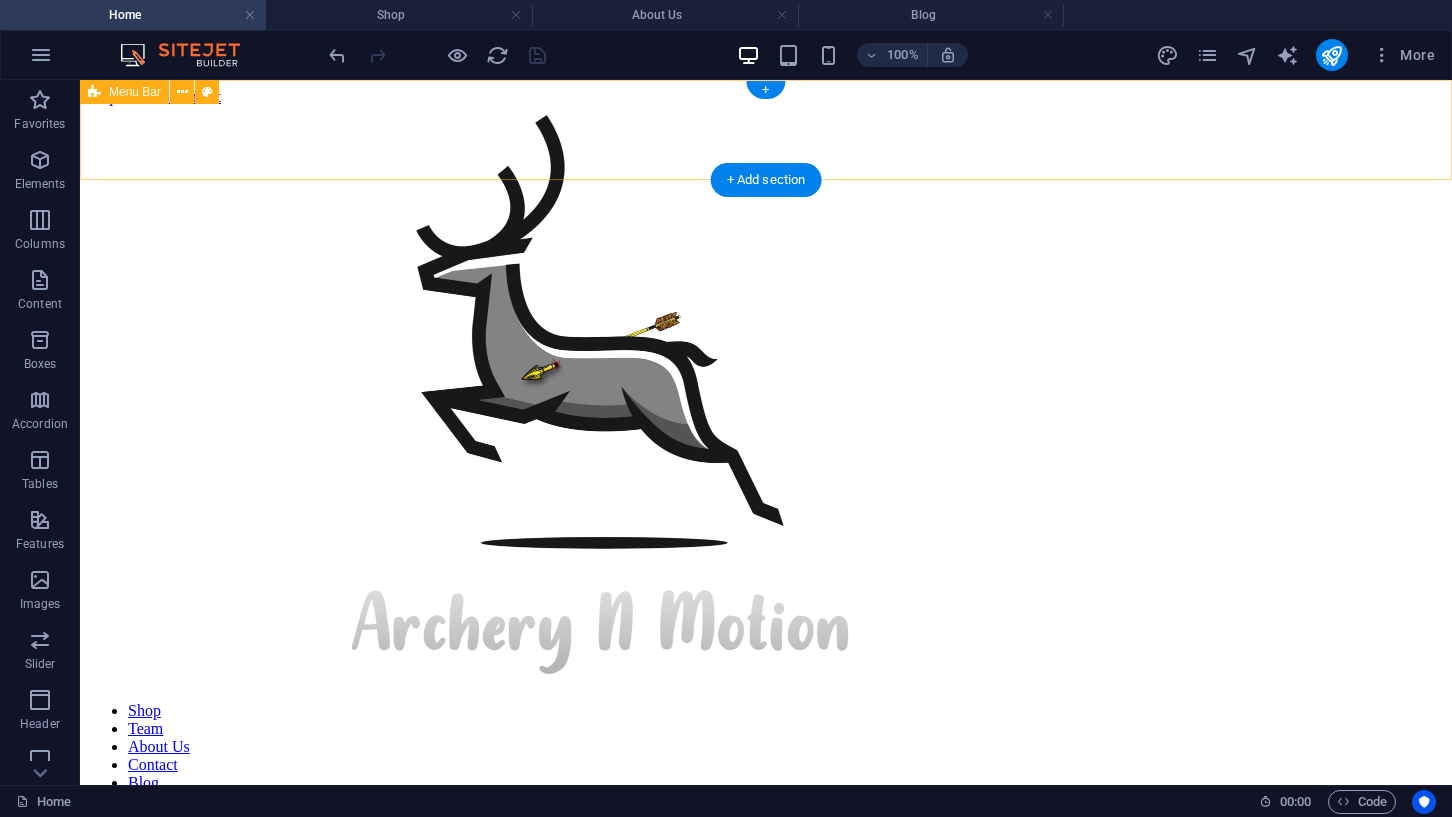 click on "Shop Team About Us Contact Blog FAQ Valor Archery Challenge Contact Us" at bounding box center (766, 484) 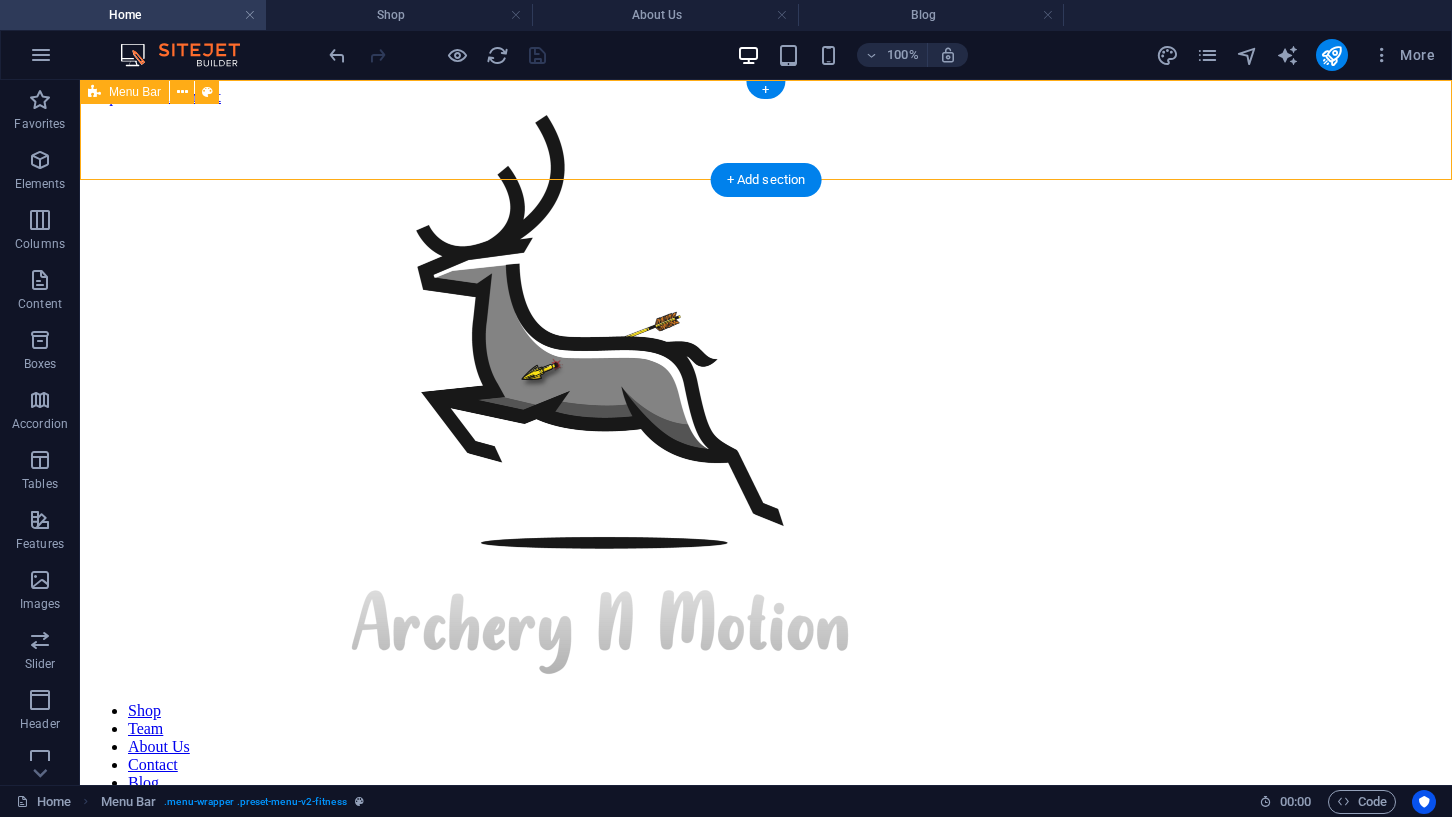 click on "Shop Team About Us Contact Blog FAQ Valor Archery Challenge Contact Us" at bounding box center [766, 484] 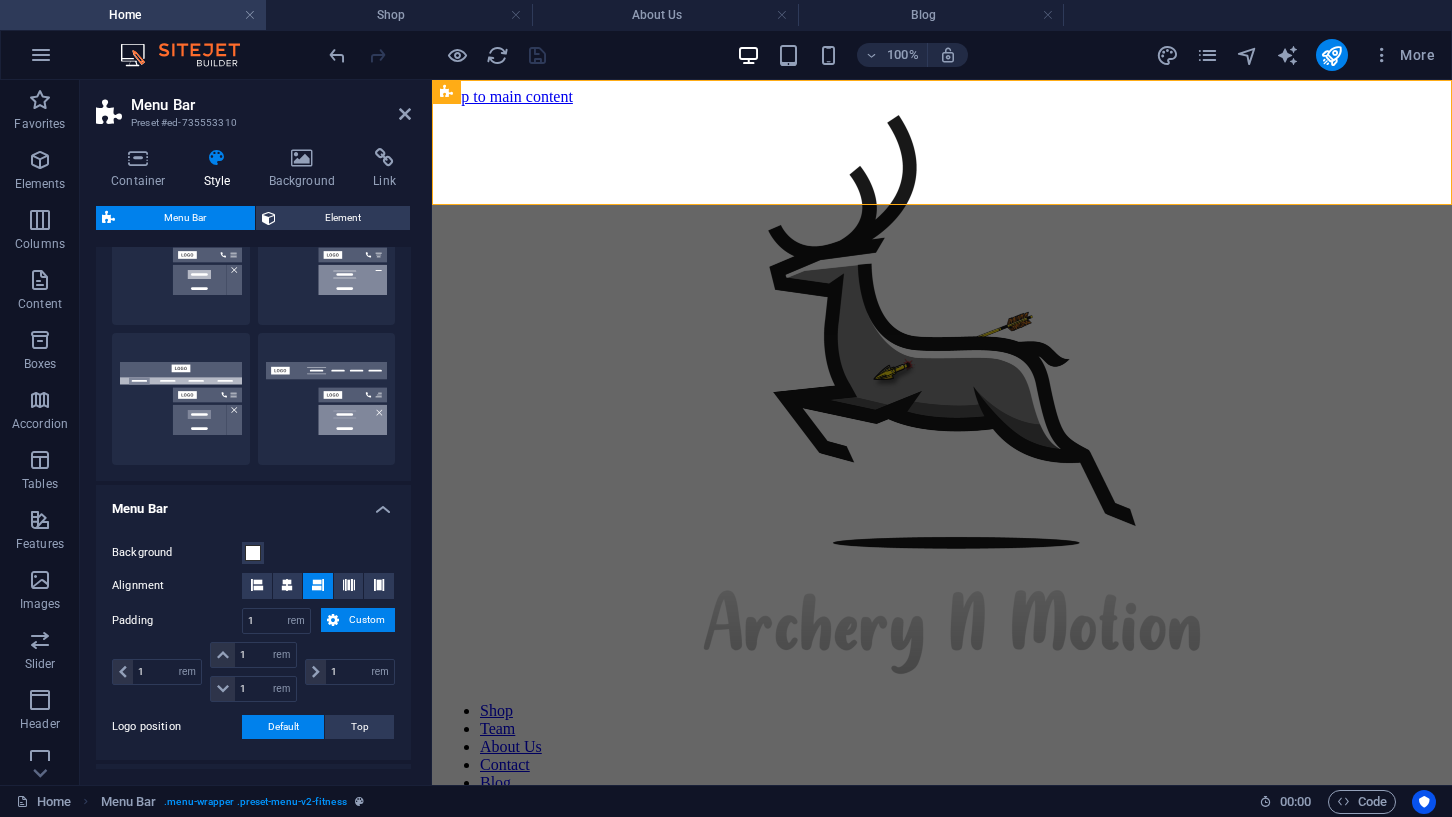 scroll, scrollTop: 404, scrollLeft: 0, axis: vertical 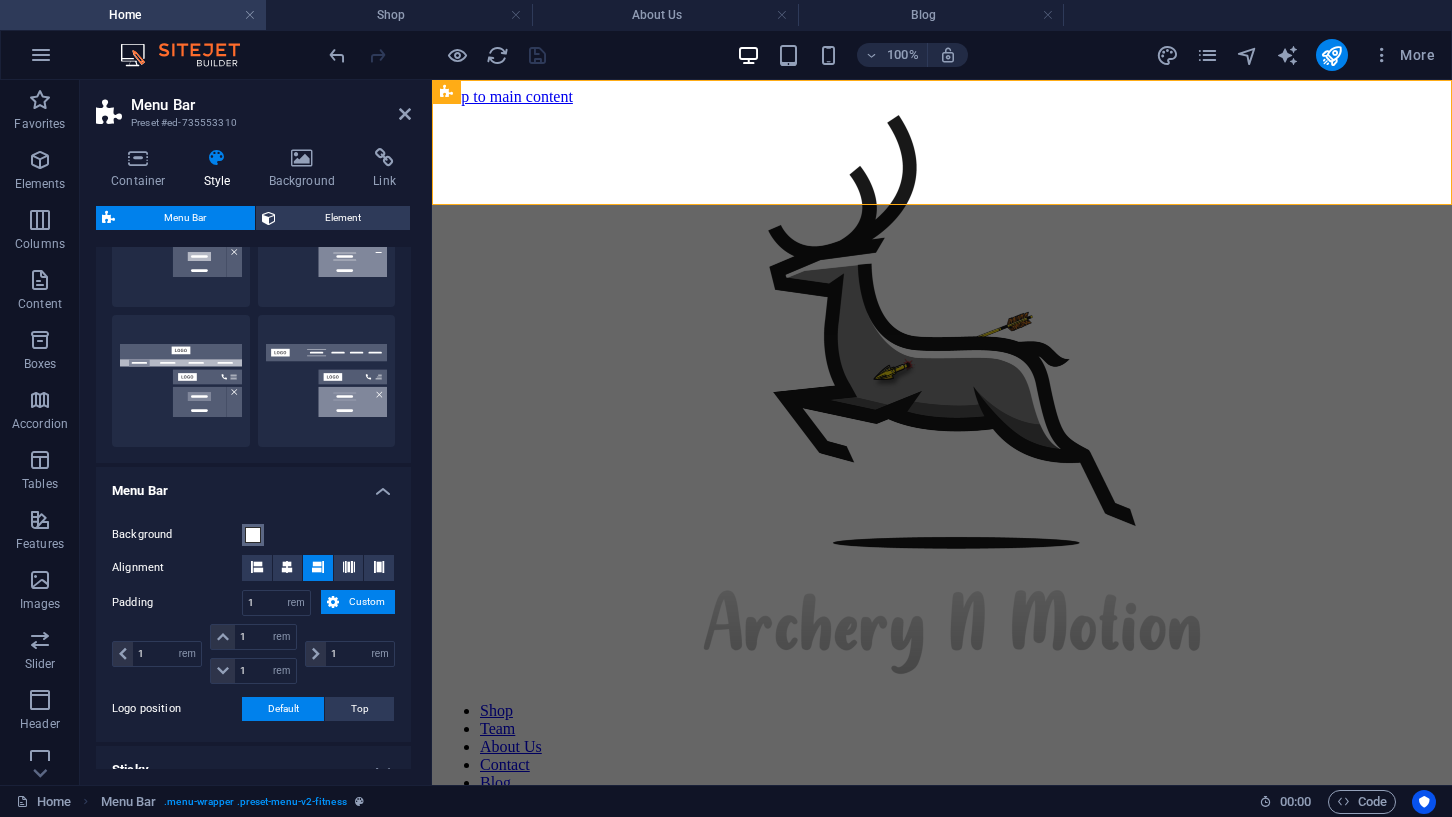 click at bounding box center [253, 535] 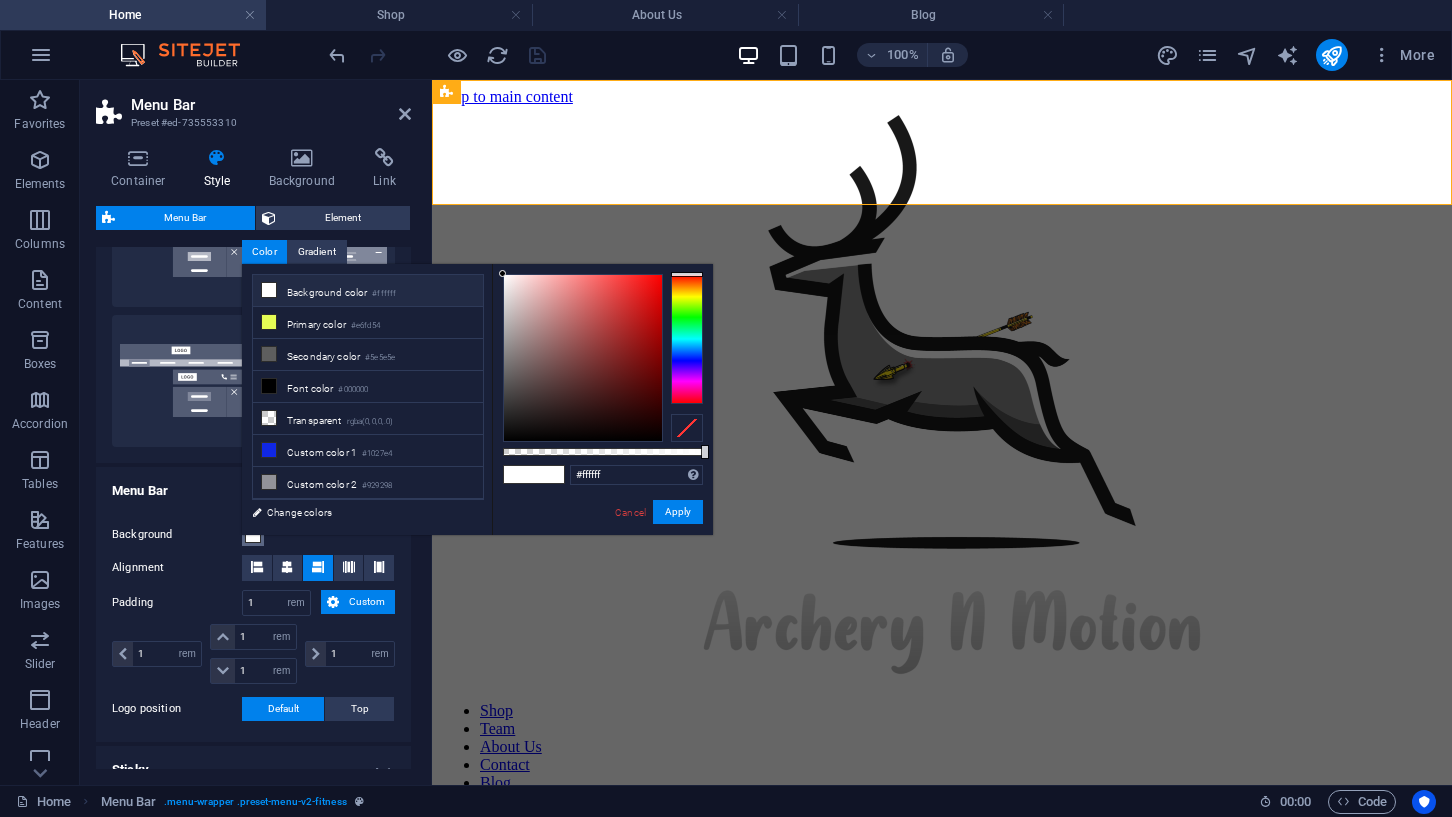 click at bounding box center [253, 535] 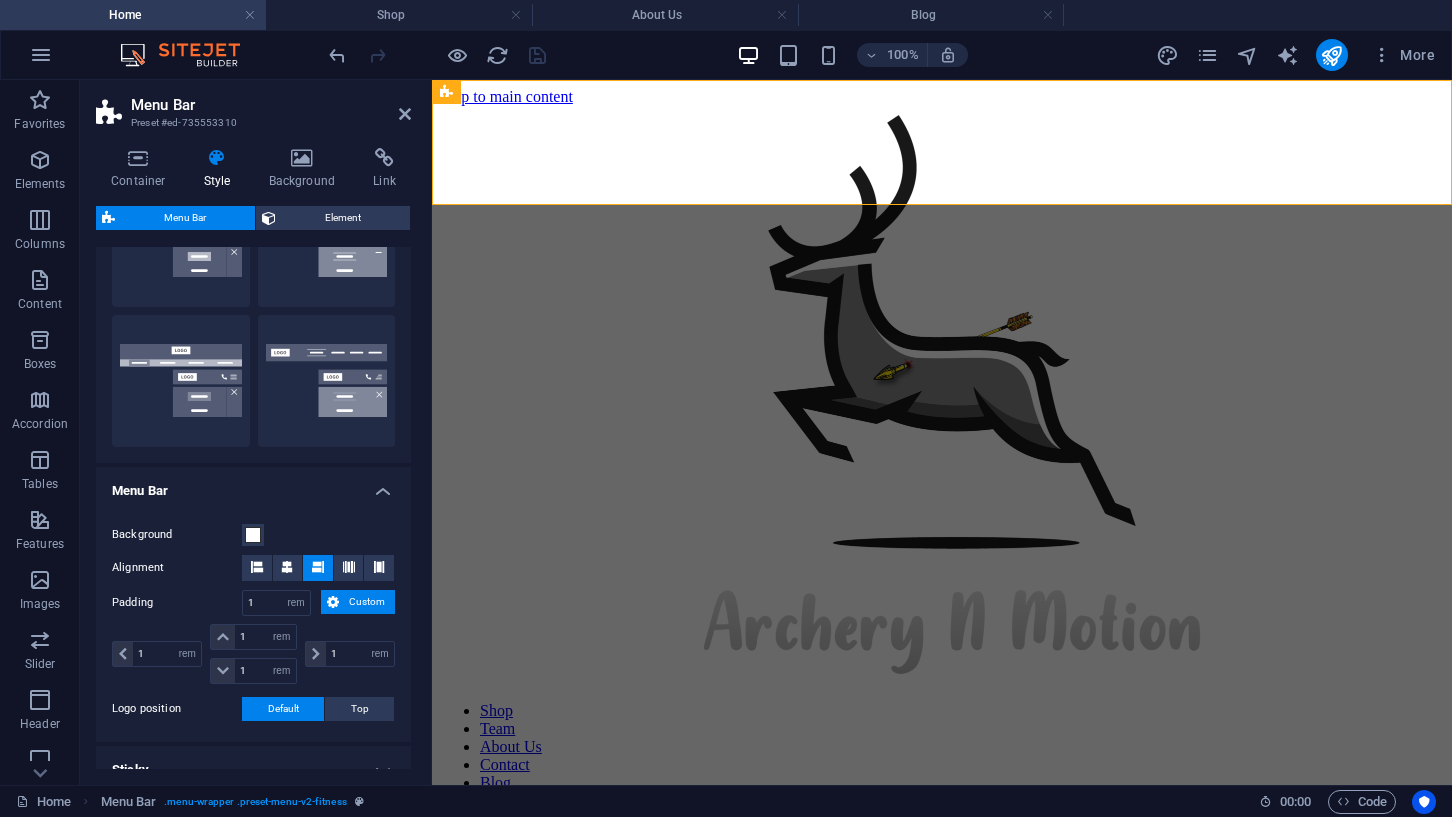 click on "Background Alignment Padding 1 px rem % vh vw Custom Custom 1 px rem % vh vw 1 px rem % vh vw 1 px rem % vh vw 1 px rem % vh vw Logo position Default Top  - Padding 1 px rem % vh vw Custom Custom 1 px rem % vh vw 1 px rem % vh vw 1 px rem % vh vw 1 px rem % vh vw Menu width Default Wide  - Padding 0 px rem % vh vw Custom Custom 0 px rem % vh vw 0 px rem % vh vw 0 px rem % vh vw 0 px rem % vh vw  - Background" at bounding box center [253, 622] 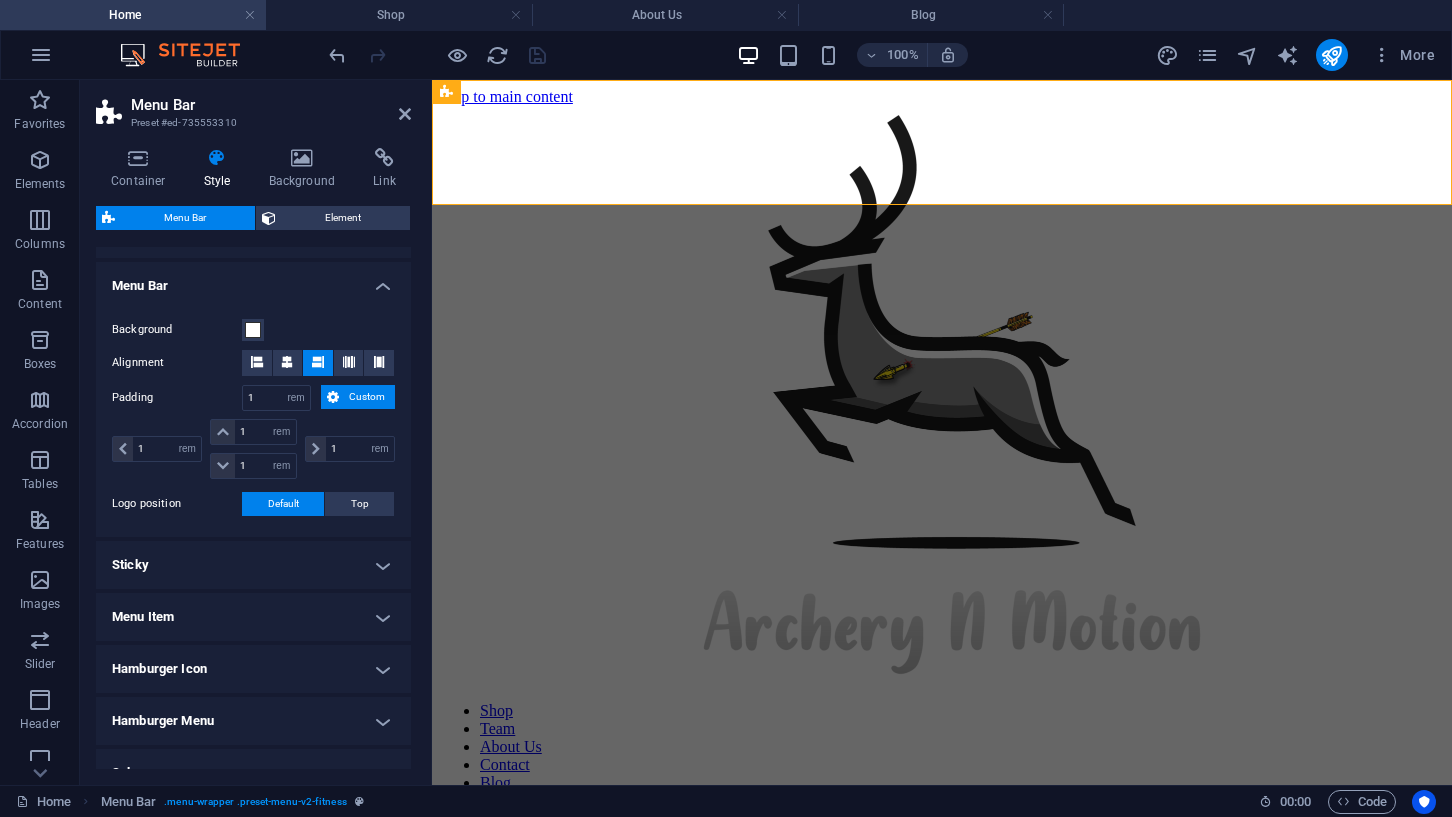 scroll, scrollTop: 615, scrollLeft: 0, axis: vertical 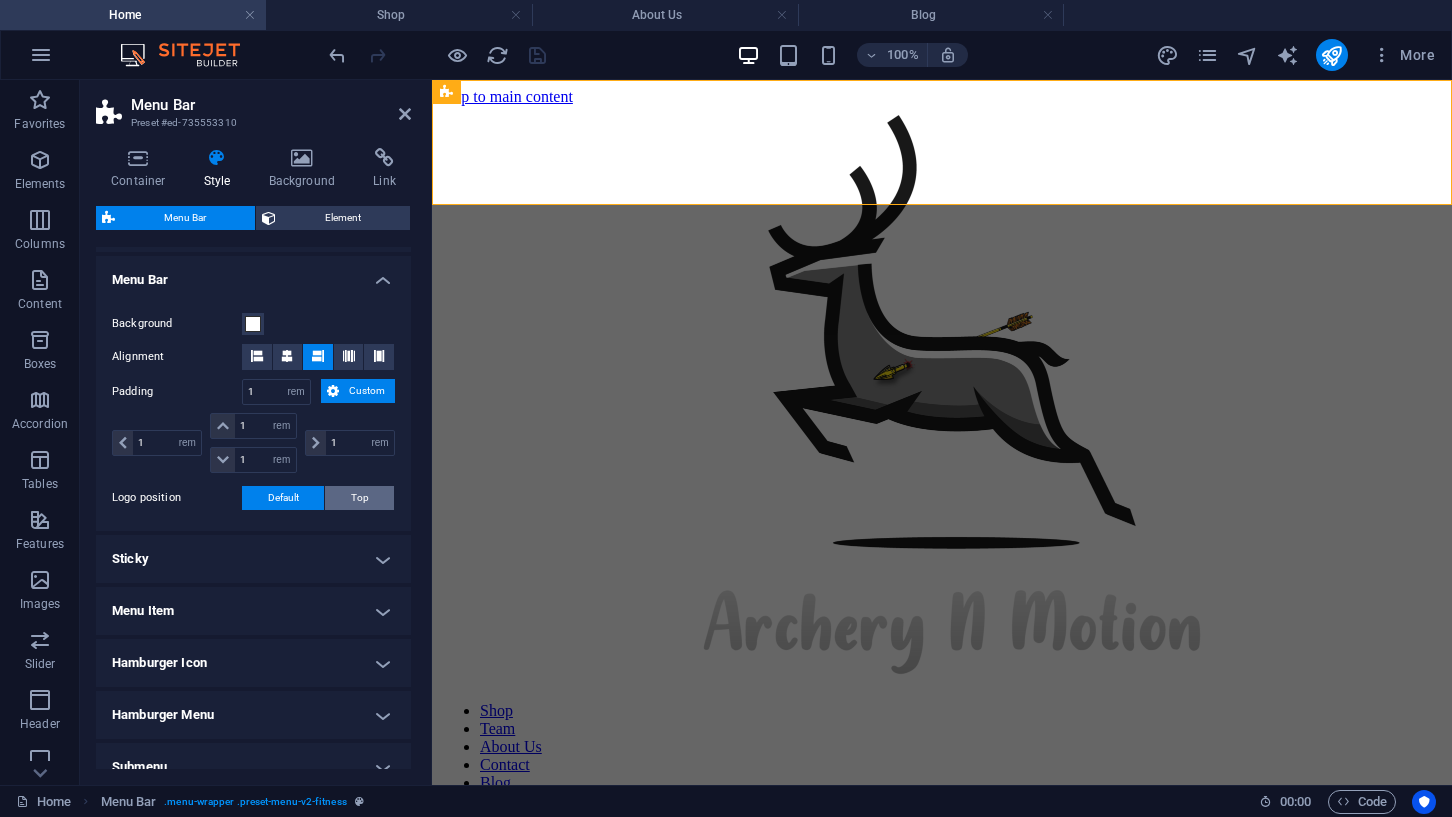 click on "Top" at bounding box center (360, 498) 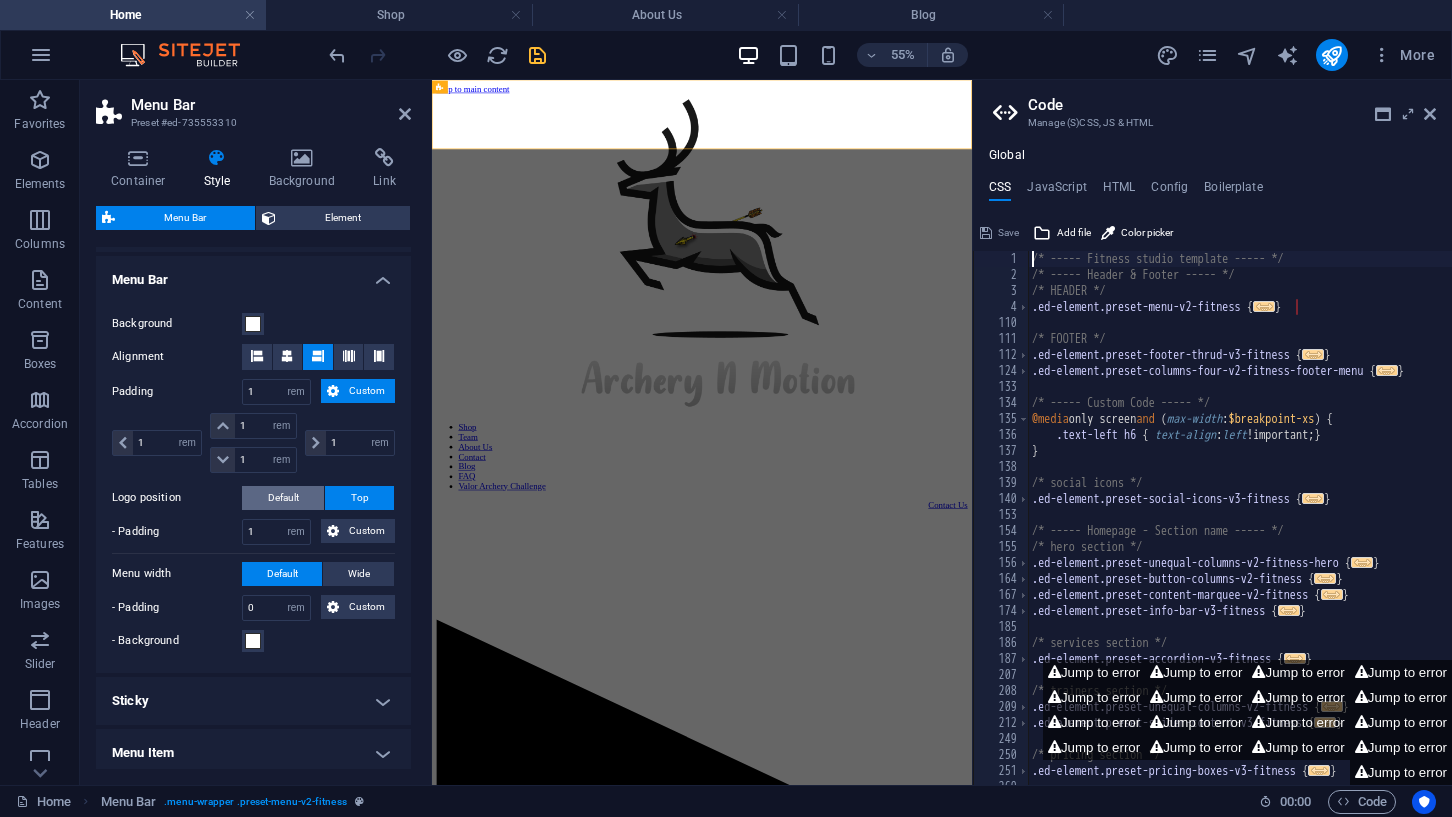 click on "Default" at bounding box center (283, 498) 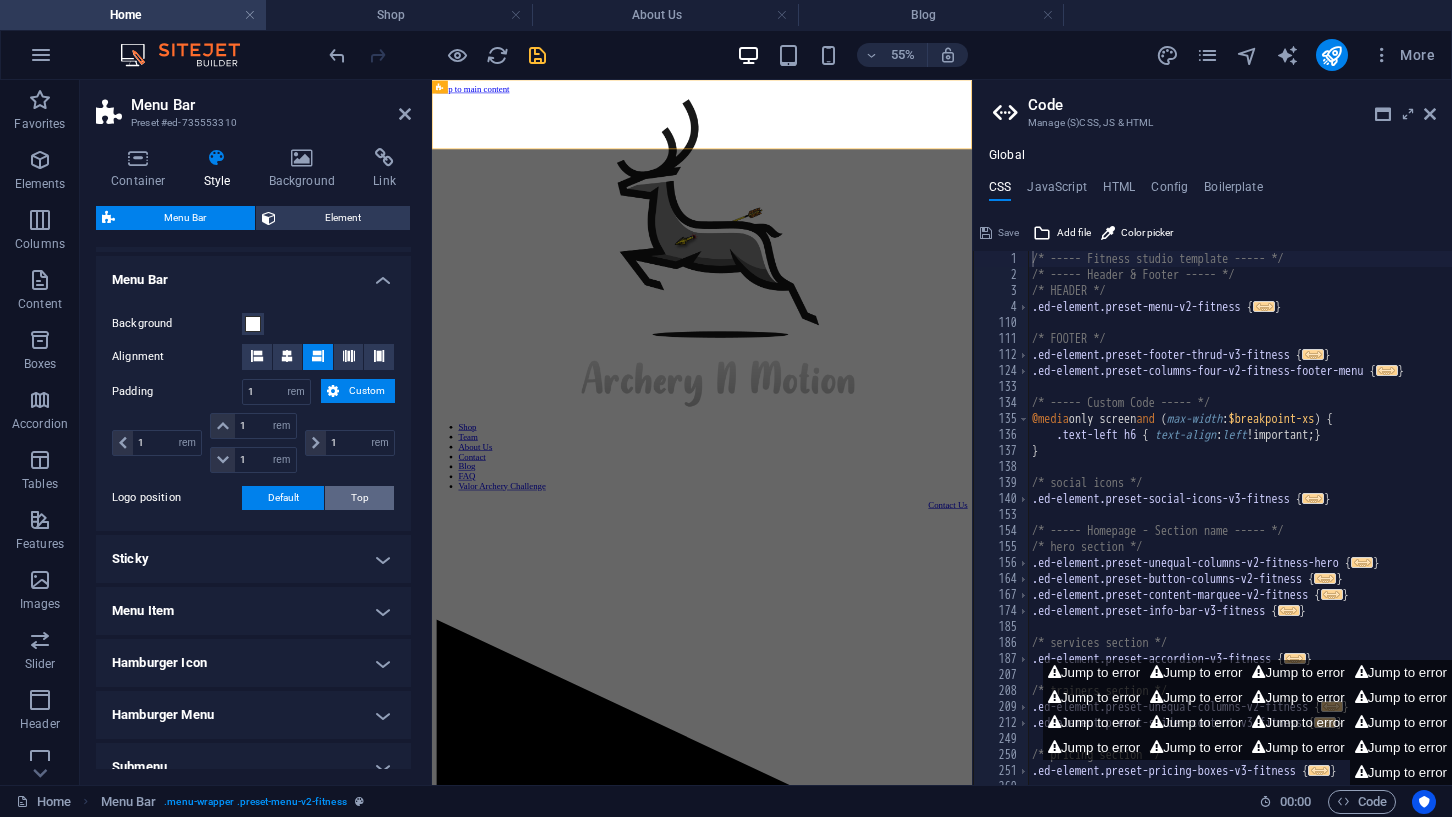 click on "Top" at bounding box center [360, 498] 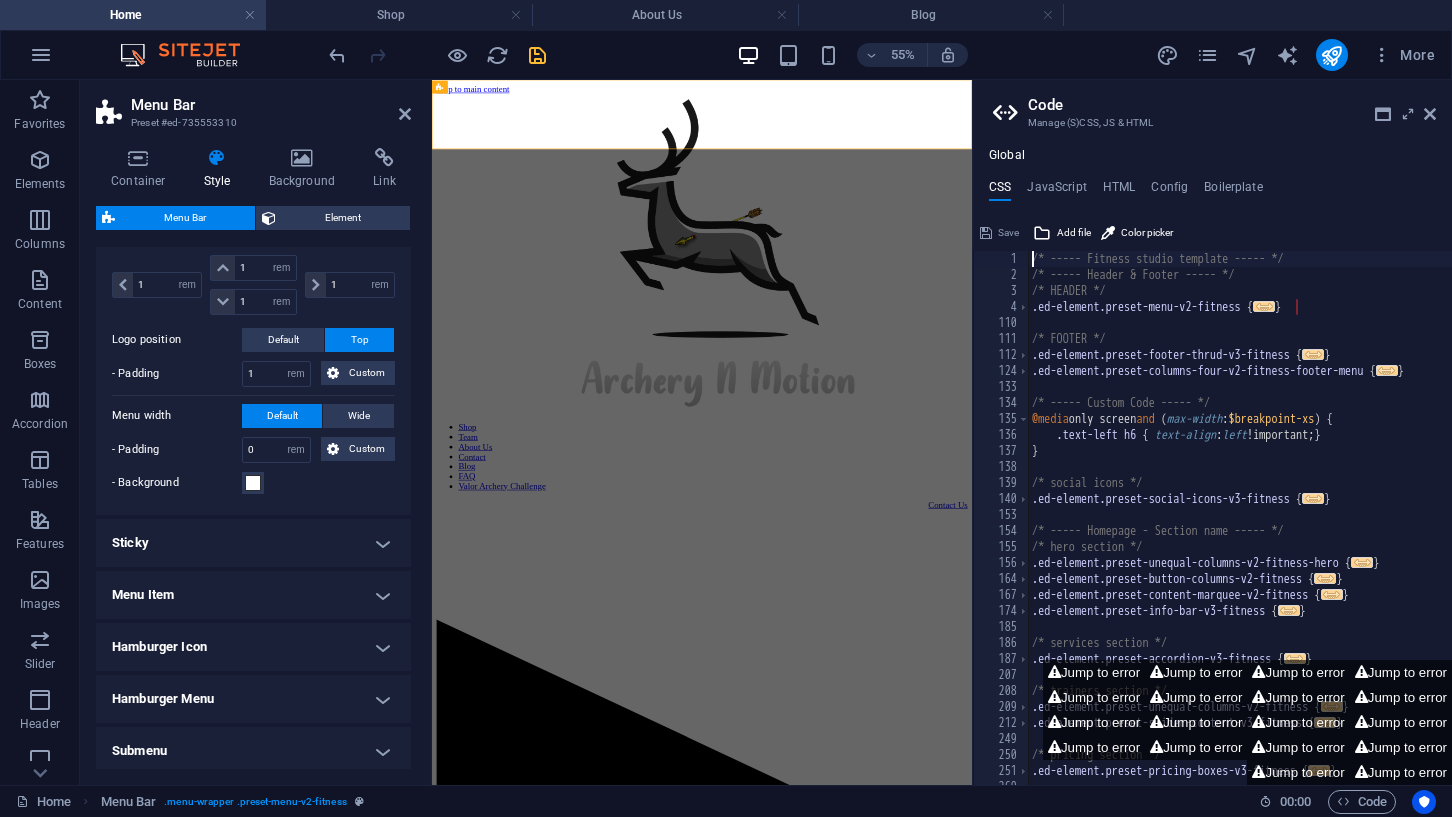 scroll, scrollTop: 858, scrollLeft: 0, axis: vertical 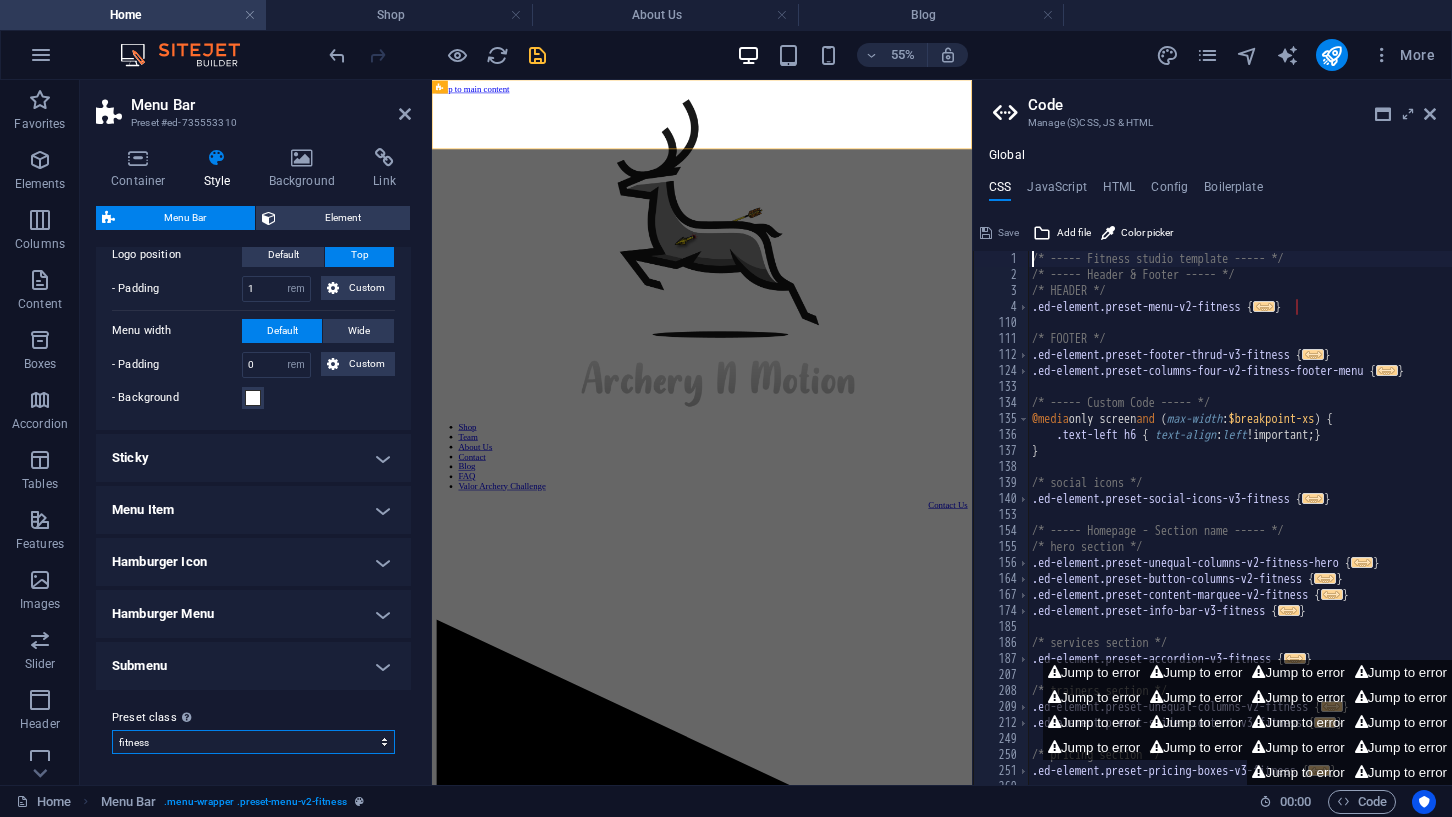 click on "fitness default Add preset class" at bounding box center [253, 742] 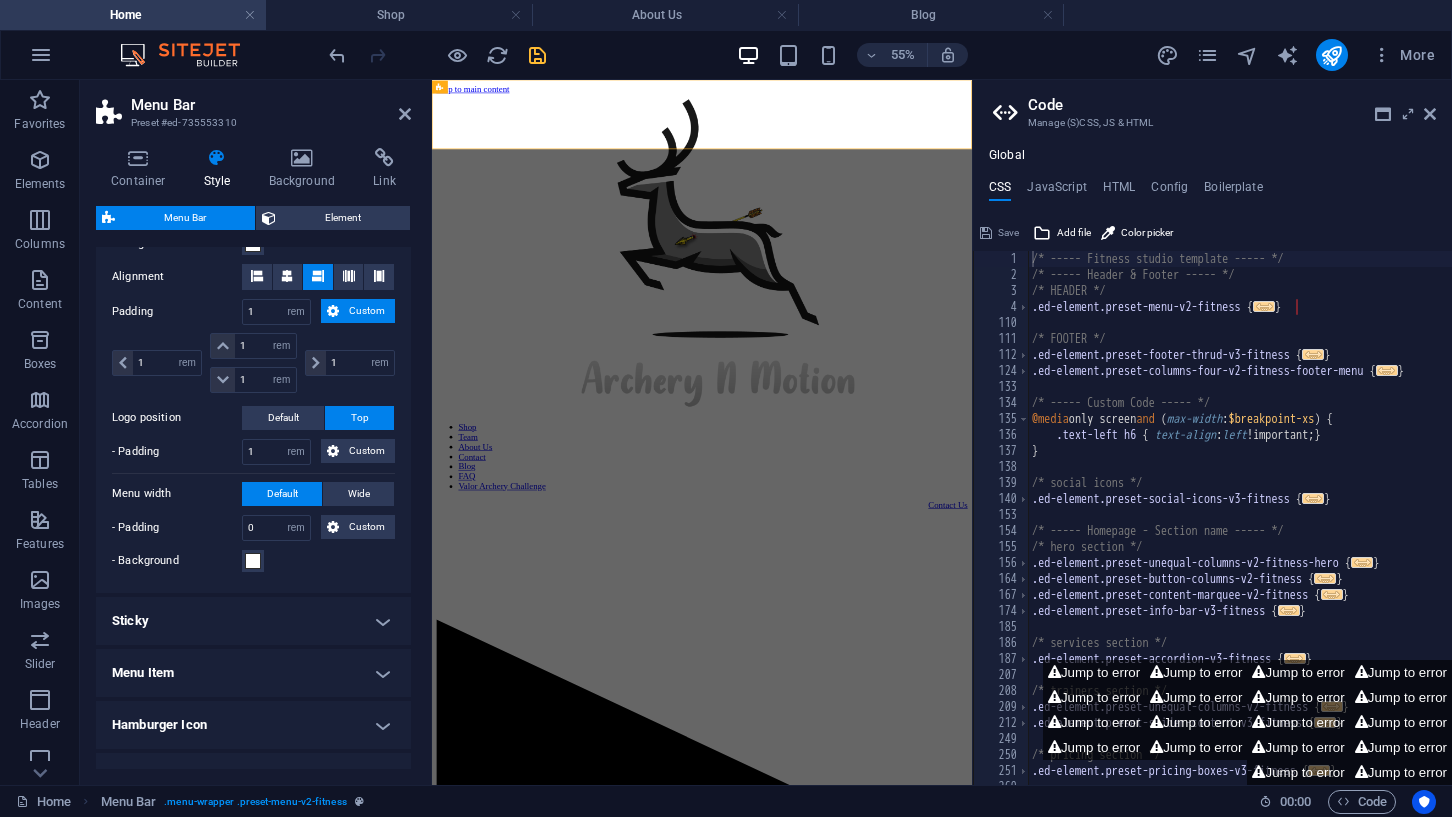 scroll, scrollTop: 647, scrollLeft: 0, axis: vertical 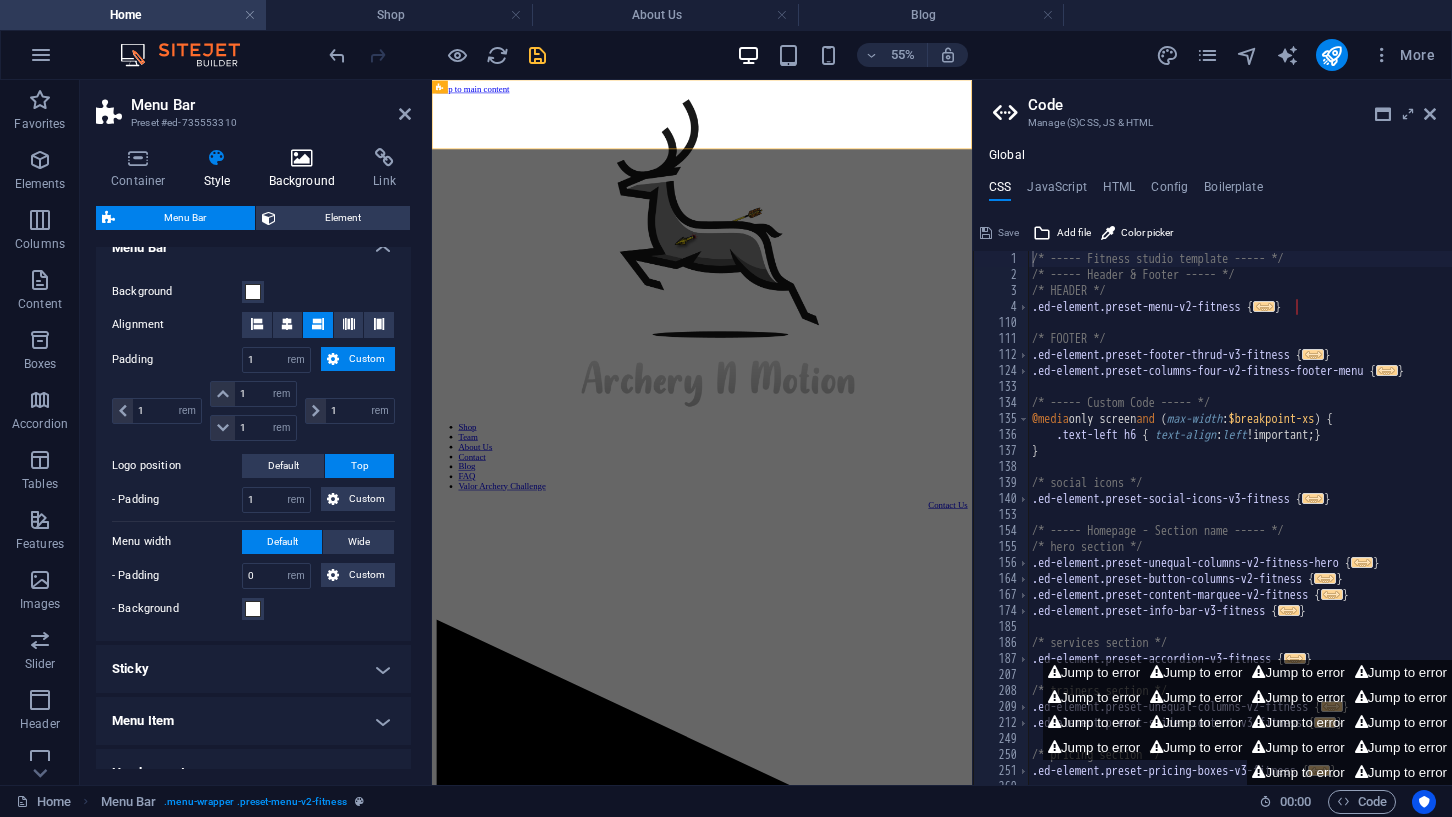 click at bounding box center (302, 158) 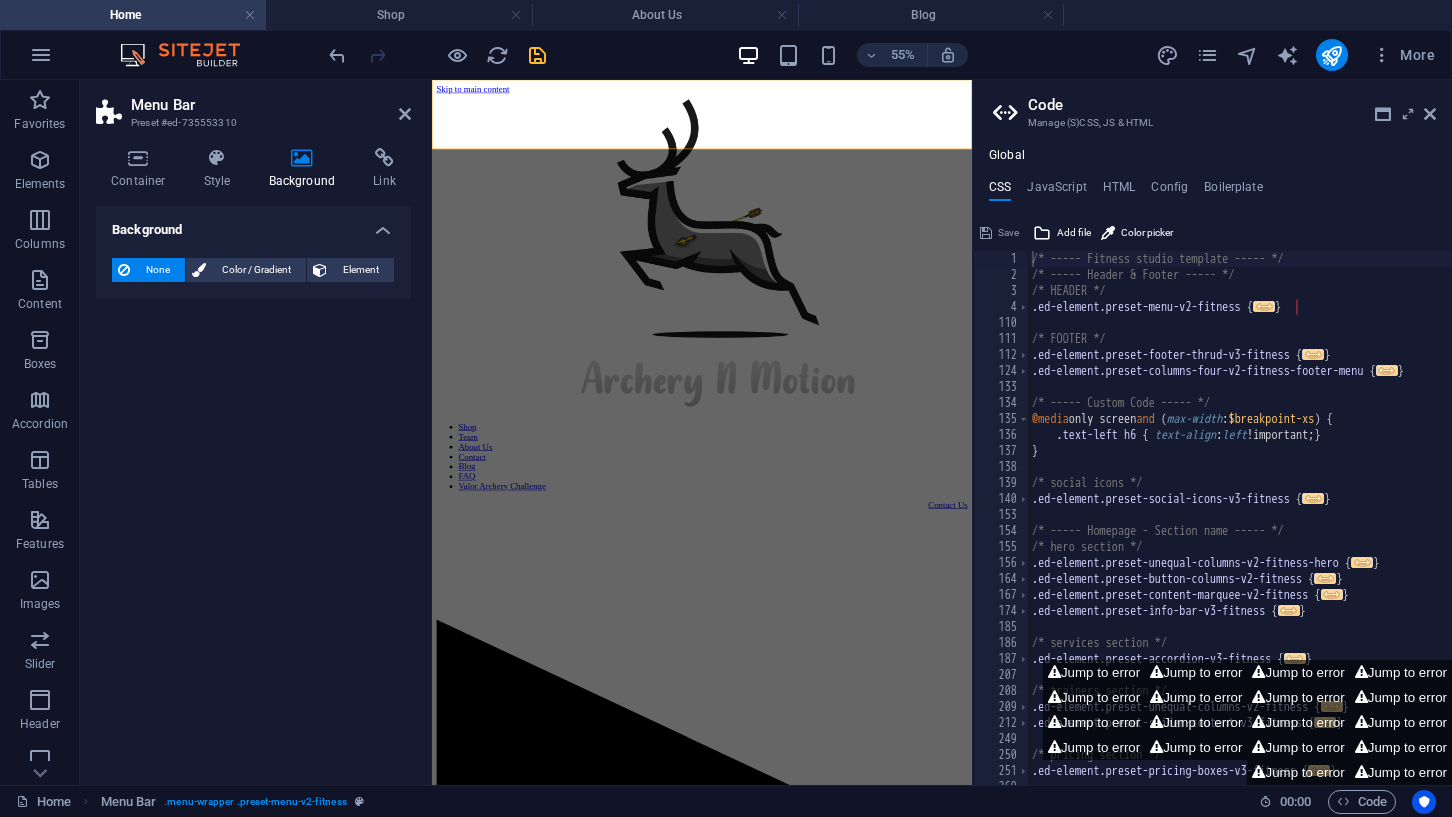 click on "Preset #ed-735553310" at bounding box center (251, 123) 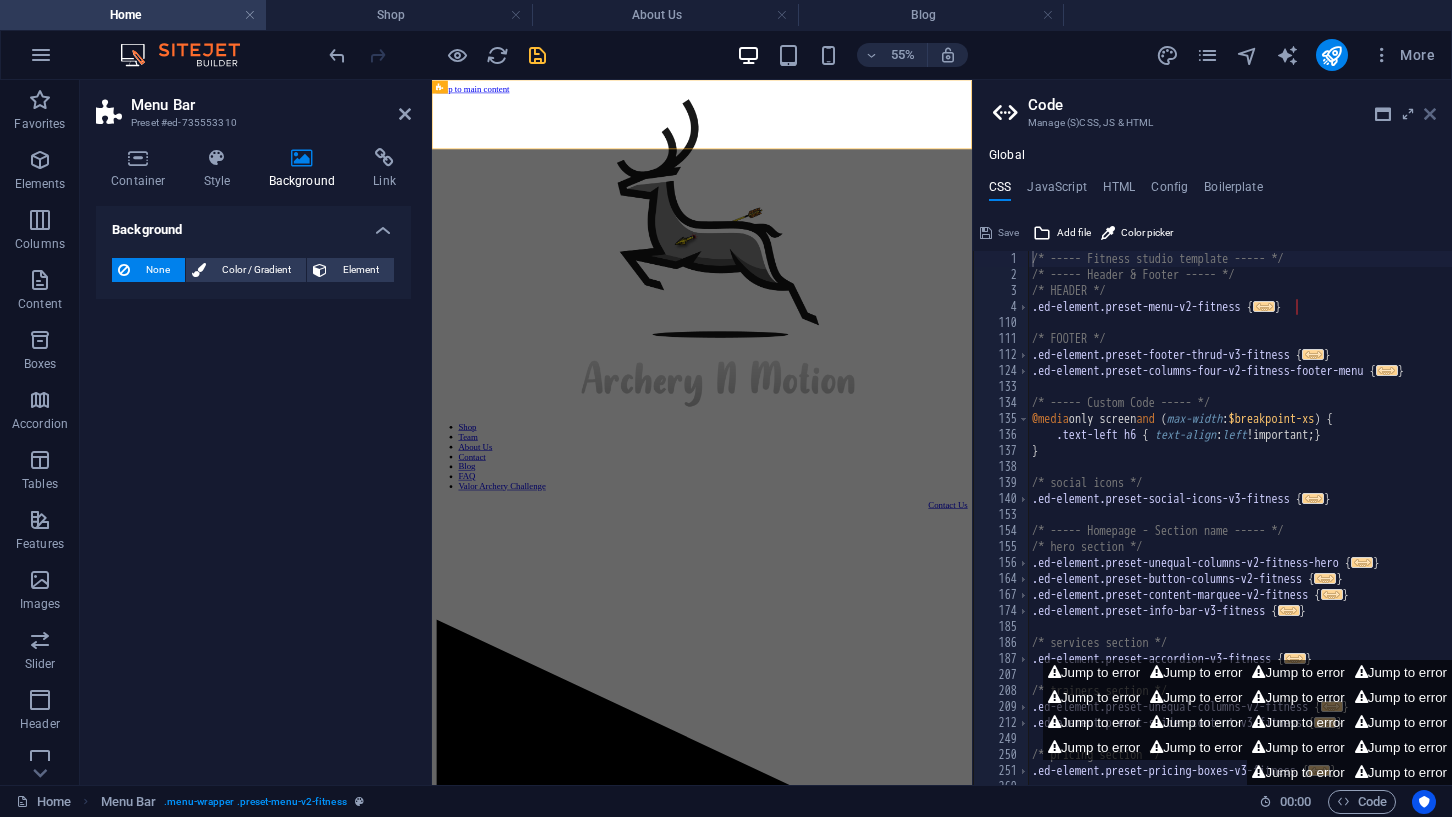 click at bounding box center (1430, 114) 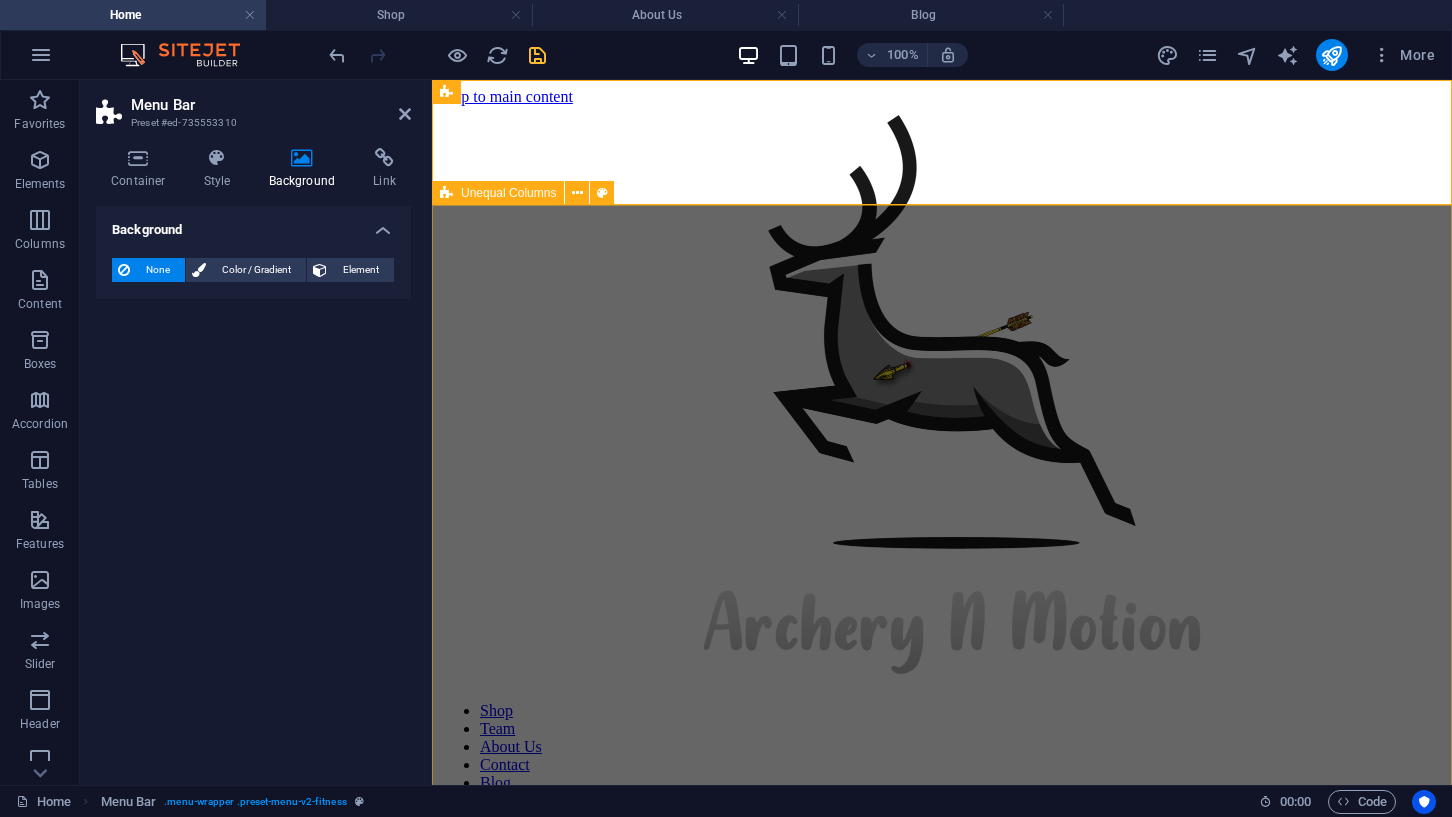 click on "The Future of Target Practice! Tired of static targets?  Elevate your archery experience with  Archery N Motion's  cutting-edge  moving target platform . Our innovative system brings realism and challenge to your training sessions. Experience the future of target practice with Archery N Motion's innovative moving target platform. Our system offers a variety of targets, including lifelike 3D targets, responsive steel plates, and traditional cardboard targets. With quick setup and easy target swaps, you can seamlessly transition between different training scenarios. Whether you're a seasoned archer or a beginner, our platform enhances your accuracy, improves your reaction time, and simulates real-world hunting conditions. Our platform caters to range owners, shooters, and hunters, providing unmatched versatility and functionality. Experience the excitement and challenge of shooting at moving targets and transform your training sessions. Contact us" at bounding box center [942, 1858] 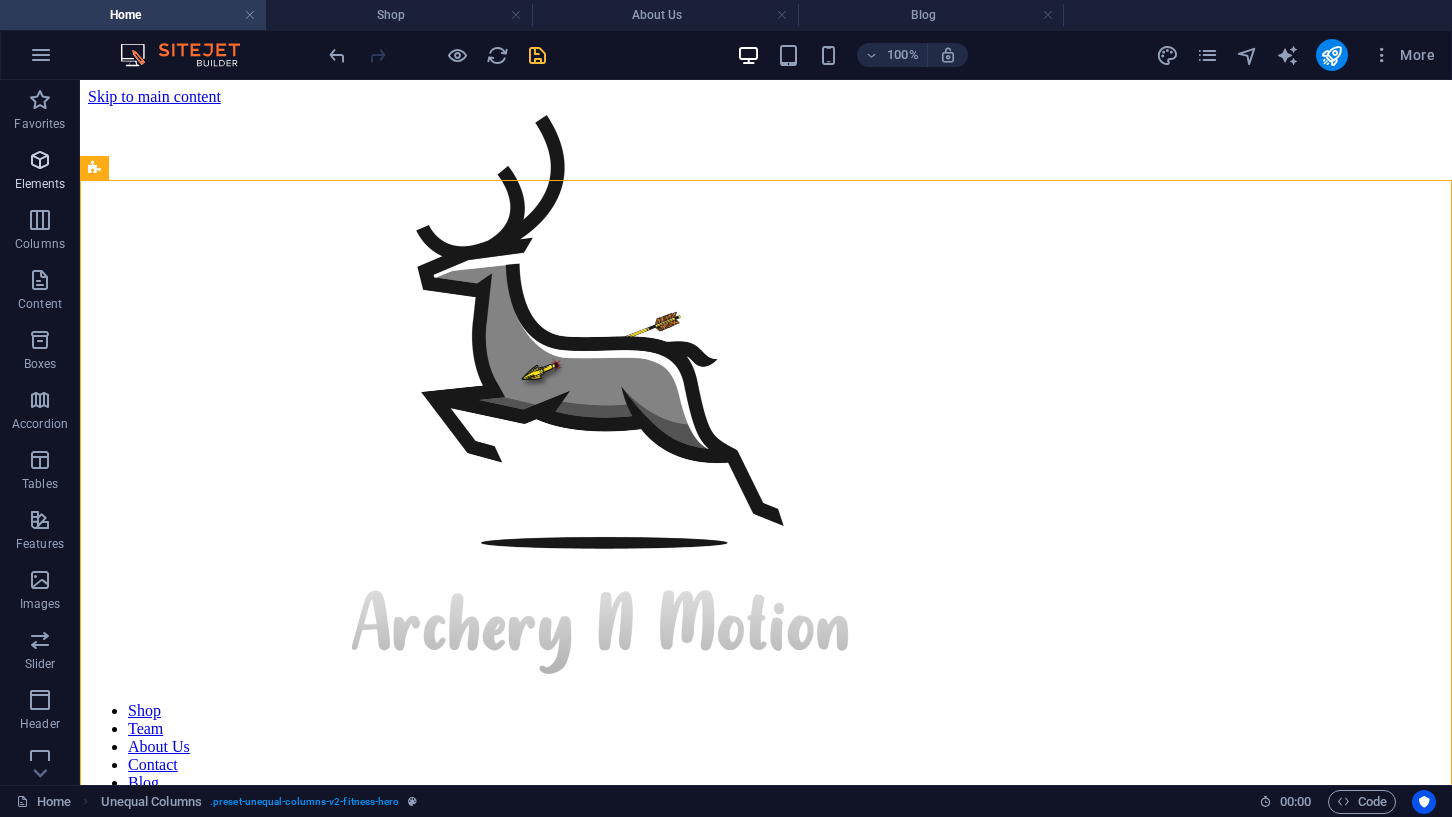 click at bounding box center (40, 160) 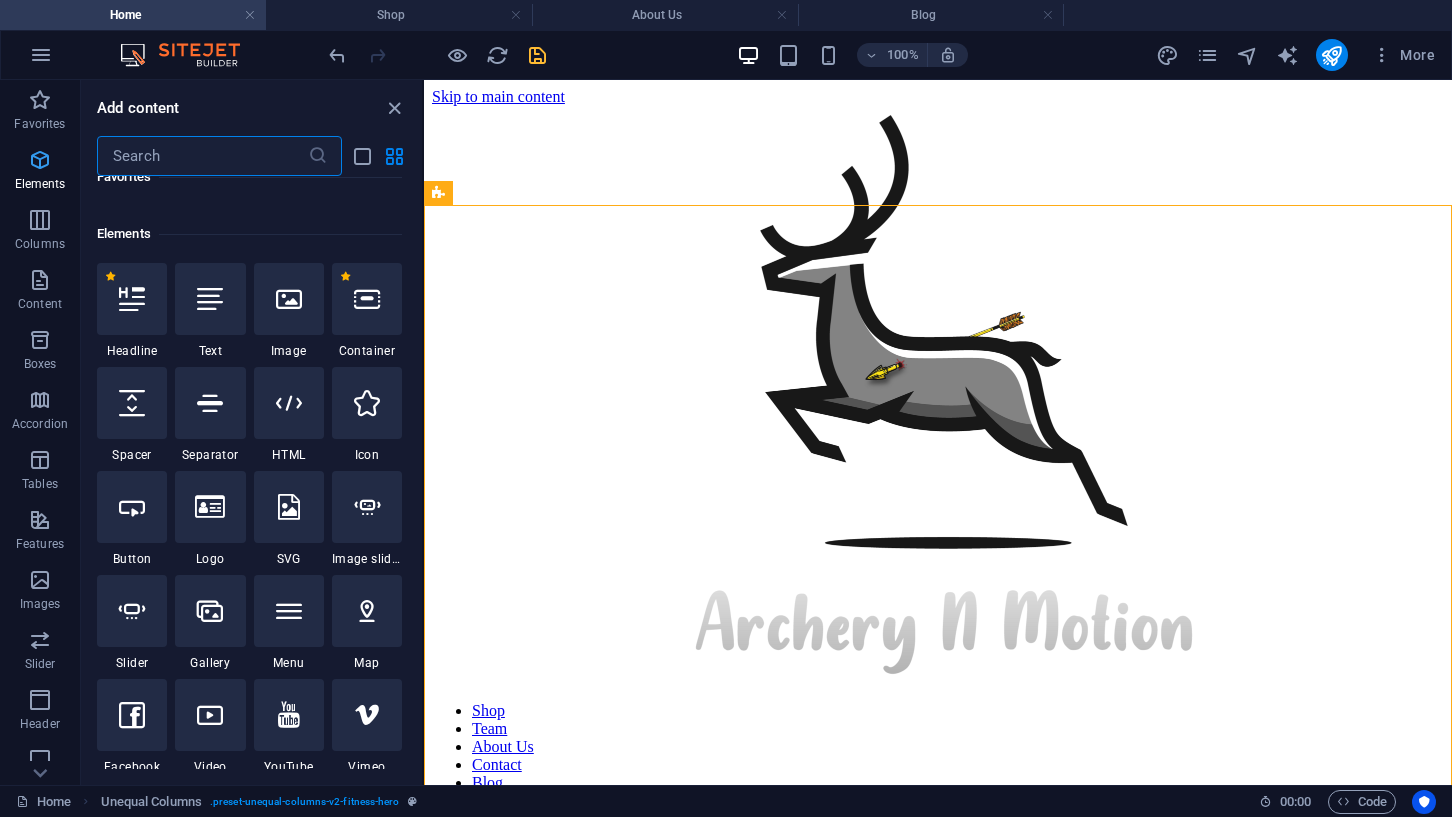 scroll, scrollTop: 213, scrollLeft: 0, axis: vertical 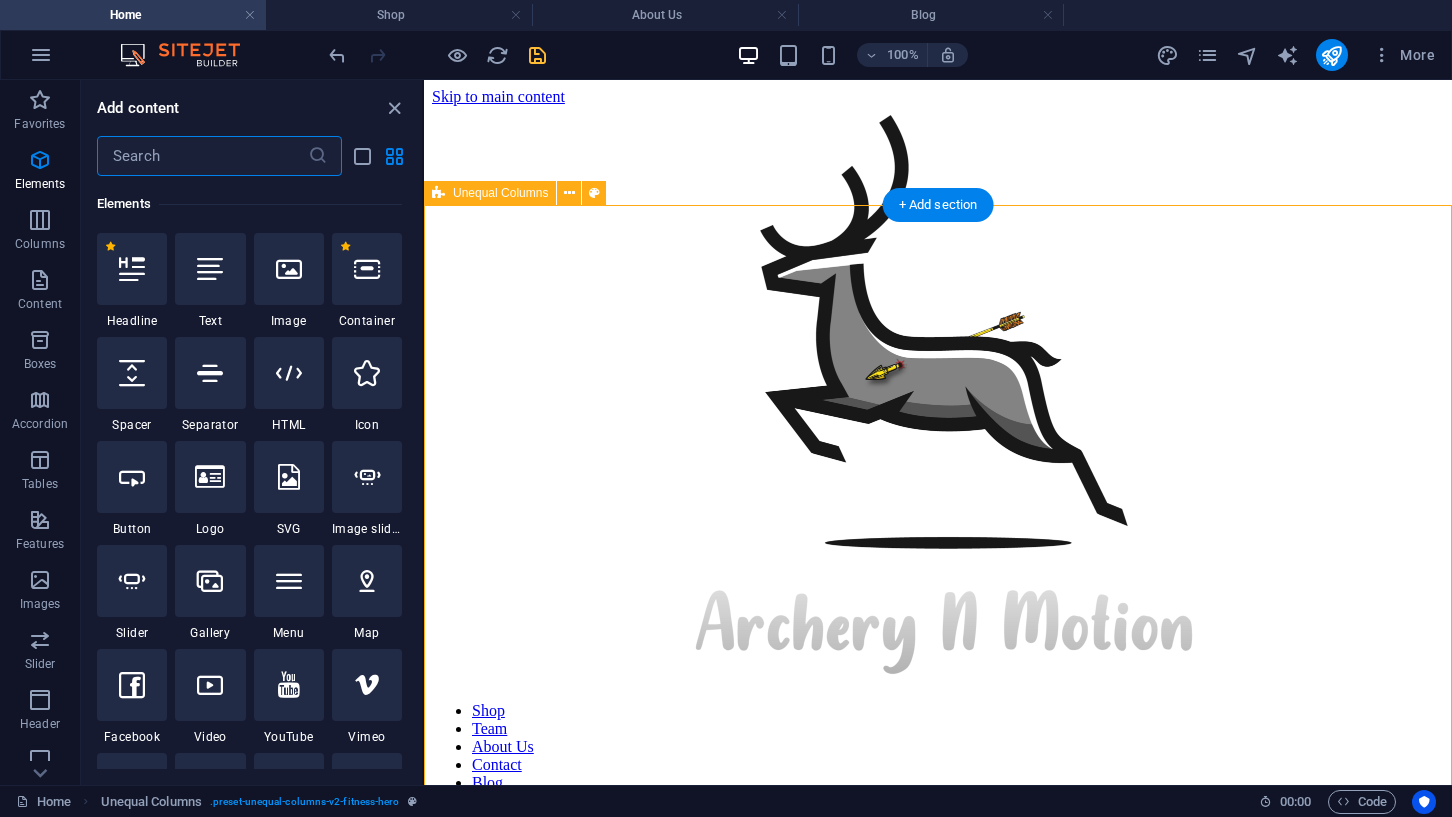 click on "The Future of Target Practice! Tired of static targets?  Elevate your archery experience with  Archery N Motion's  cutting-edge  moving target platform . Our innovative system brings realism and challenge to your training sessions. Experience the future of target practice with Archery N Motion's innovative moving target platform. Our system offers a variety of targets, including lifelike 3D targets, responsive steel plates, and traditional cardboard targets. With quick setup and easy target swaps, you can seamlessly transition between different training scenarios. Whether you're a seasoned archer or a beginner, our platform enhances your accuracy, improves your reaction time, and simulates real-world hunting conditions. Our platform caters to range owners, shooters, and hunters, providing unmatched versatility and functionality. Experience the excitement and challenge of shooting at moving targets and transform your training sessions. Contact us" at bounding box center (938, 1860) 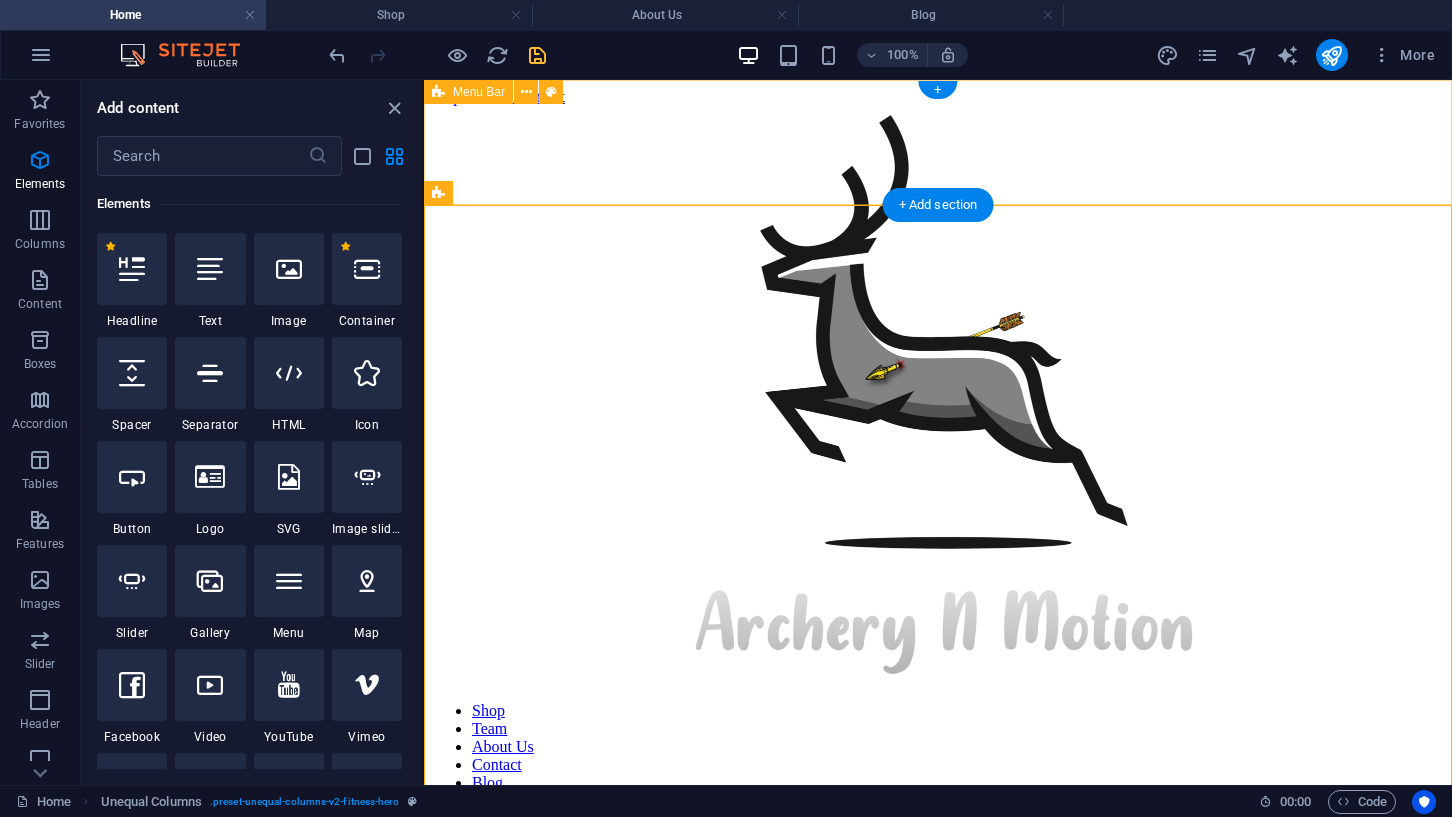 click on "Shop Team About Us Contact Blog FAQ Valor Archery Challenge Contact Us" at bounding box center (938, 484) 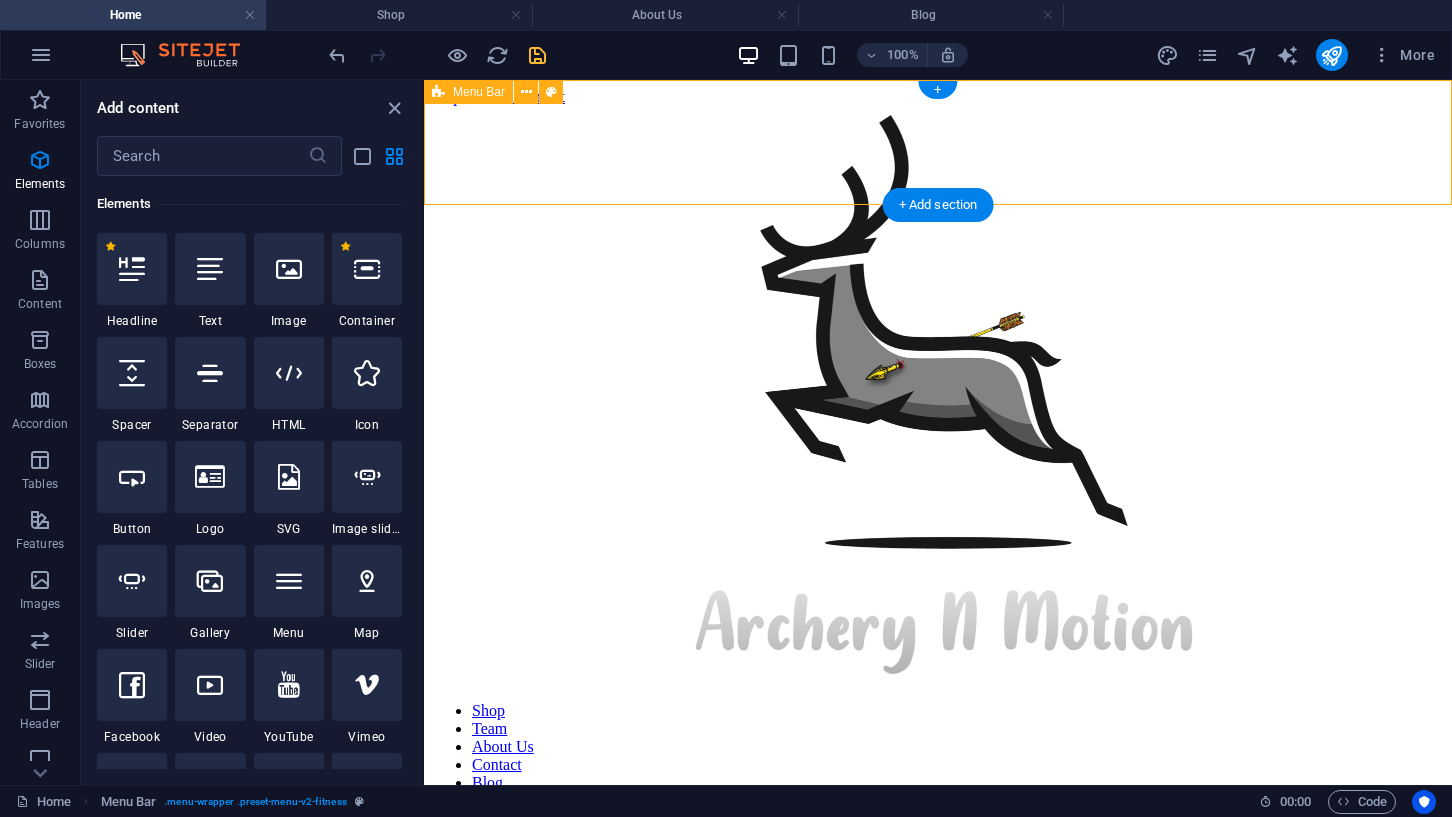 click on "Shop Team About Us Contact Blog FAQ Valor Archery Challenge Contact Us" at bounding box center [938, 484] 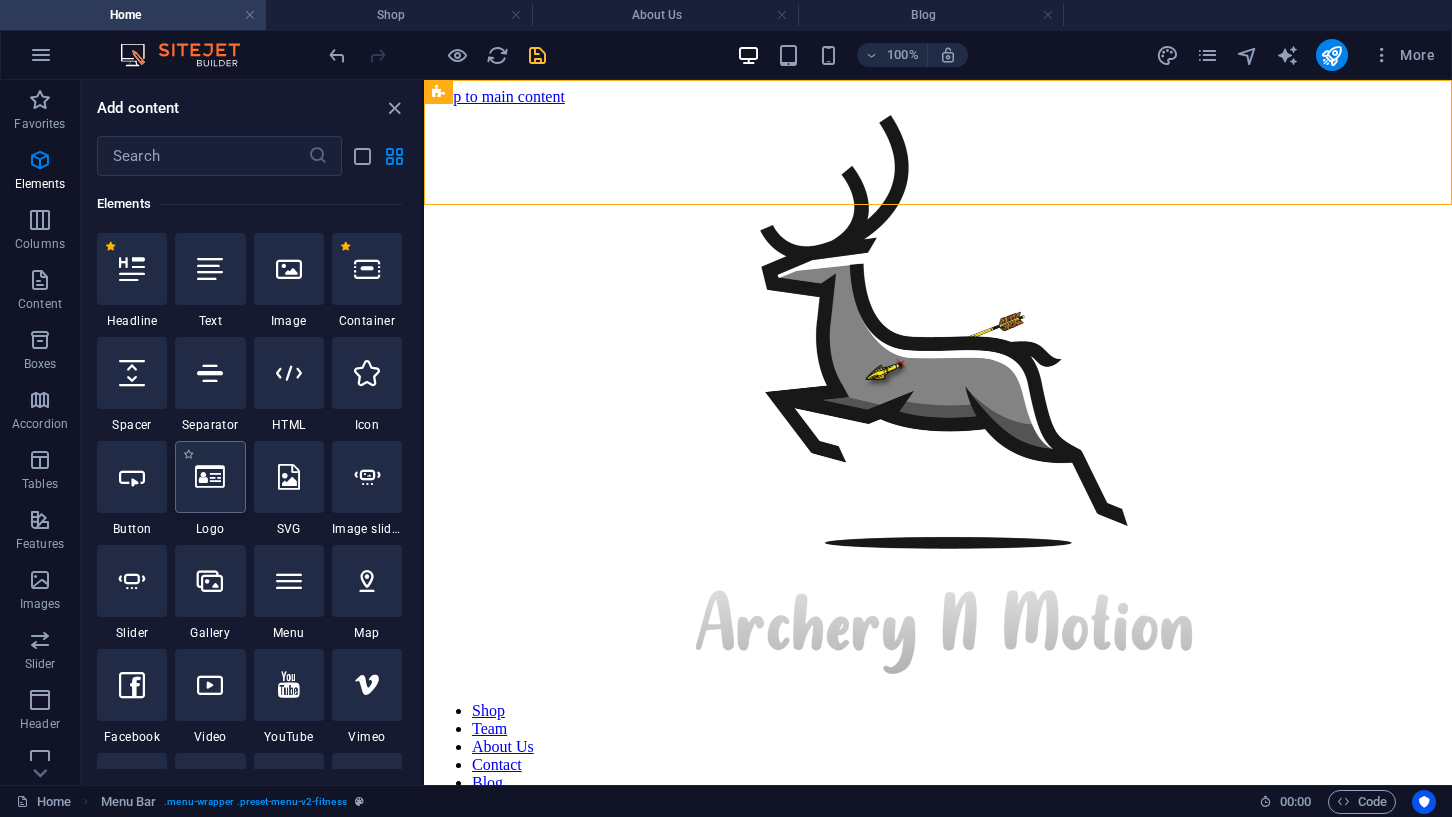 click at bounding box center (210, 477) 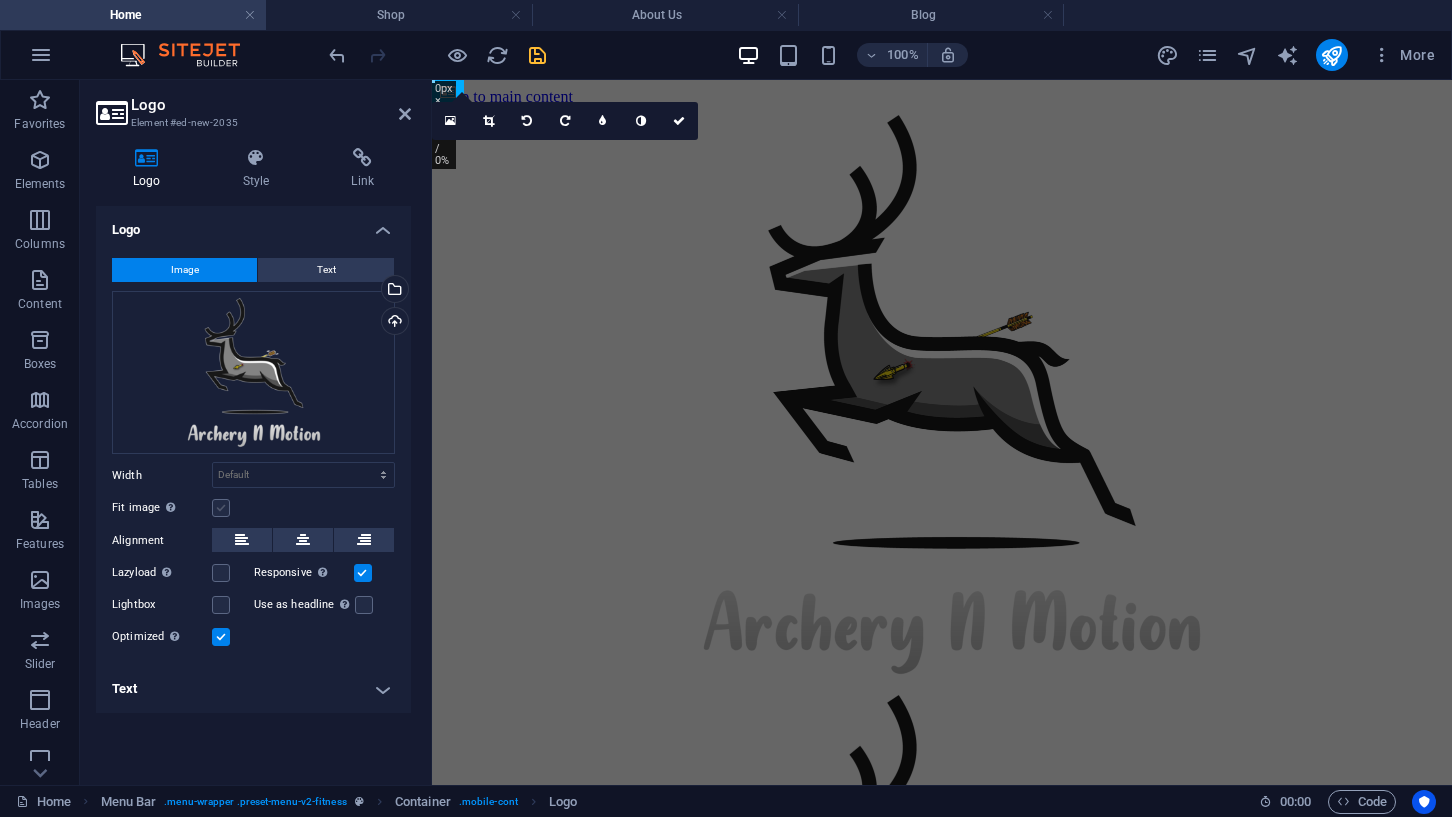 click at bounding box center (221, 508) 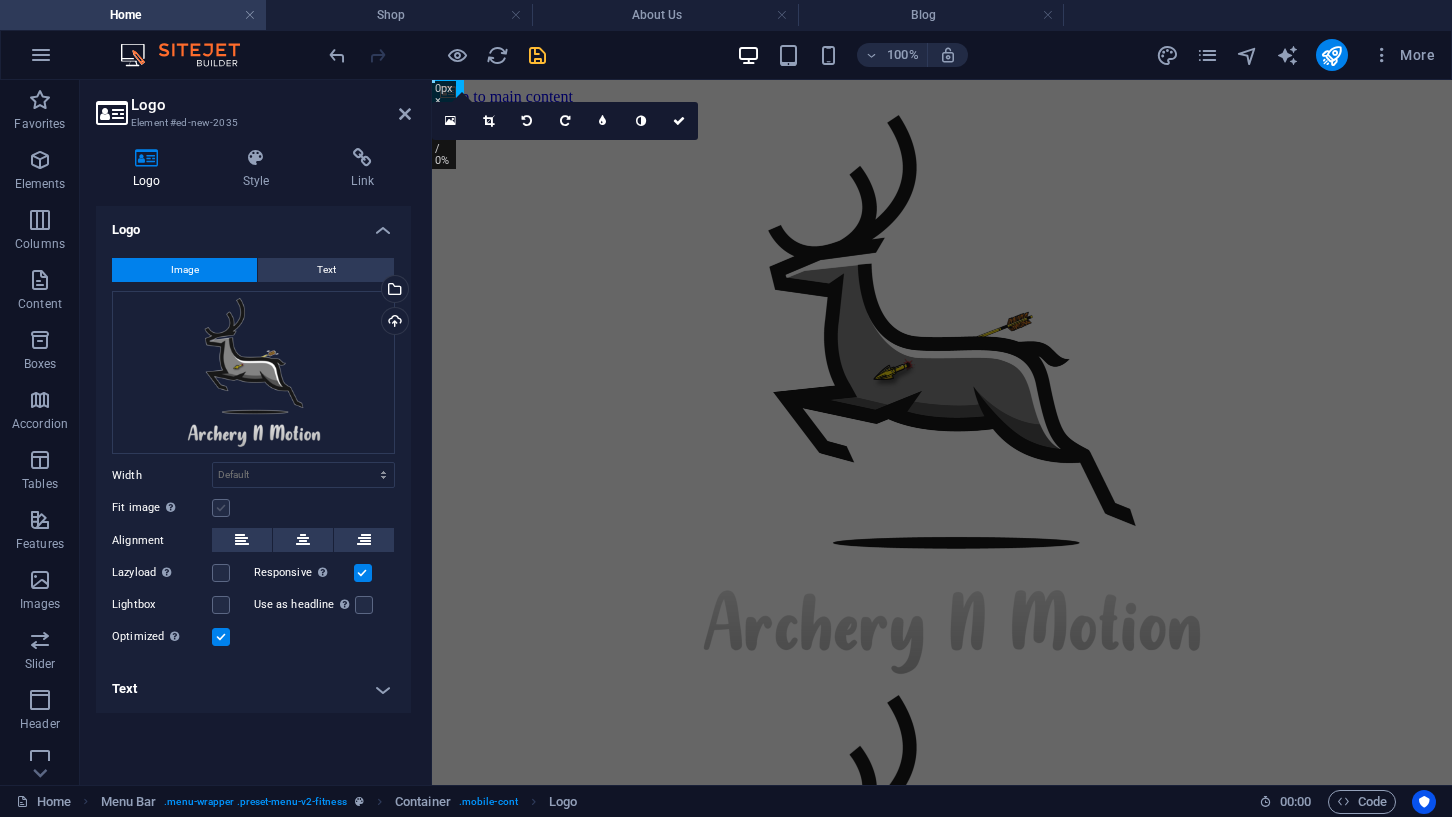 click on "Fit image Automatically fit image to a fixed width and height" at bounding box center (0, 0) 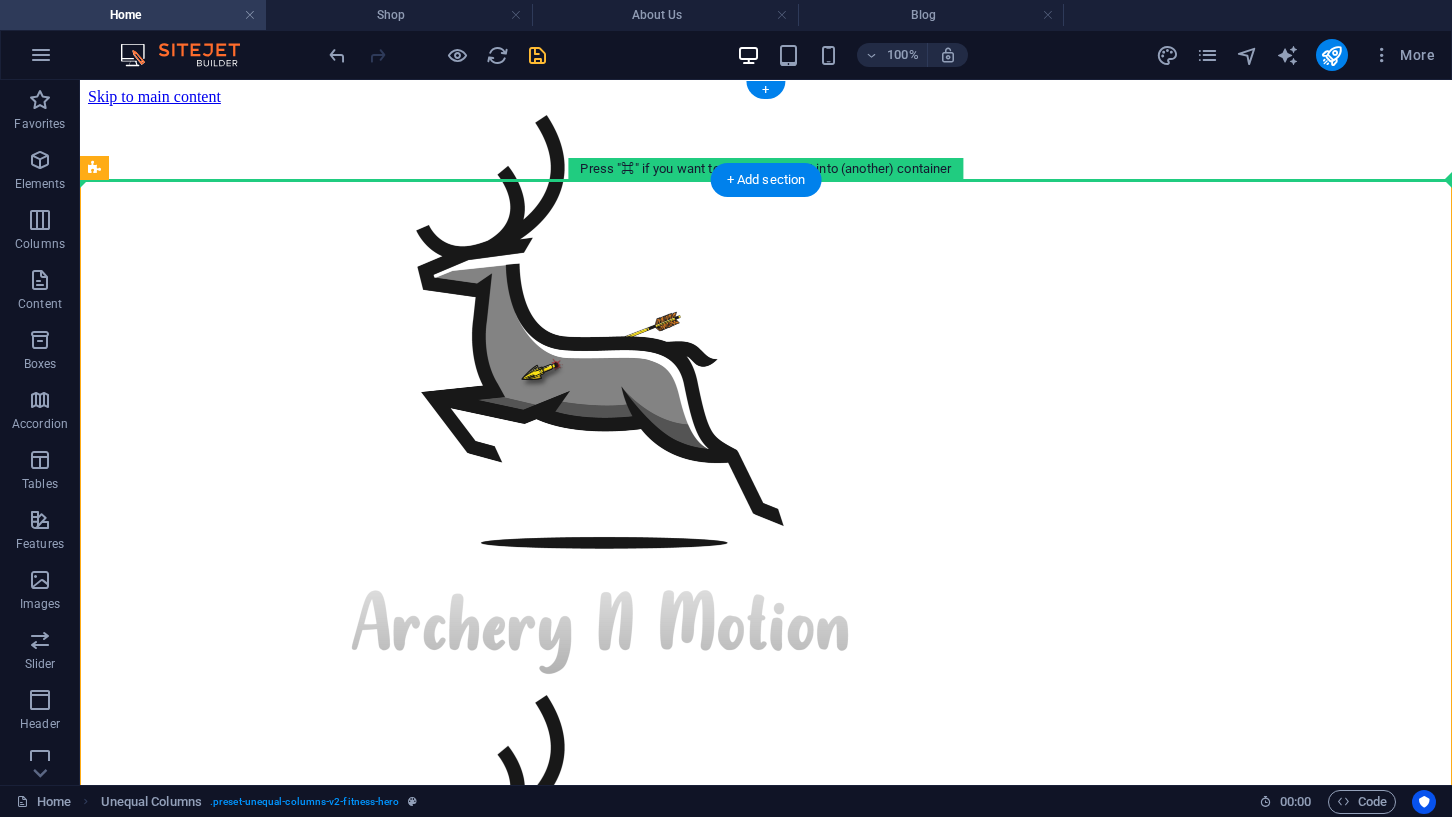 drag, startPoint x: 208, startPoint y: 250, endPoint x: 557, endPoint y: 139, distance: 366.2267 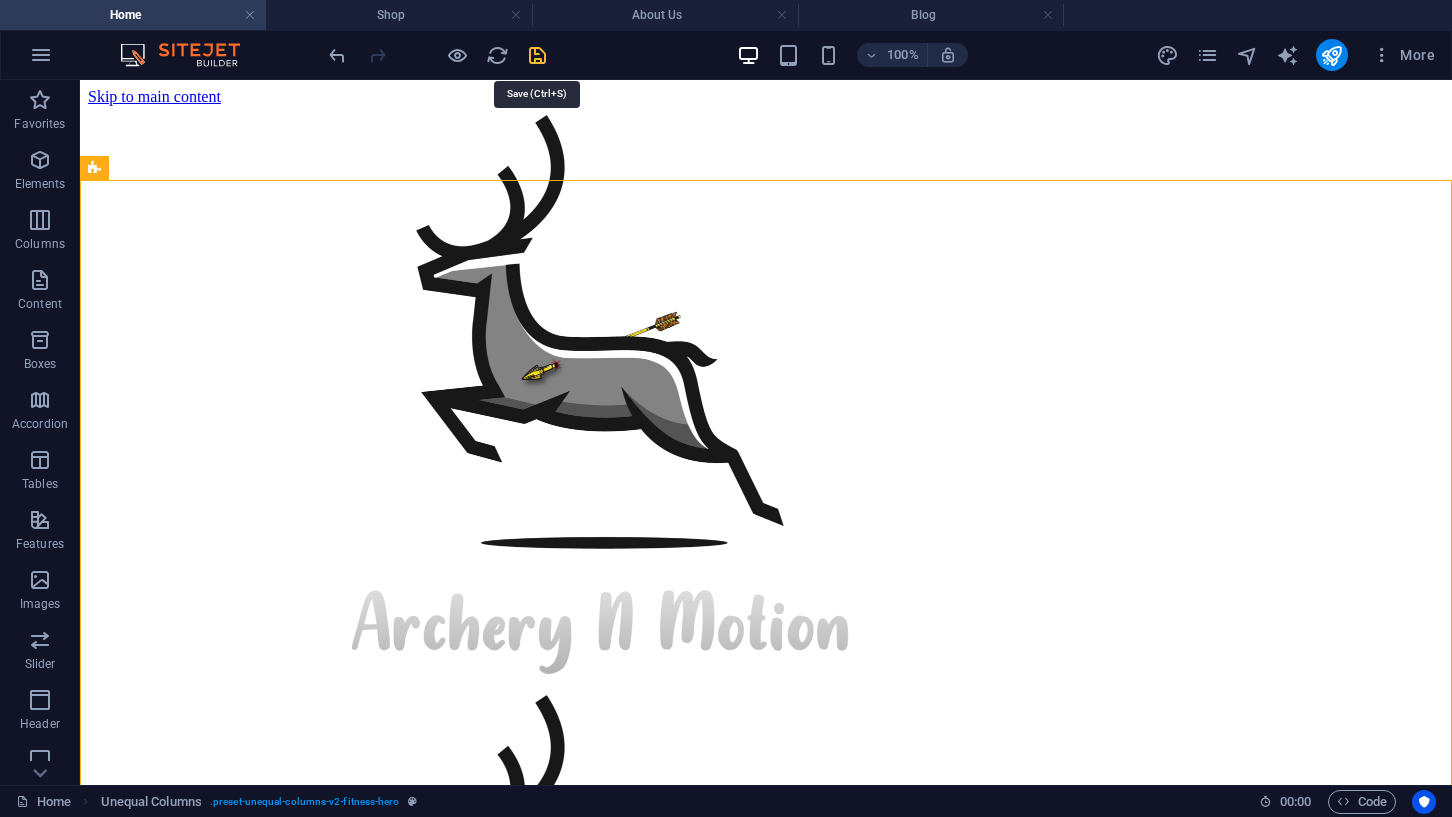 click at bounding box center [537, 55] 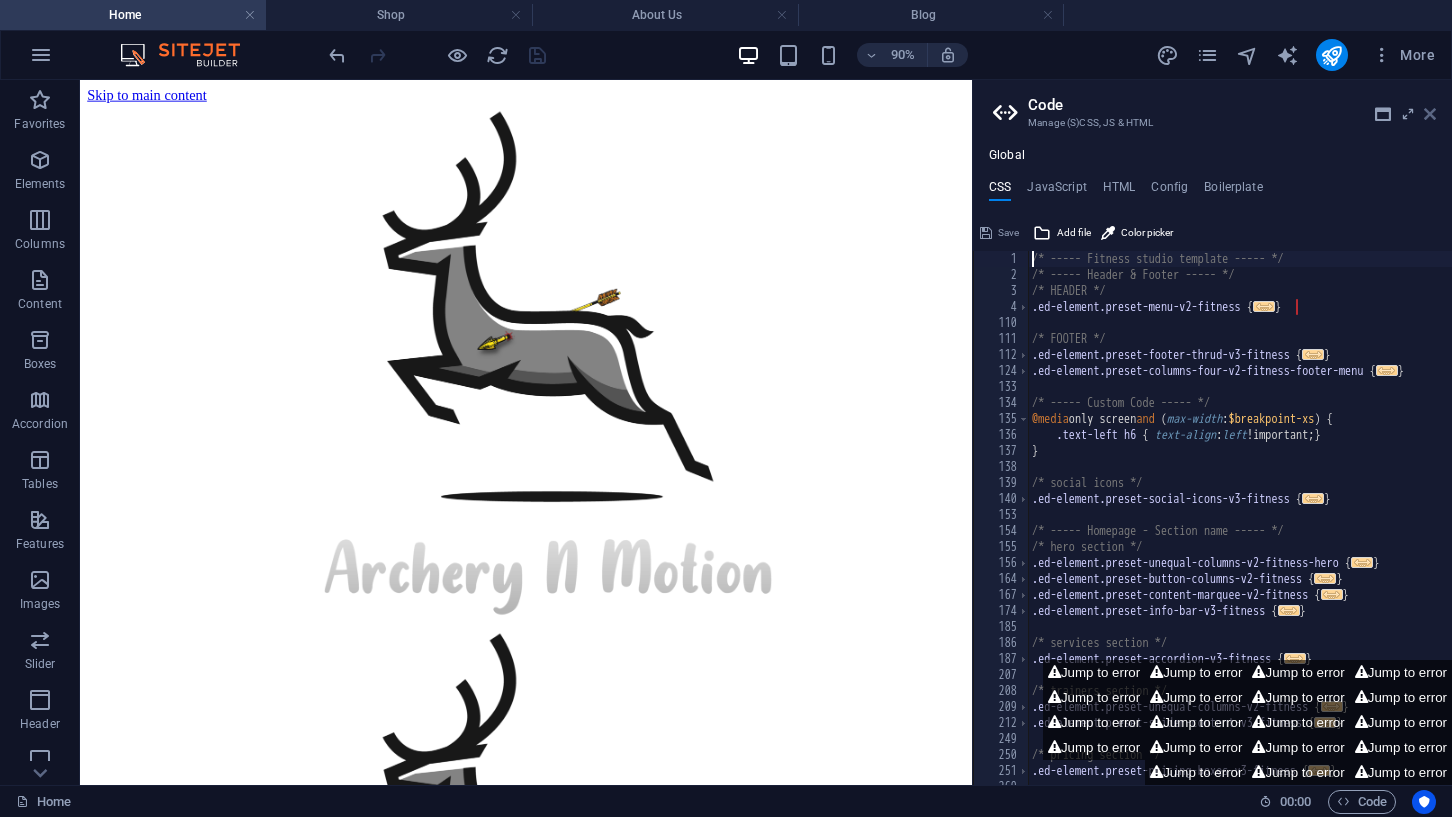 click at bounding box center [1430, 114] 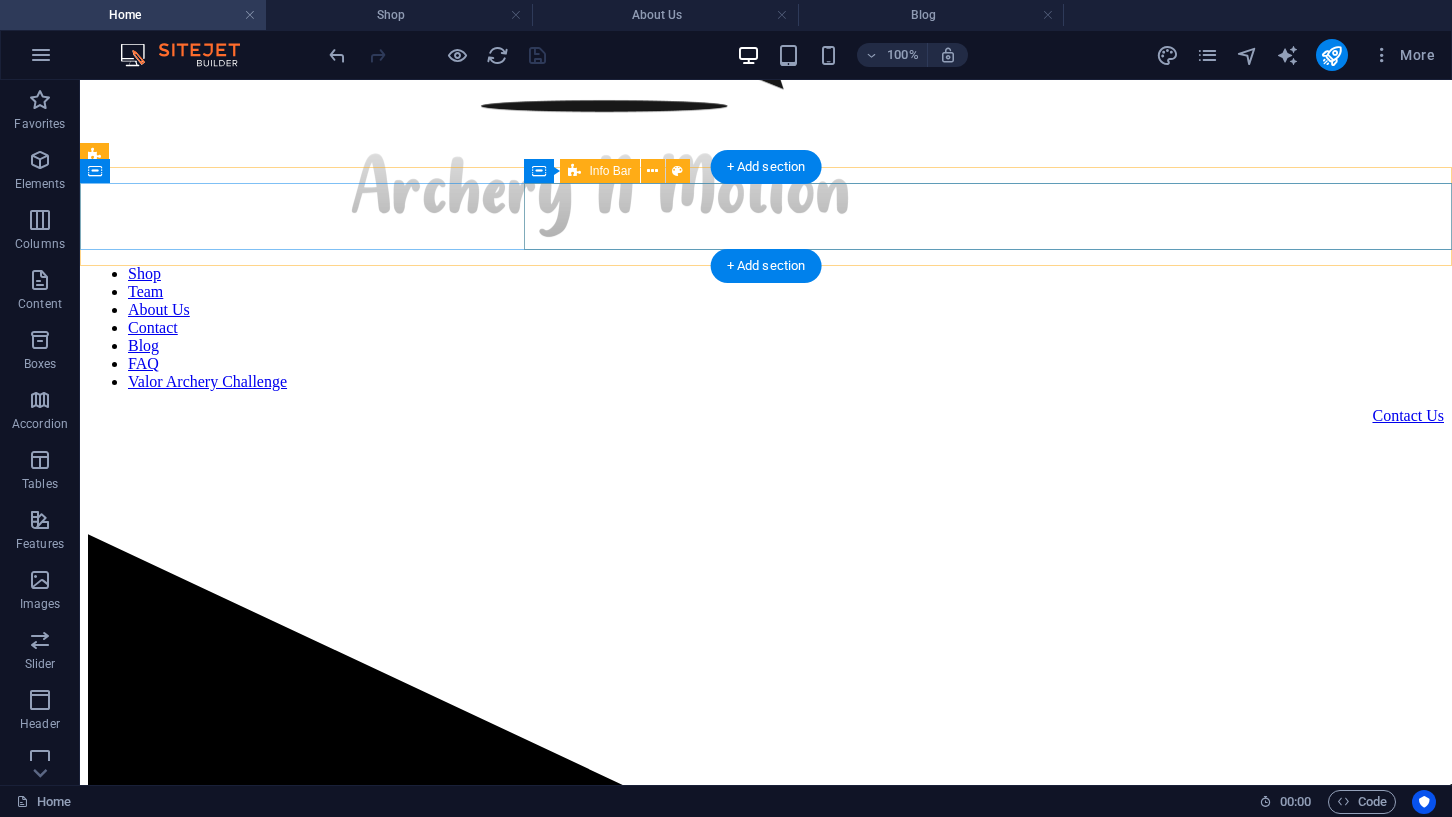 scroll, scrollTop: 1024, scrollLeft: 0, axis: vertical 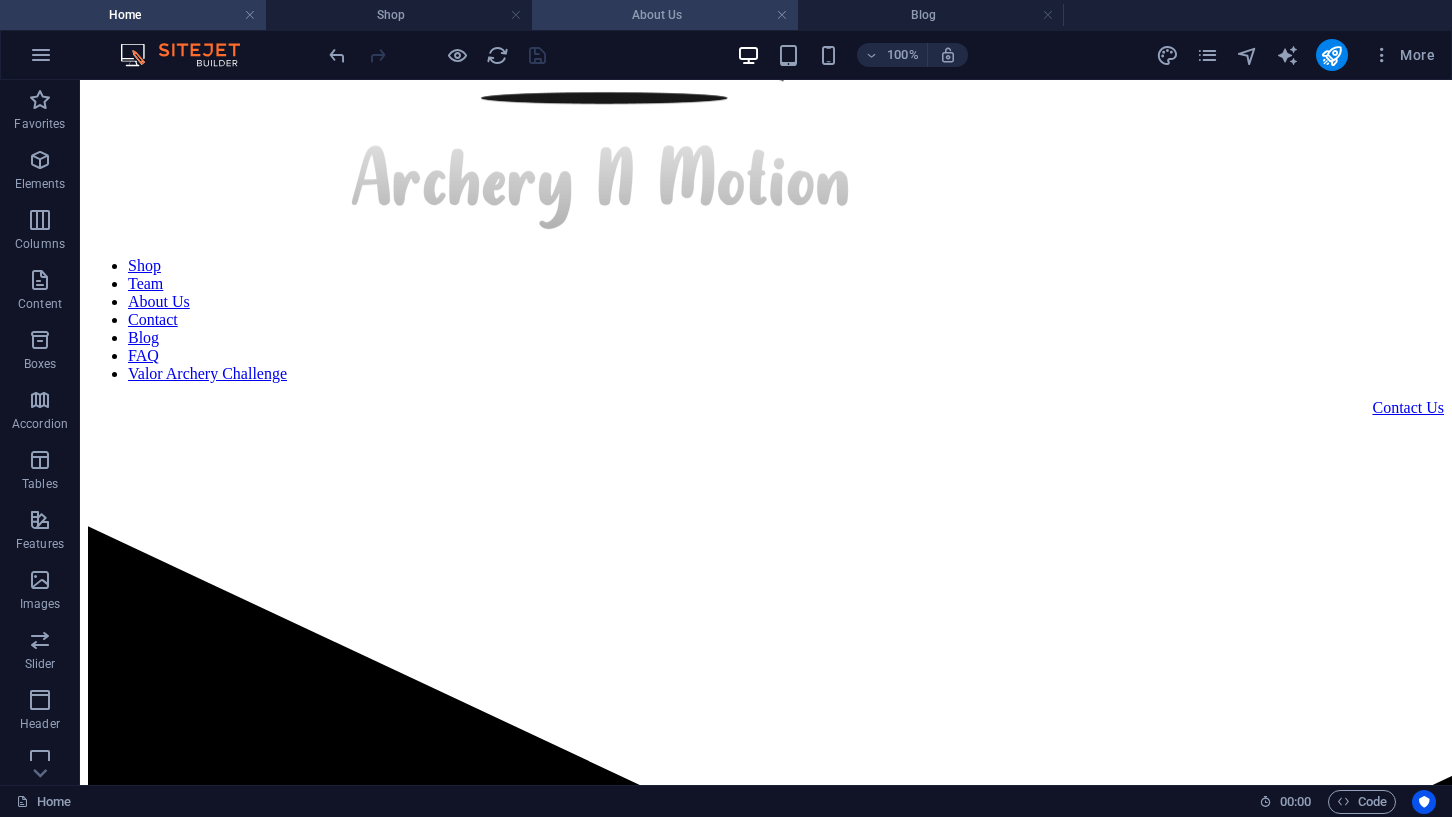 click on "About Us" at bounding box center [665, 15] 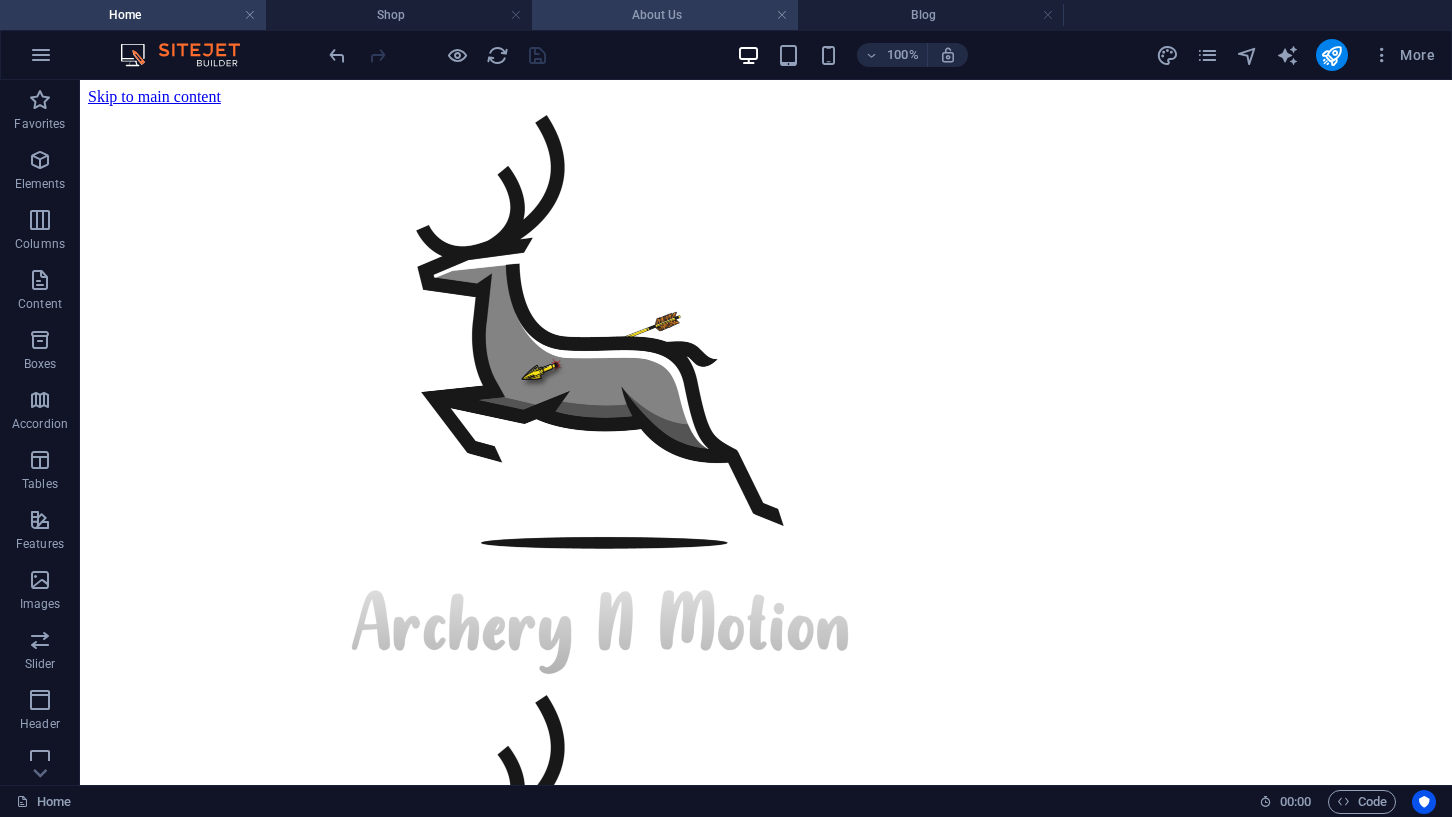 scroll, scrollTop: 142, scrollLeft: 0, axis: vertical 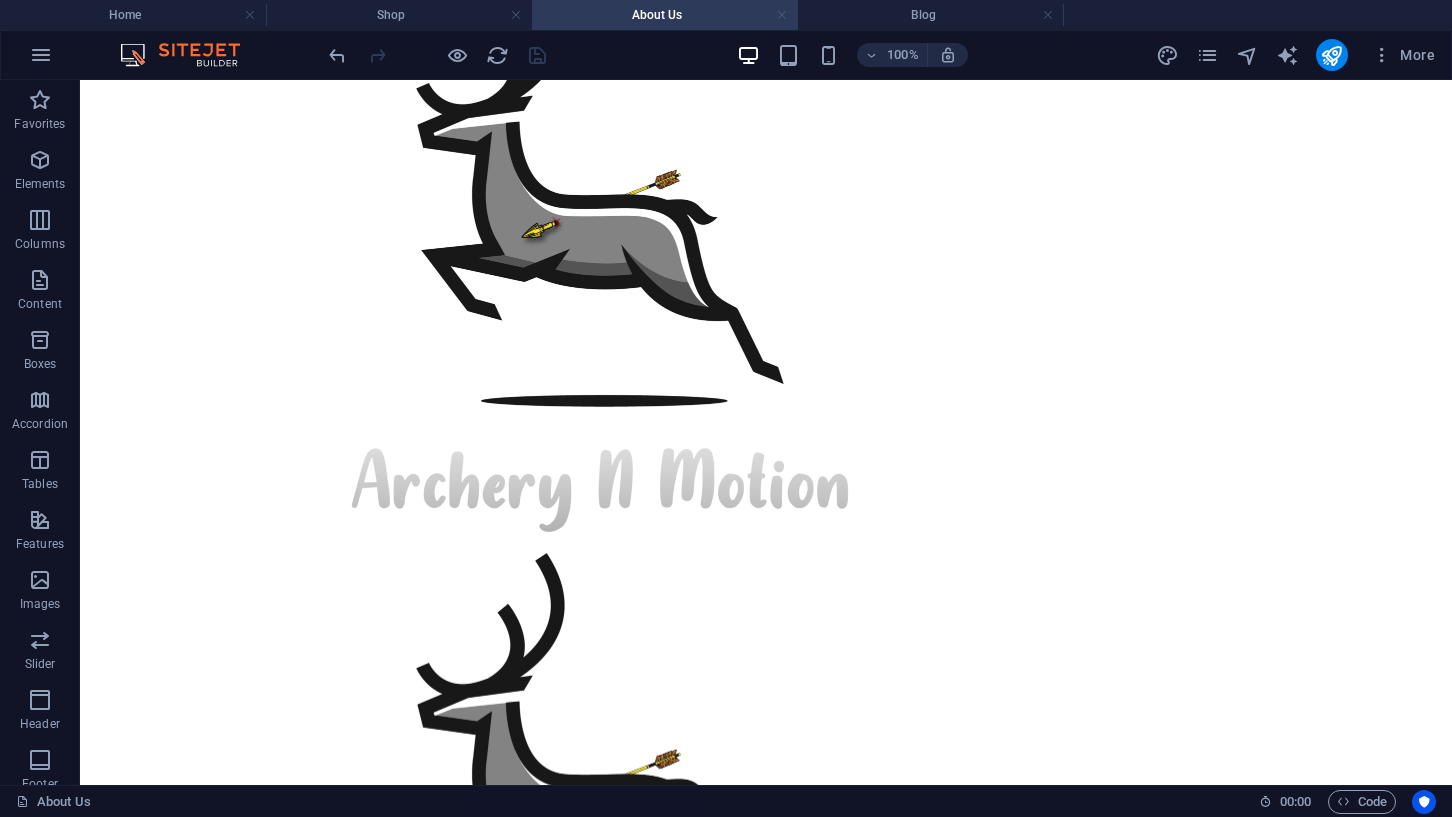 click at bounding box center (782, 15) 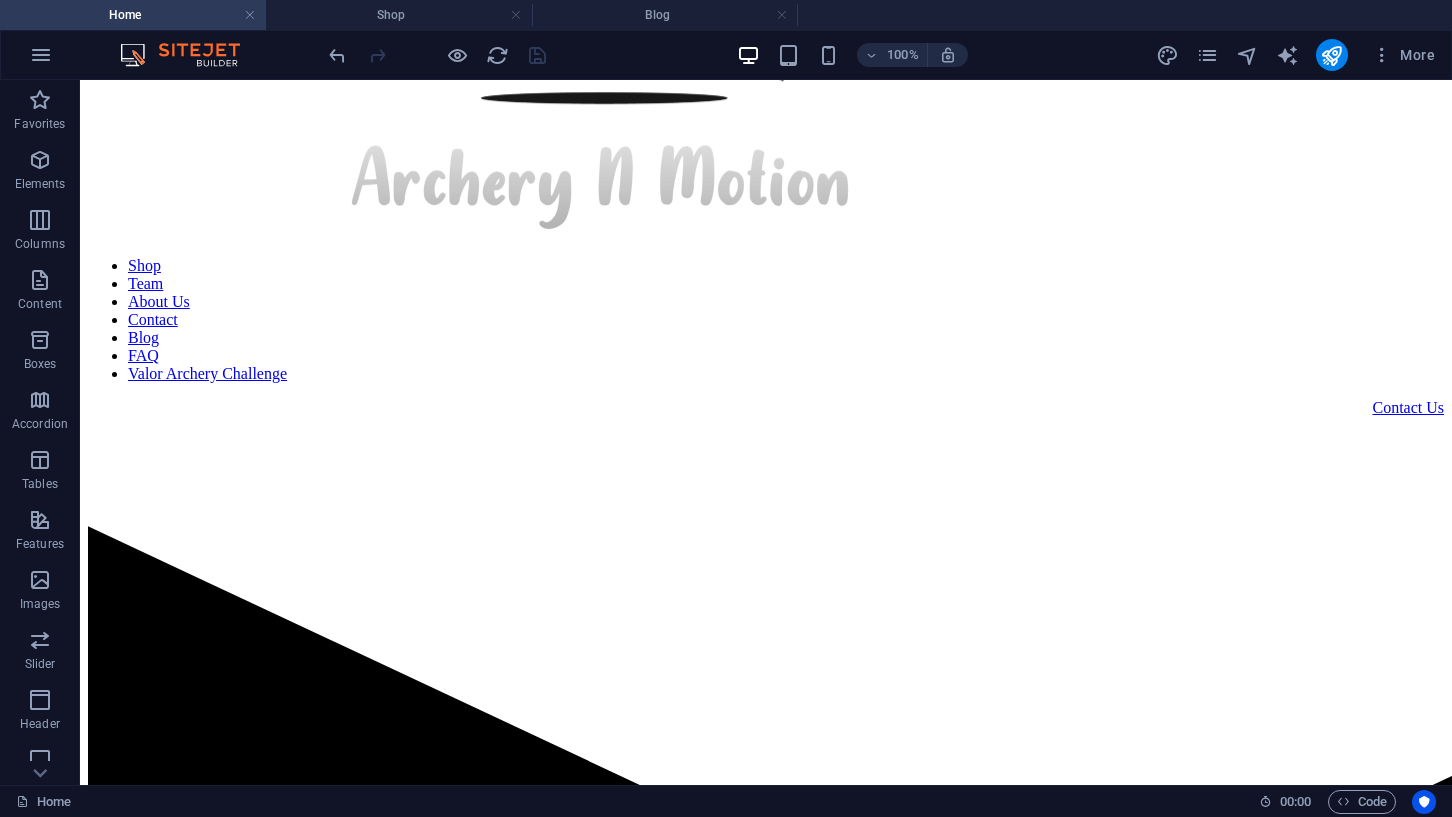 click on "100% More" at bounding box center [726, 55] 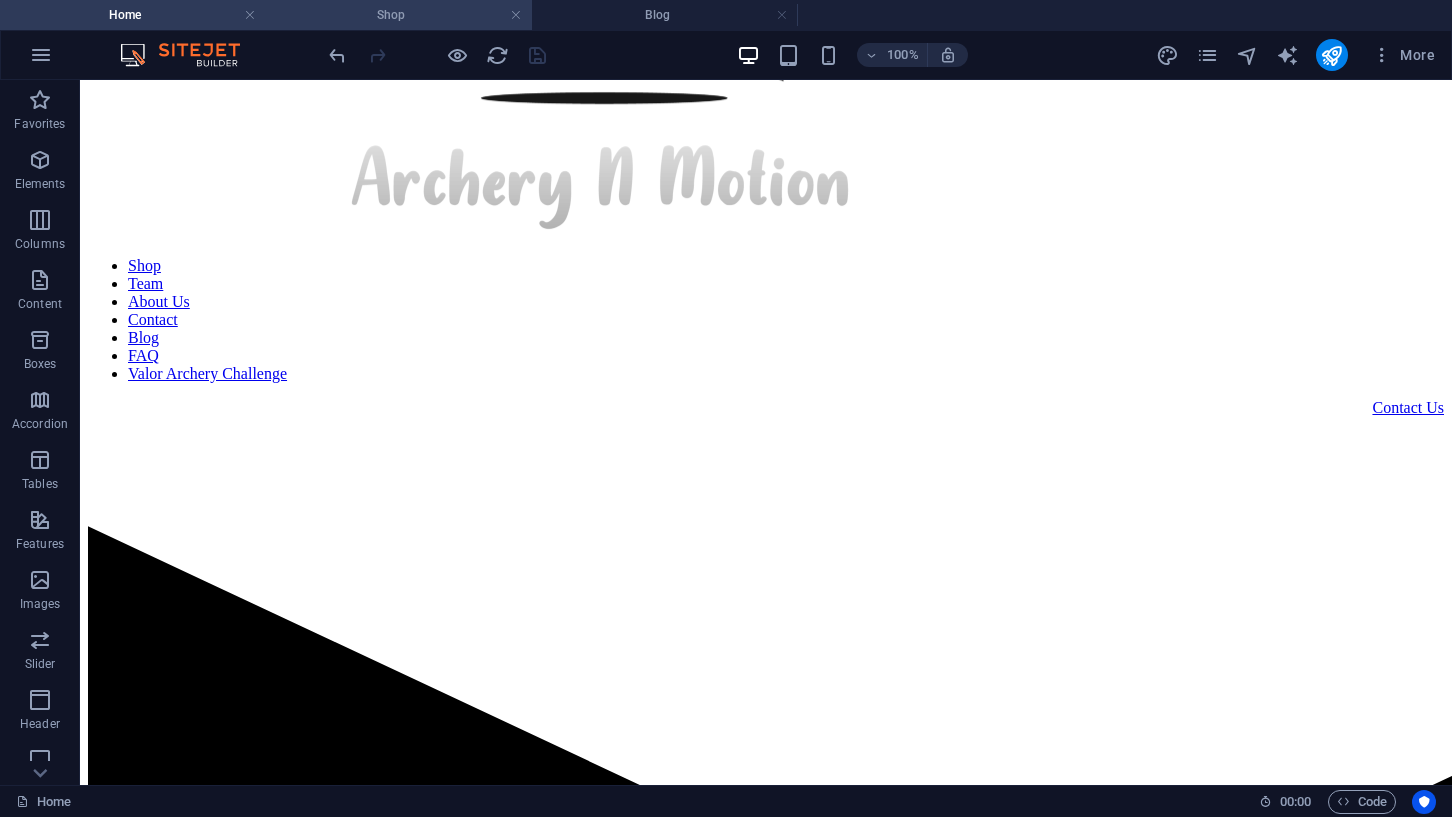 click on "Shop" at bounding box center [399, 15] 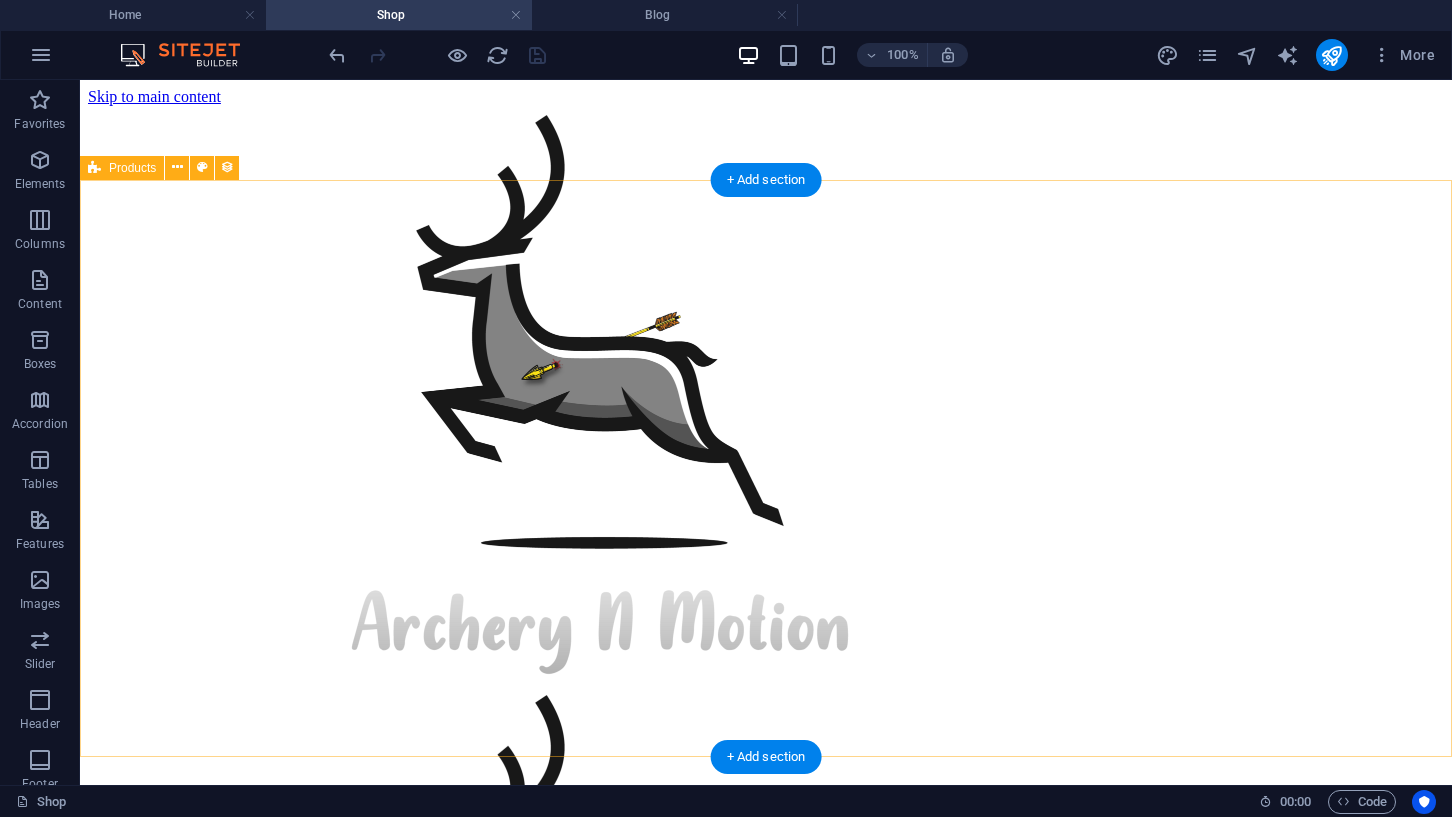 click on "The Monster $ [PRICE] The Strider $[PRICE] Handheld Control Unit $ [PRICE]  Previous Next" at bounding box center [766, 1984] 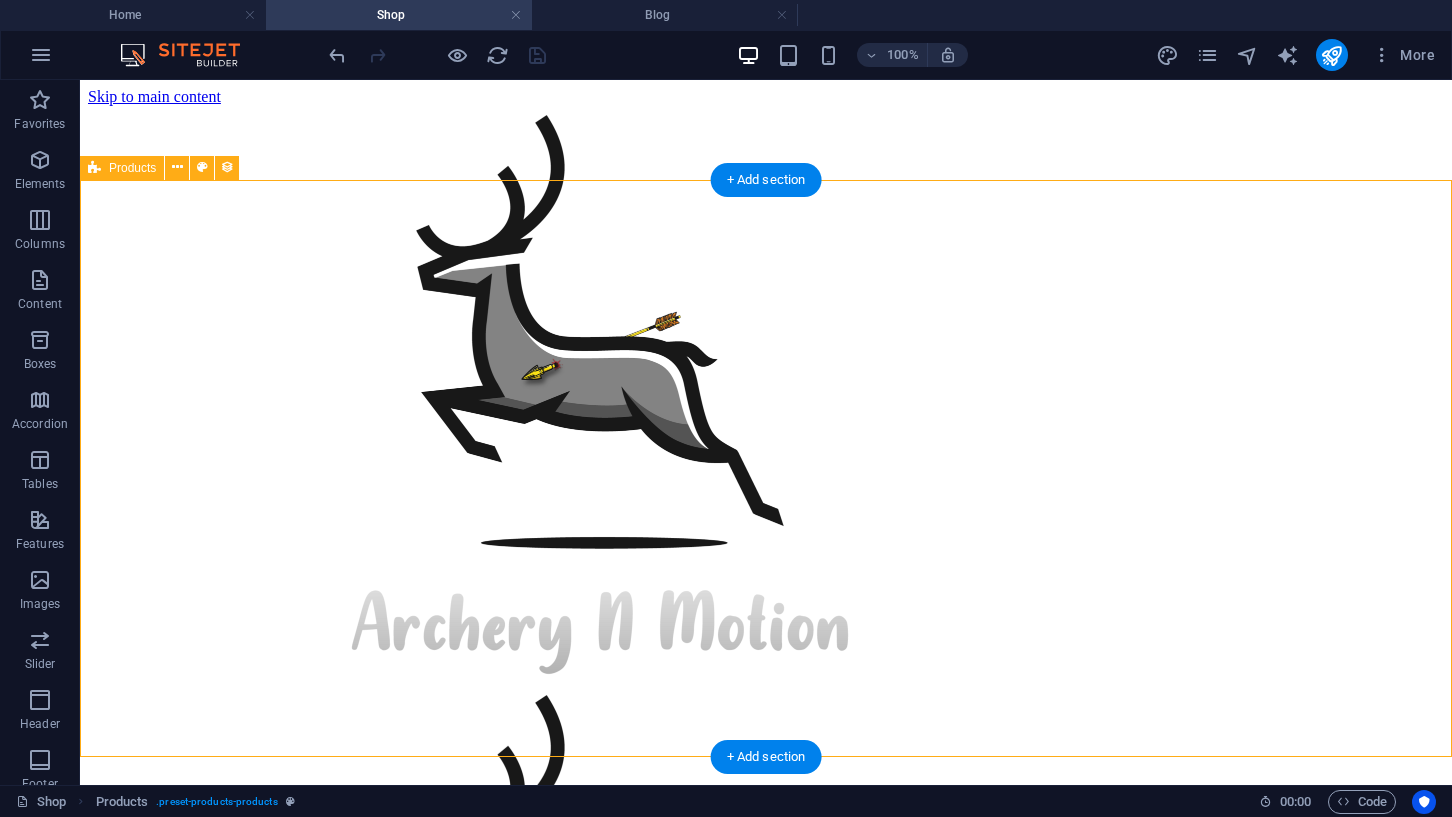 click on "The Monster $ [PRICE] The Strider $[PRICE] Handheld Control Unit $ [PRICE]  Previous Next" at bounding box center [766, 1984] 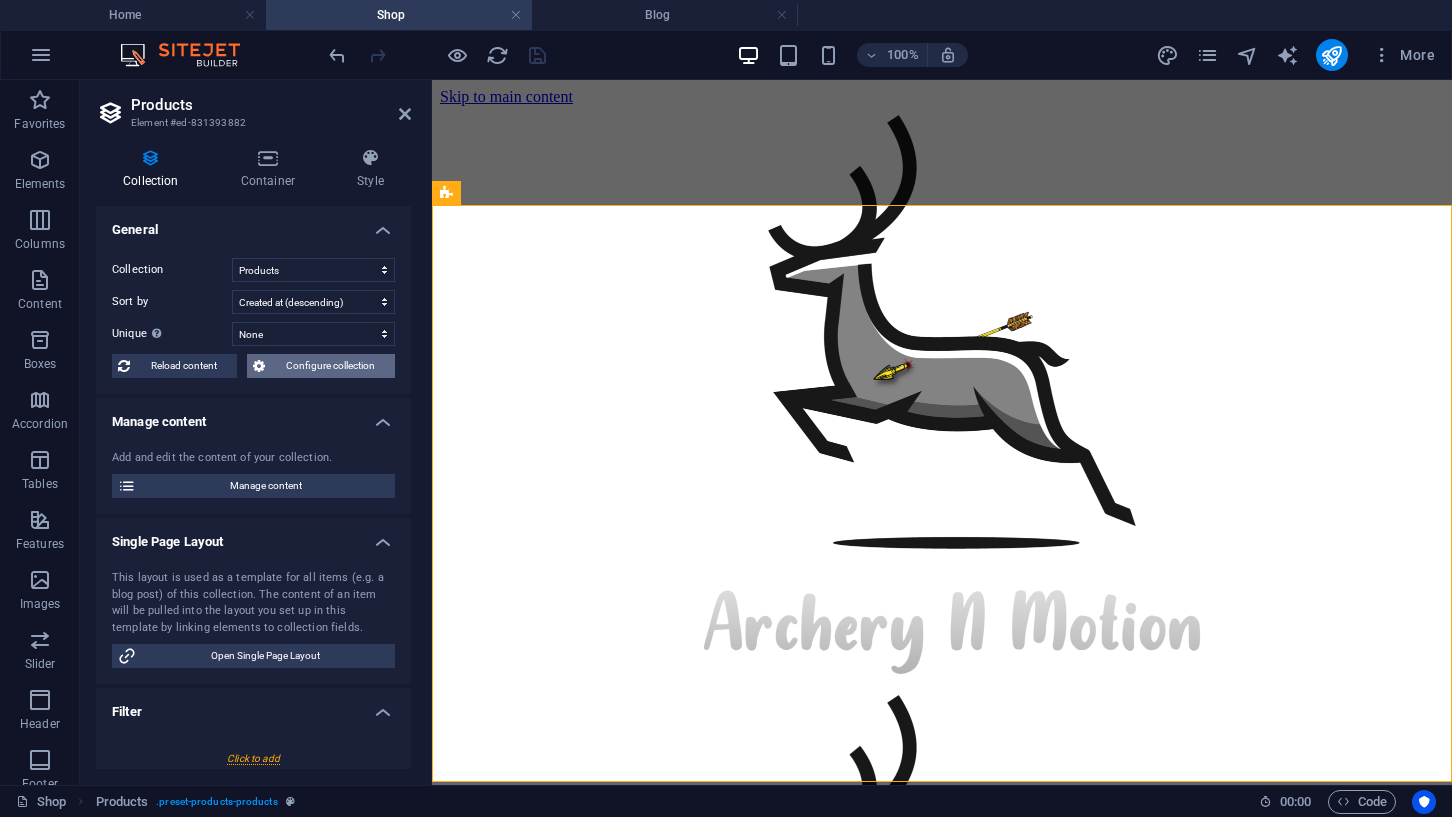 click on "Configure collection" at bounding box center (330, 366) 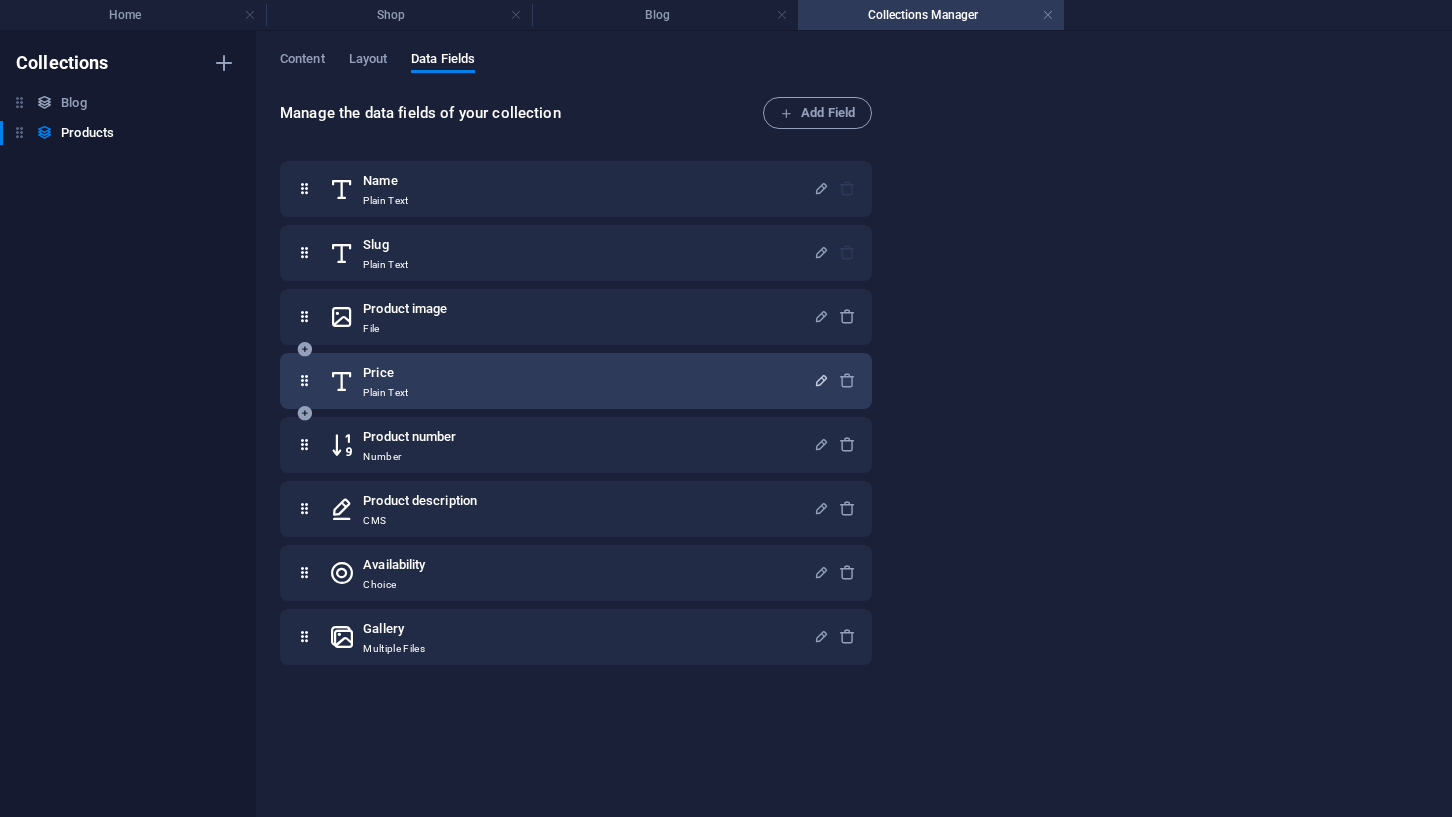 click at bounding box center (821, 380) 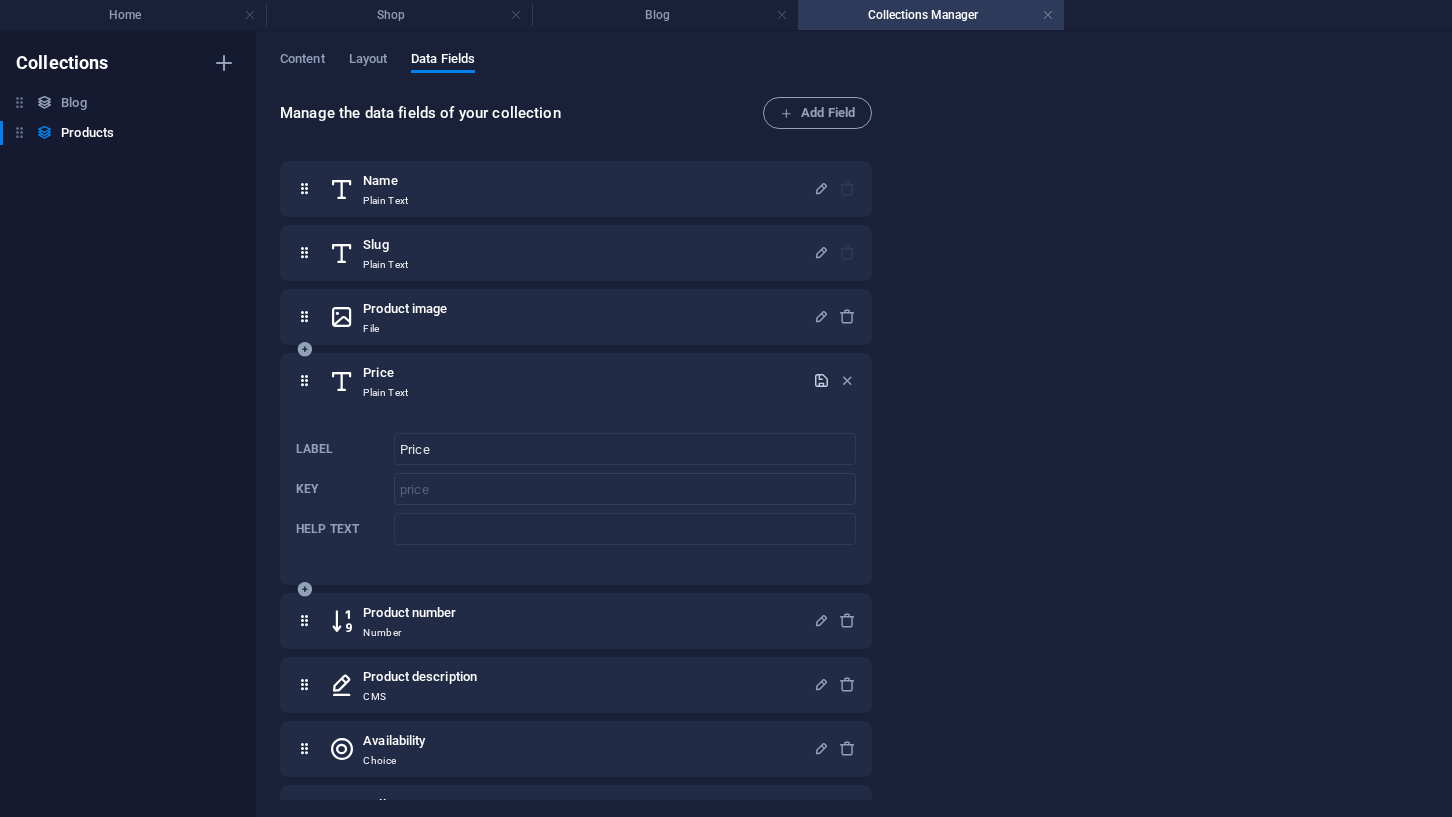 click at bounding box center (821, 380) 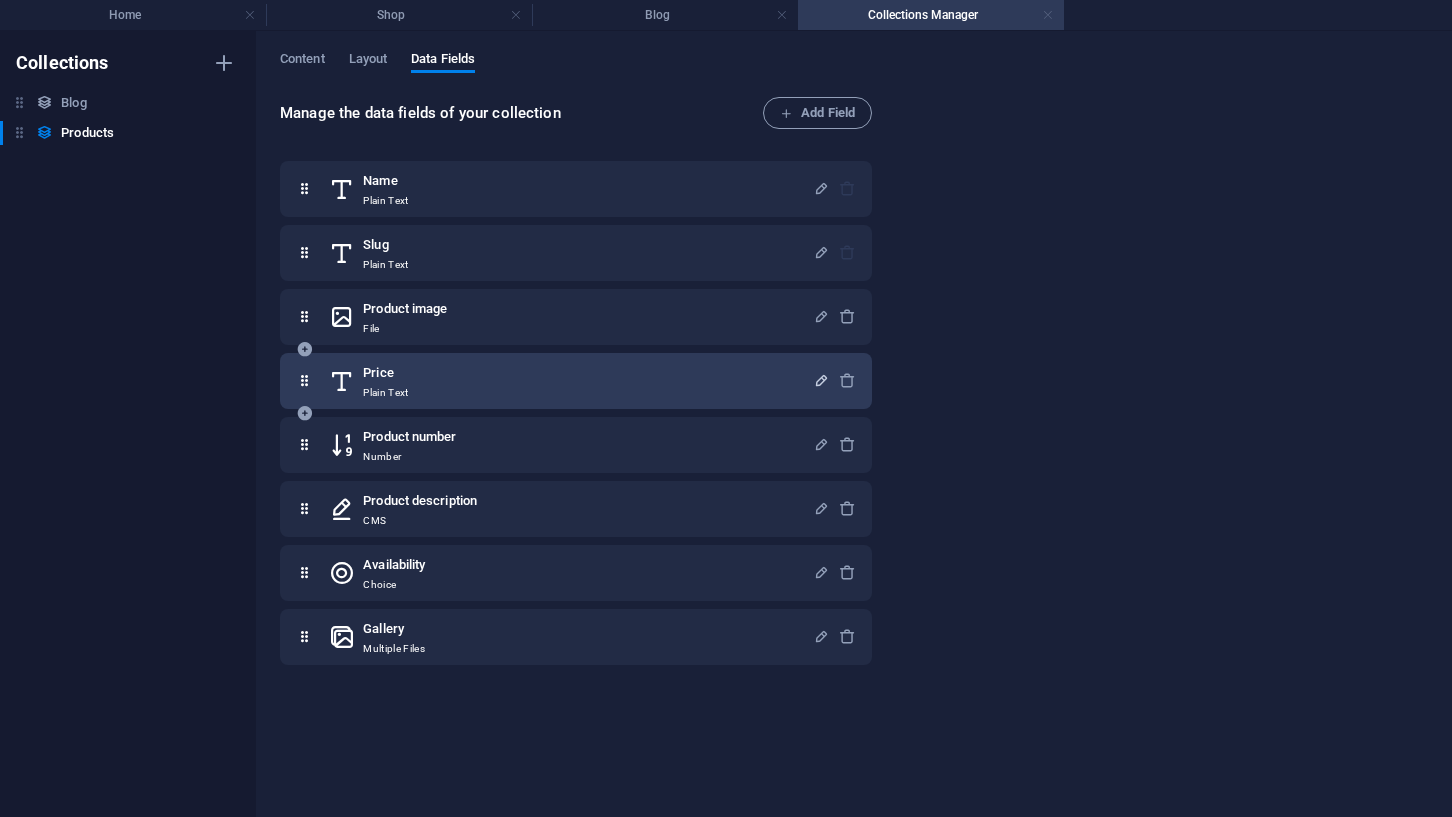 click at bounding box center (1048, 15) 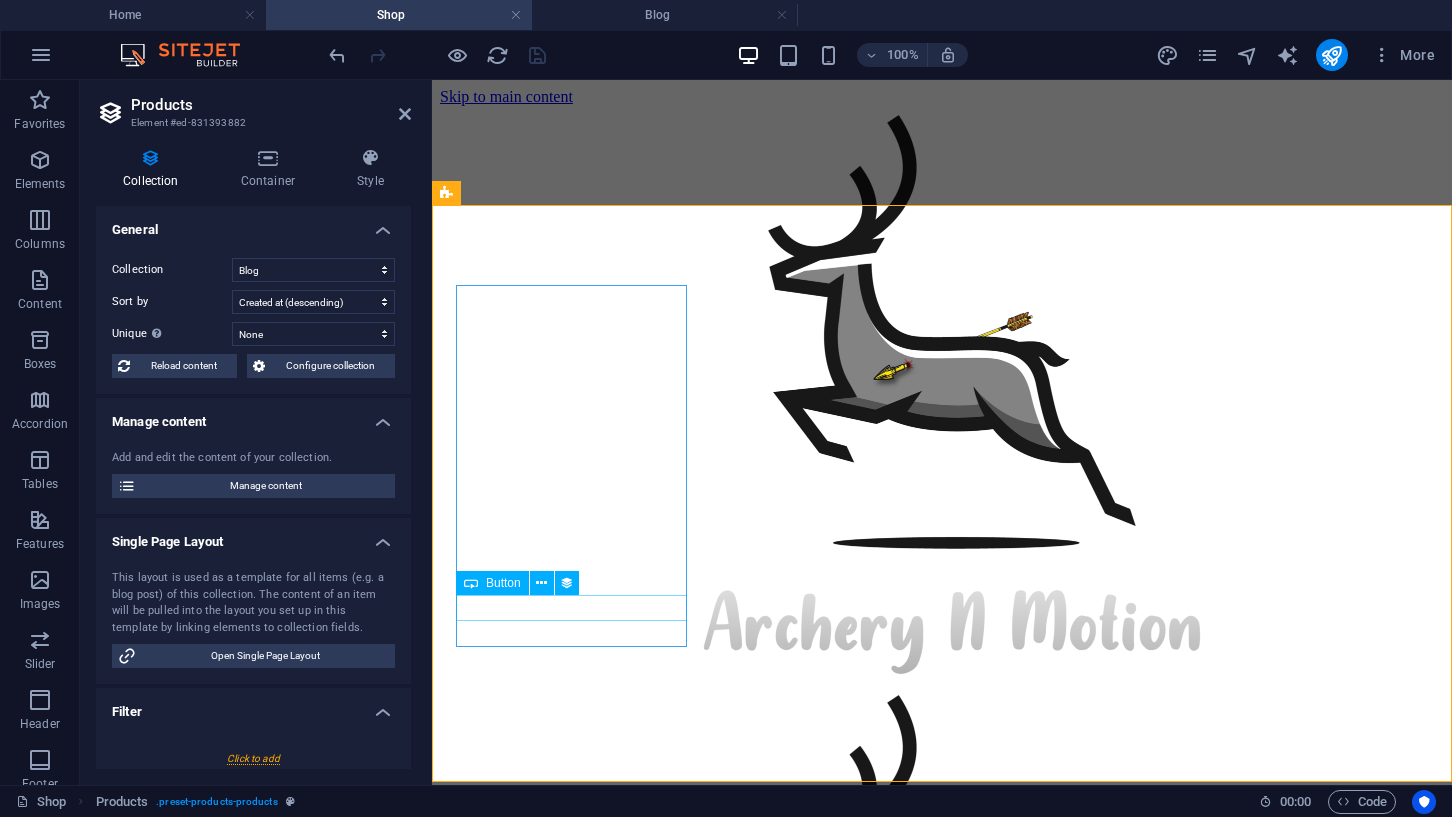 click on "The Monster" at bounding box center (942, 1764) 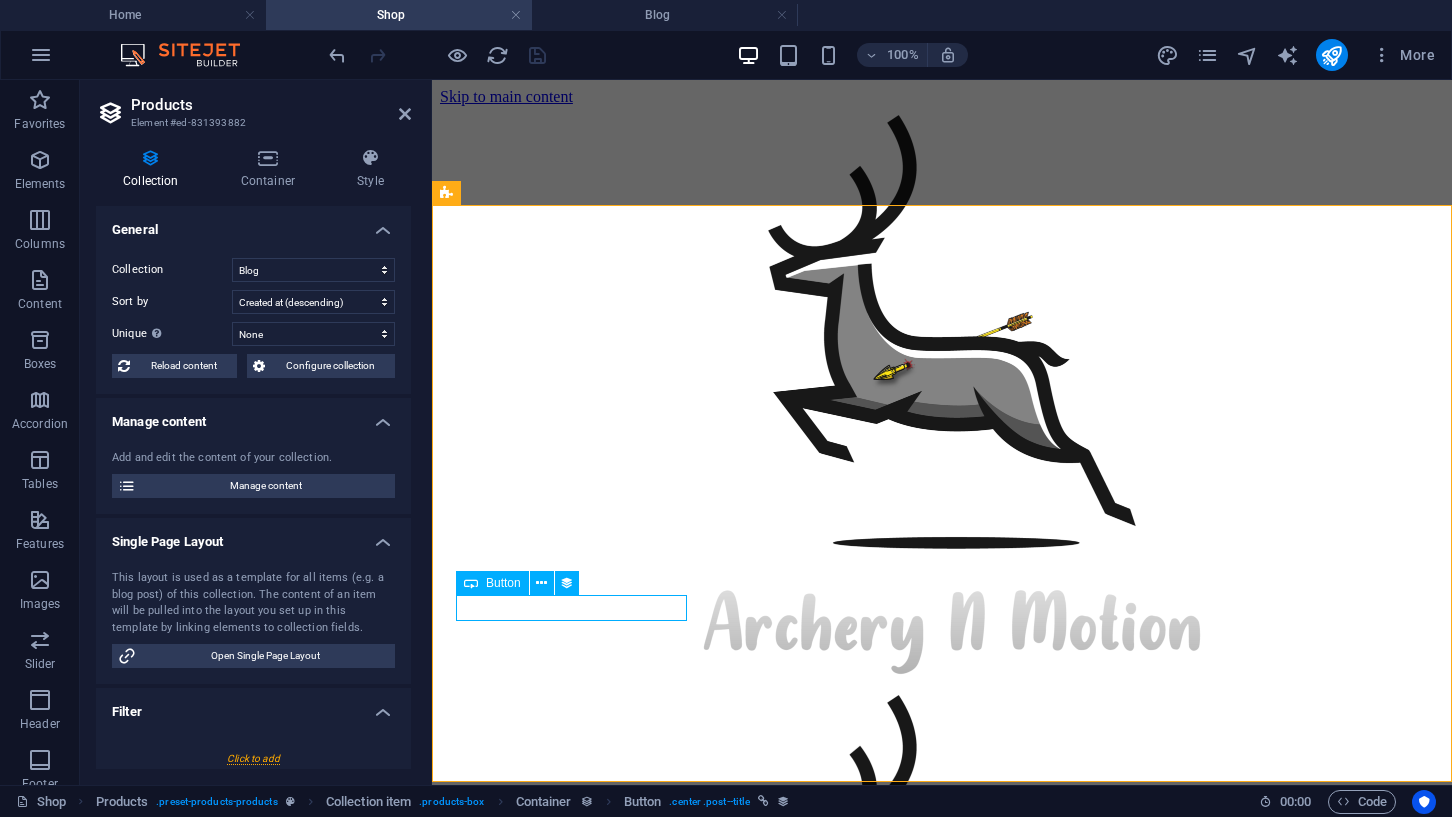 click on "The Monster" at bounding box center (942, 1764) 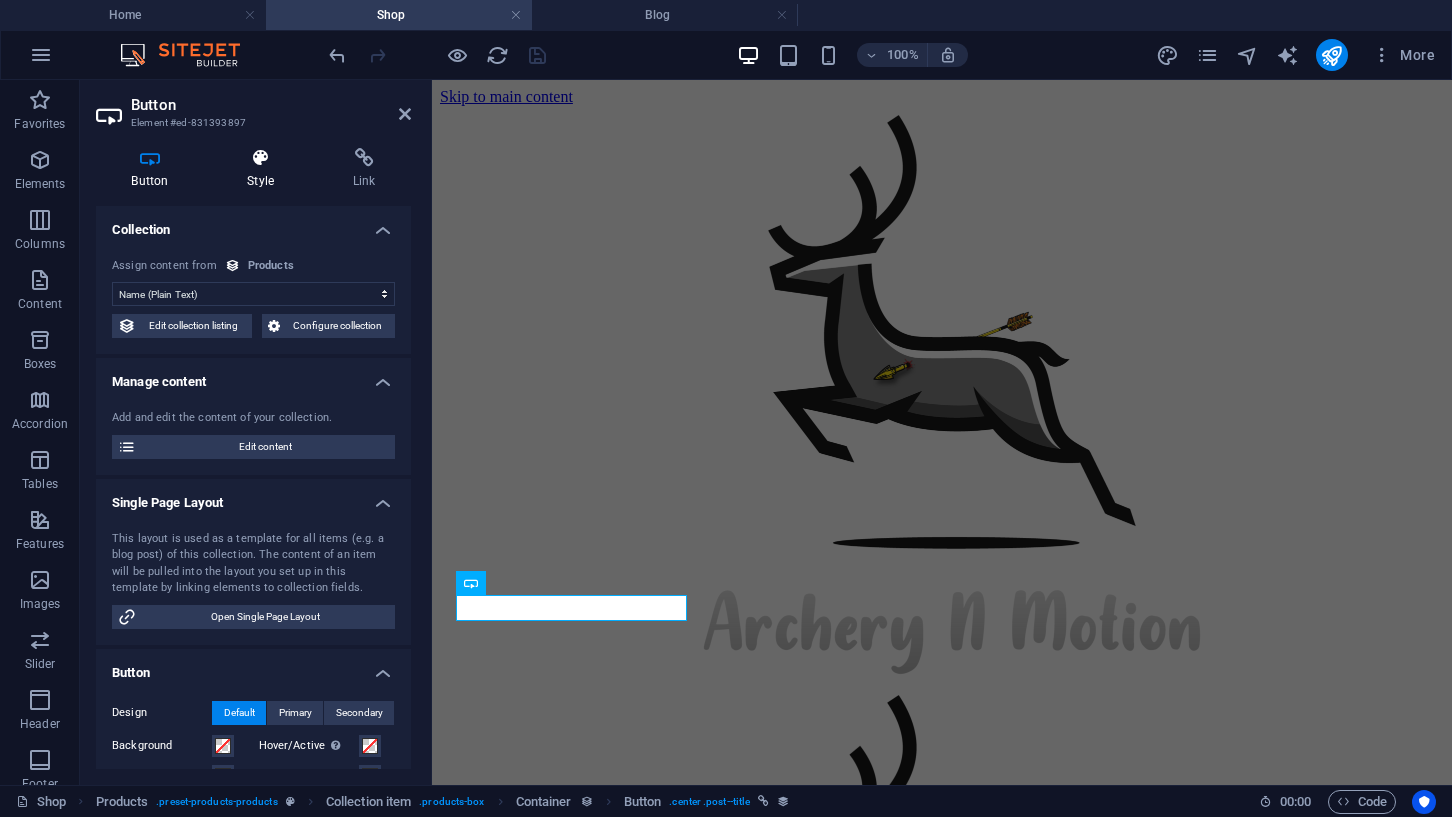 click at bounding box center [261, 158] 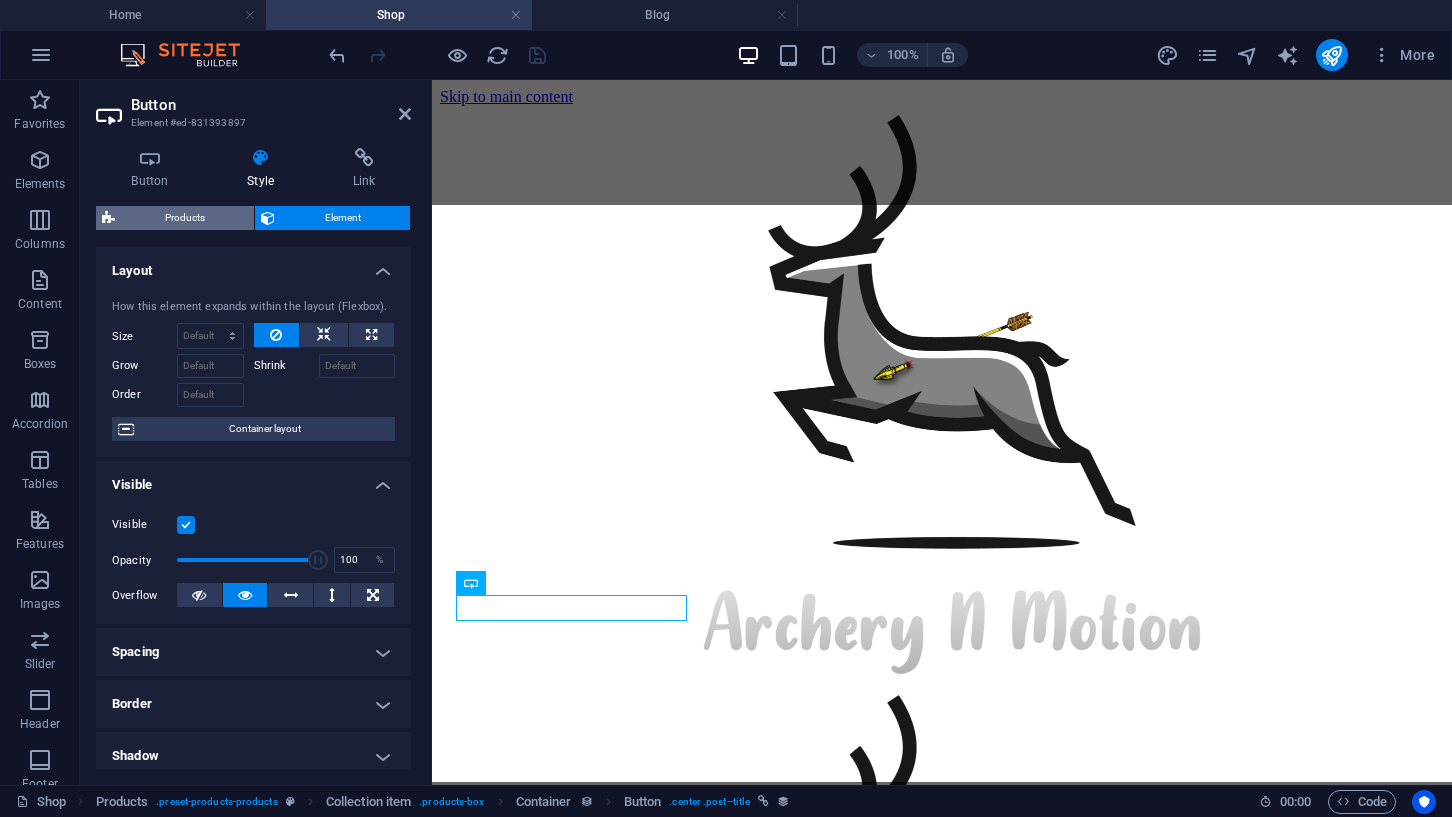 click on "Products" at bounding box center [184, 218] 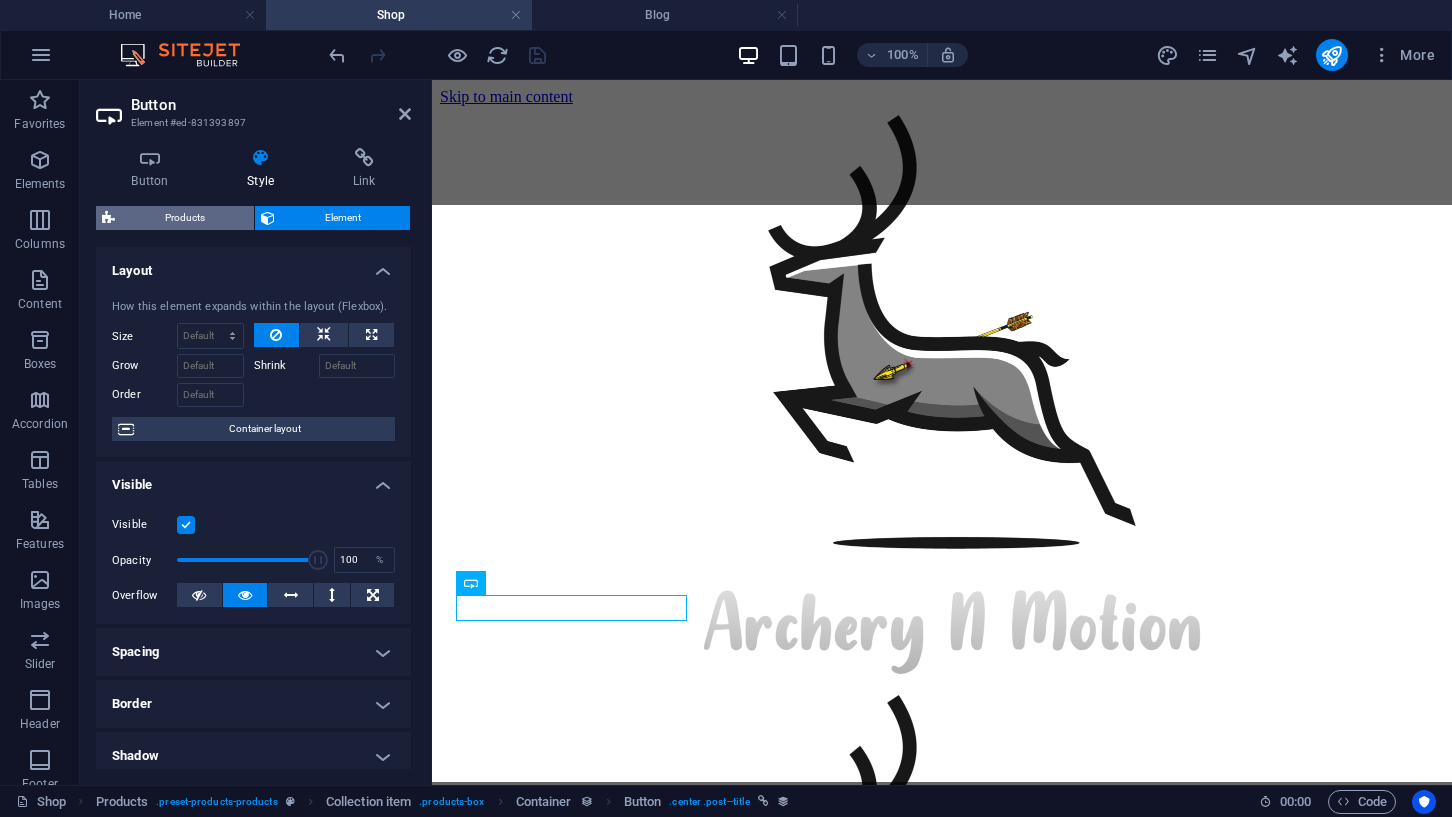 select on "rem" 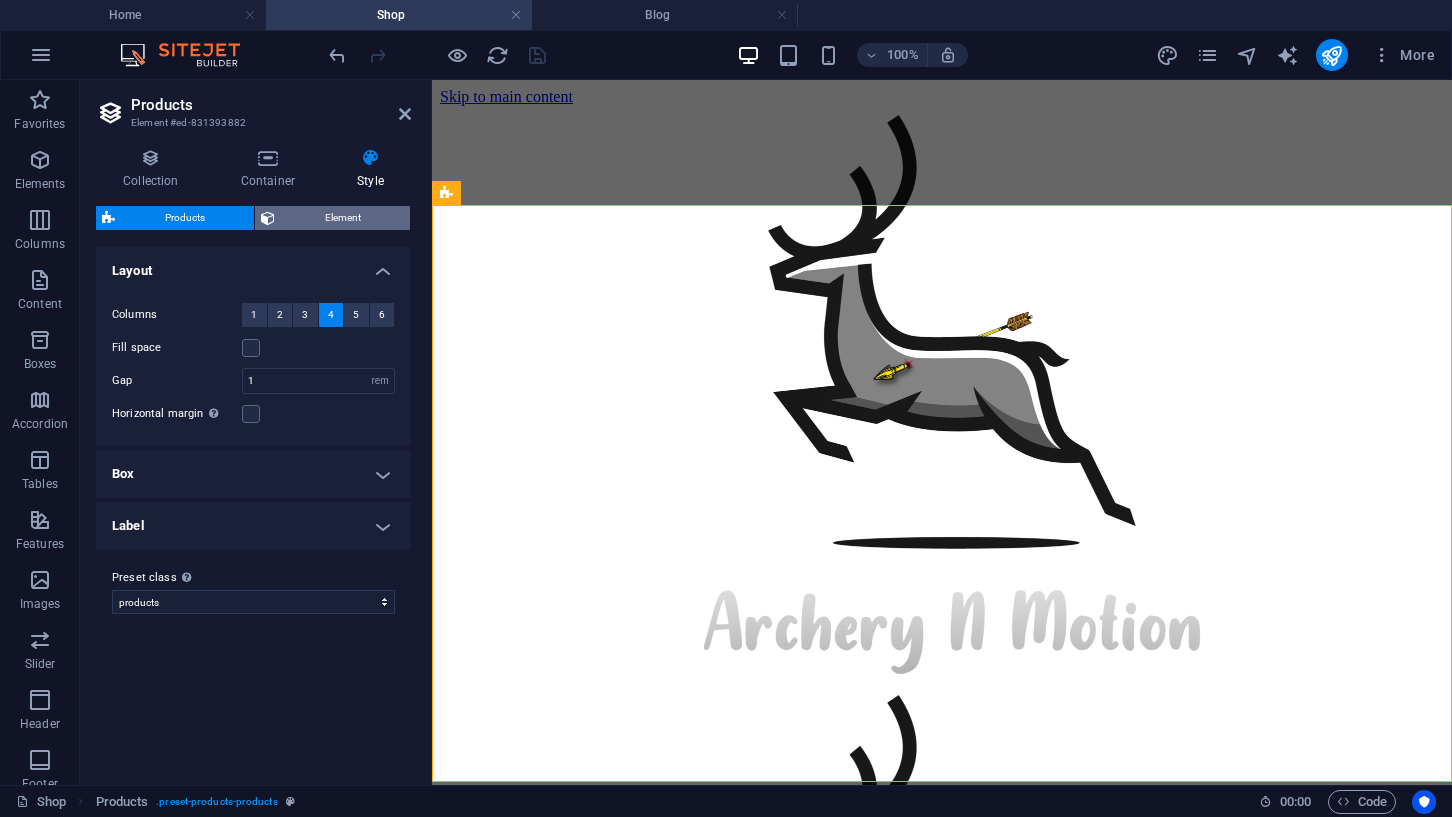 click at bounding box center (268, 218) 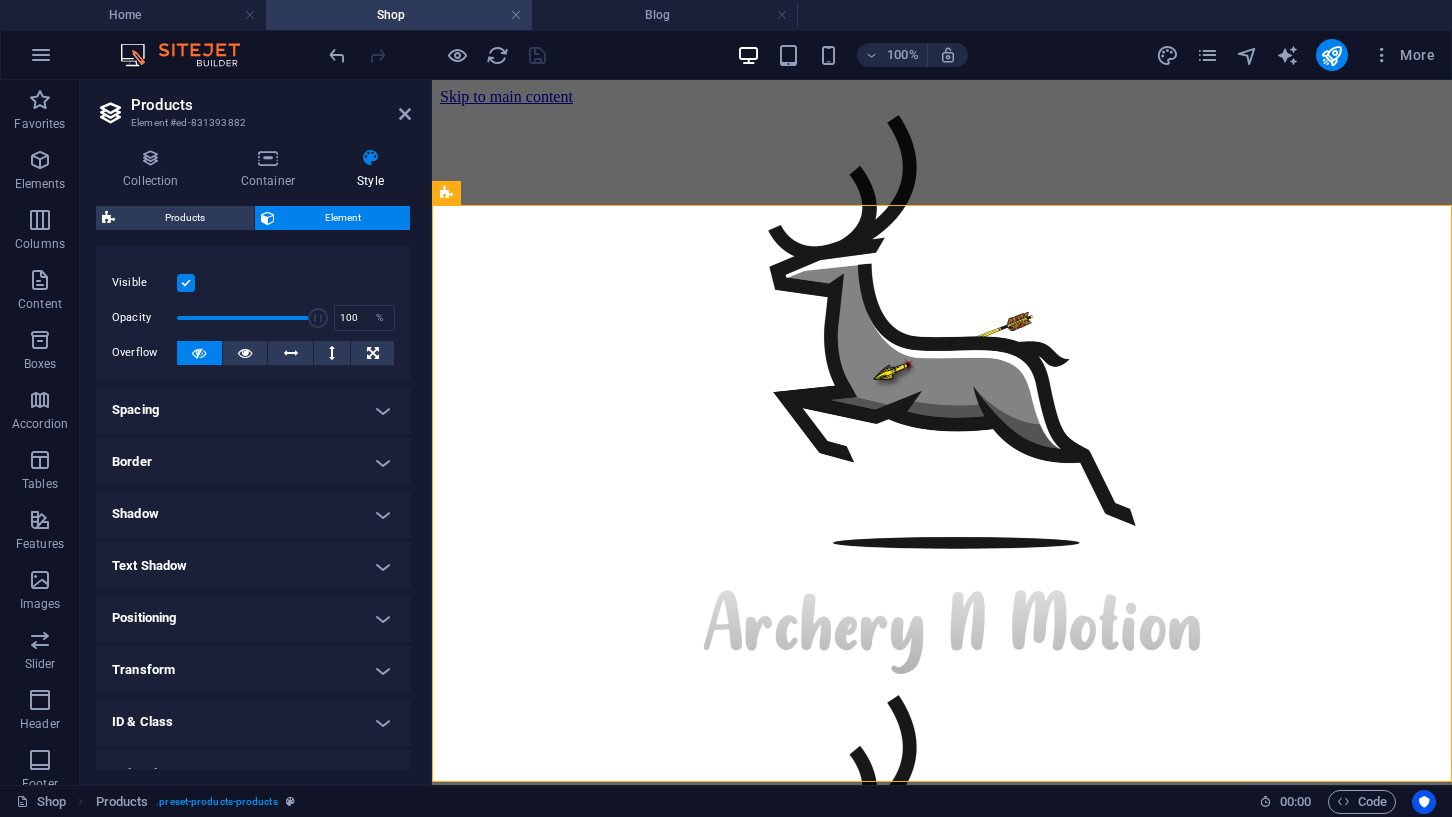 scroll, scrollTop: 0, scrollLeft: 0, axis: both 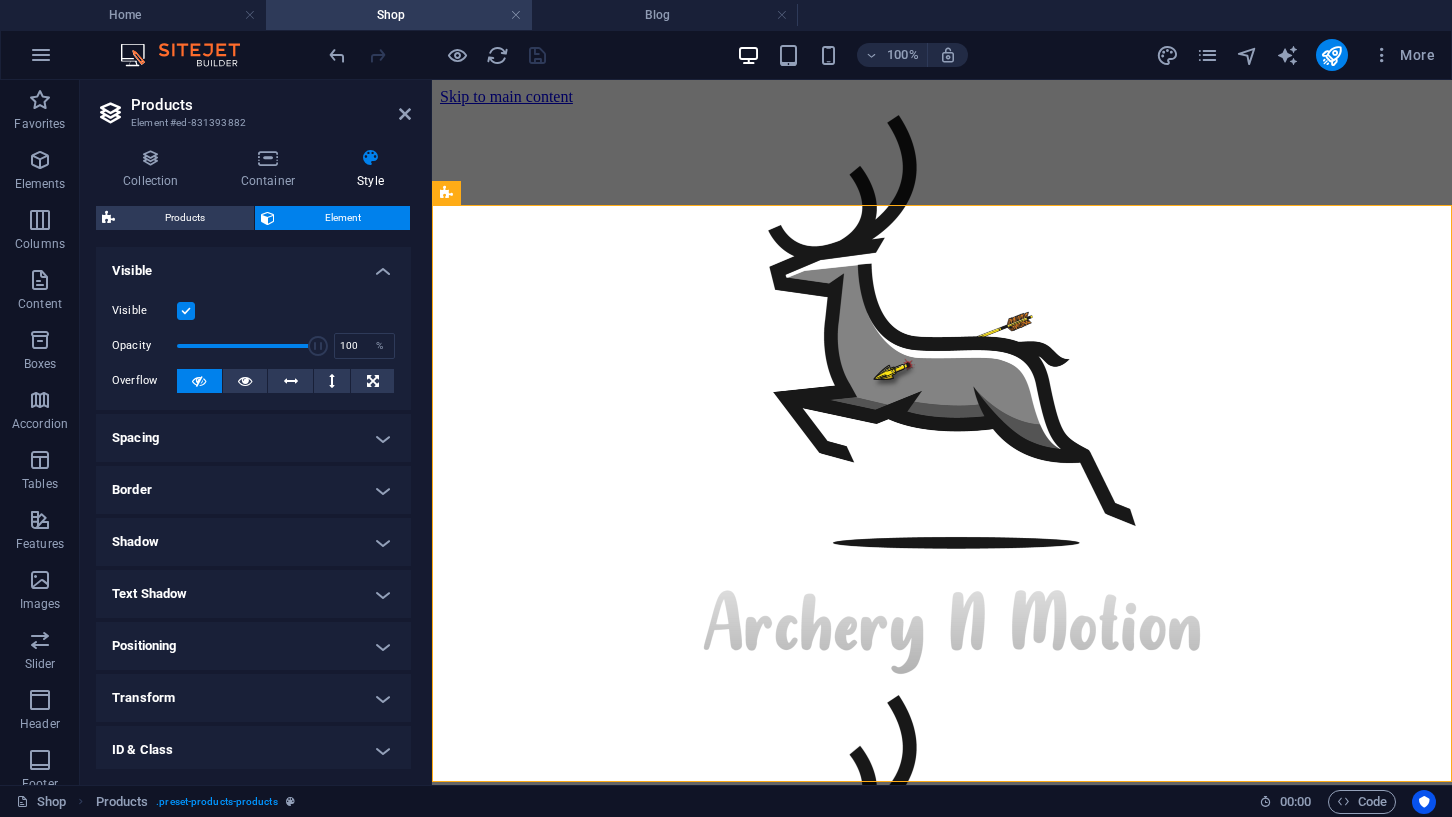click at bounding box center (370, 158) 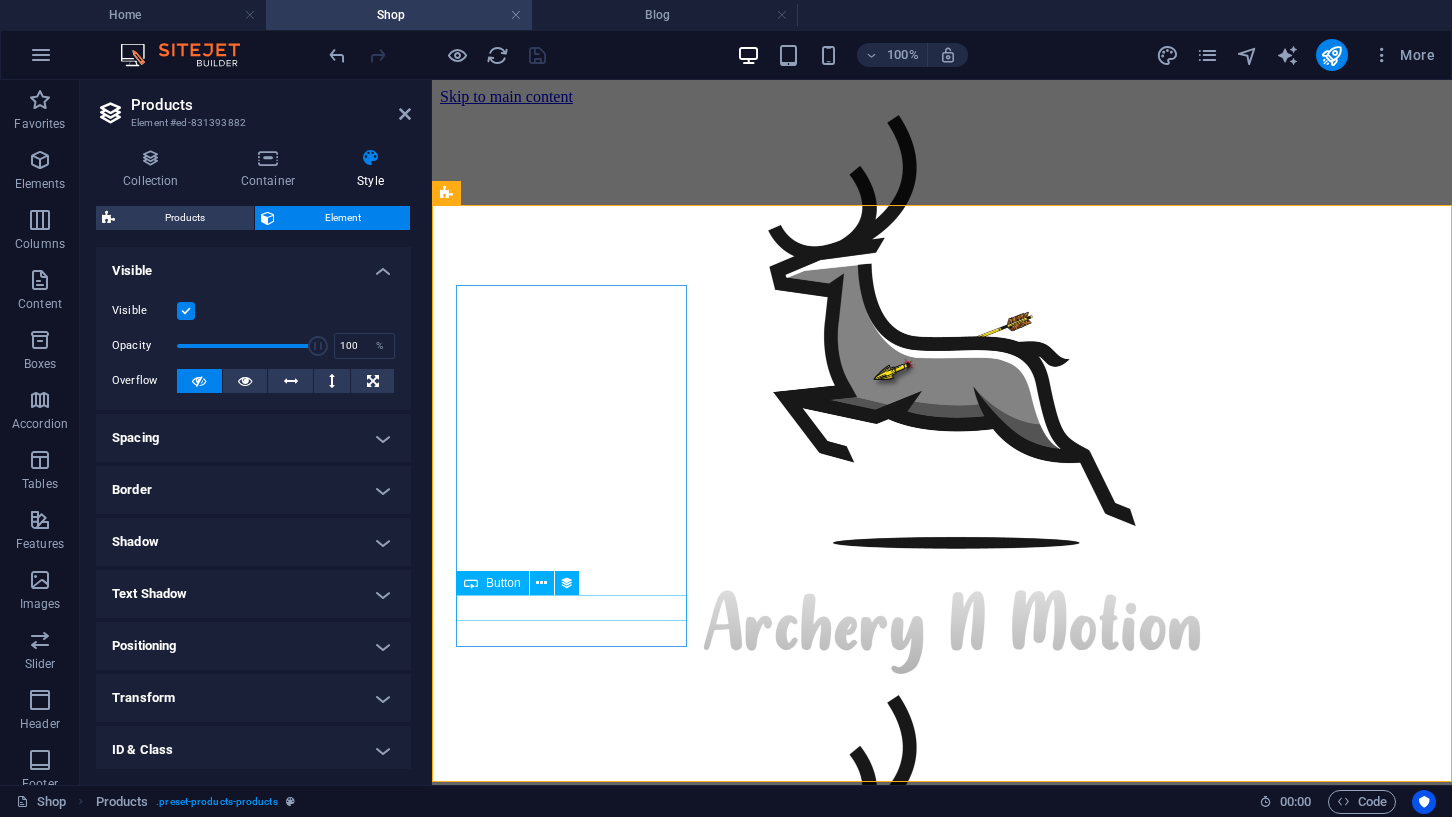 click on "The Monster" at bounding box center [942, 1764] 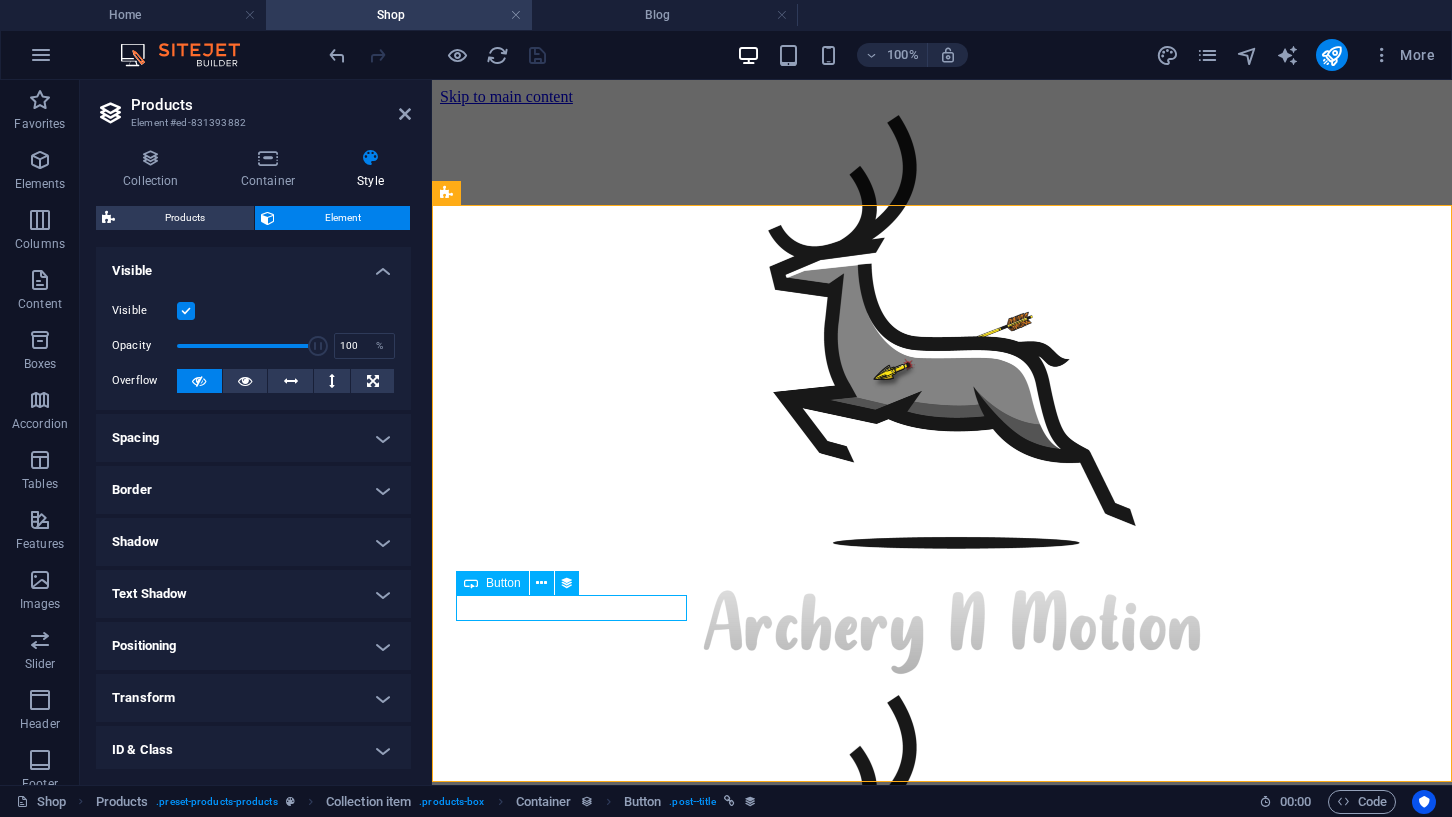 click on "The Monster" at bounding box center (942, 1764) 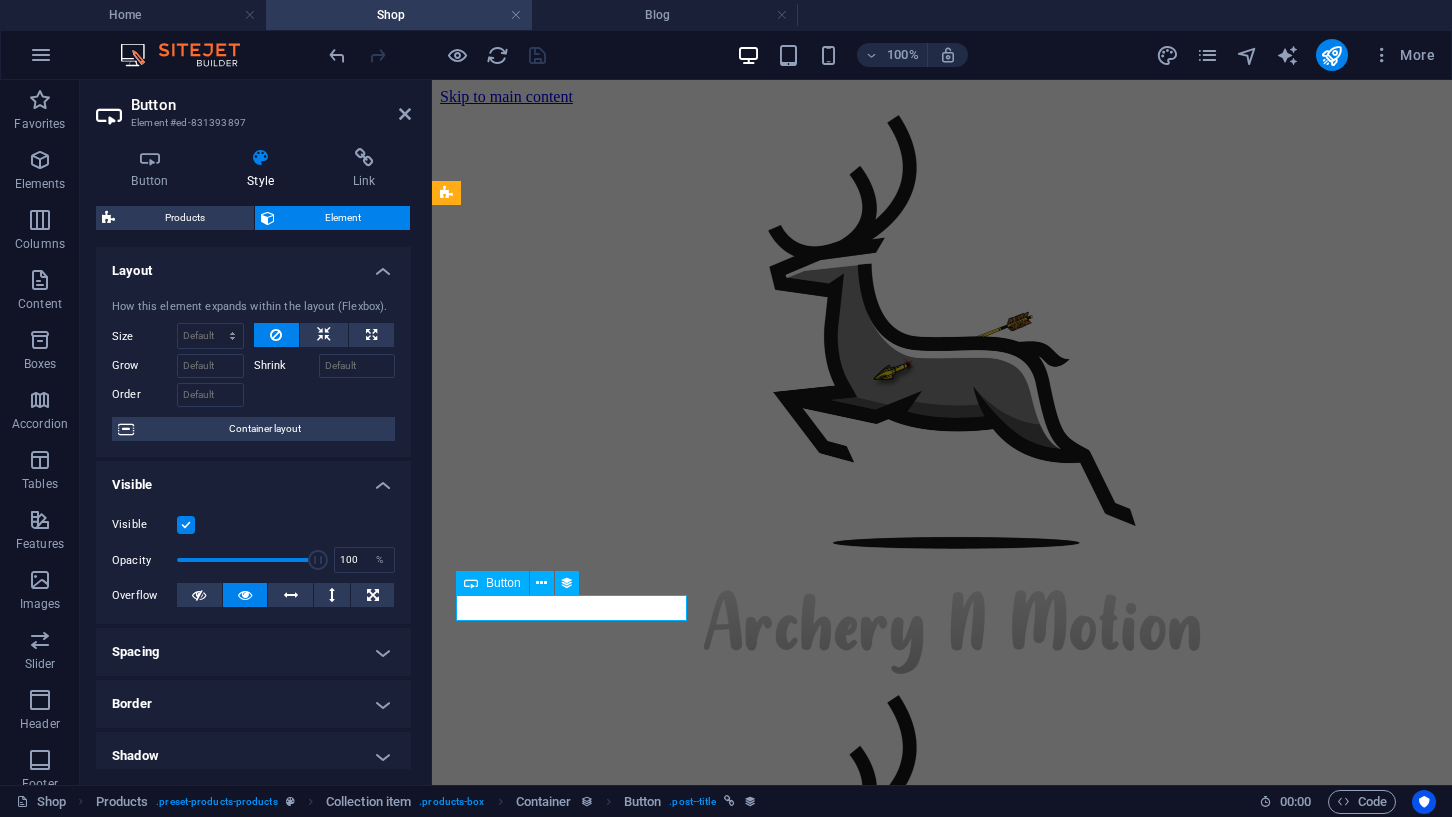 click on "The Monster" at bounding box center (942, 1764) 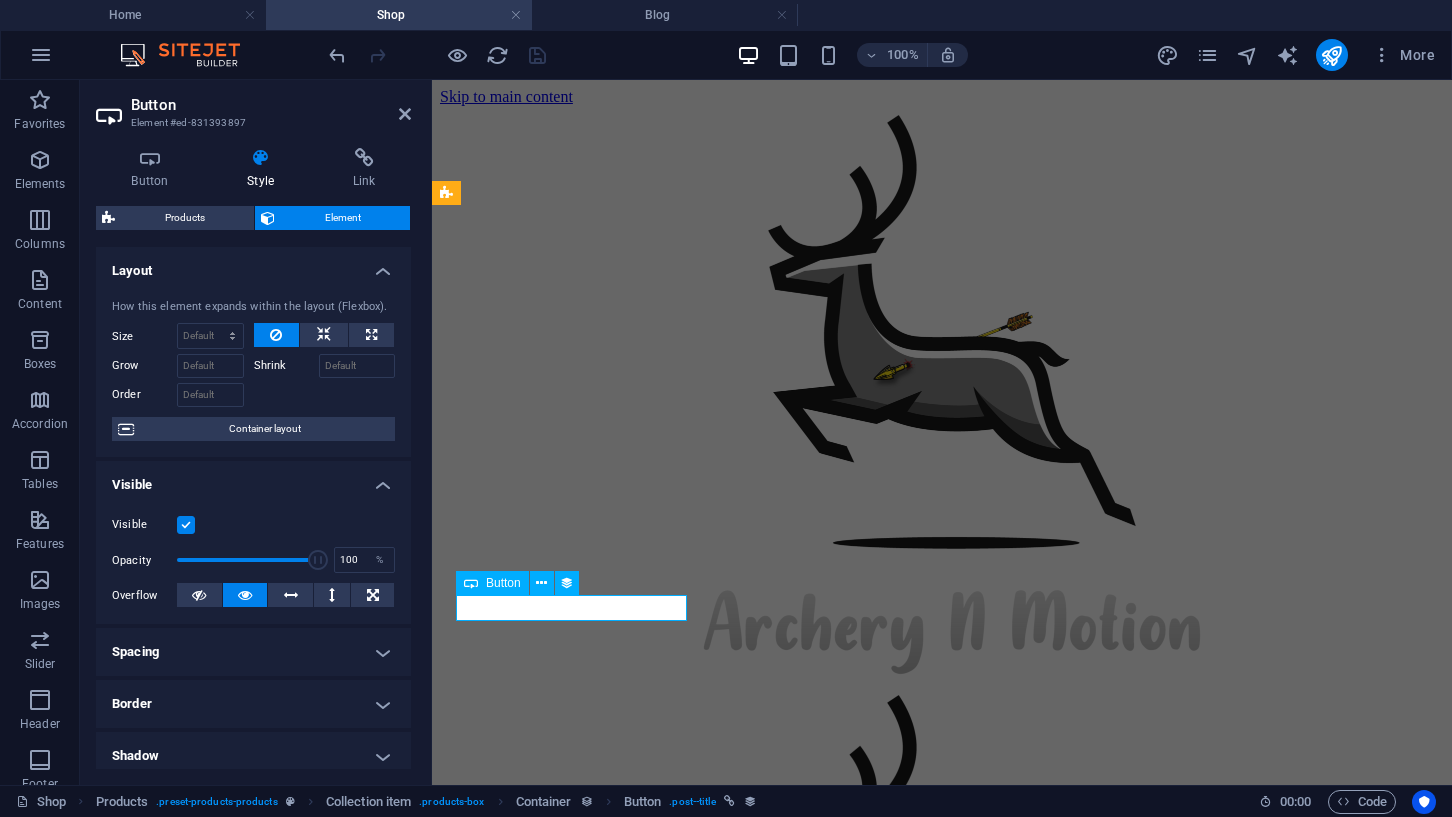 click on "The Monster" at bounding box center [942, 1764] 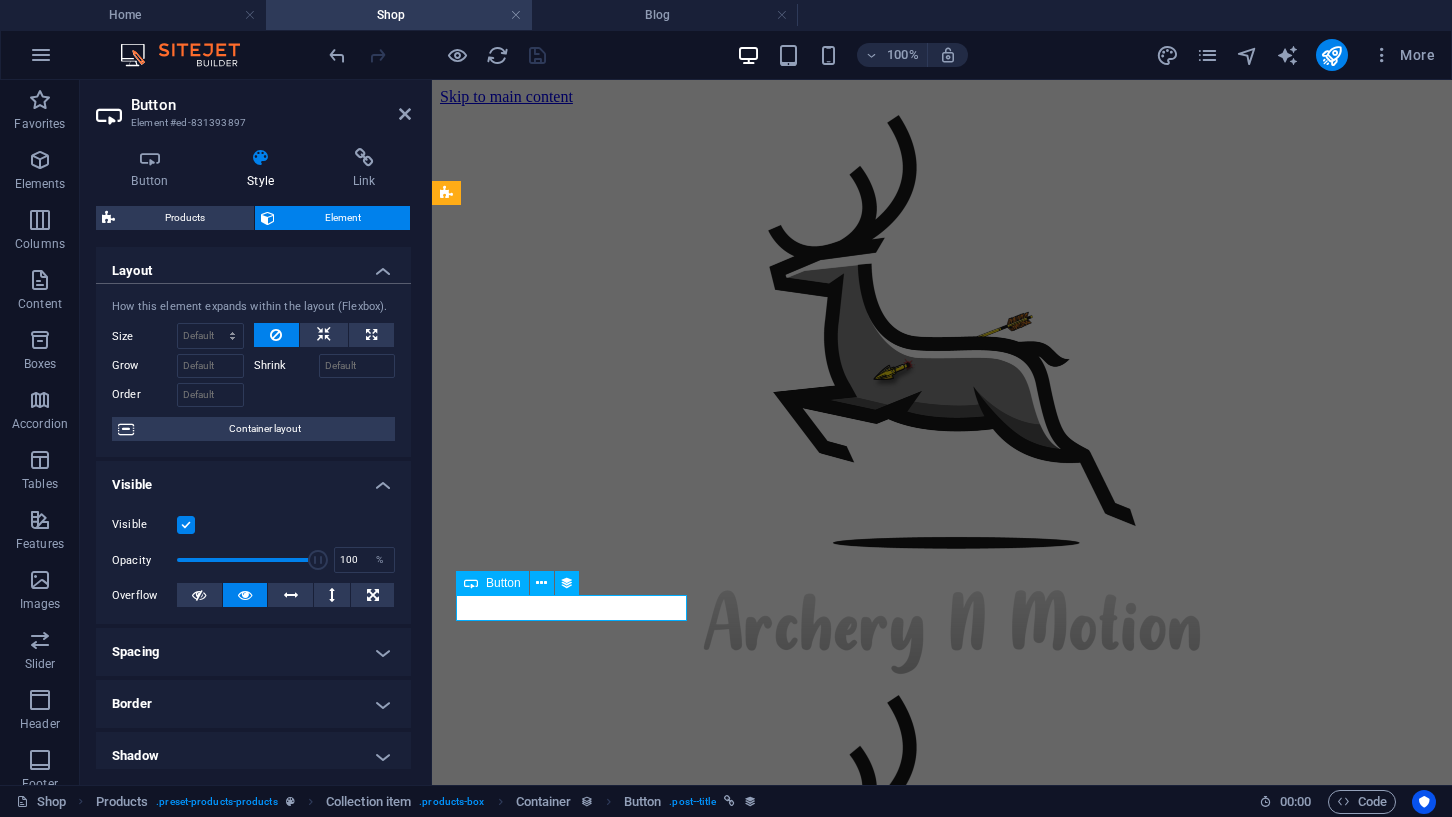 click on "The Monster" at bounding box center (942, 1764) 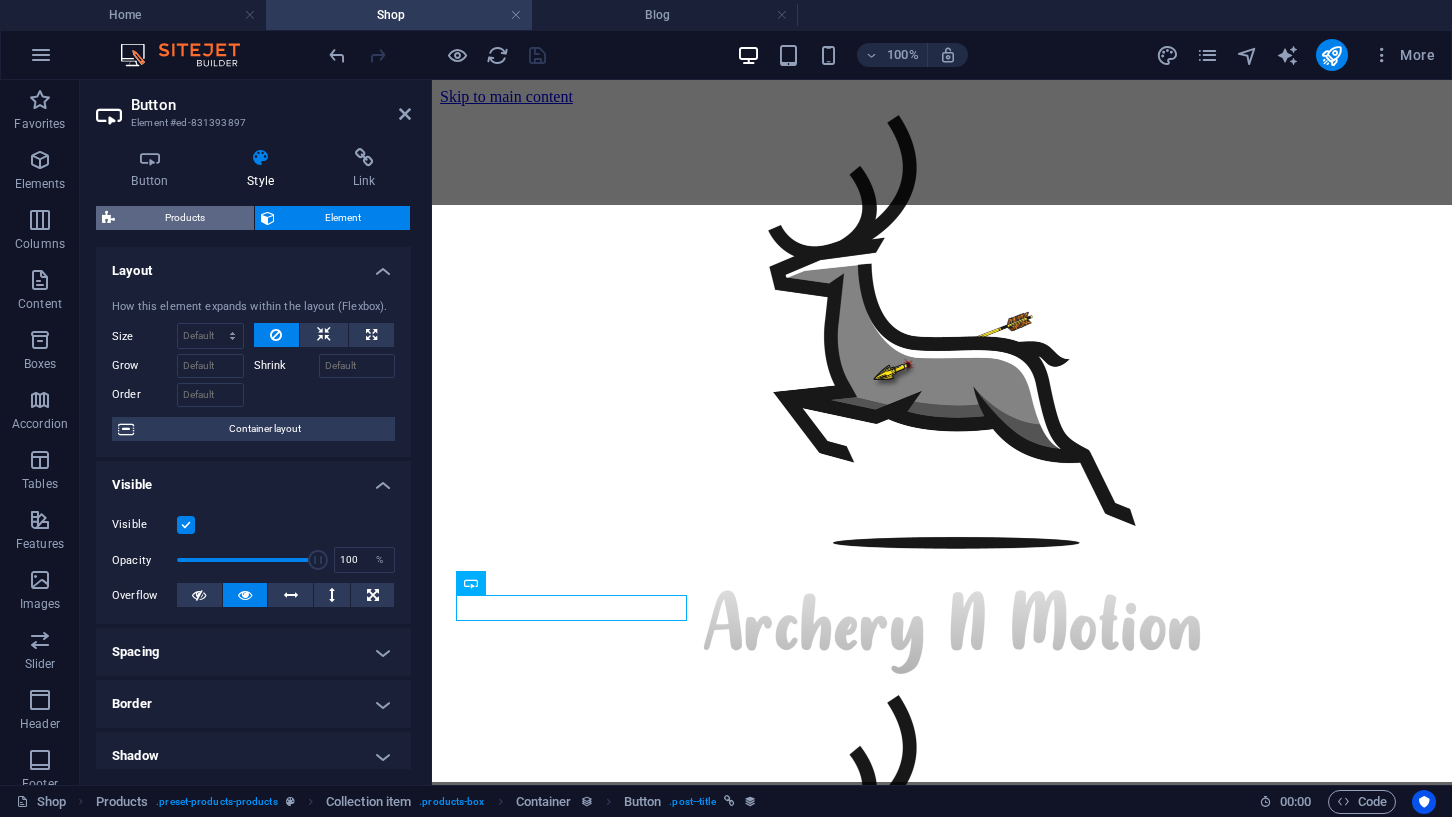 click on "Products" at bounding box center [184, 218] 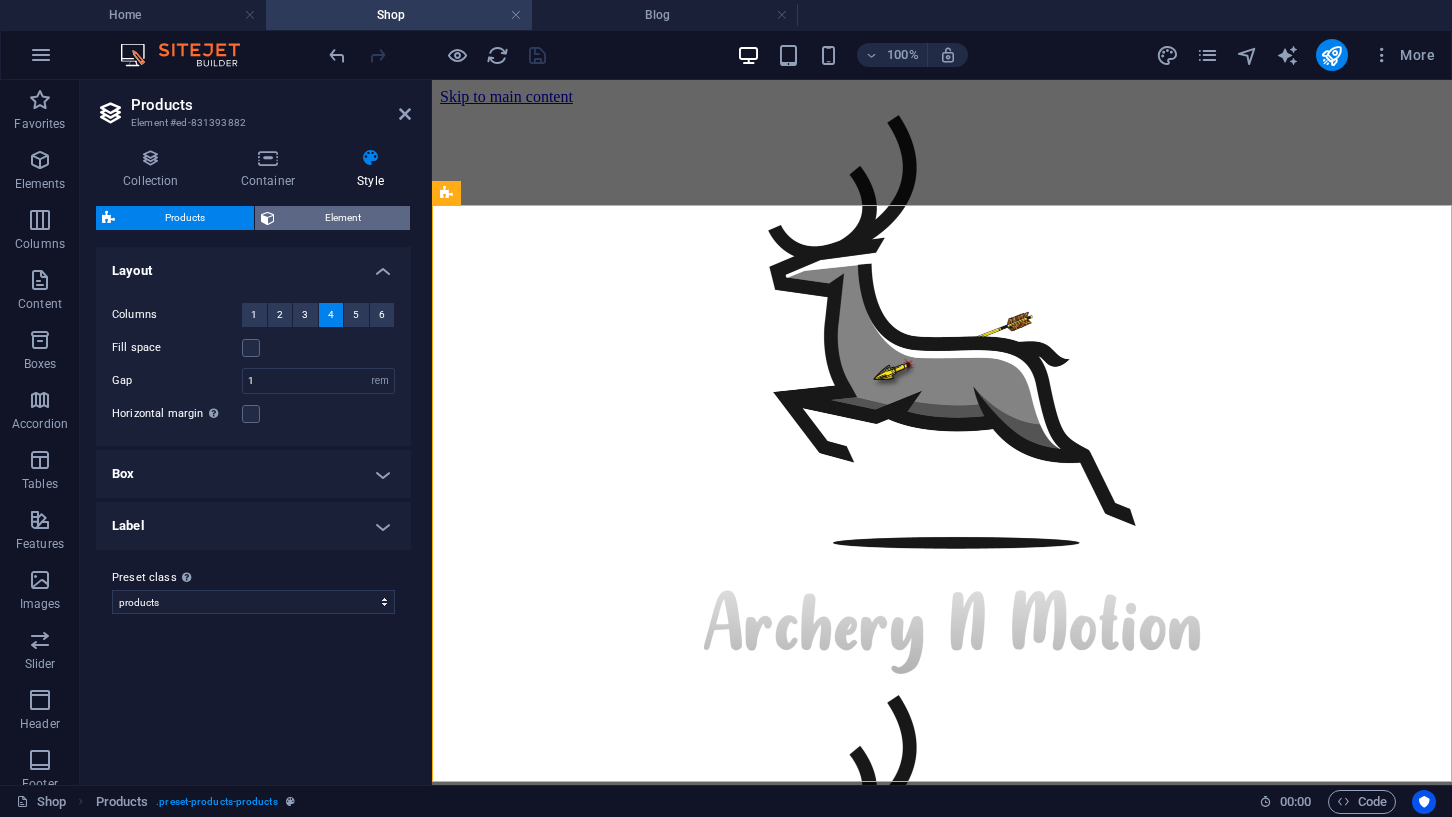 click on "Element" at bounding box center (342, 218) 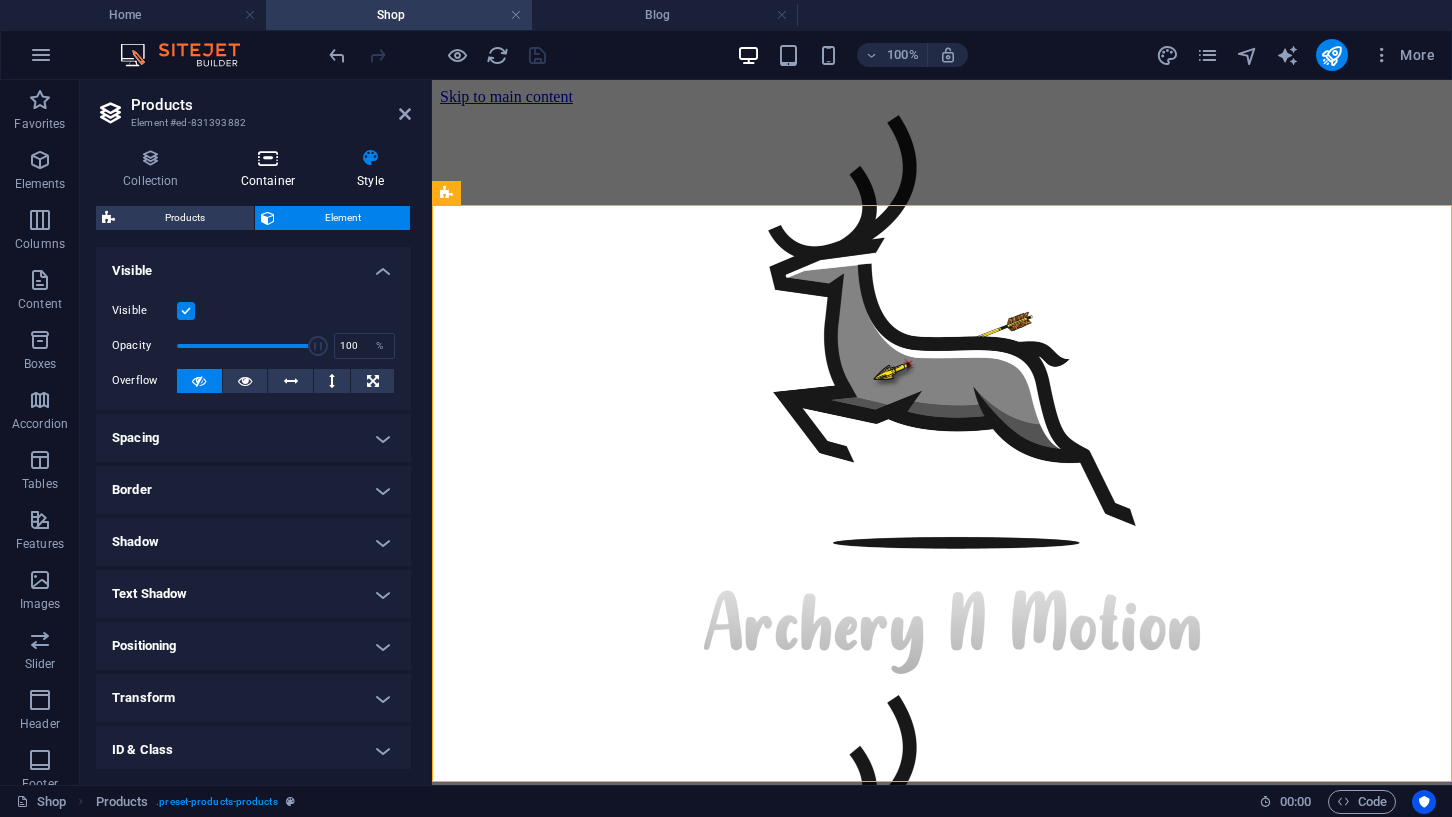 click at bounding box center [268, 158] 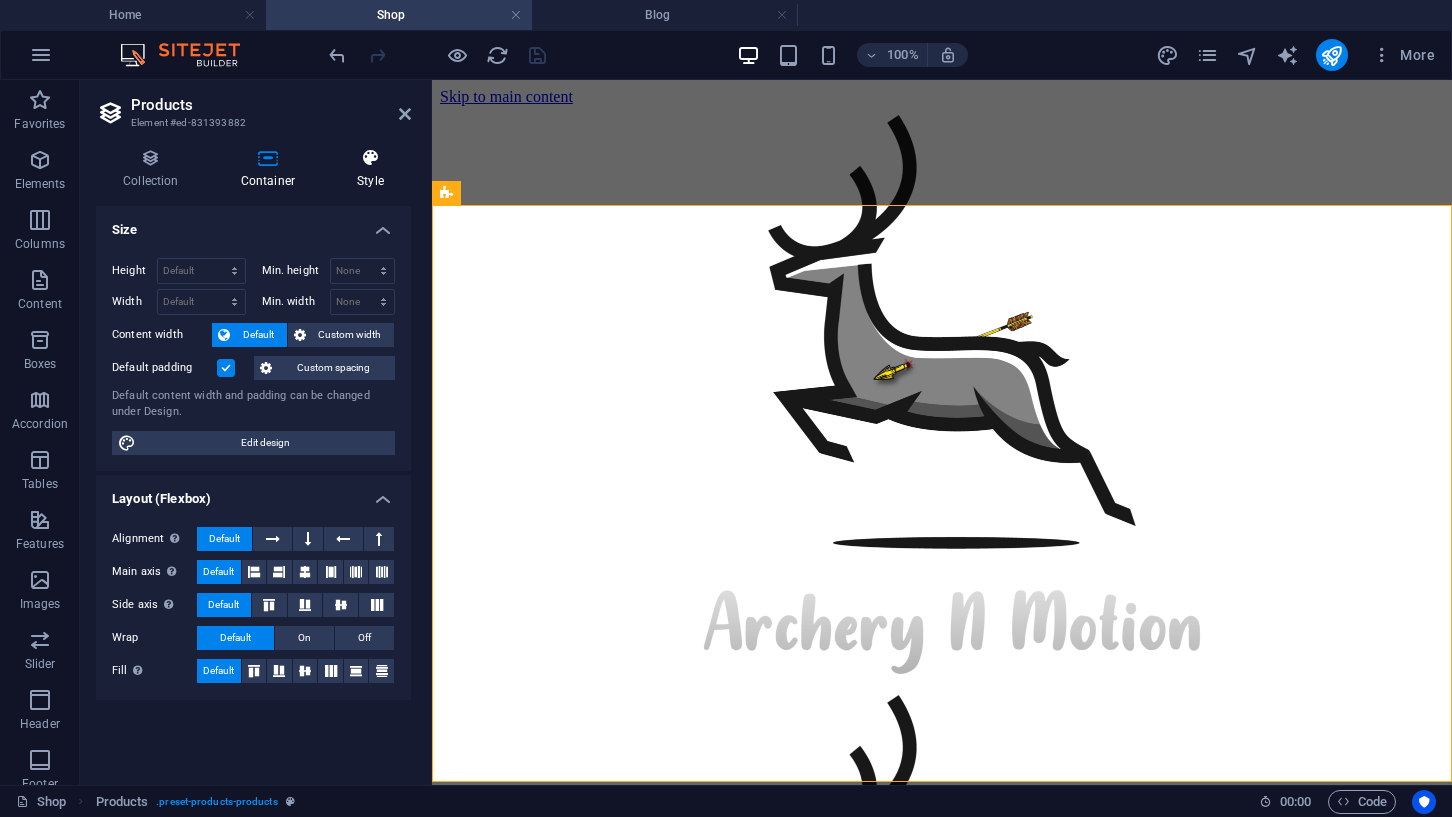 click on "Style" at bounding box center (370, 169) 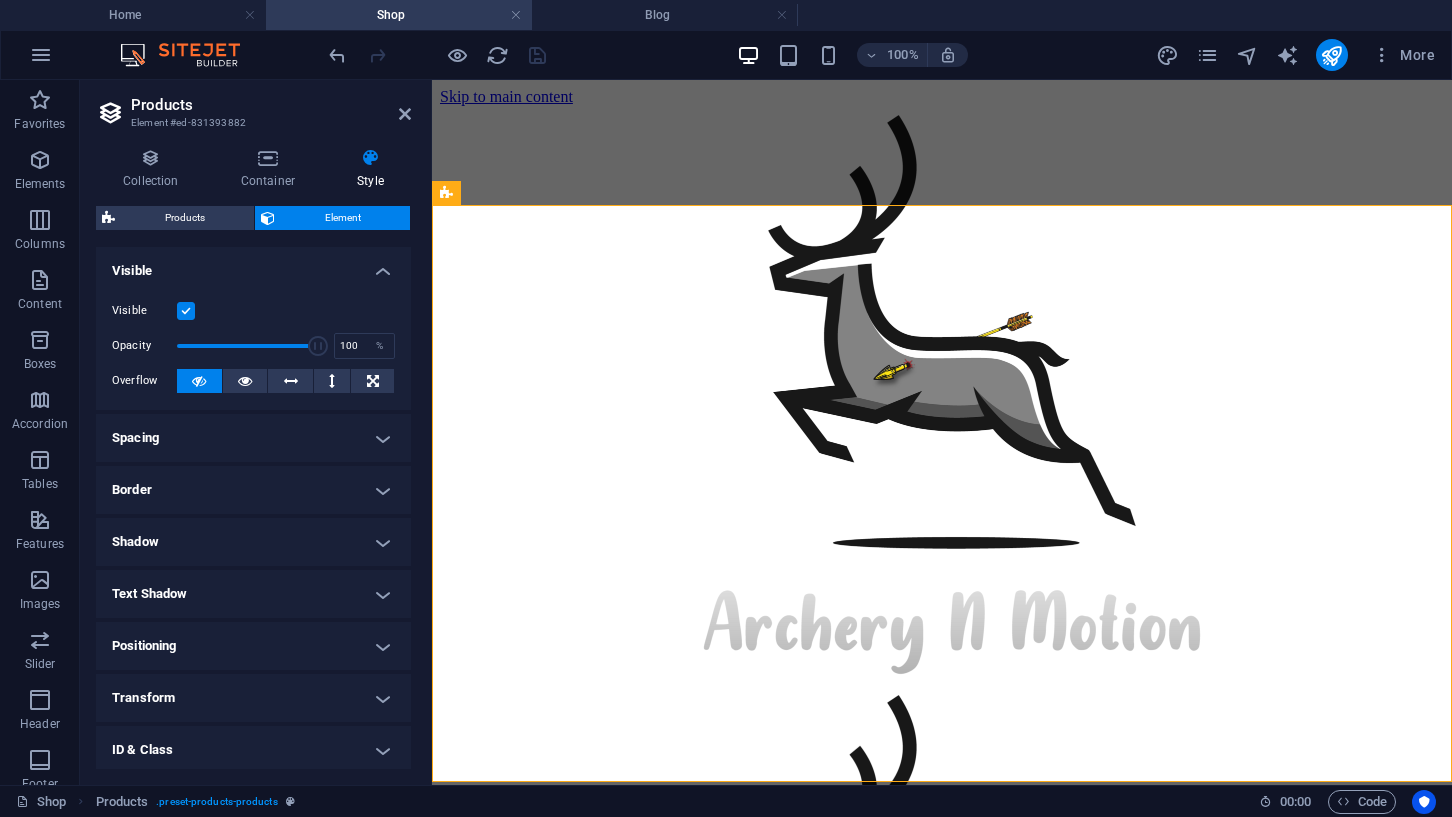 click on "Style" at bounding box center (370, 169) 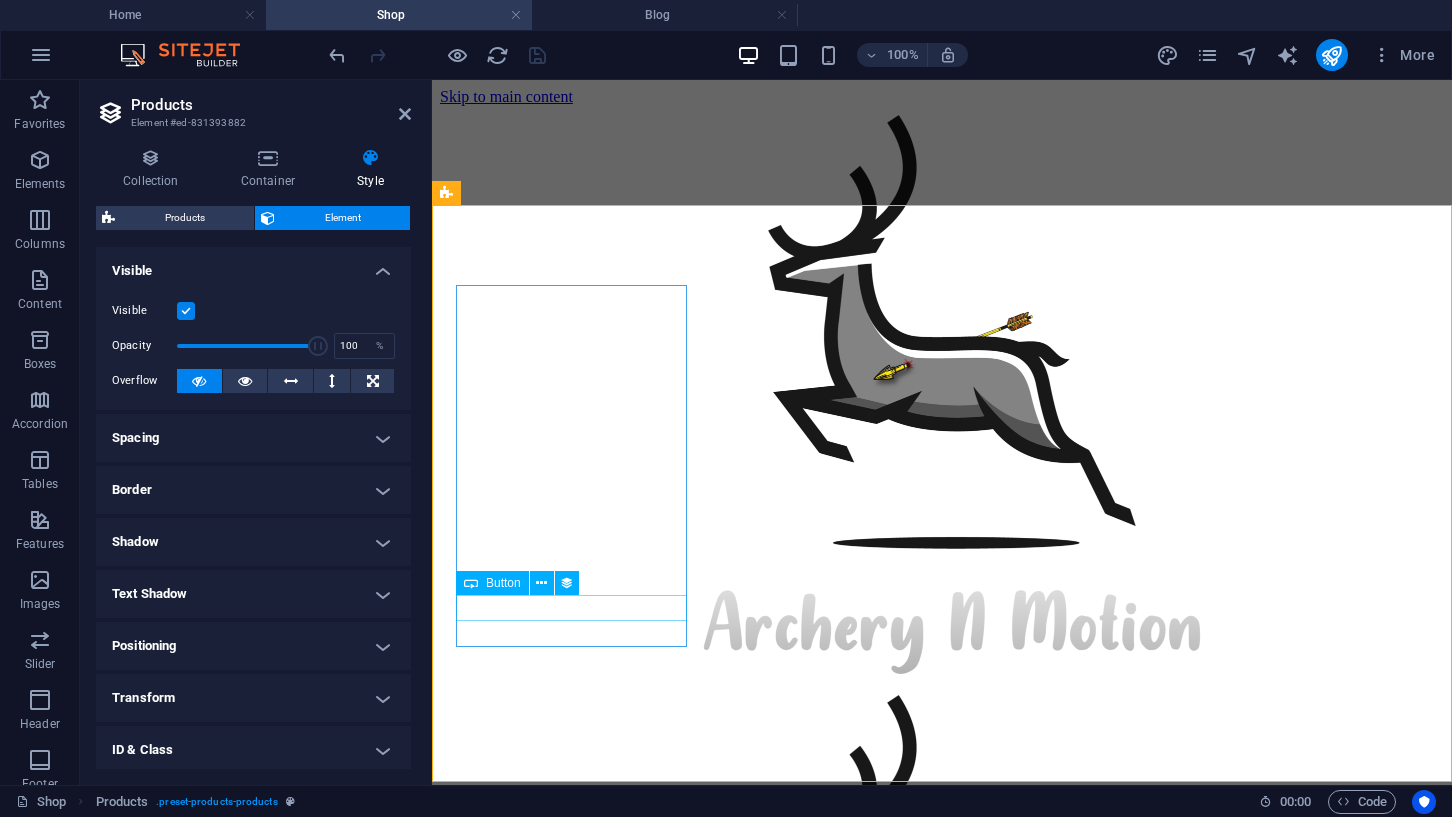 click on "The Monster" at bounding box center (942, 1764) 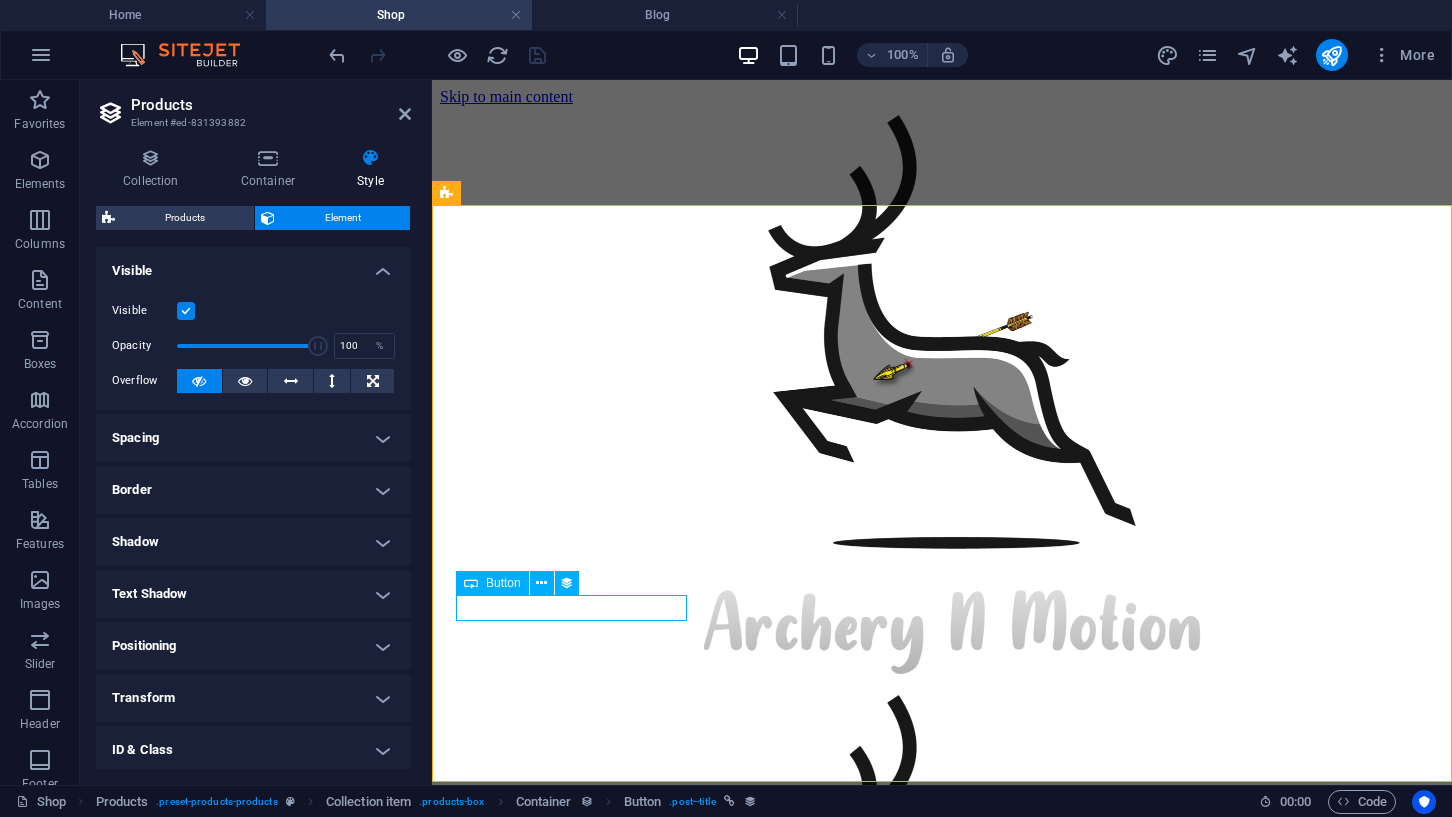 click on "The Monster" at bounding box center (942, 1764) 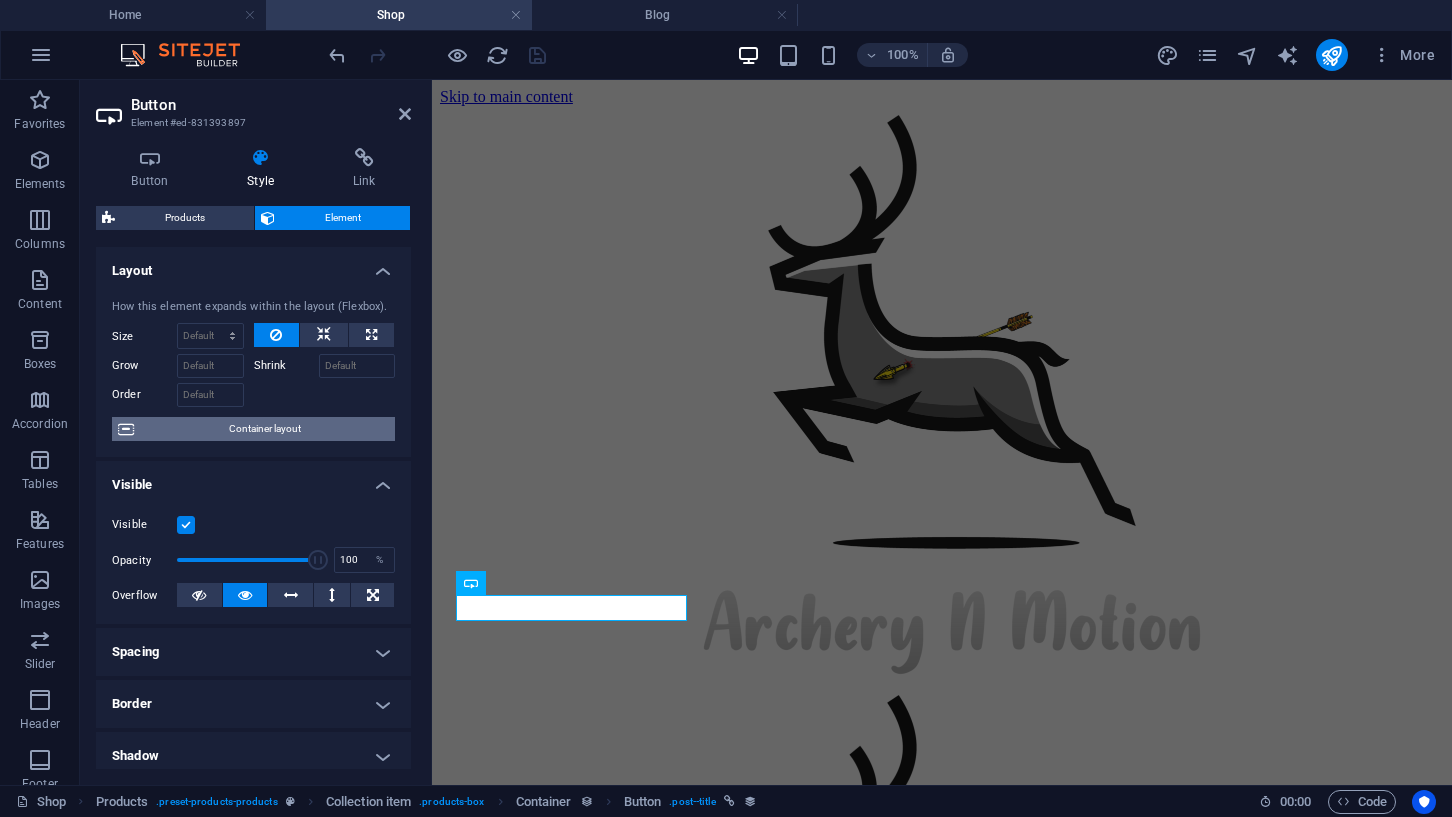 click on "Container layout" at bounding box center (264, 429) 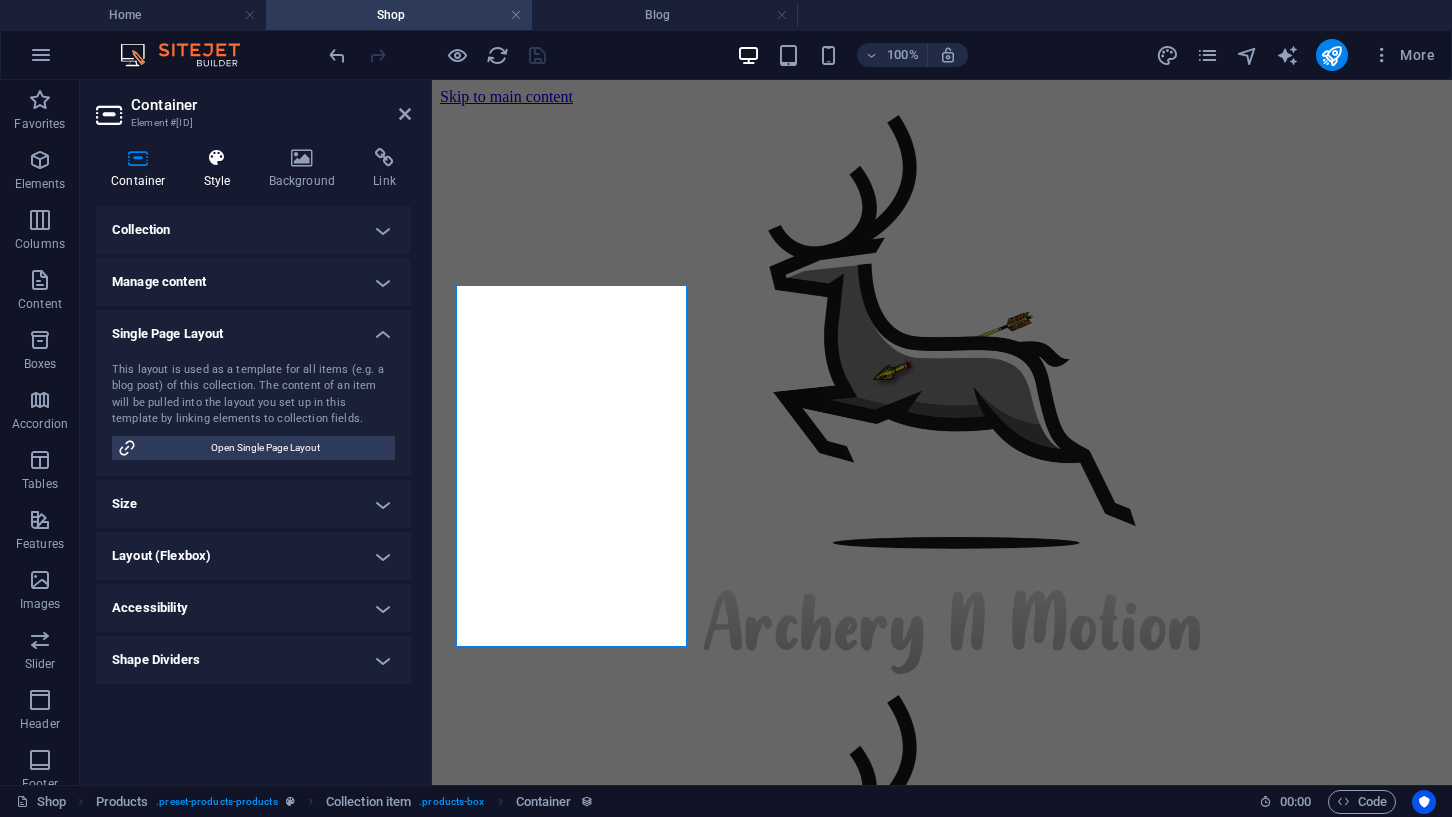 click at bounding box center [217, 158] 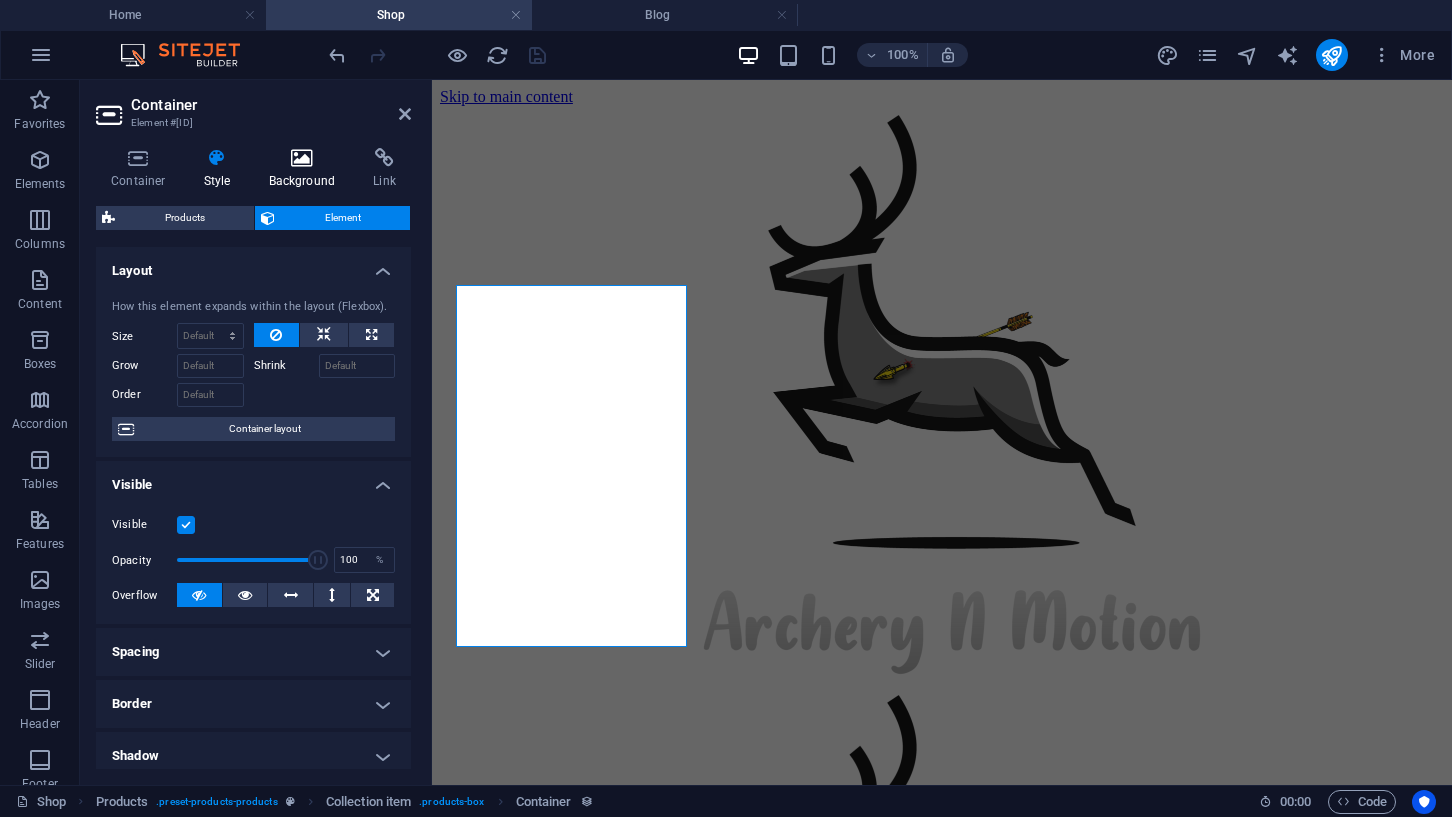 click on "Background" at bounding box center [306, 169] 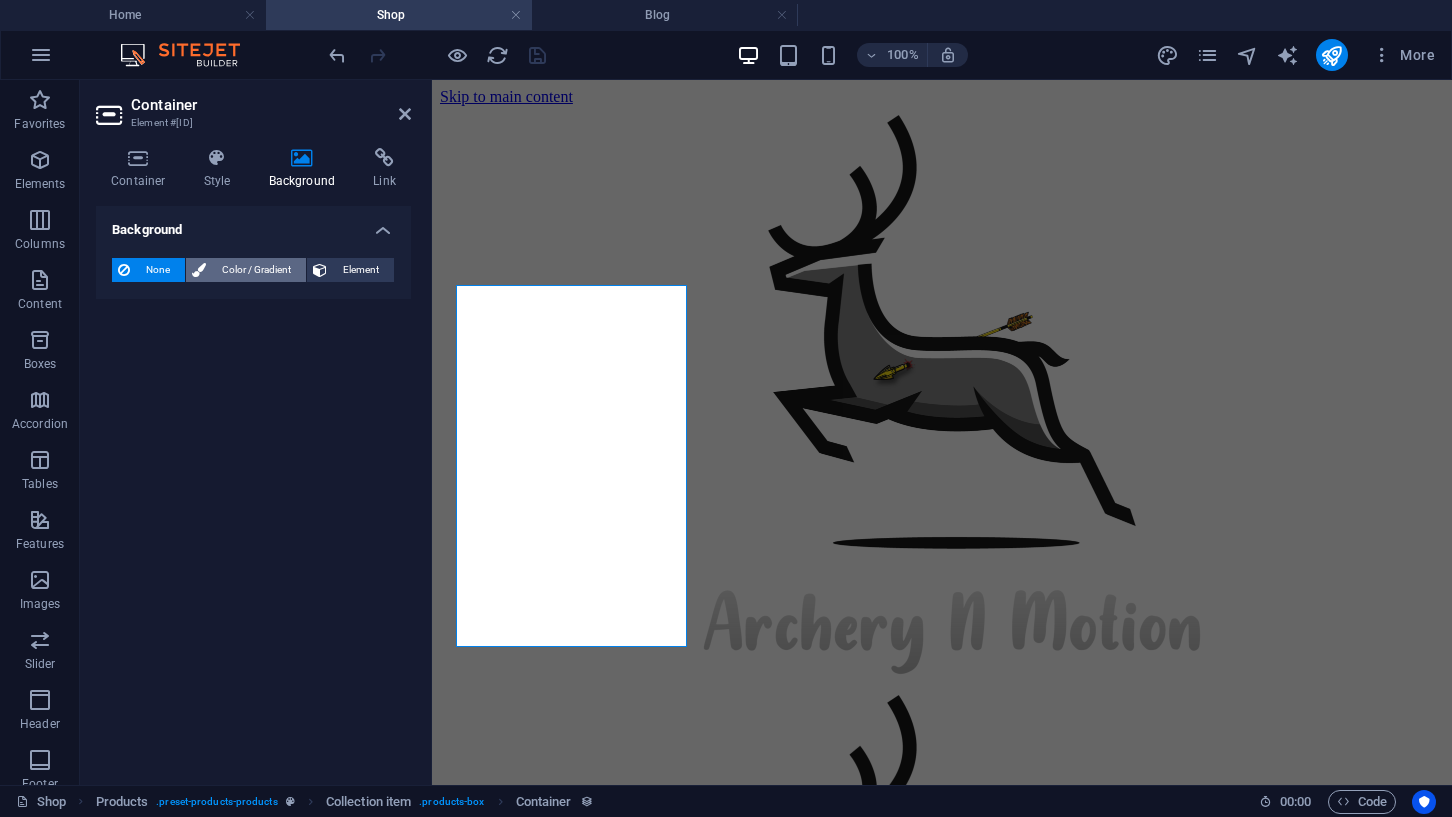 click on "Color / Gradient" at bounding box center (256, 270) 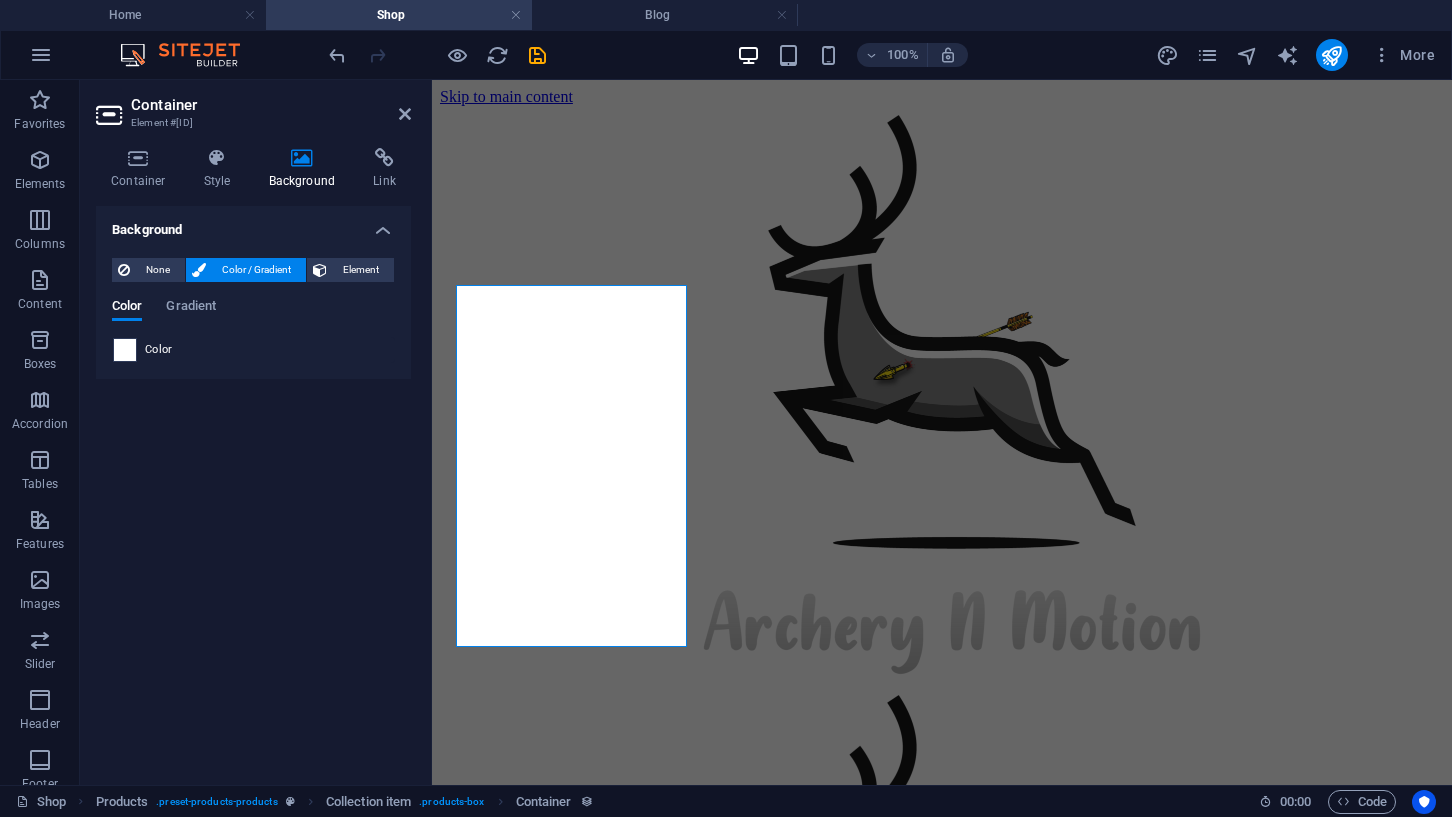 click at bounding box center [125, 350] 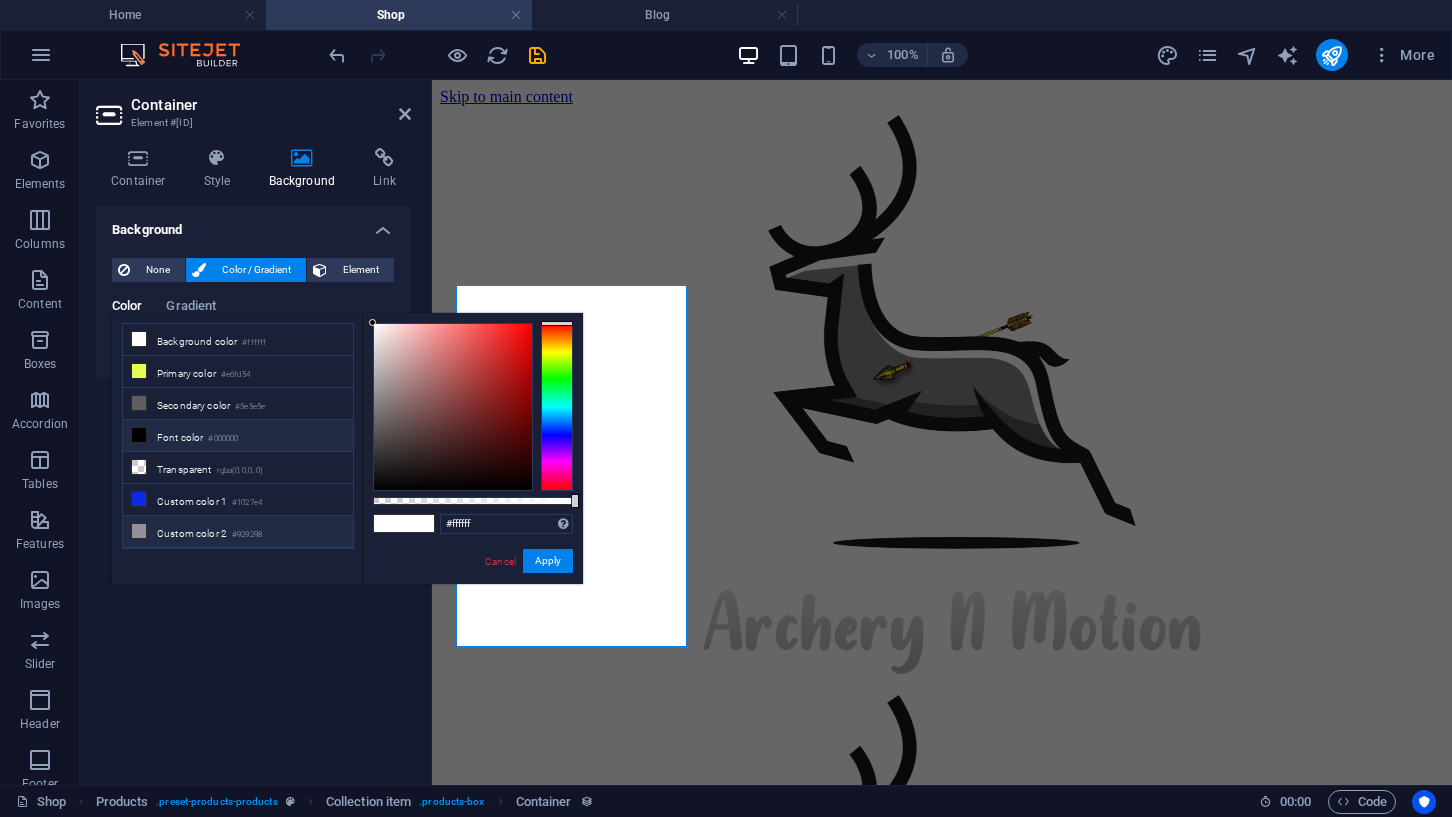 click on "Custom color [NUMBER]
#[HEX_CODE]" at bounding box center (238, 532) 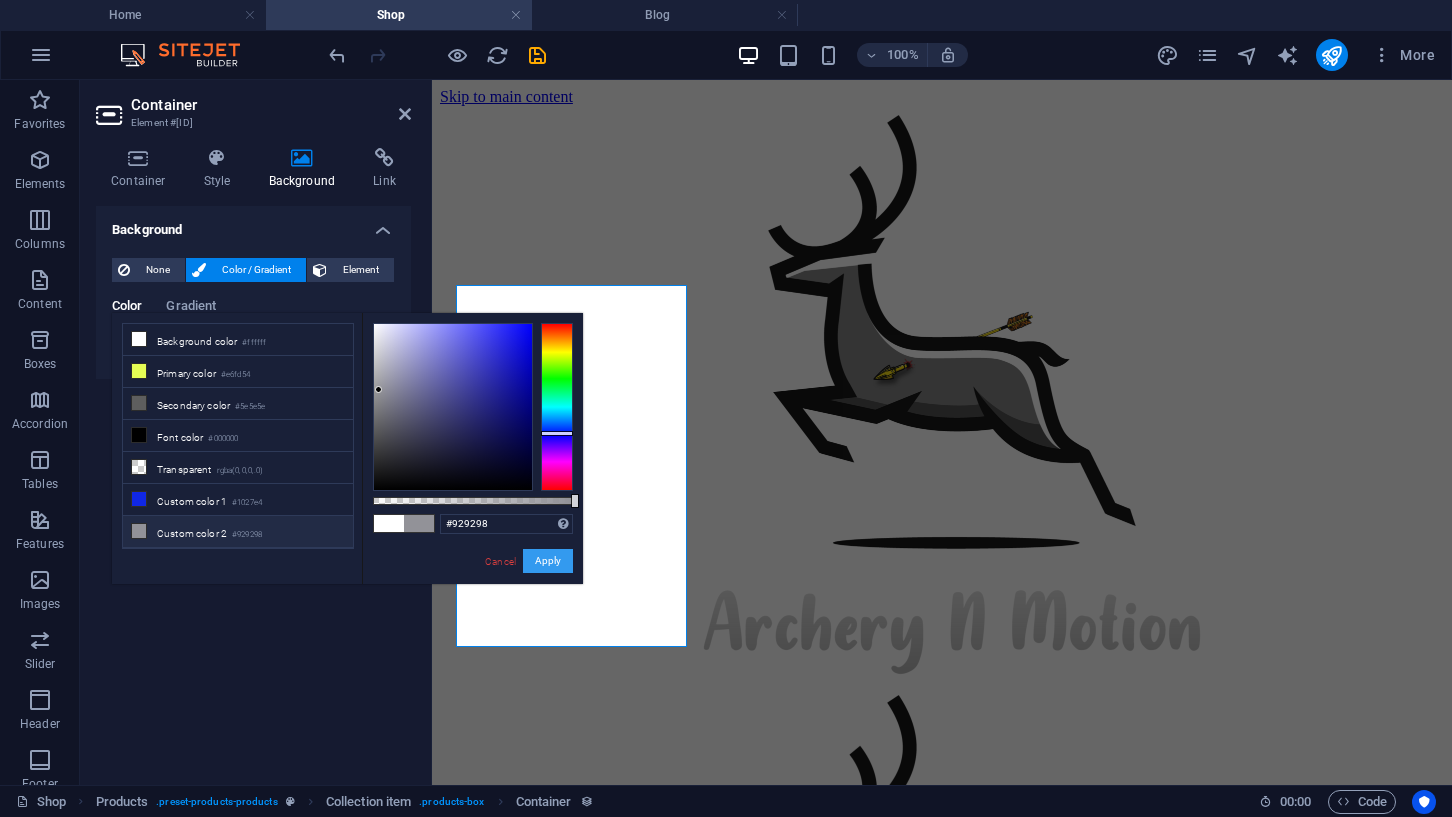 click on "Apply" at bounding box center [548, 561] 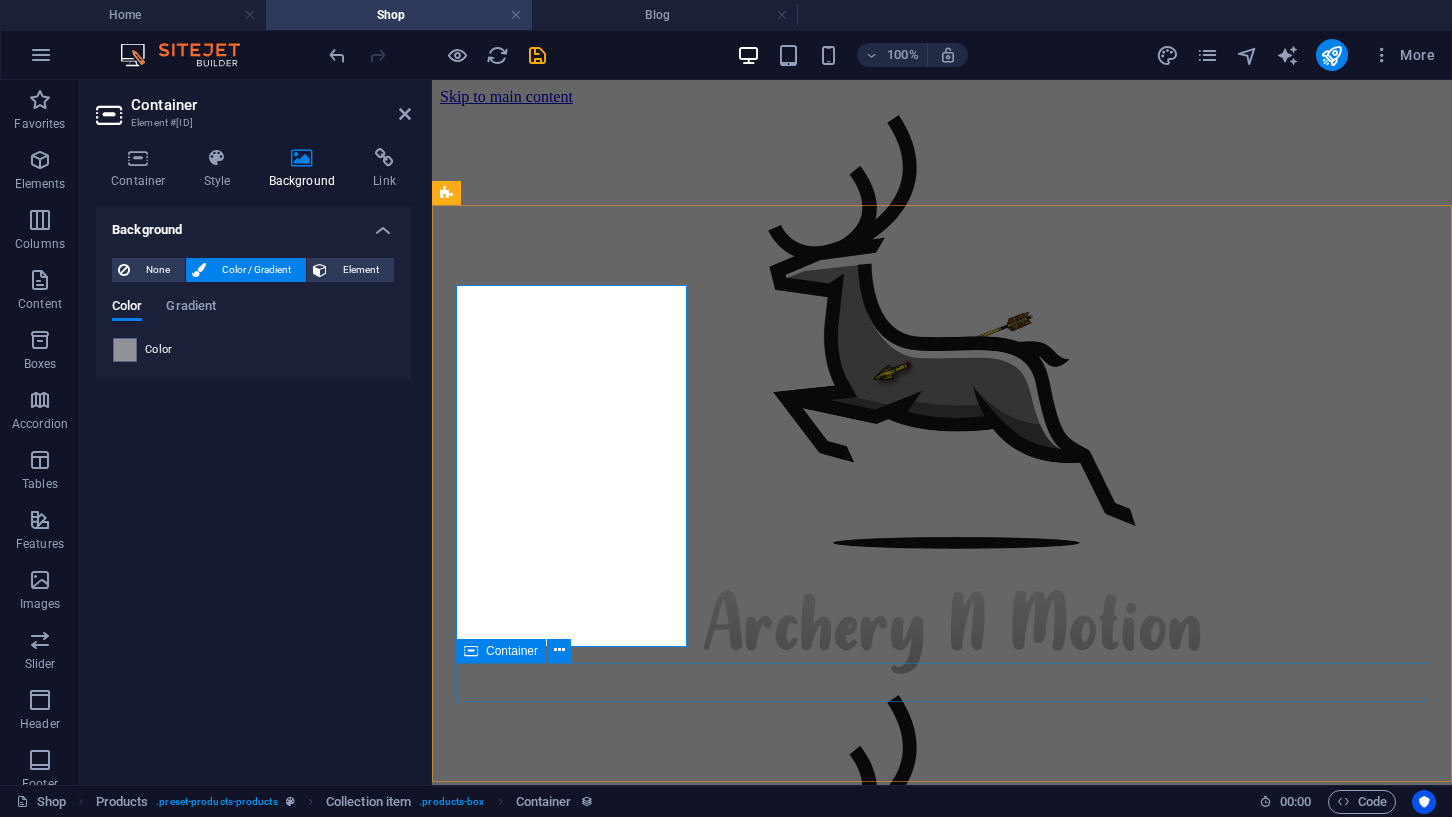click on "Previous Next" at bounding box center (942, 2509) 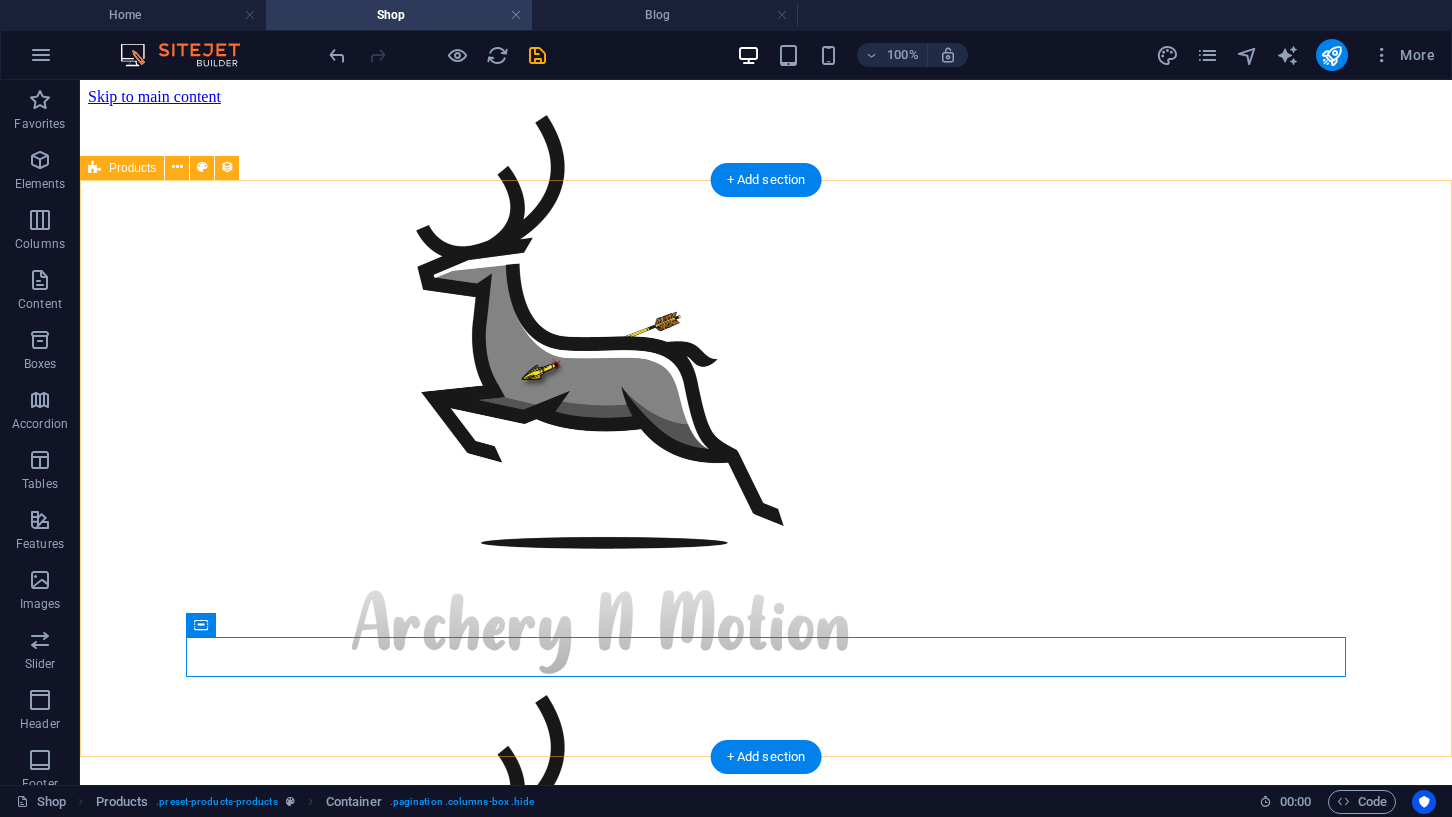 click on "The Monster $ [PRICE] The Strider $[PRICE] Handheld Control Unit $ [PRICE]  Previous Next" at bounding box center (766, 1984) 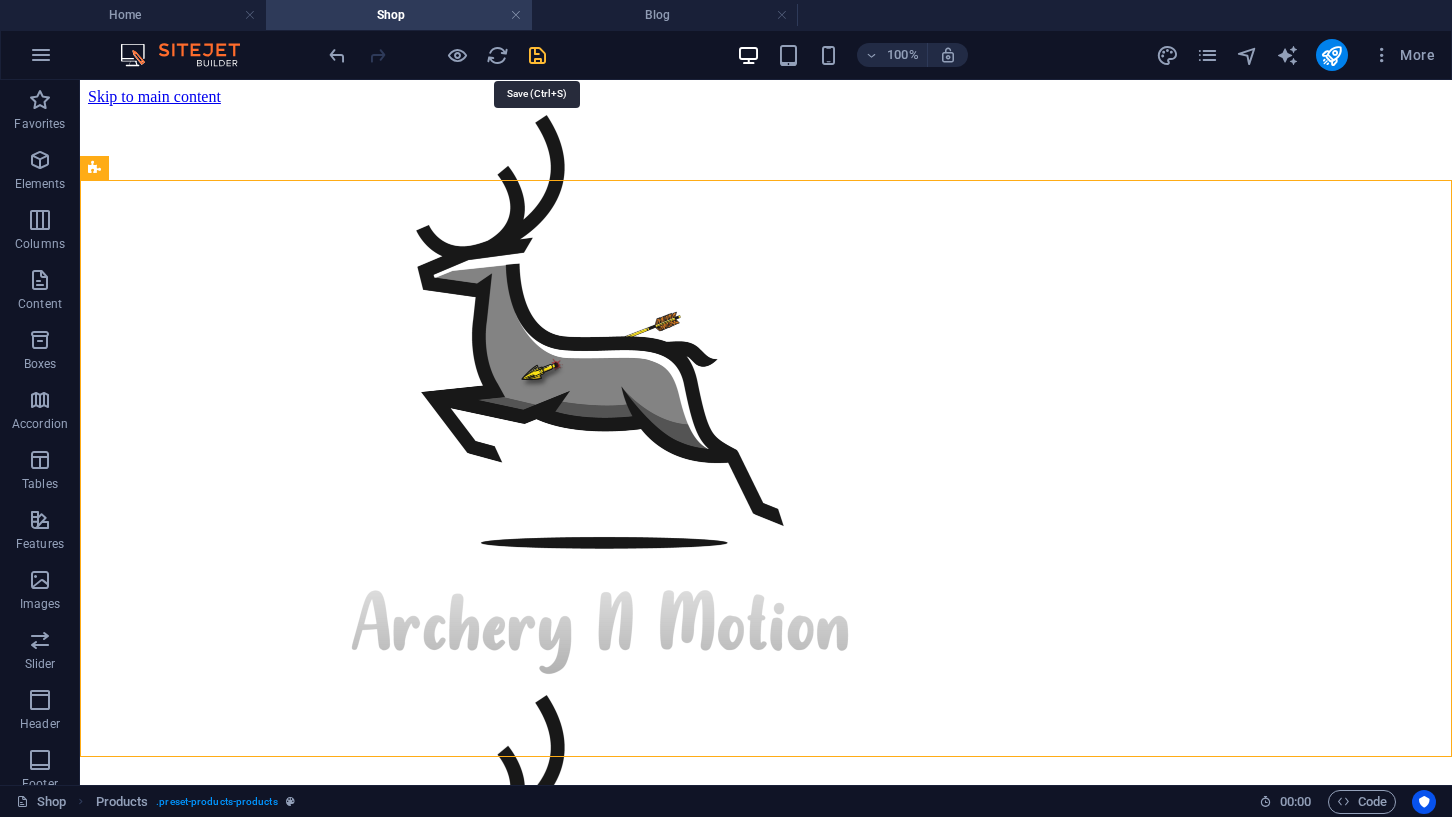 click at bounding box center (537, 55) 